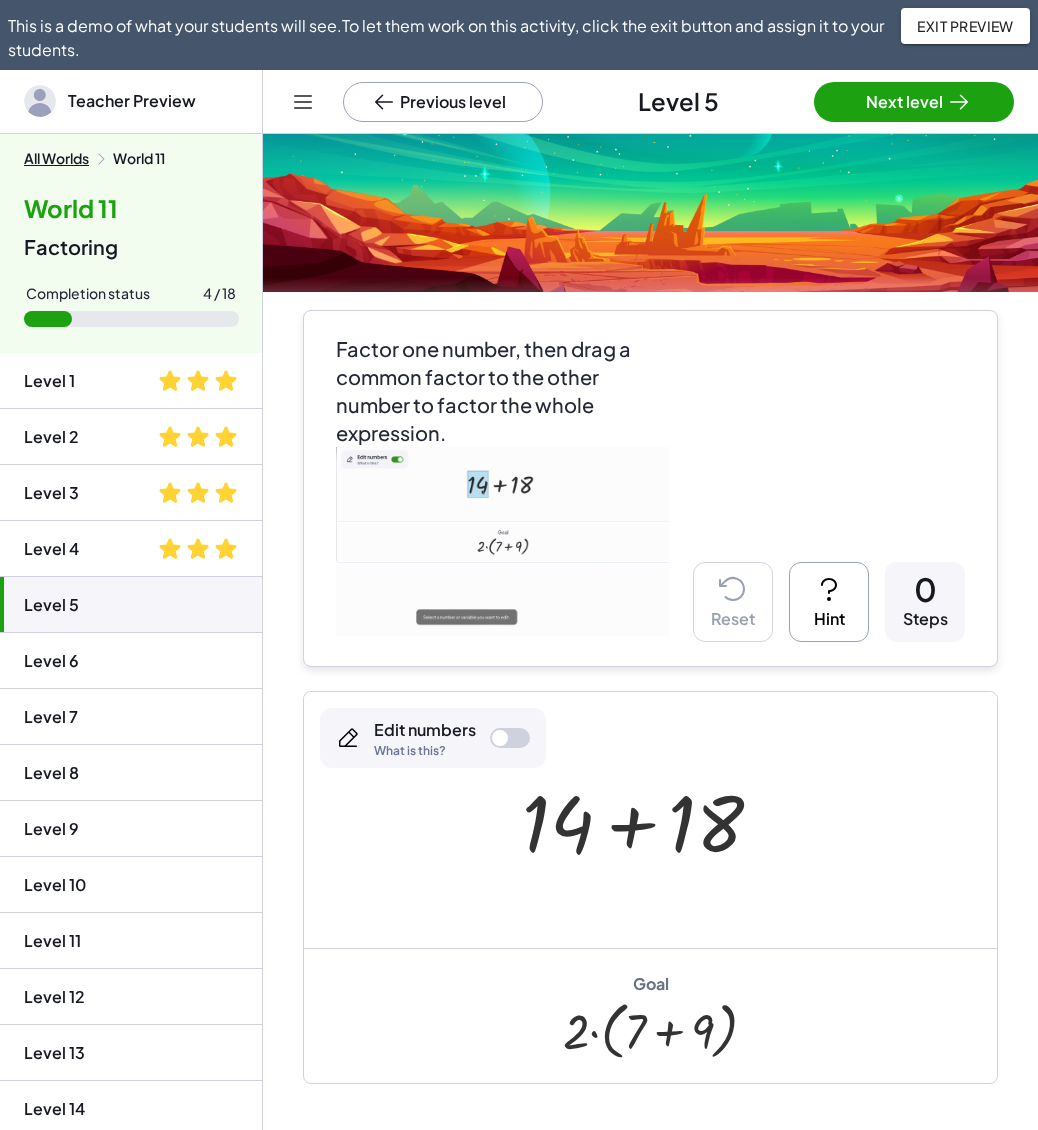 scroll, scrollTop: 0, scrollLeft: 0, axis: both 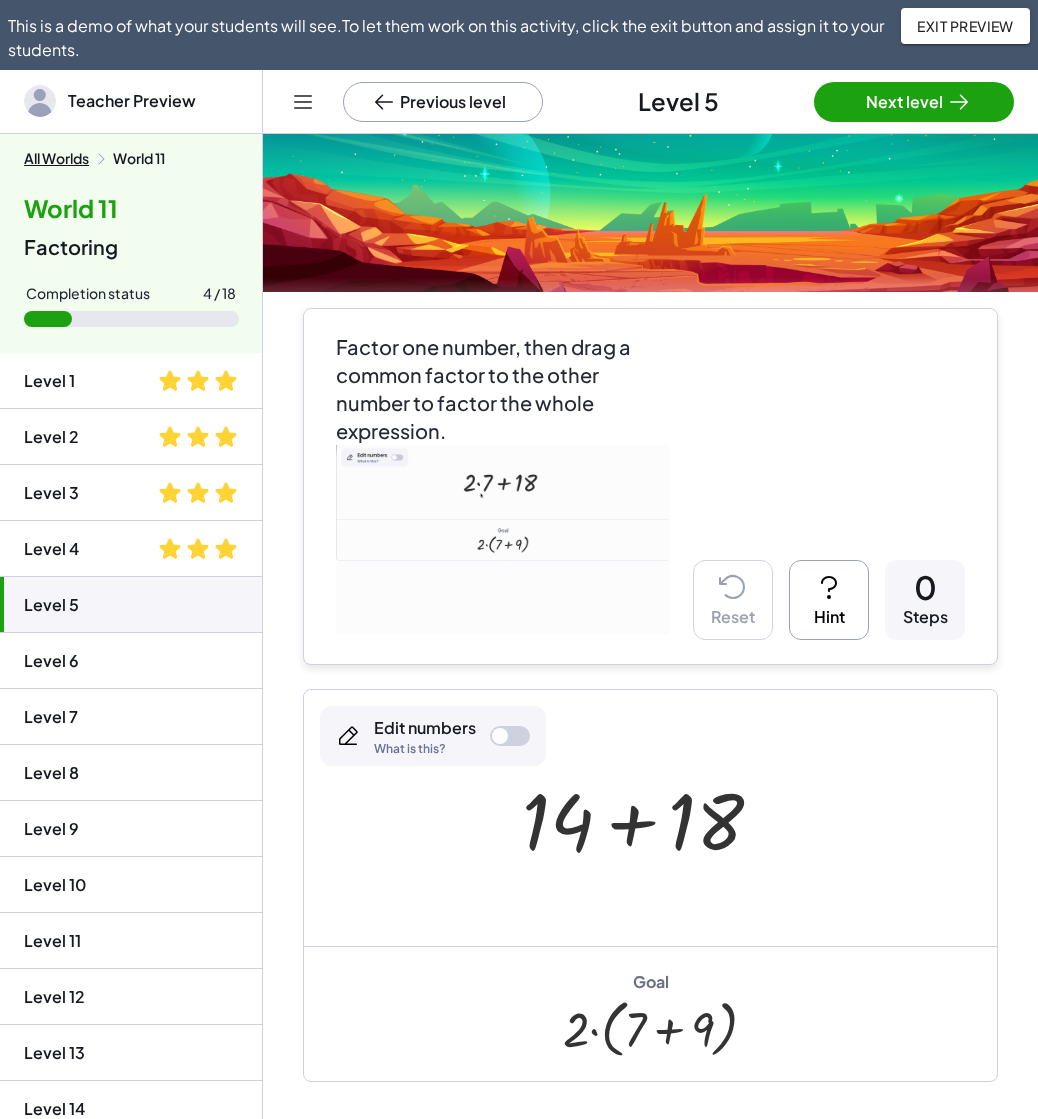 click on "Edit numbers   What is this?" at bounding box center (433, 736) 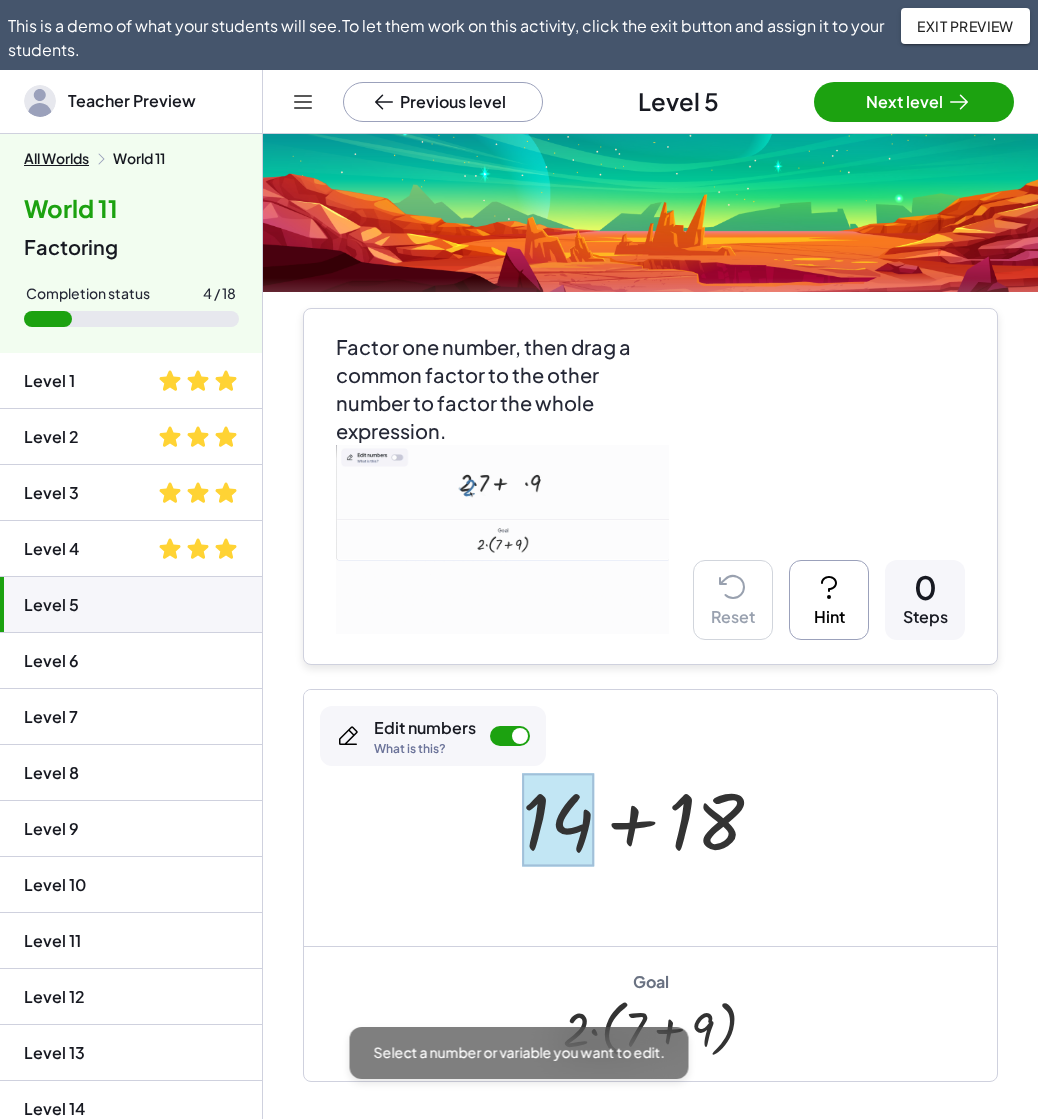 click at bounding box center (558, 820) 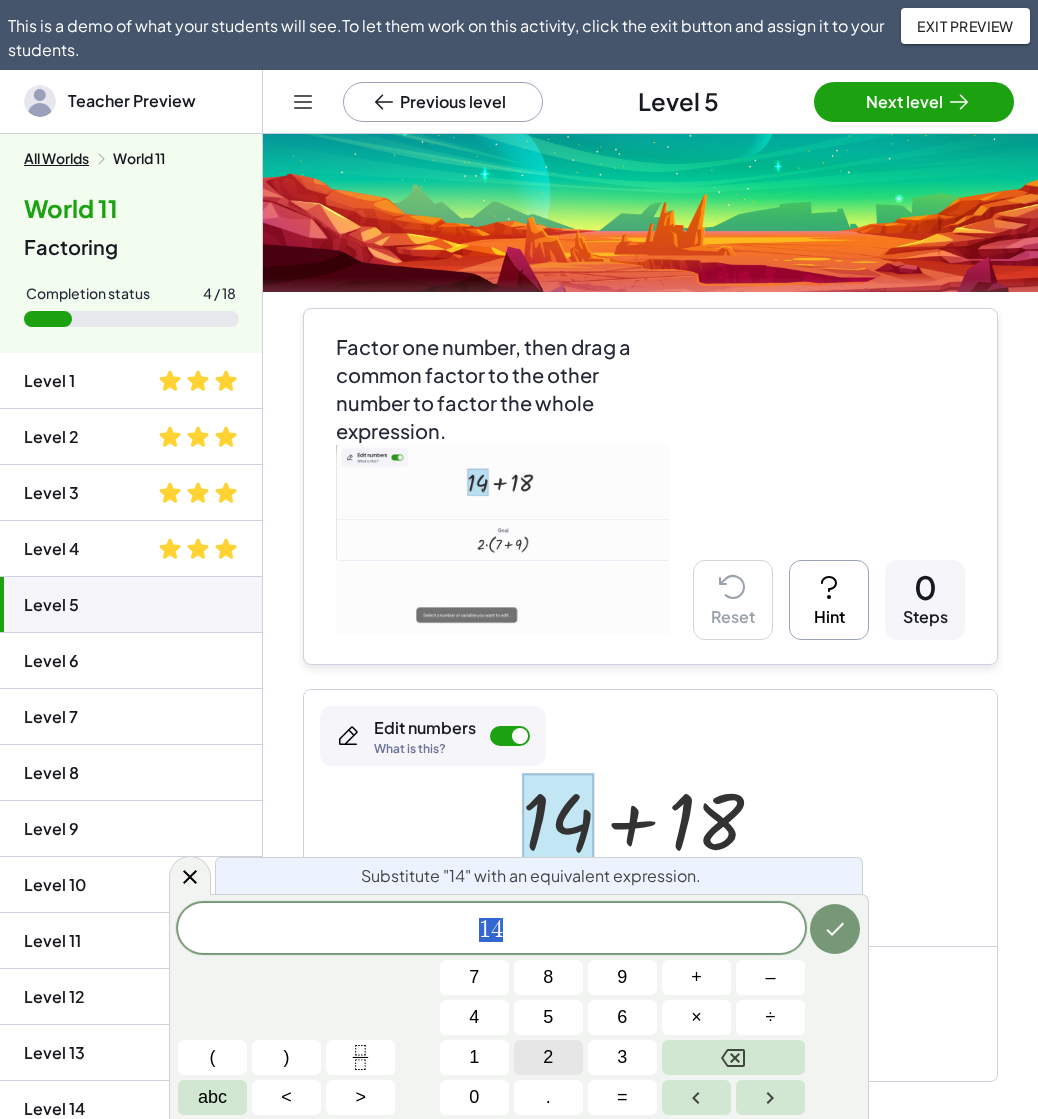 click on "2" at bounding box center (548, 1057) 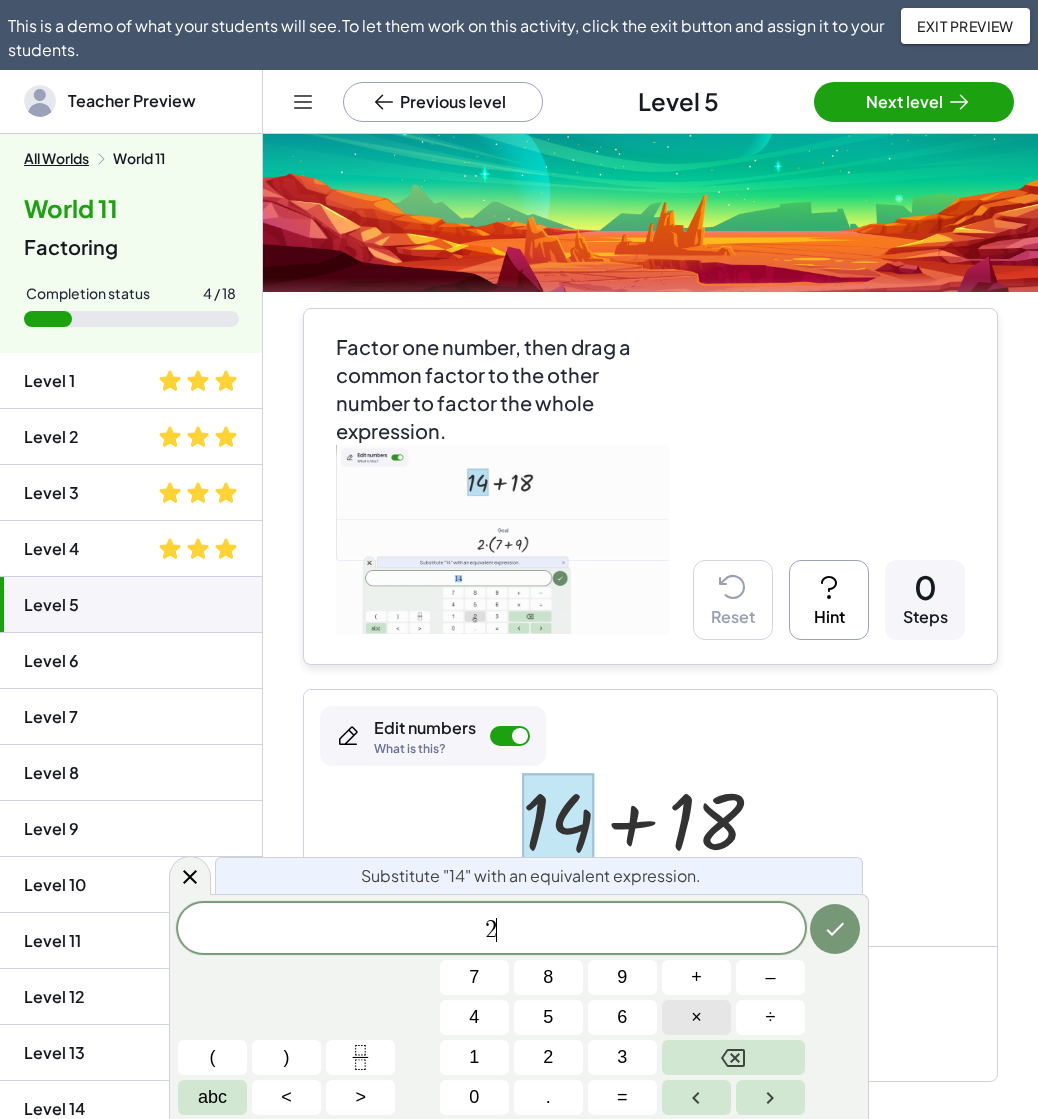 click on "×" at bounding box center (696, 1017) 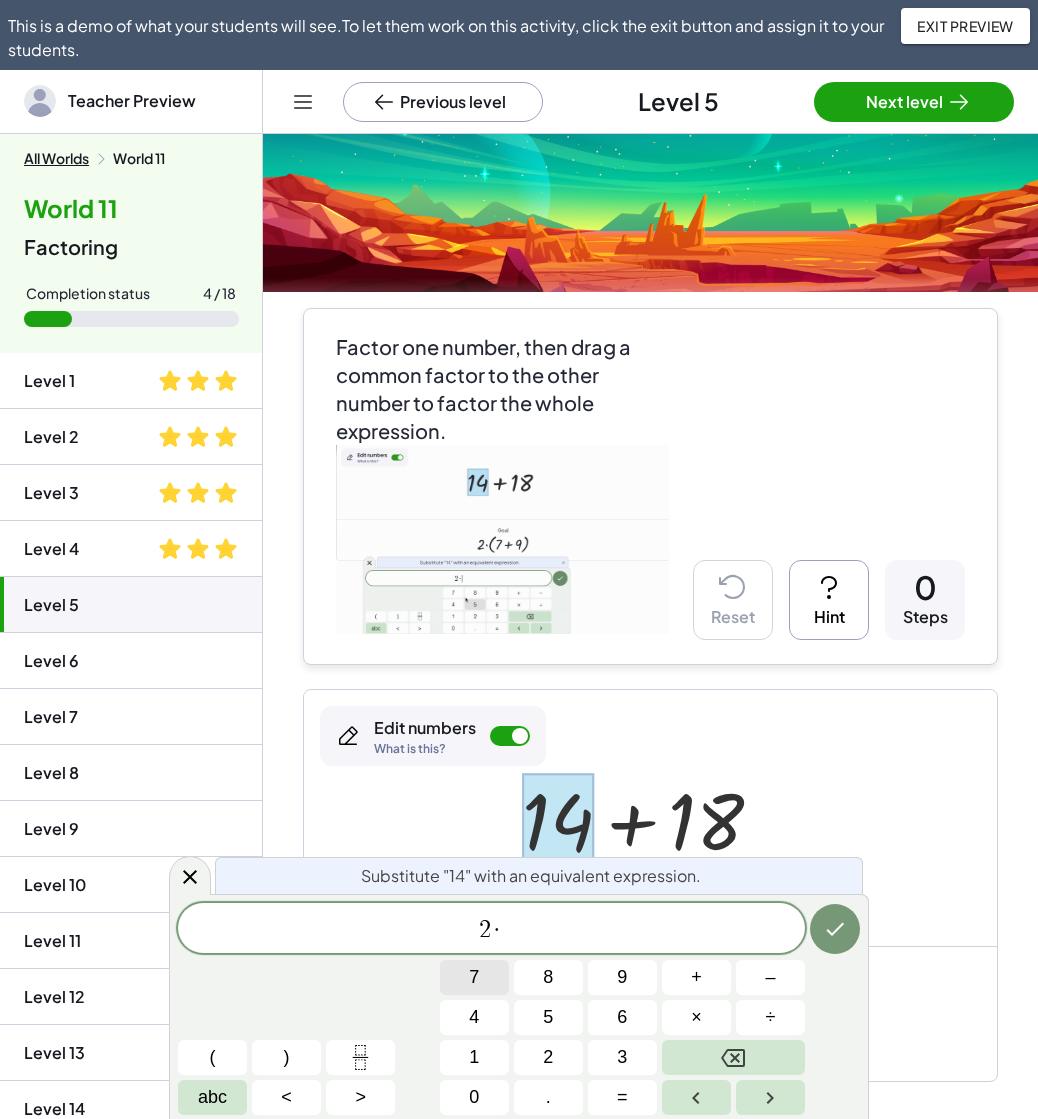 click on "7" at bounding box center (474, 977) 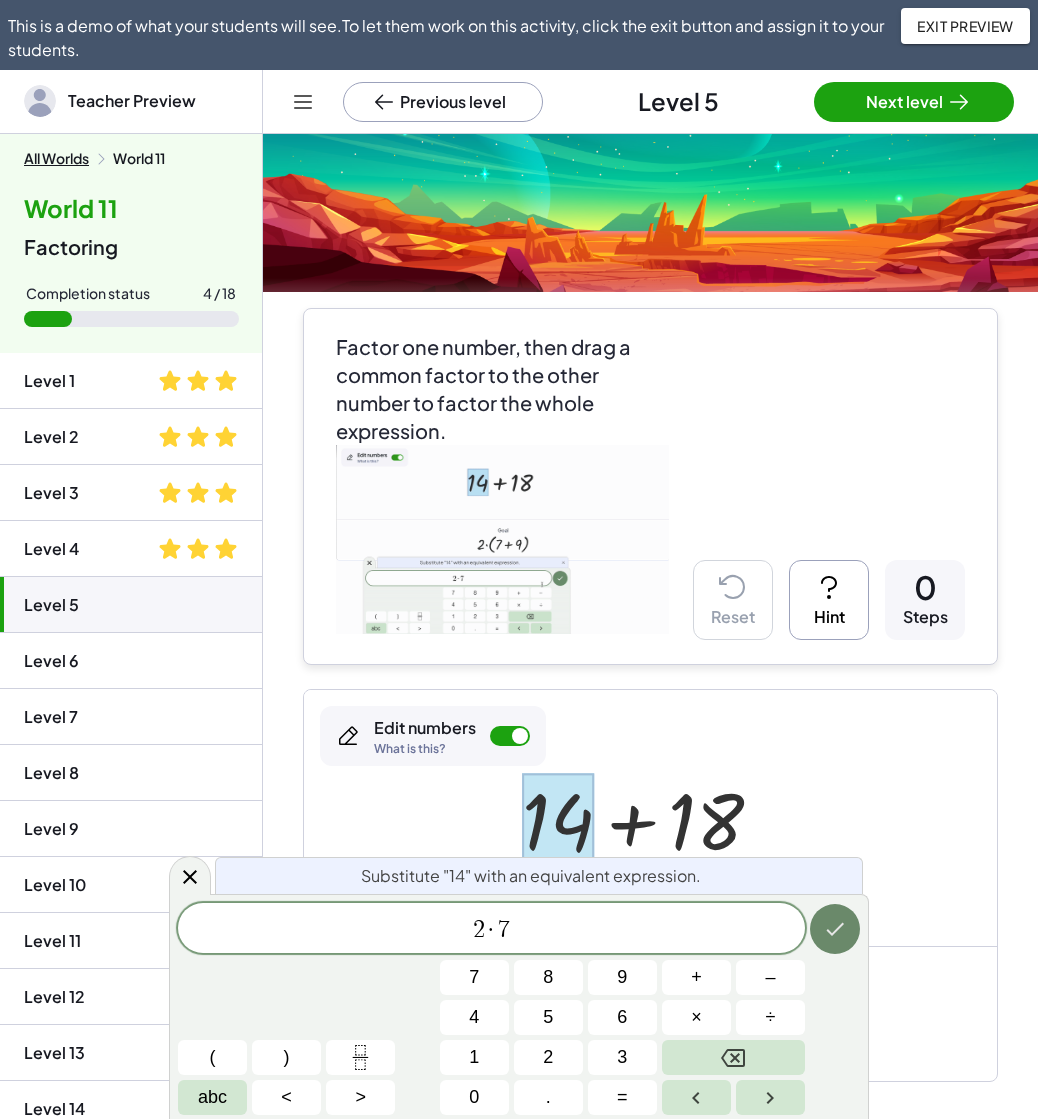 click at bounding box center [835, 929] 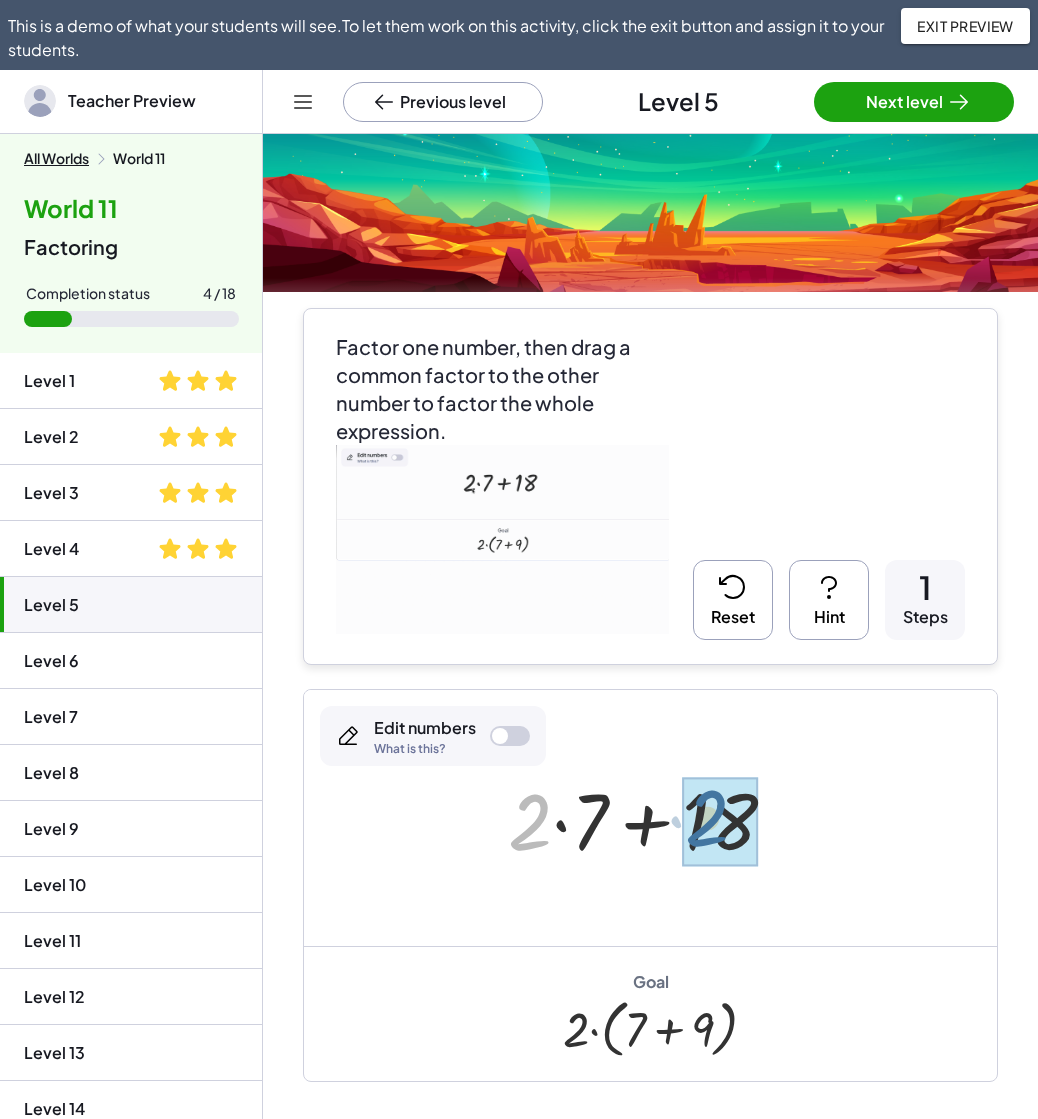 drag, startPoint x: 531, startPoint y: 815, endPoint x: 678, endPoint y: 827, distance: 147.48898 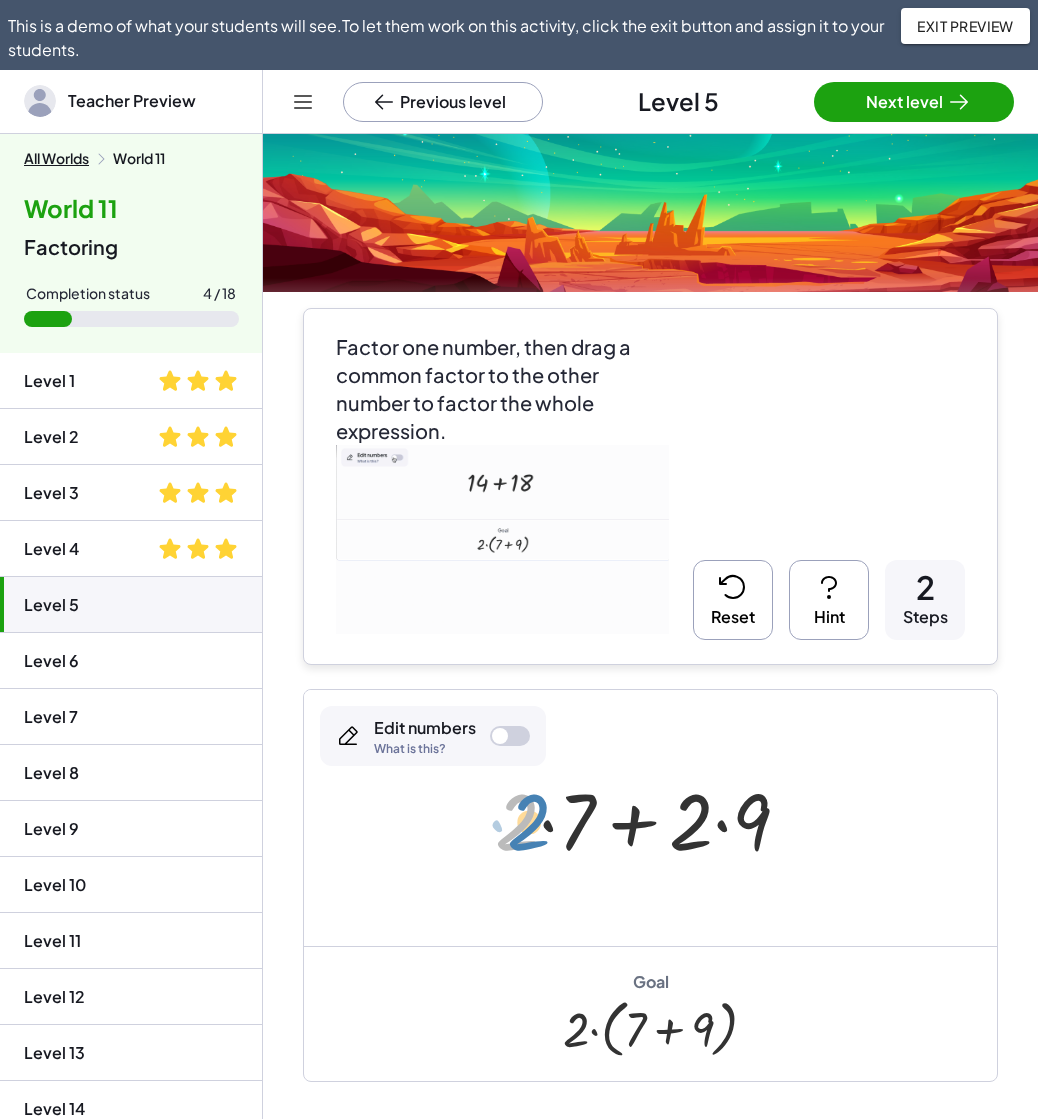click at bounding box center (650, 818) 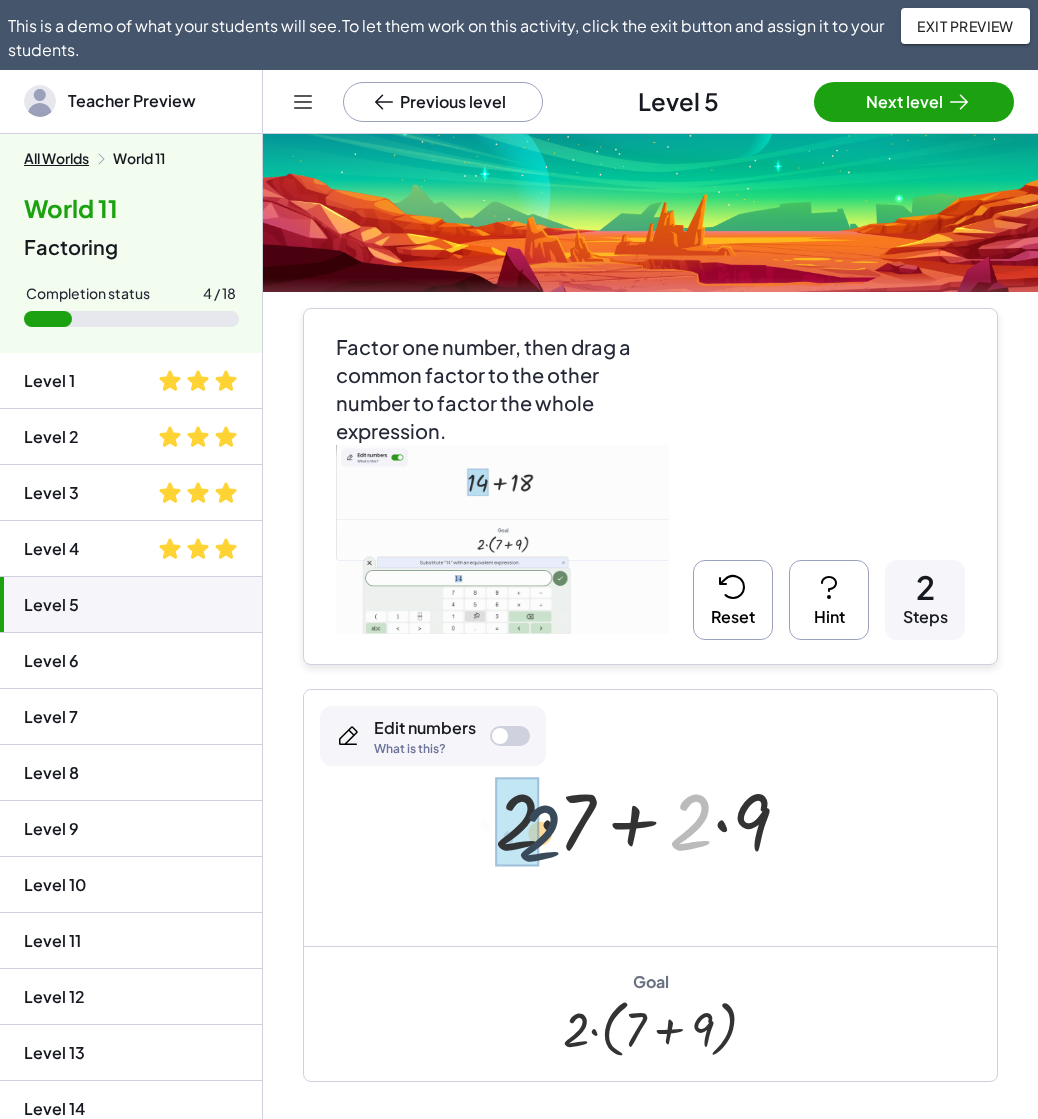 drag, startPoint x: 694, startPoint y: 816, endPoint x: 529, endPoint y: 819, distance: 165.02727 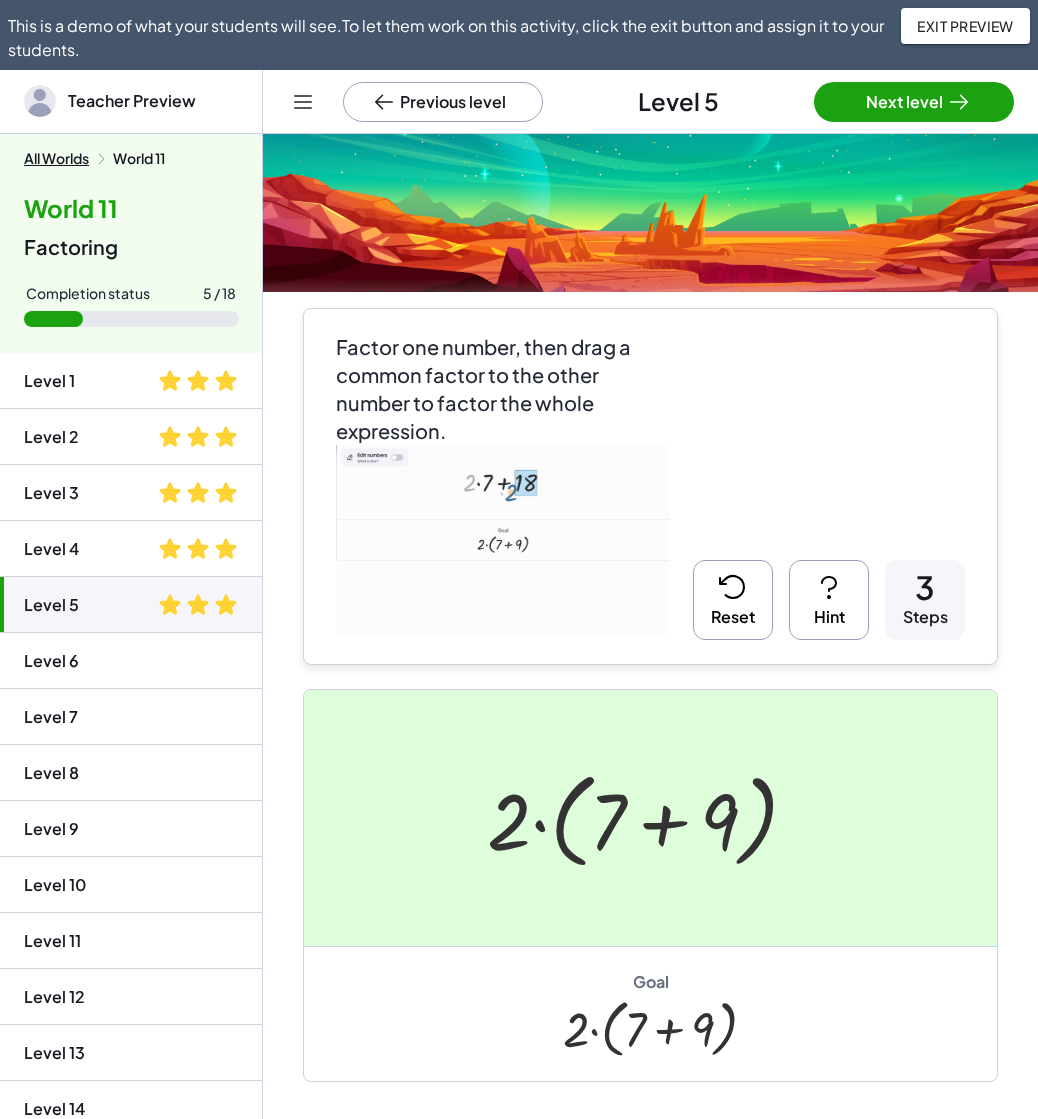click on "Hint" at bounding box center [829, 600] 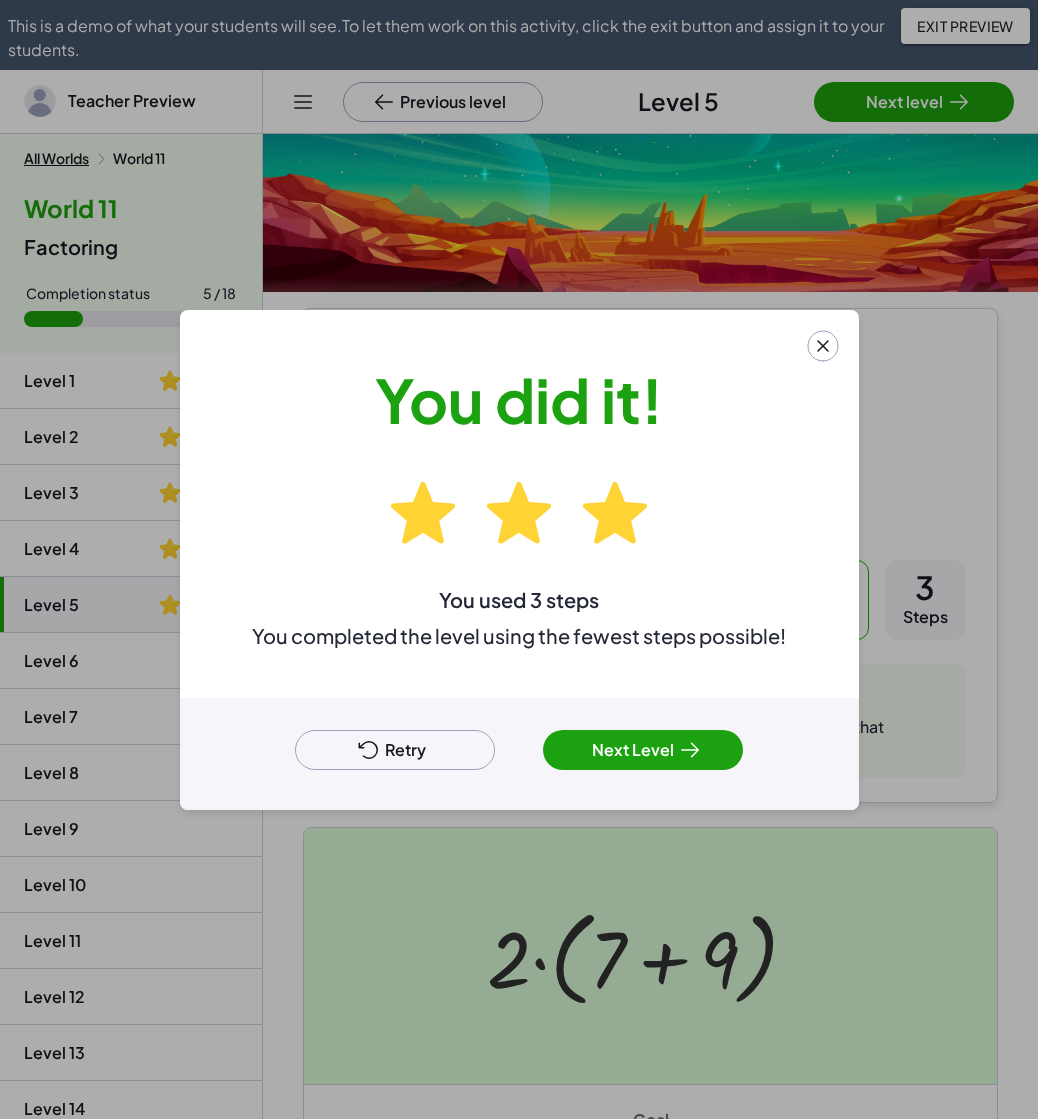 click 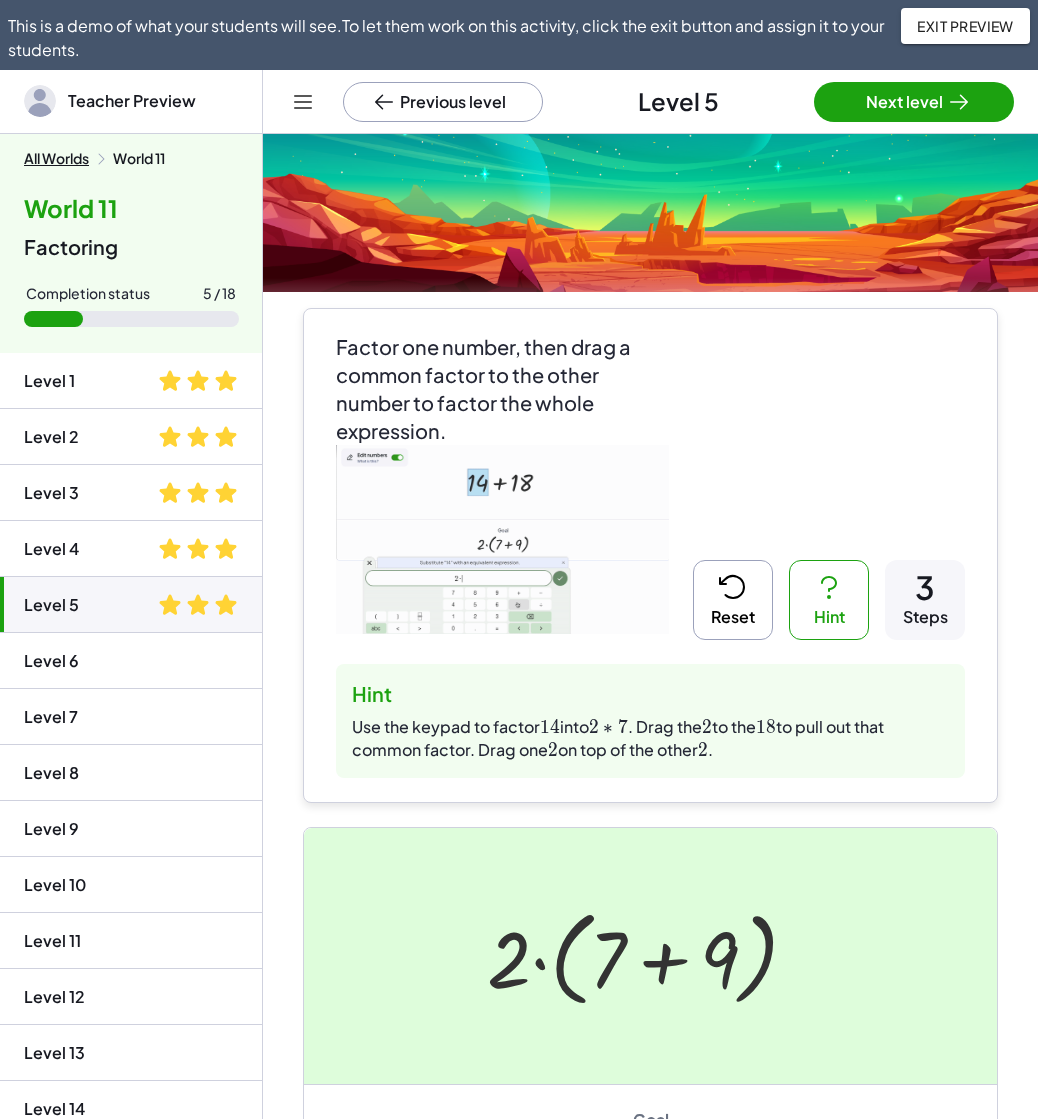 click 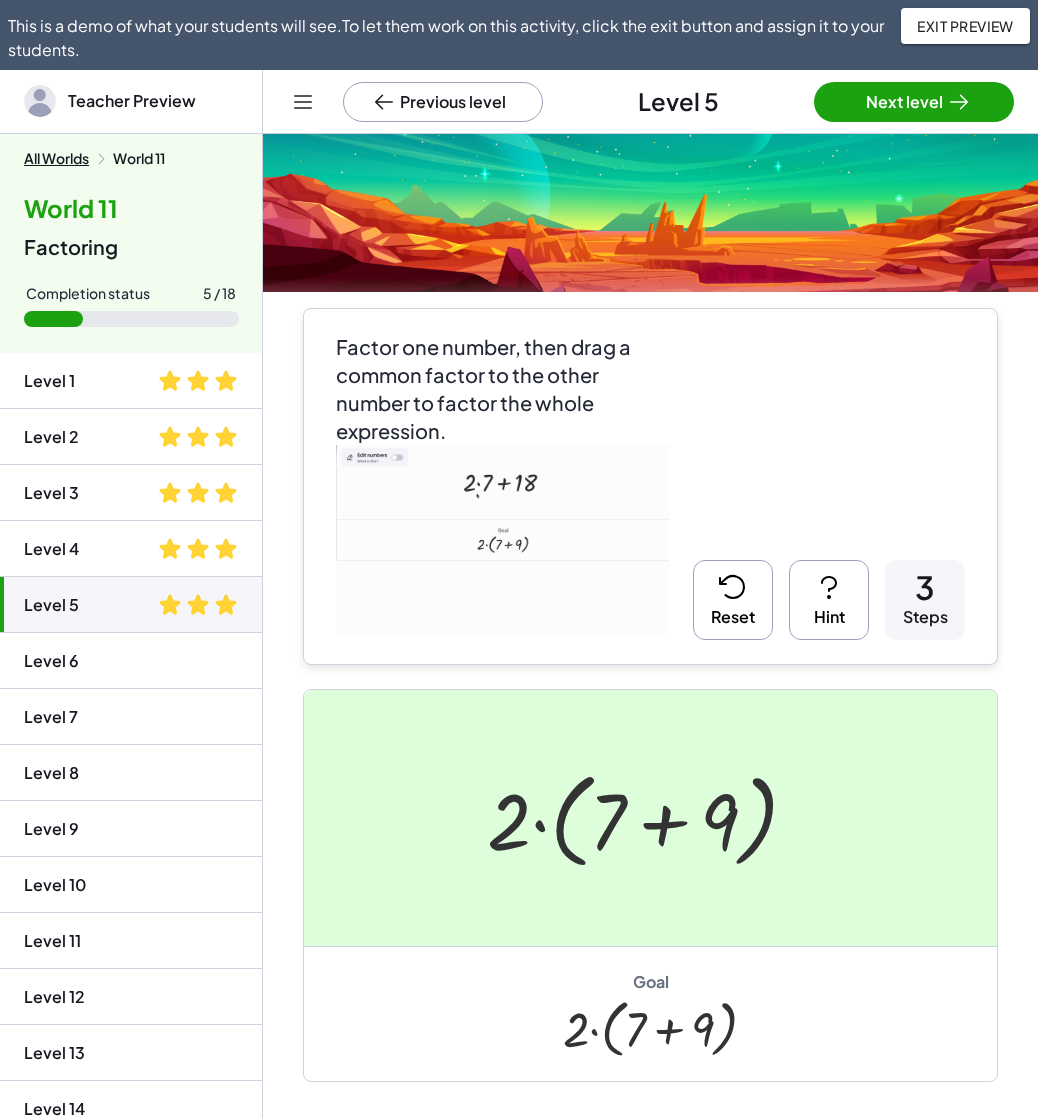 click 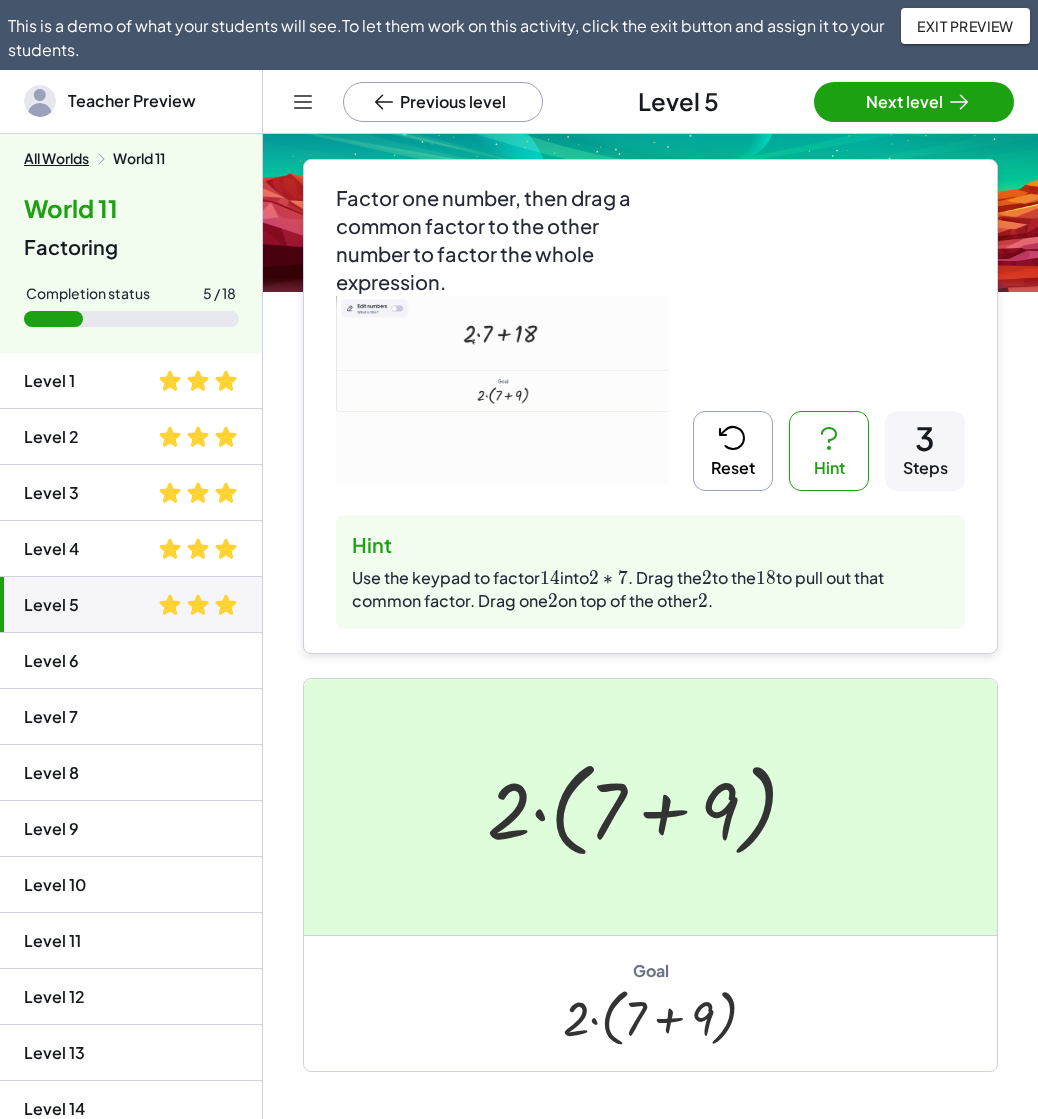 scroll, scrollTop: 202, scrollLeft: 0, axis: vertical 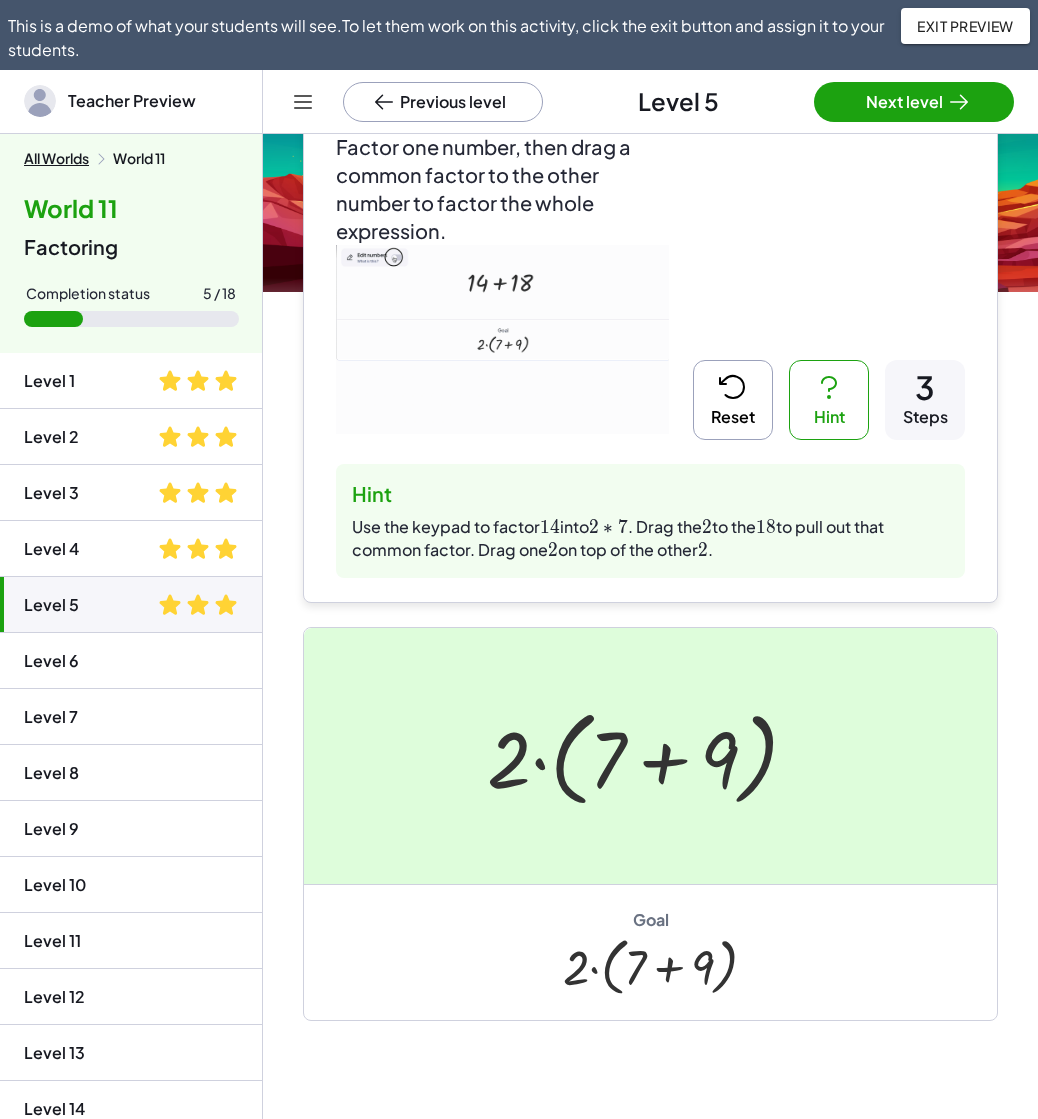 click on "Reset" at bounding box center [733, 400] 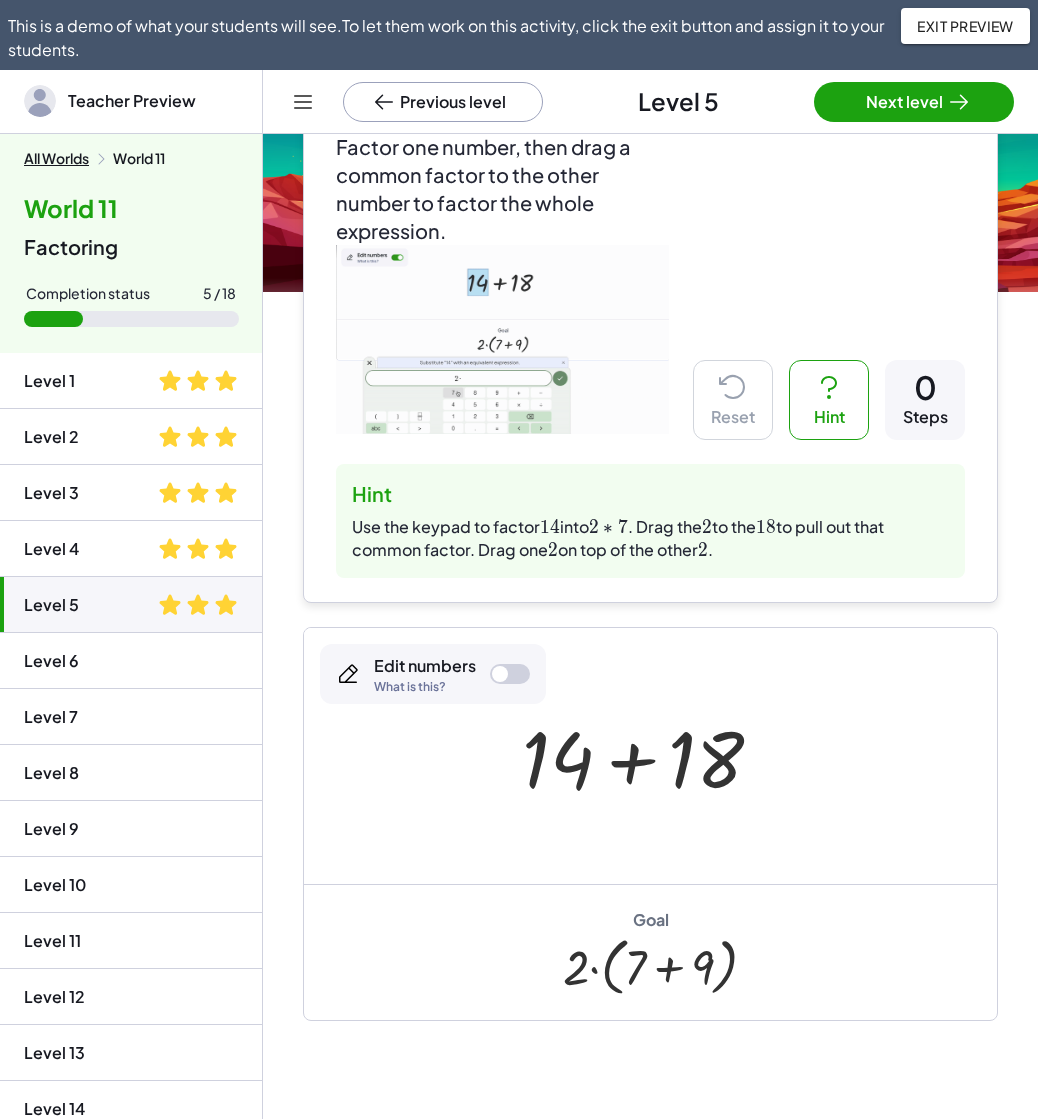 click at bounding box center [510, 674] 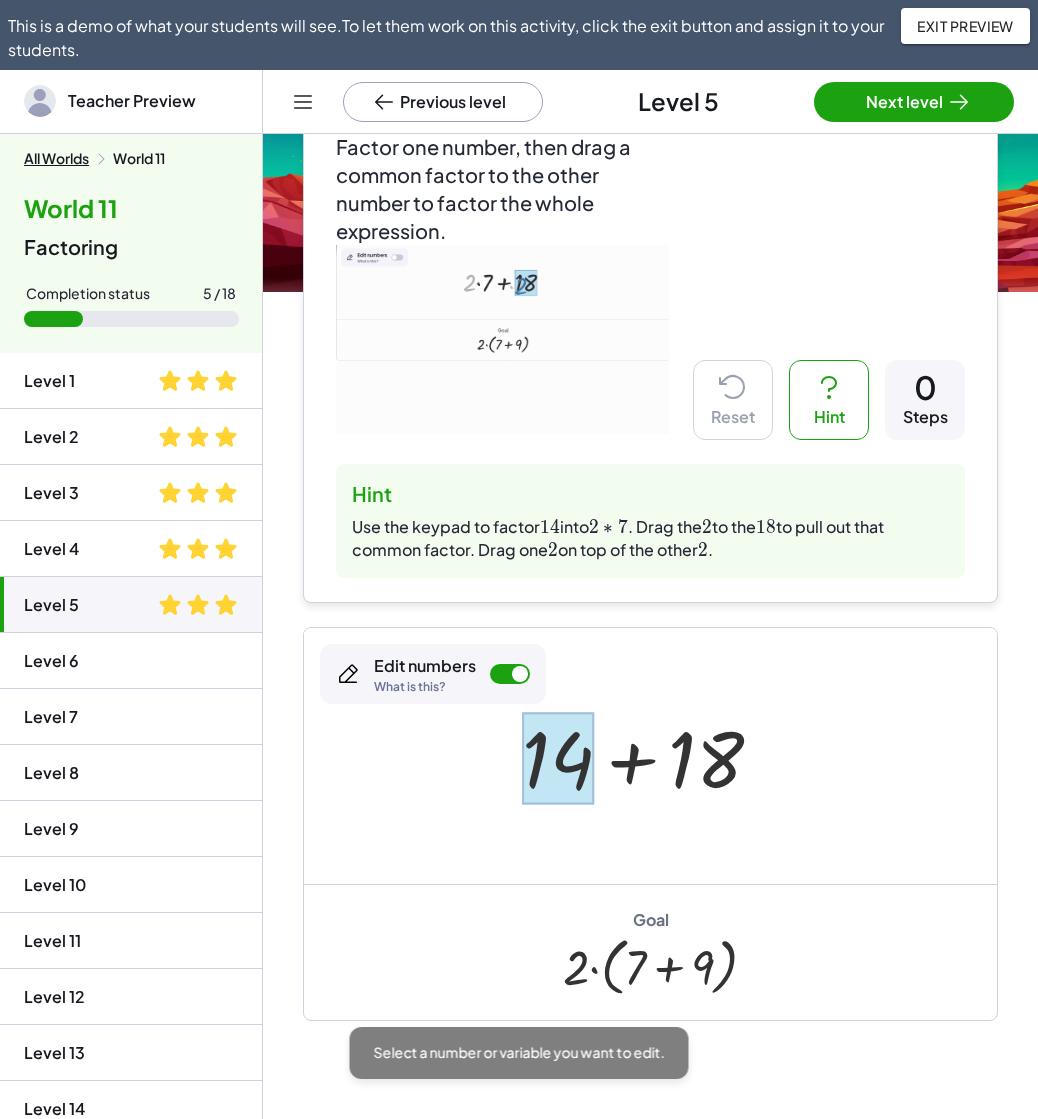 click at bounding box center (558, 758) 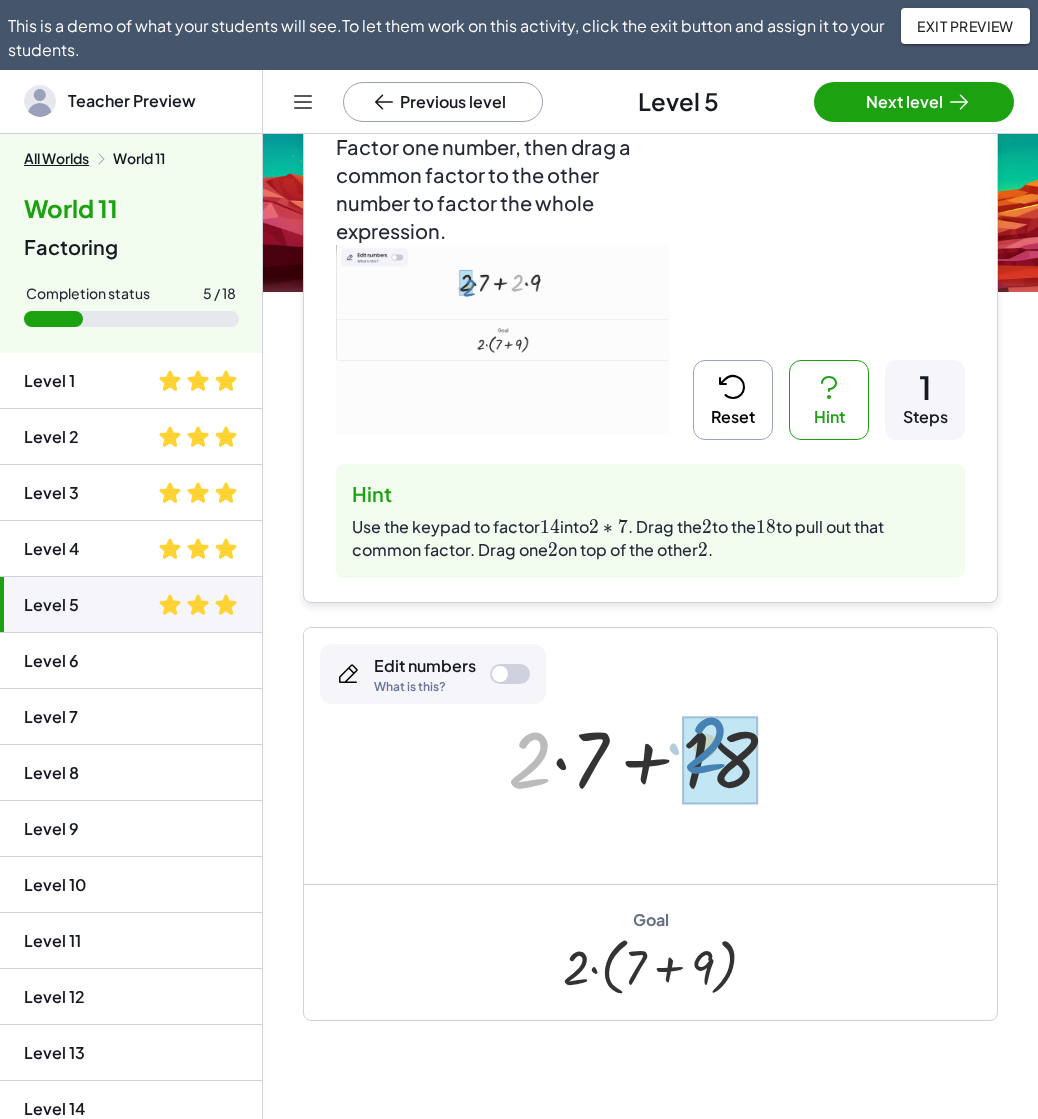 drag, startPoint x: 523, startPoint y: 772, endPoint x: 699, endPoint y: 757, distance: 176.63805 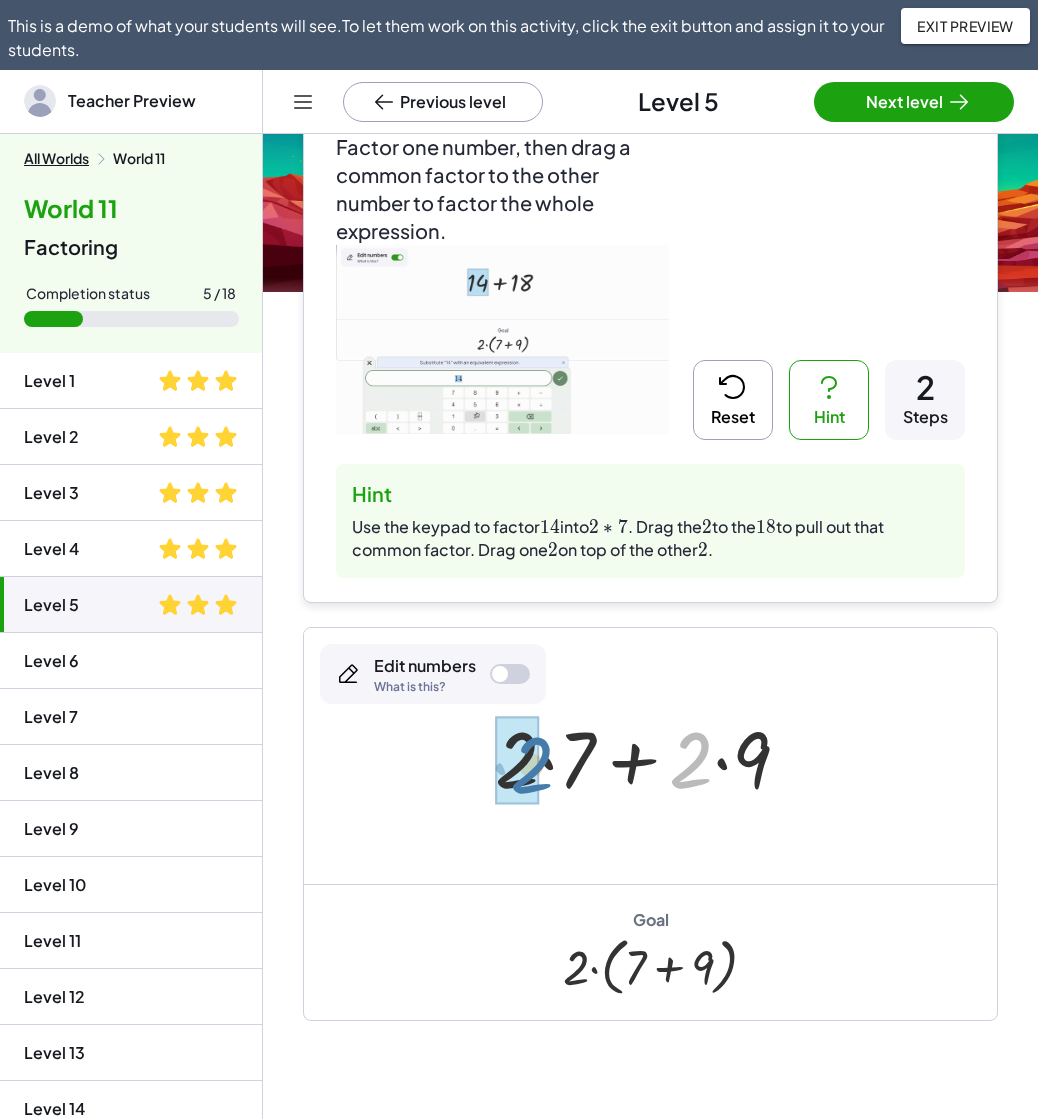 drag, startPoint x: 675, startPoint y: 771, endPoint x: 530, endPoint y: 760, distance: 145.41664 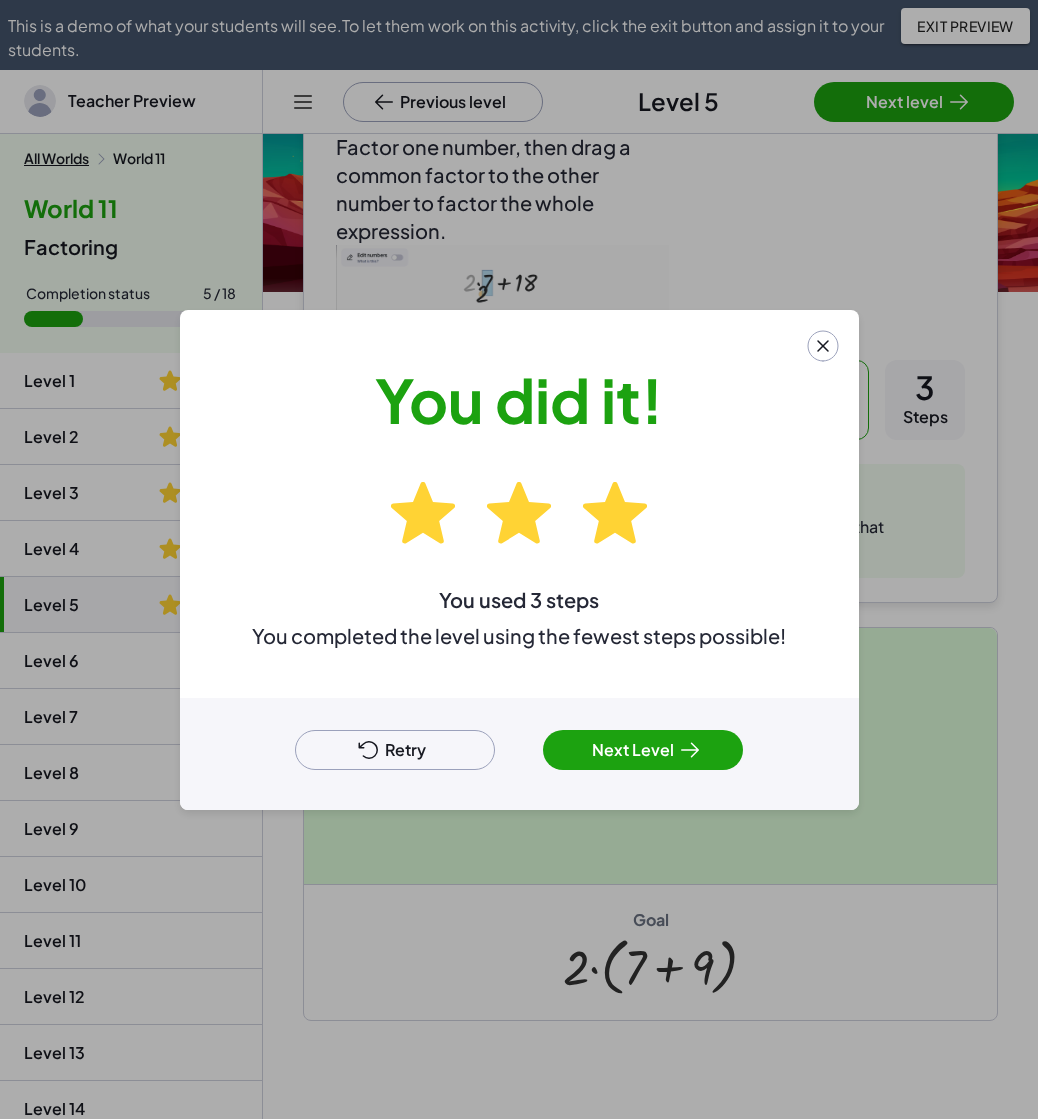 click at bounding box center [519, 559] 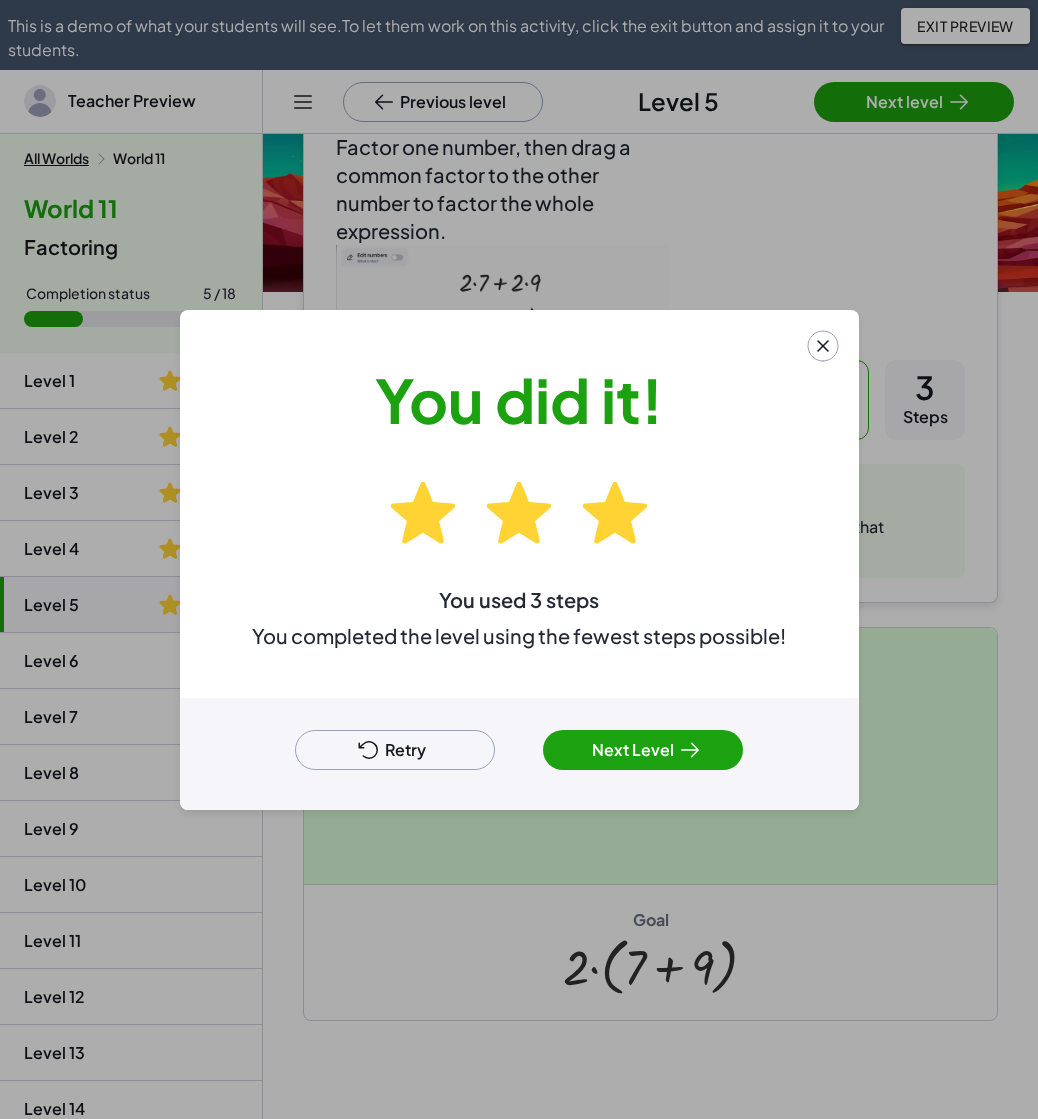 click on "Next Level" at bounding box center (643, 750) 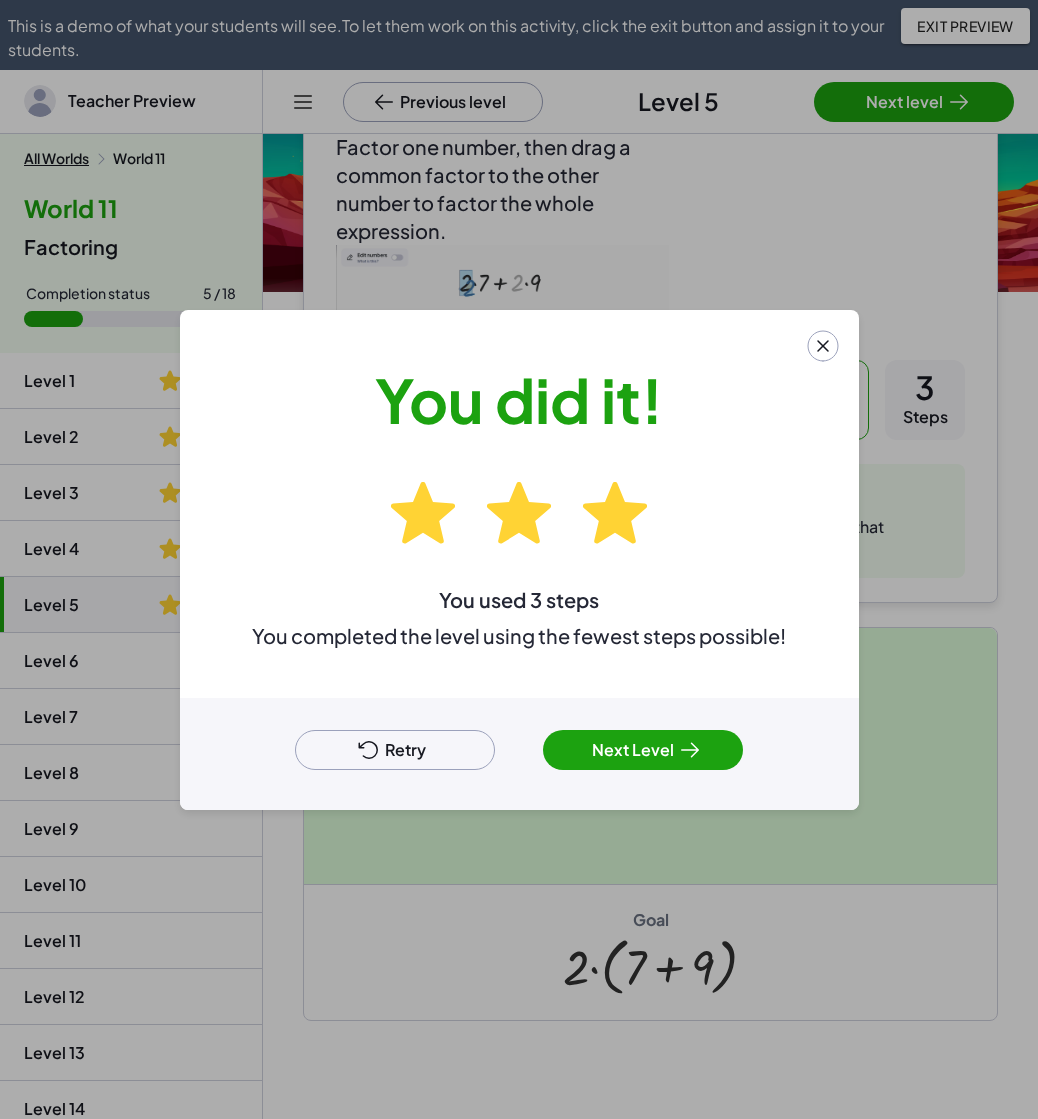 scroll, scrollTop: 13, scrollLeft: 0, axis: vertical 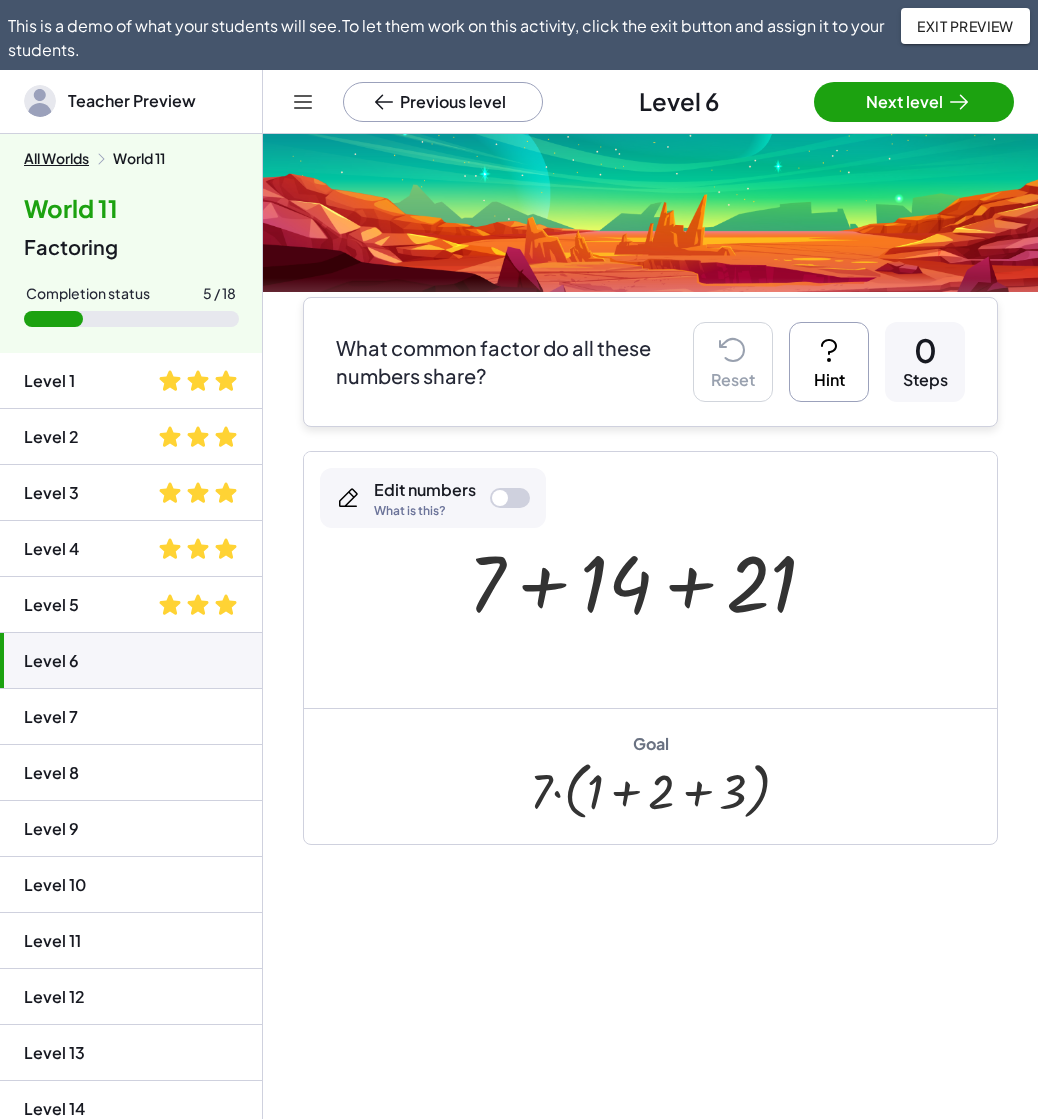 click on "Level 6" 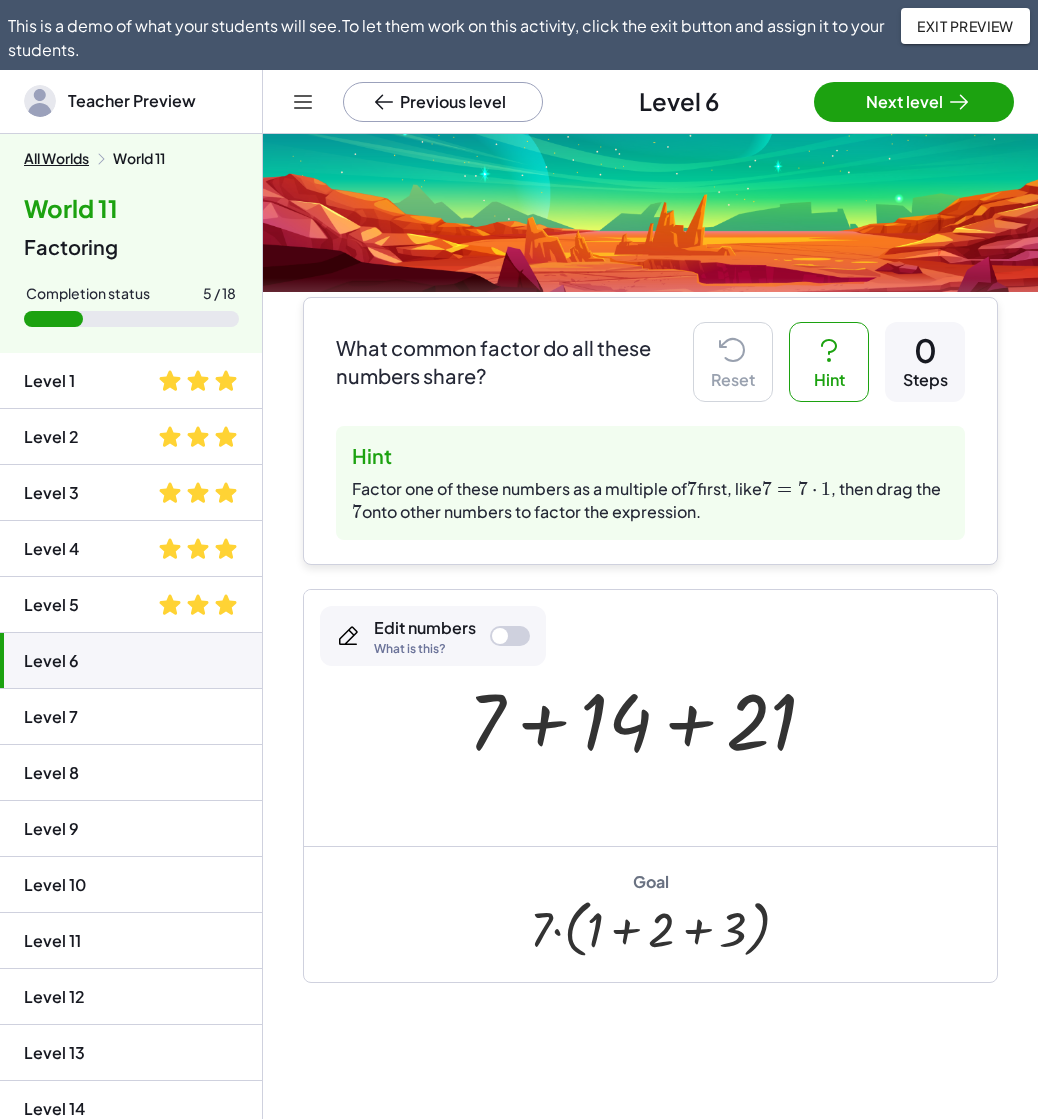 drag, startPoint x: 520, startPoint y: 629, endPoint x: 511, endPoint y: 646, distance: 19.235384 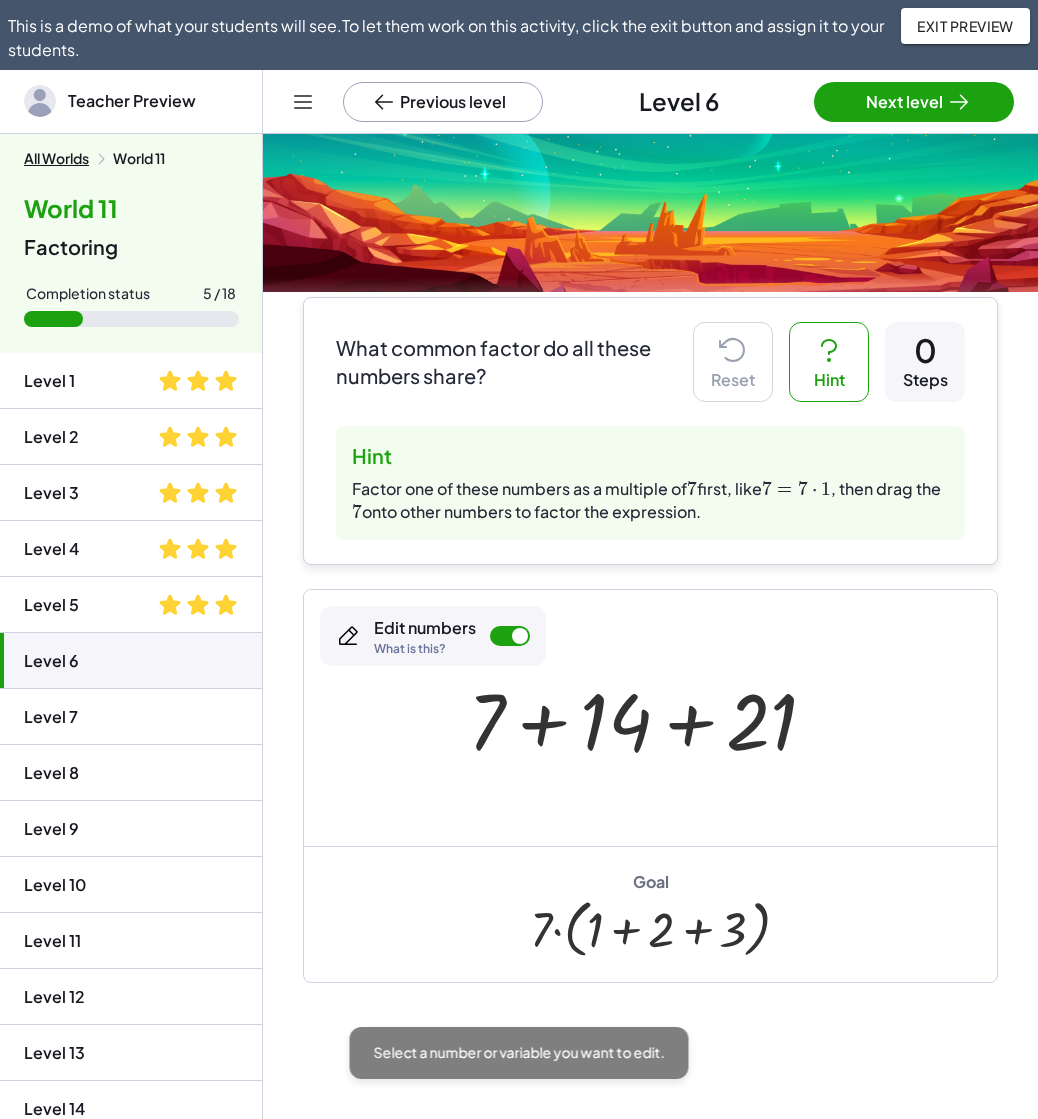 click at bounding box center (650, 718) 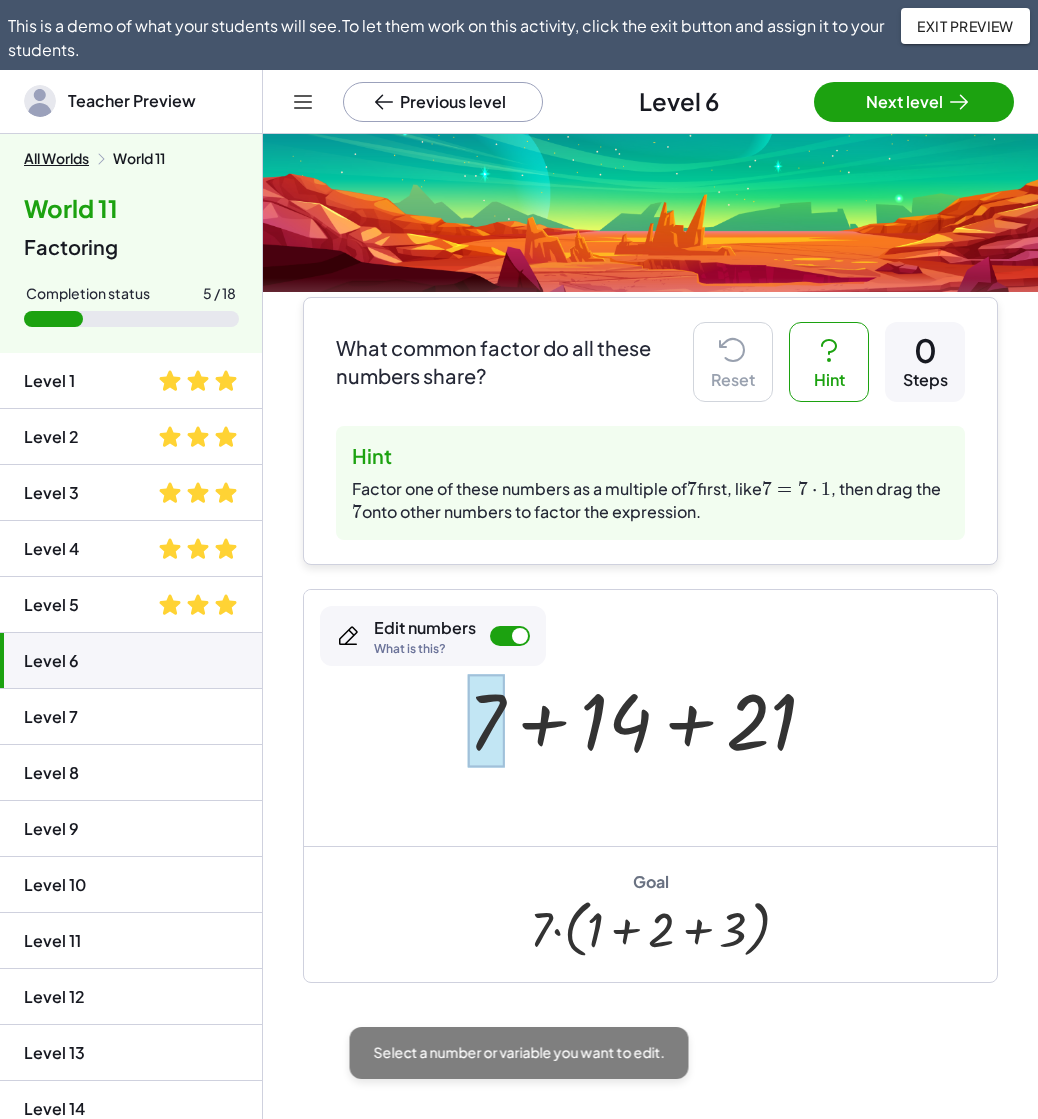 click at bounding box center (486, 720) 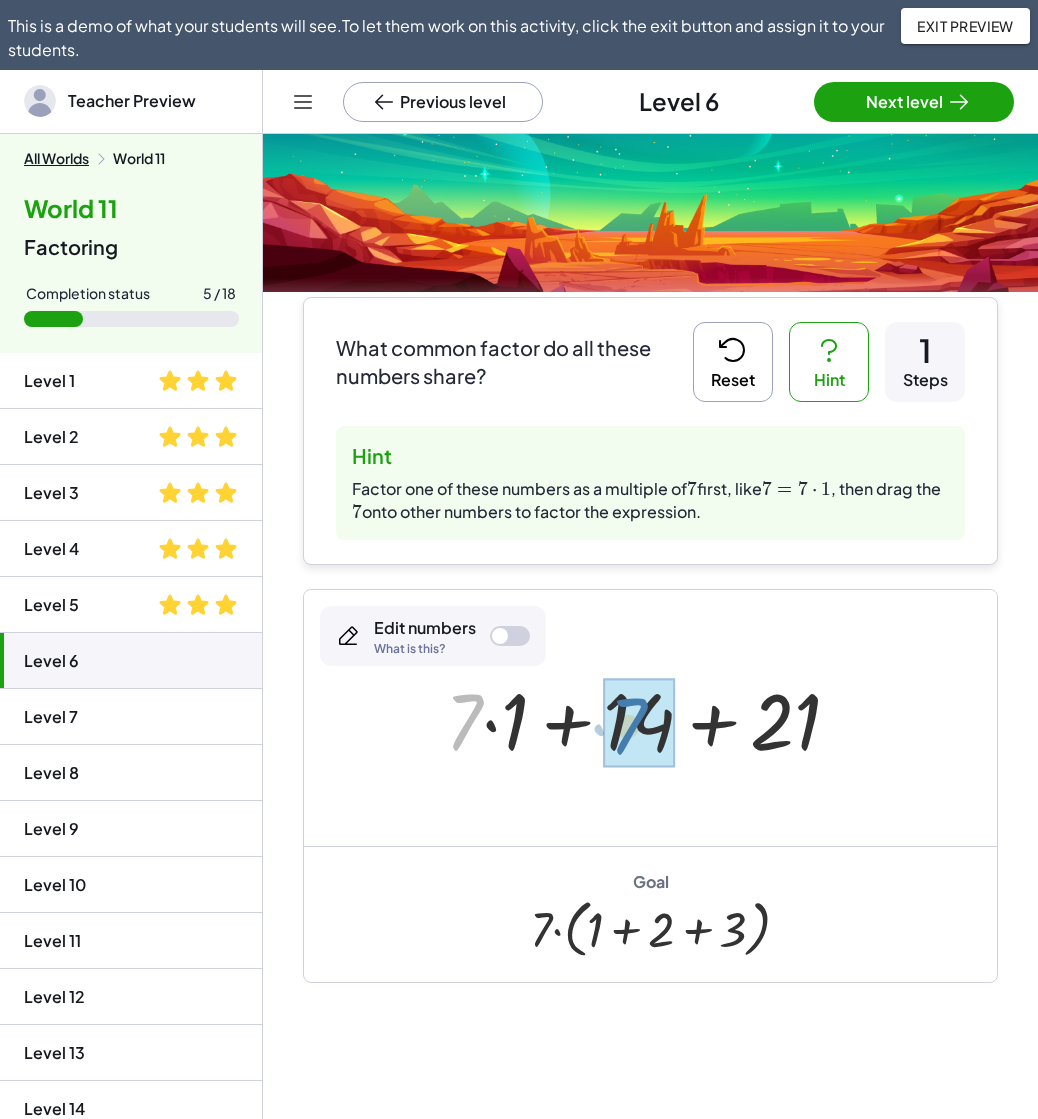 drag, startPoint x: 458, startPoint y: 723, endPoint x: 622, endPoint y: 727, distance: 164.04877 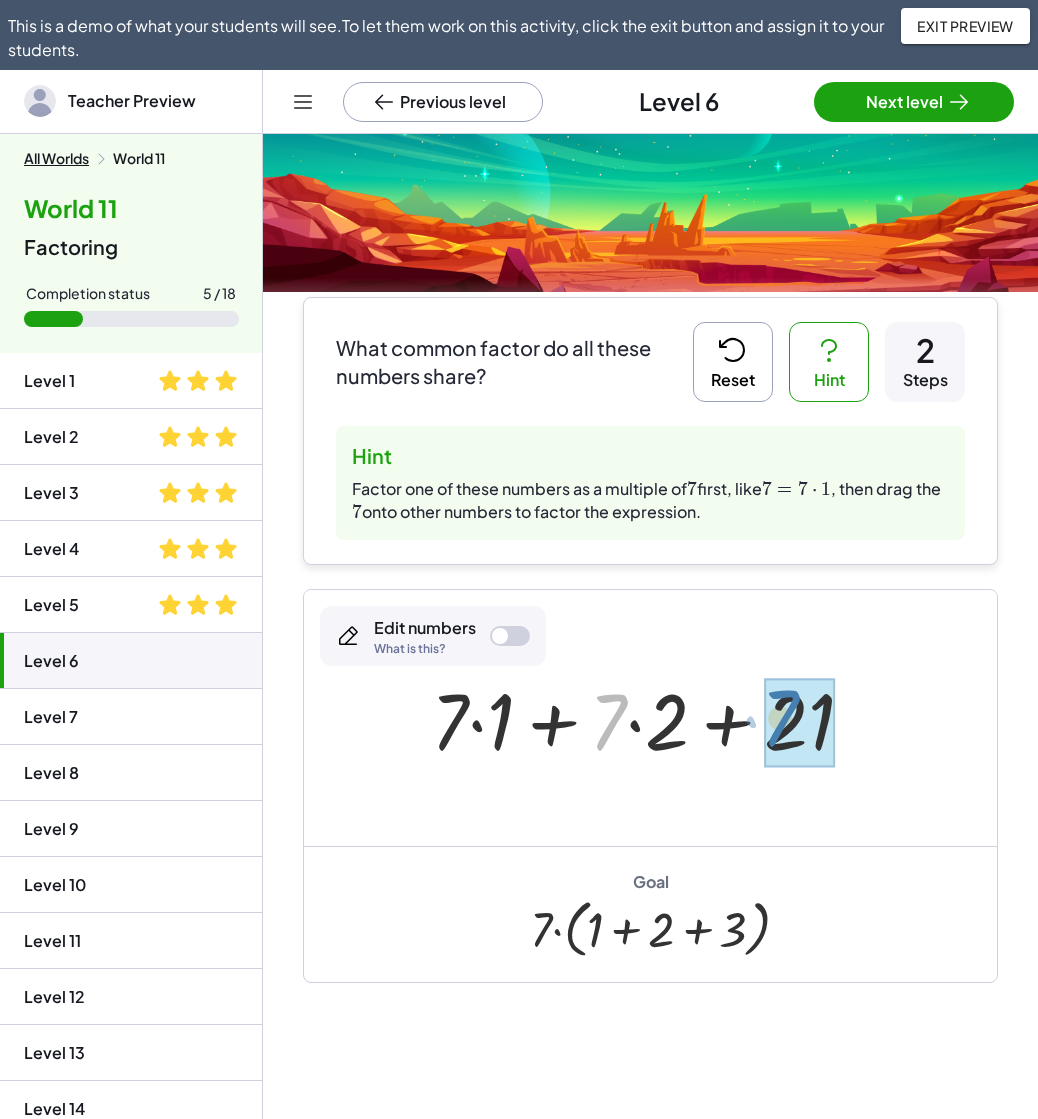 drag, startPoint x: 608, startPoint y: 734, endPoint x: 781, endPoint y: 730, distance: 173.04623 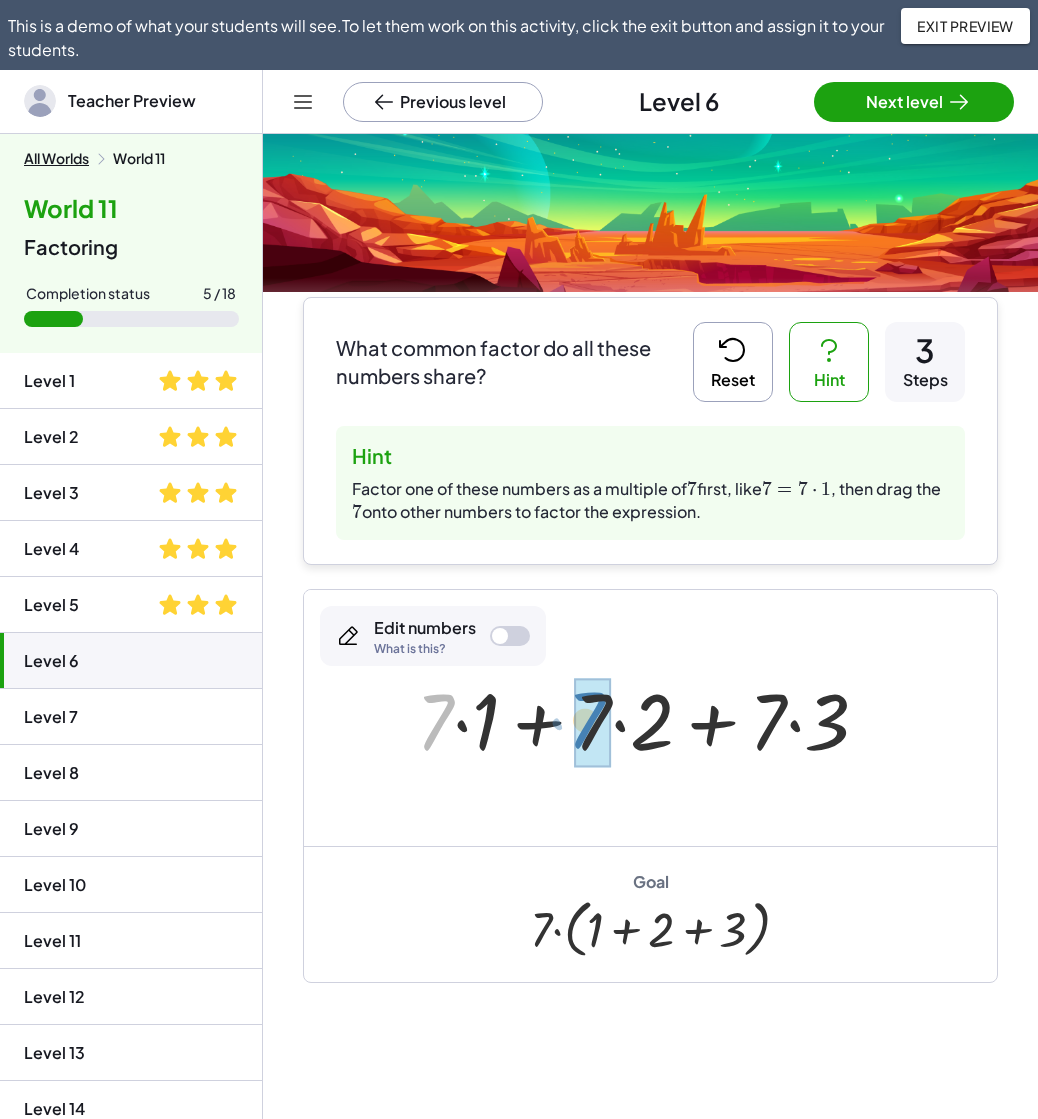 drag, startPoint x: 430, startPoint y: 727, endPoint x: 581, endPoint y: 725, distance: 151.01324 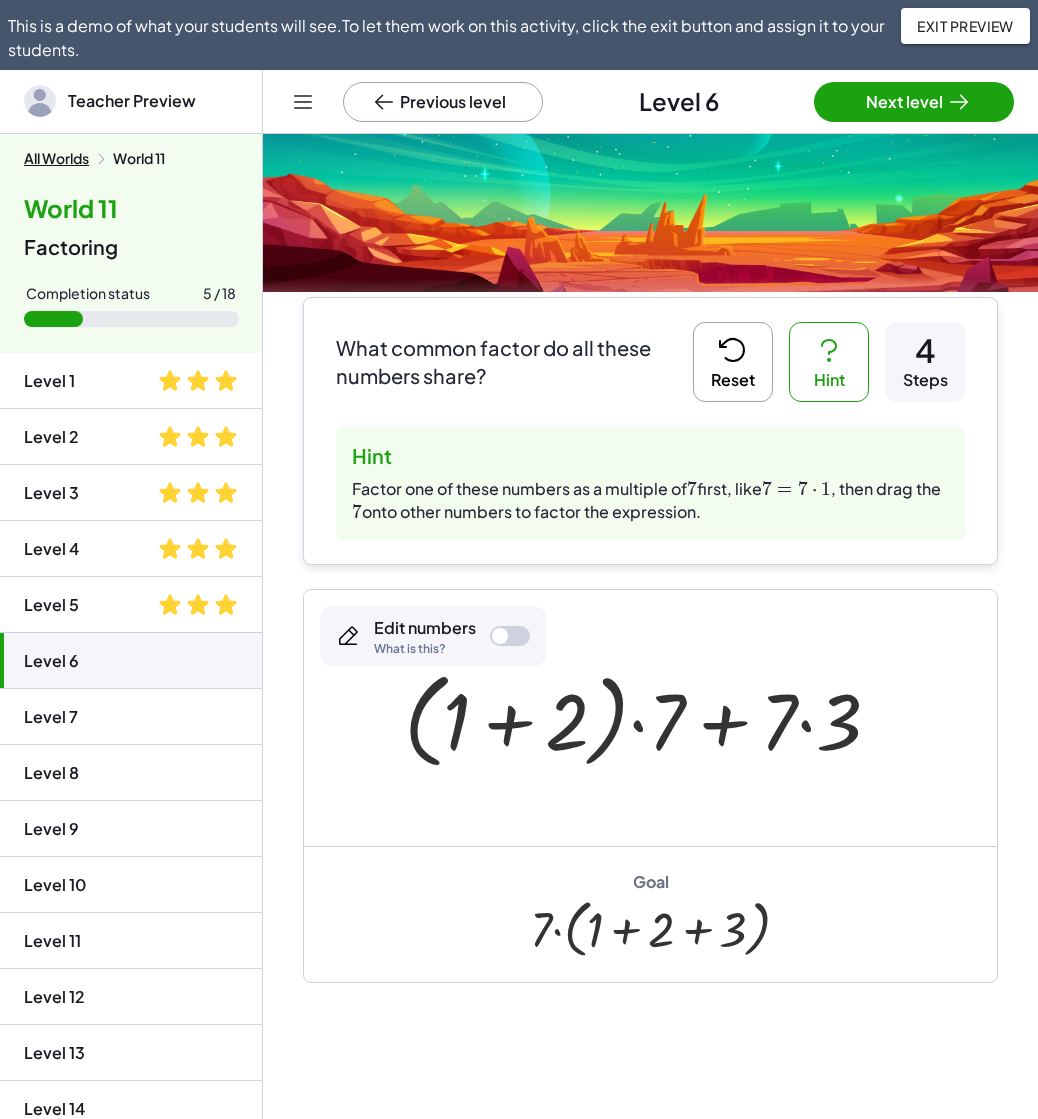 click on "Reset" at bounding box center (733, 362) 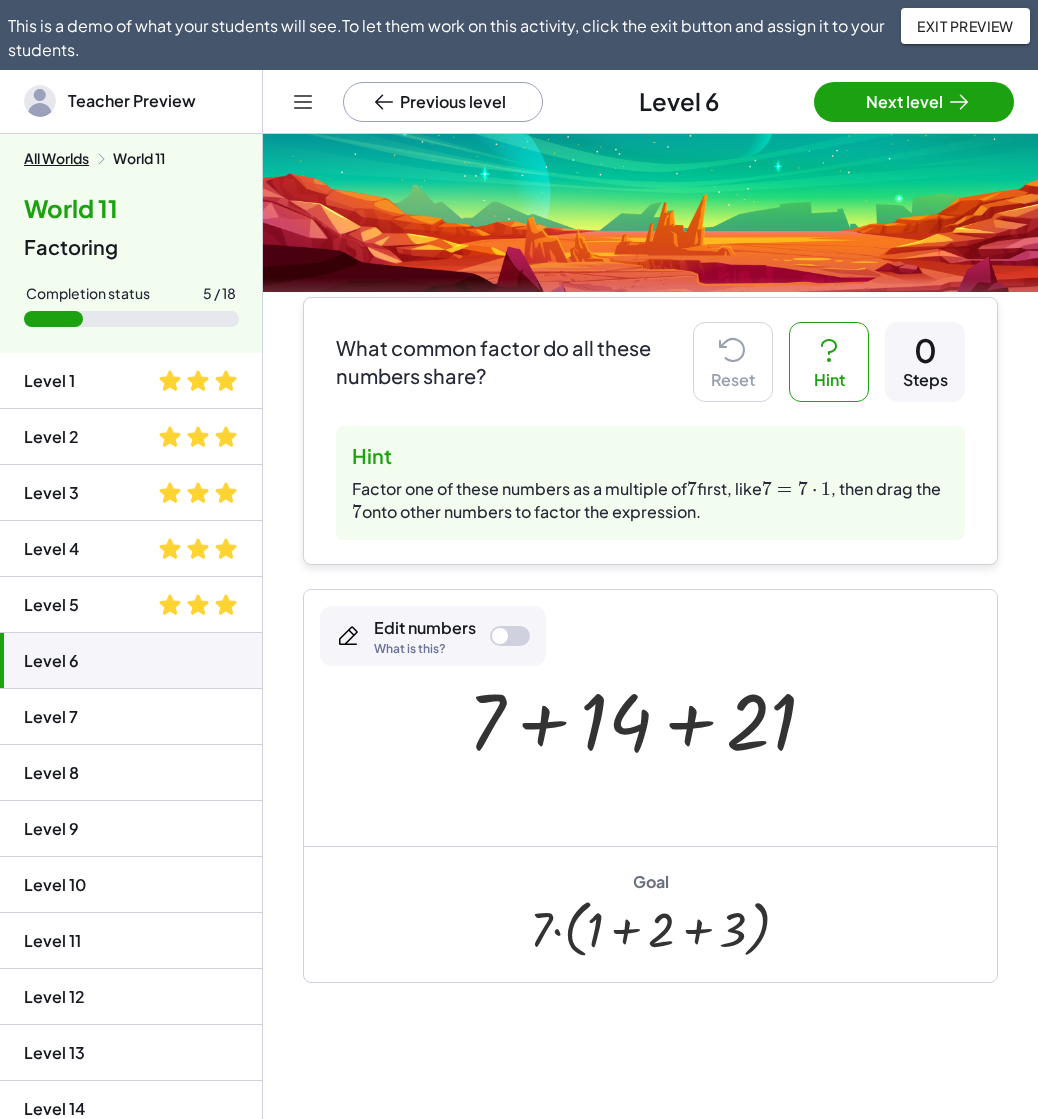 click at bounding box center (510, 636) 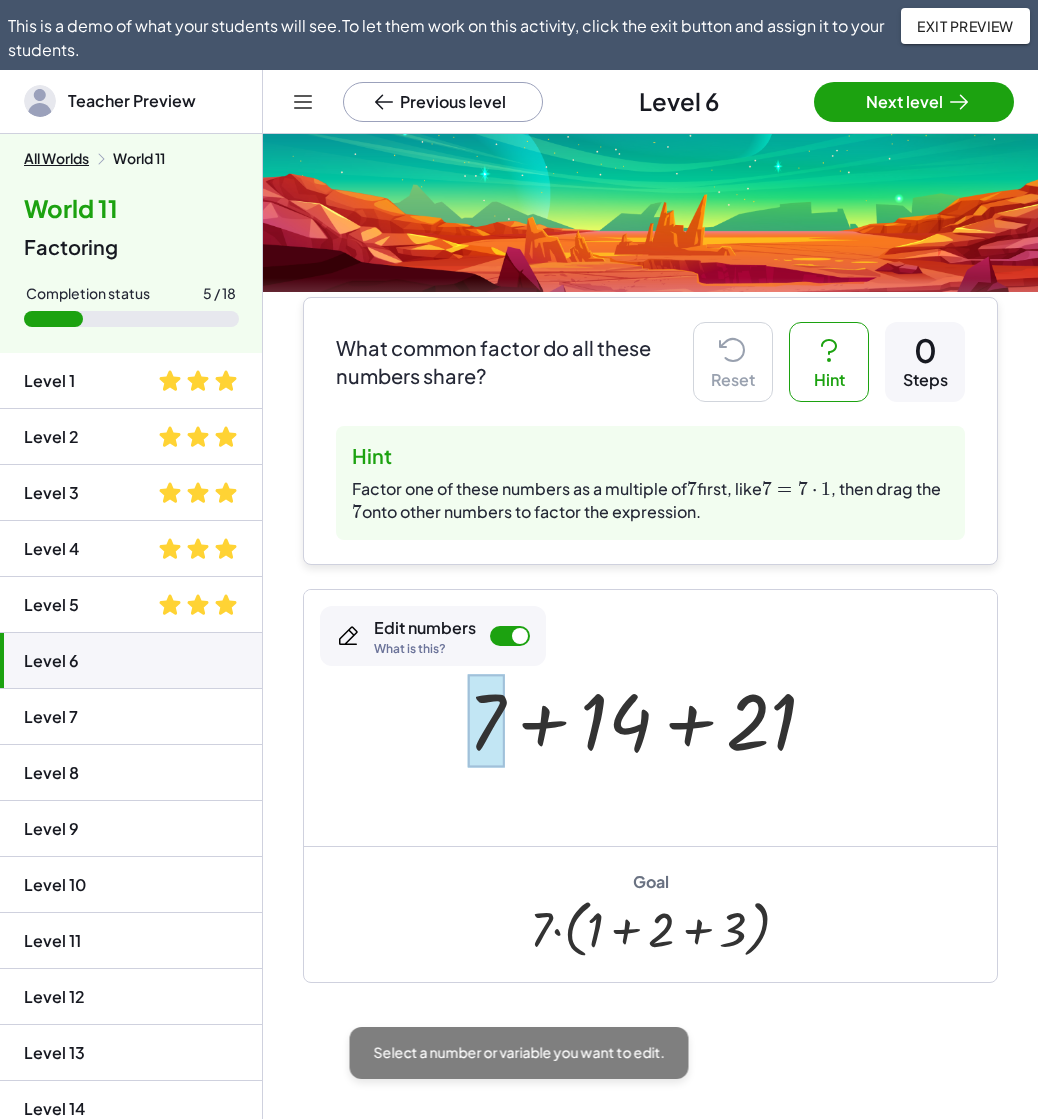 click at bounding box center [486, 720] 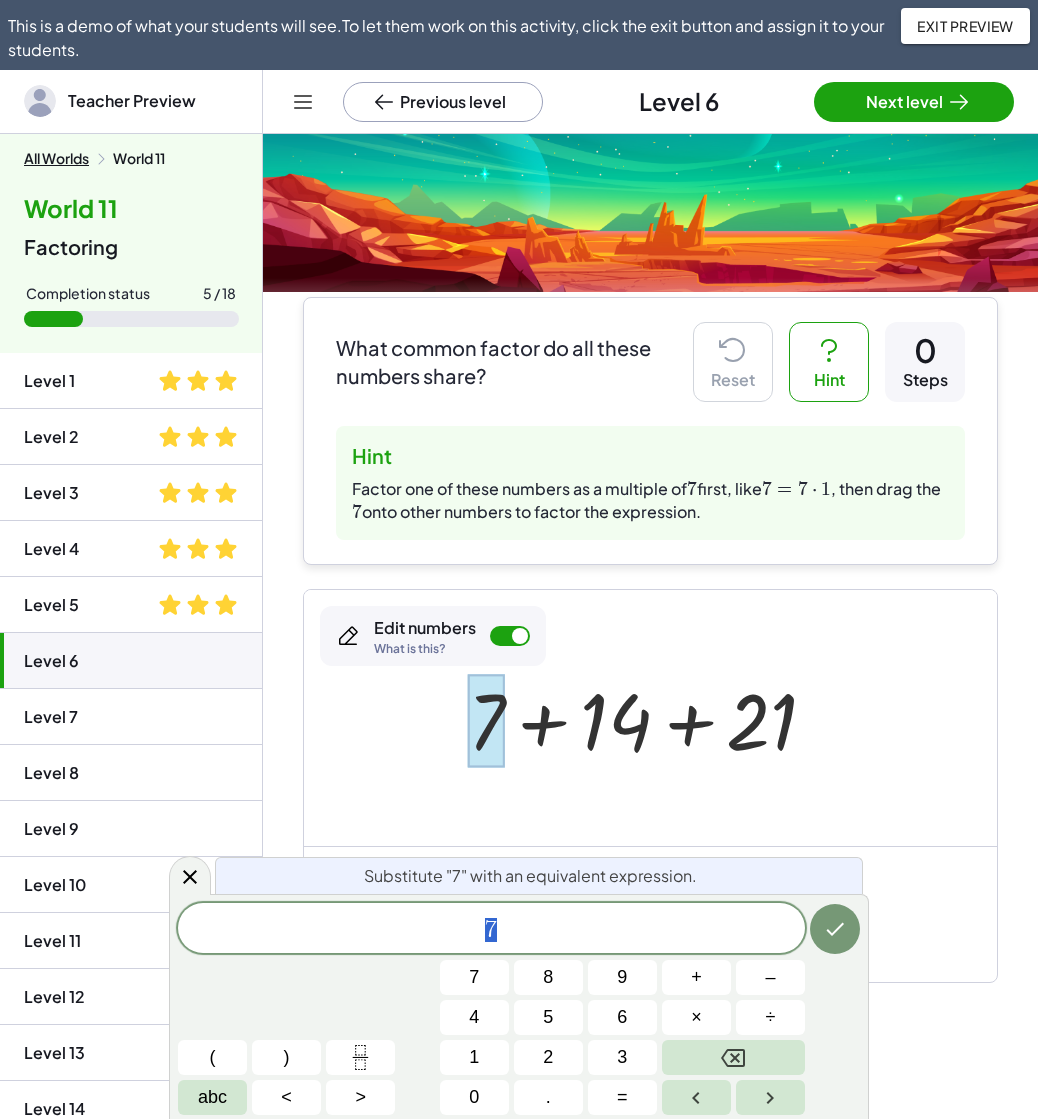 click at bounding box center (510, 636) 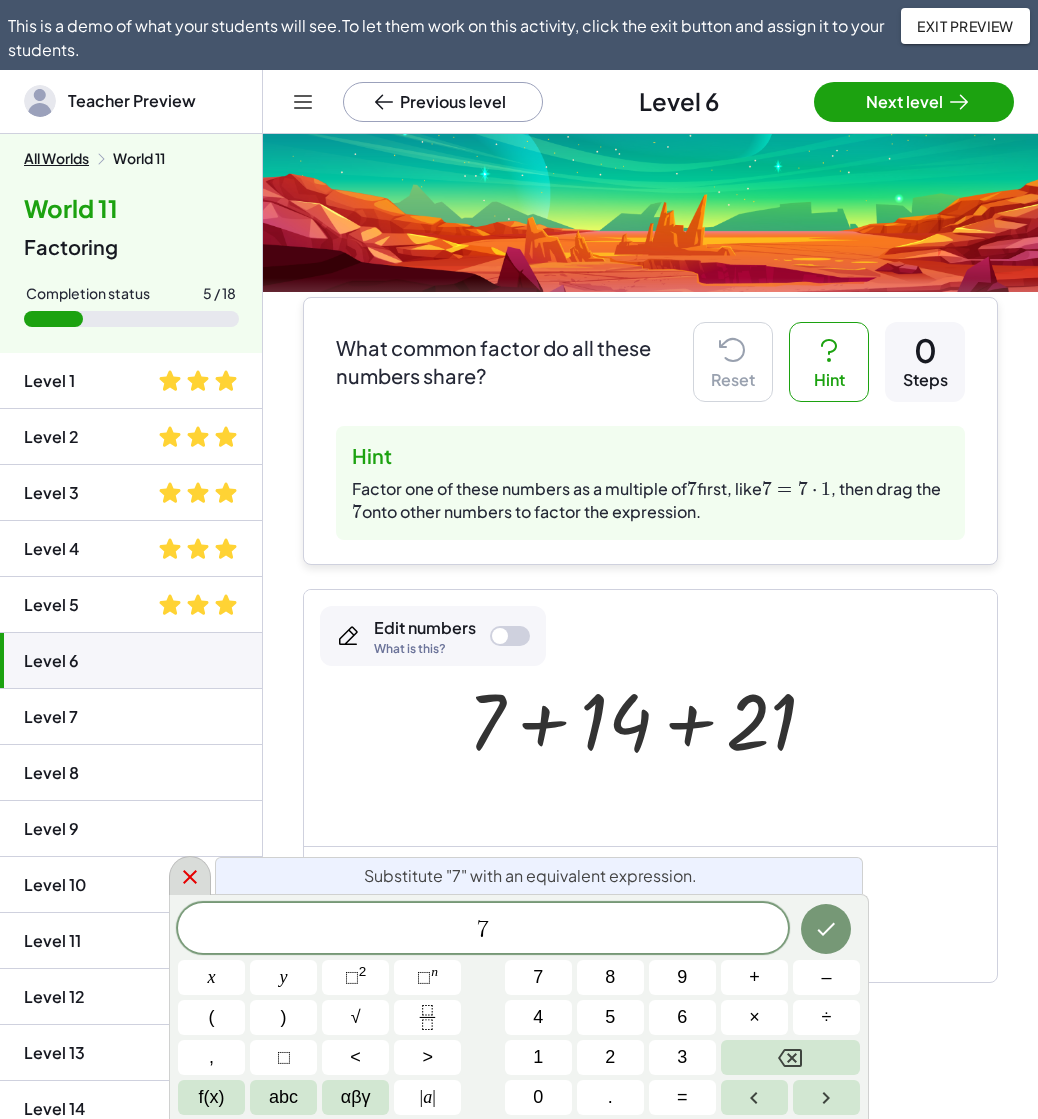 click 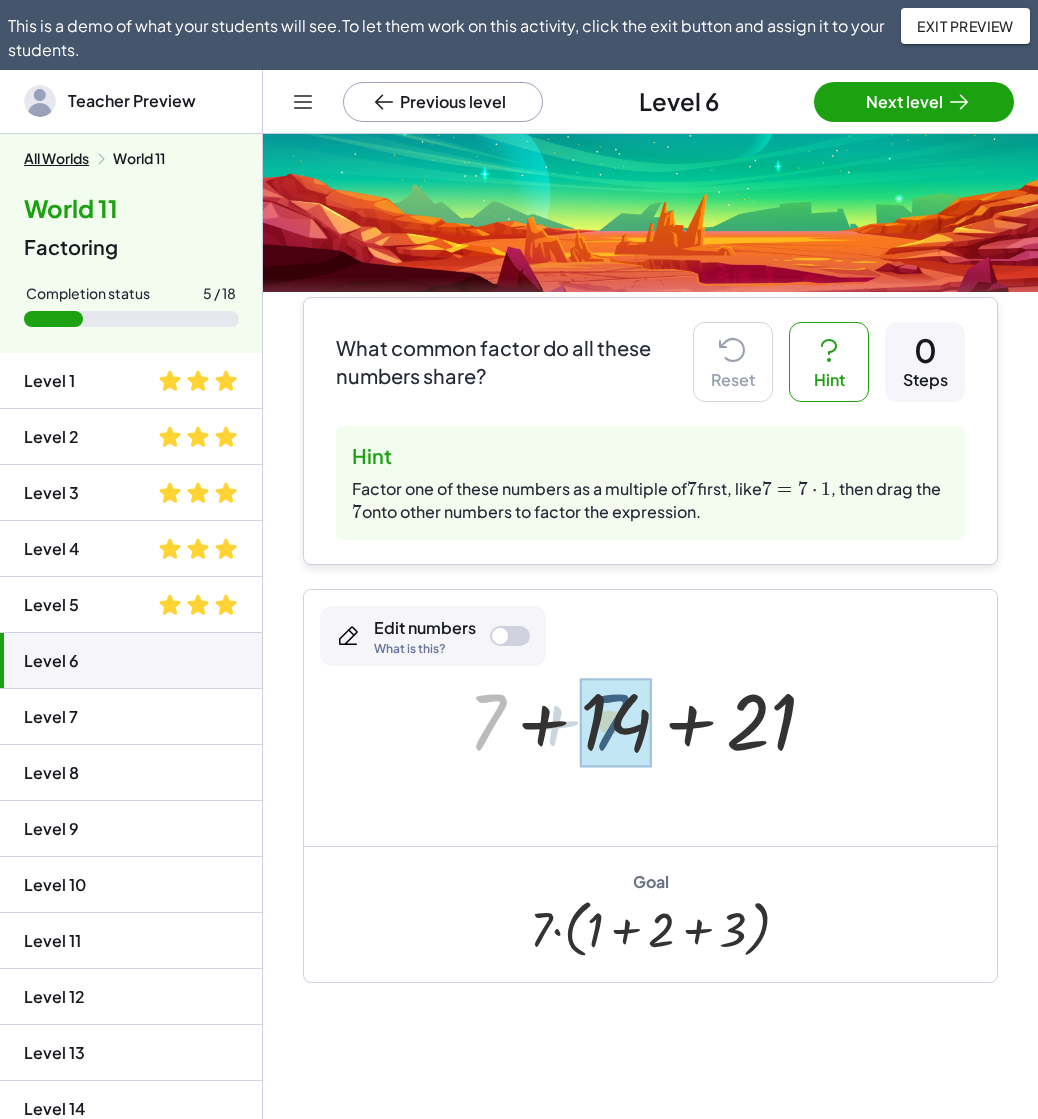 drag, startPoint x: 471, startPoint y: 744, endPoint x: 598, endPoint y: 745, distance: 127.00394 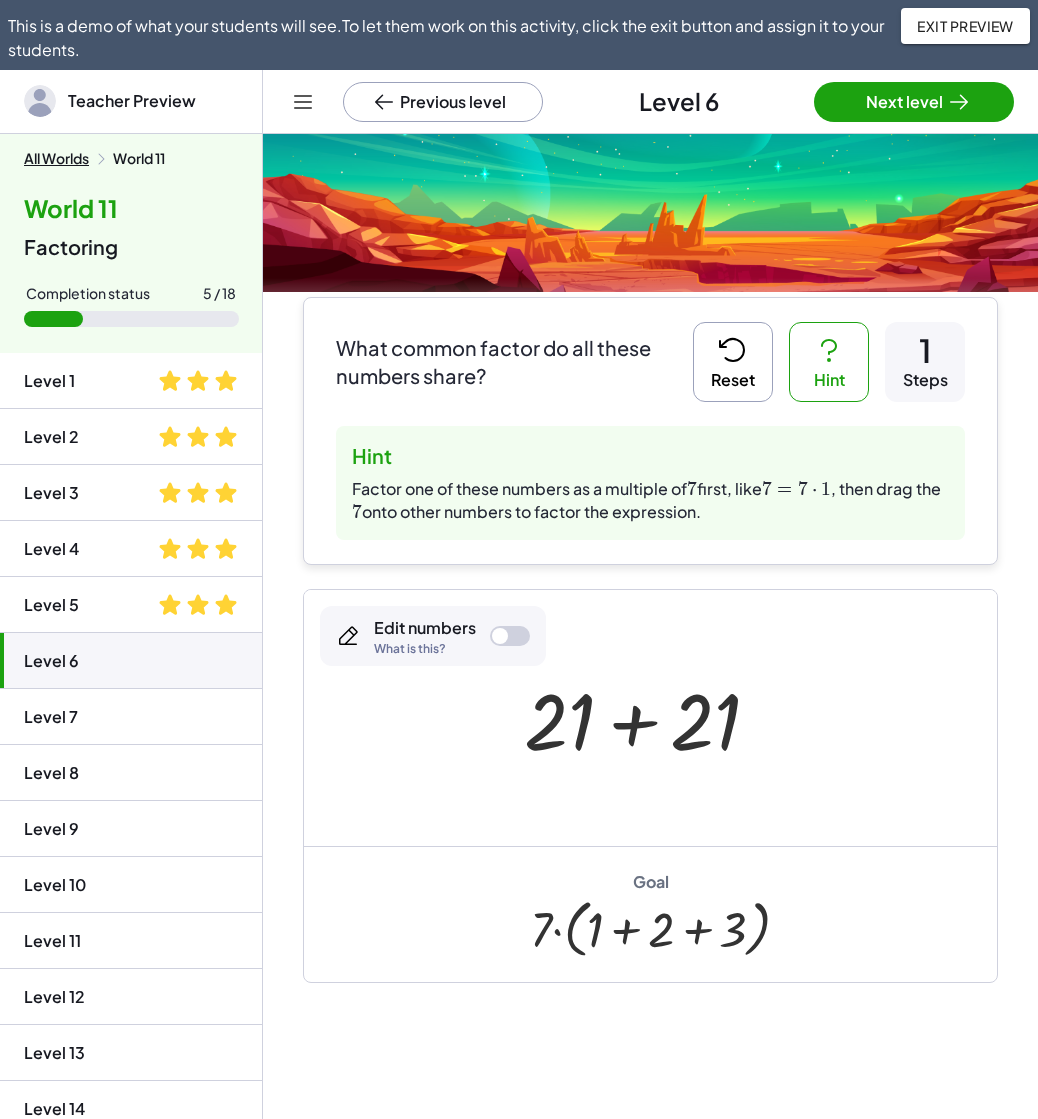 click on "Reset" at bounding box center [733, 362] 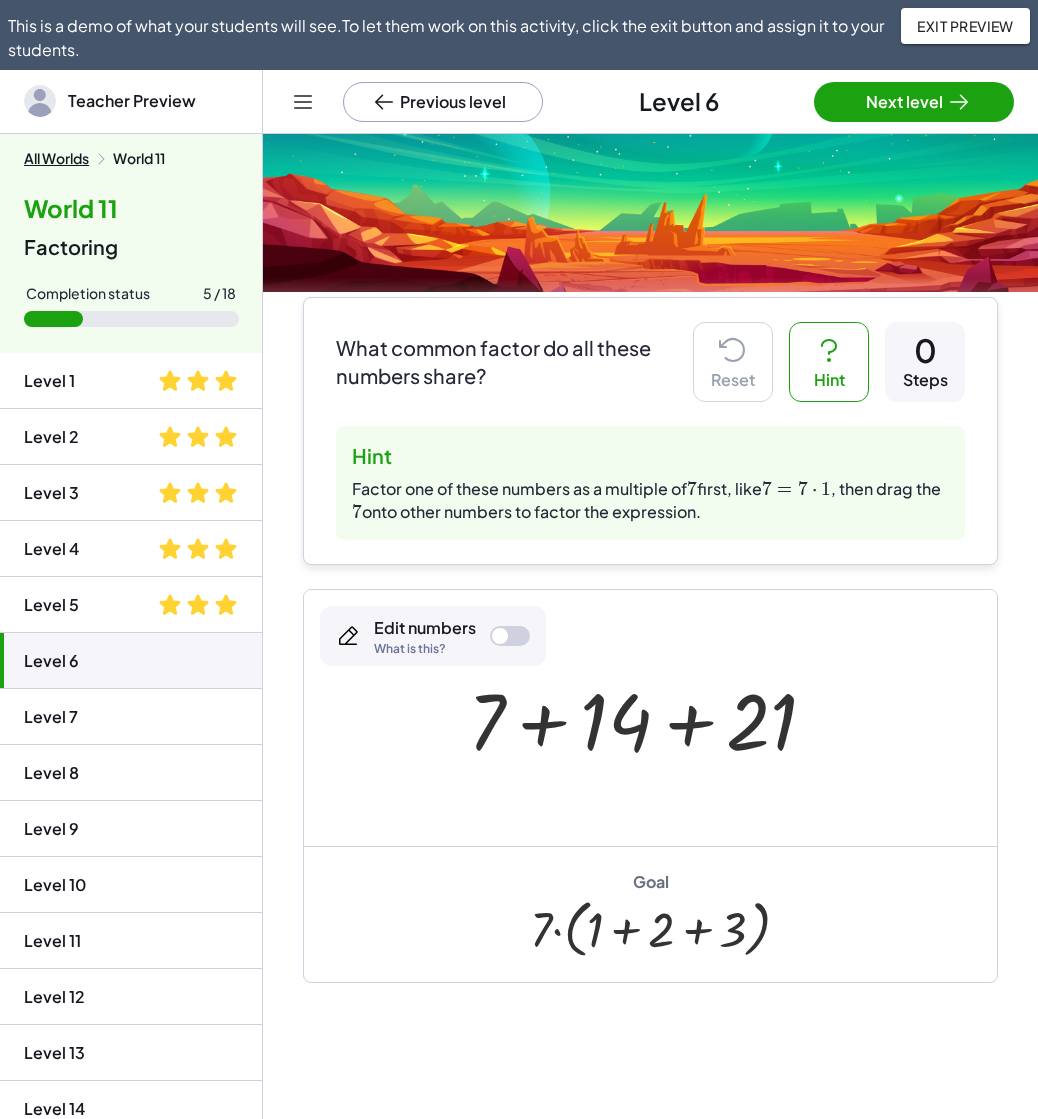 click at bounding box center [510, 636] 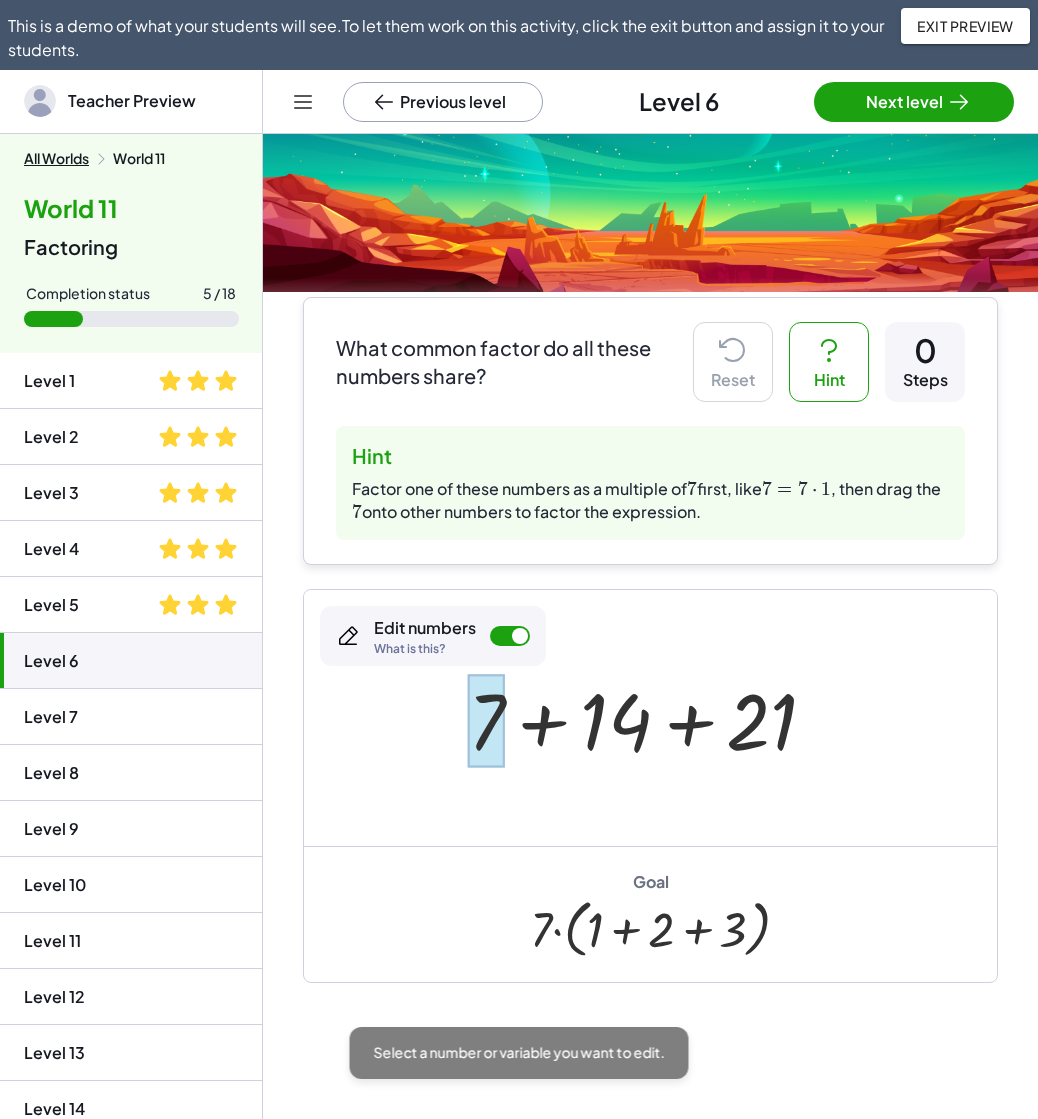 click at bounding box center (486, 720) 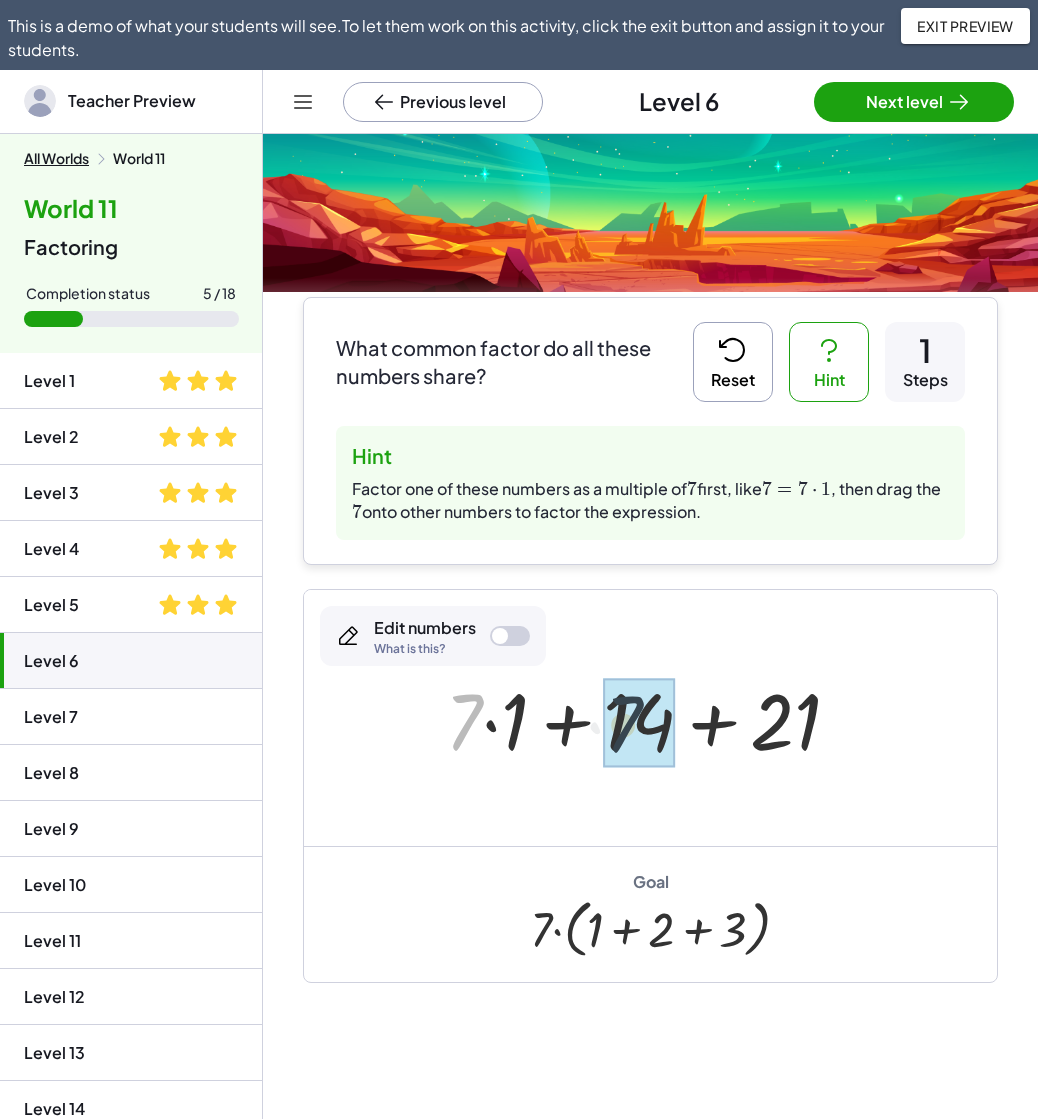 drag, startPoint x: 561, startPoint y: 721, endPoint x: 632, endPoint y: 725, distance: 71.11259 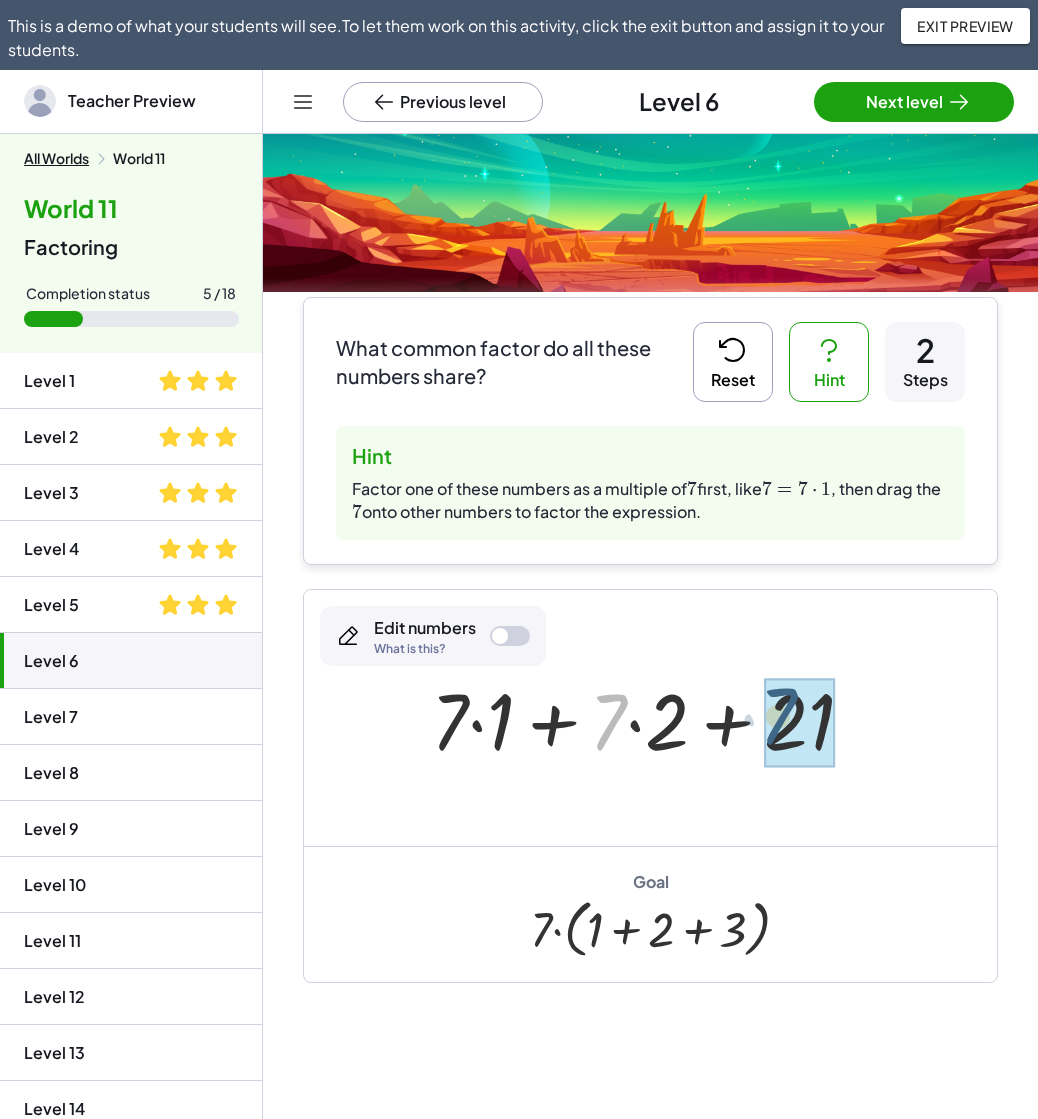 drag, startPoint x: 610, startPoint y: 735, endPoint x: 792, endPoint y: 735, distance: 182 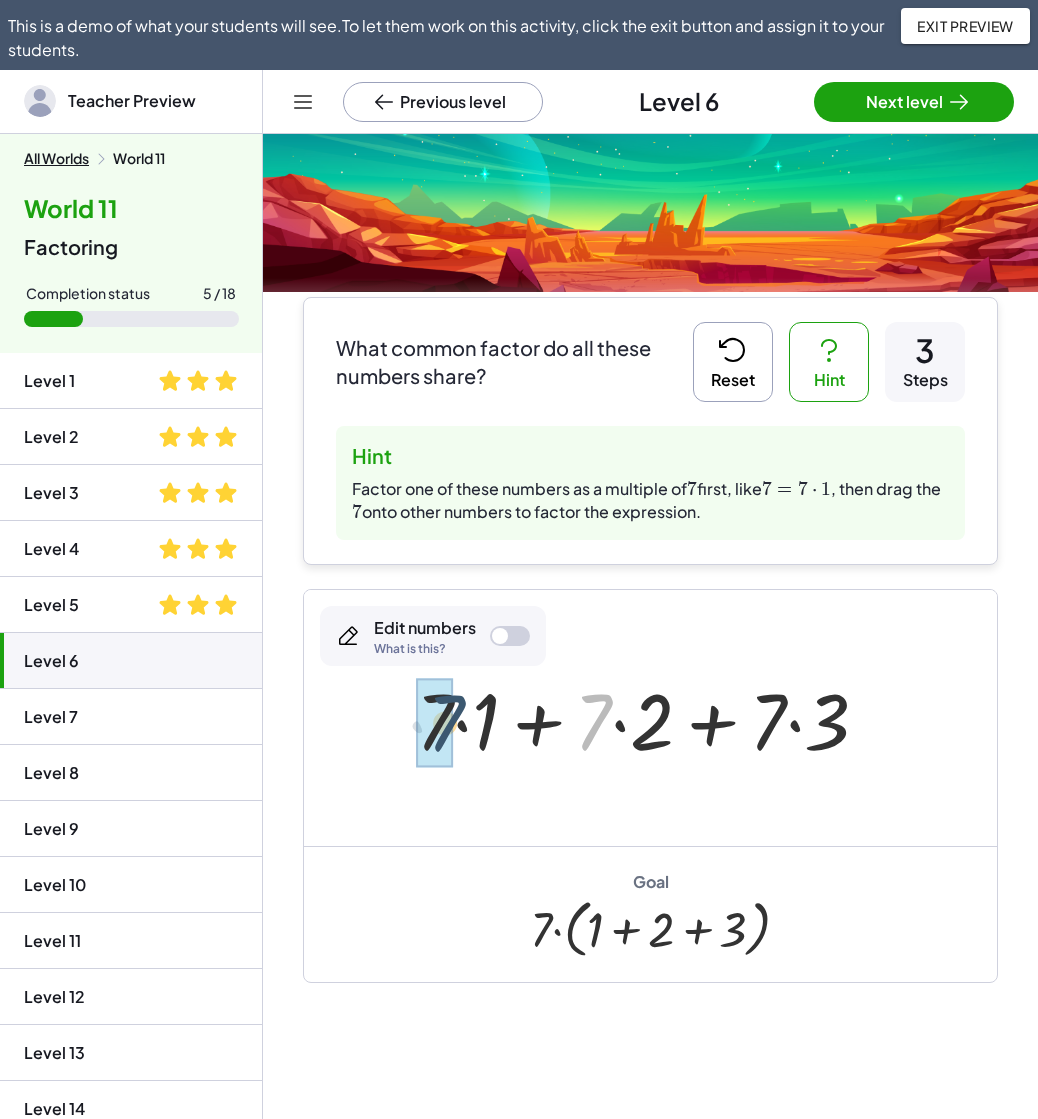drag, startPoint x: 592, startPoint y: 732, endPoint x: 429, endPoint y: 733, distance: 163.00307 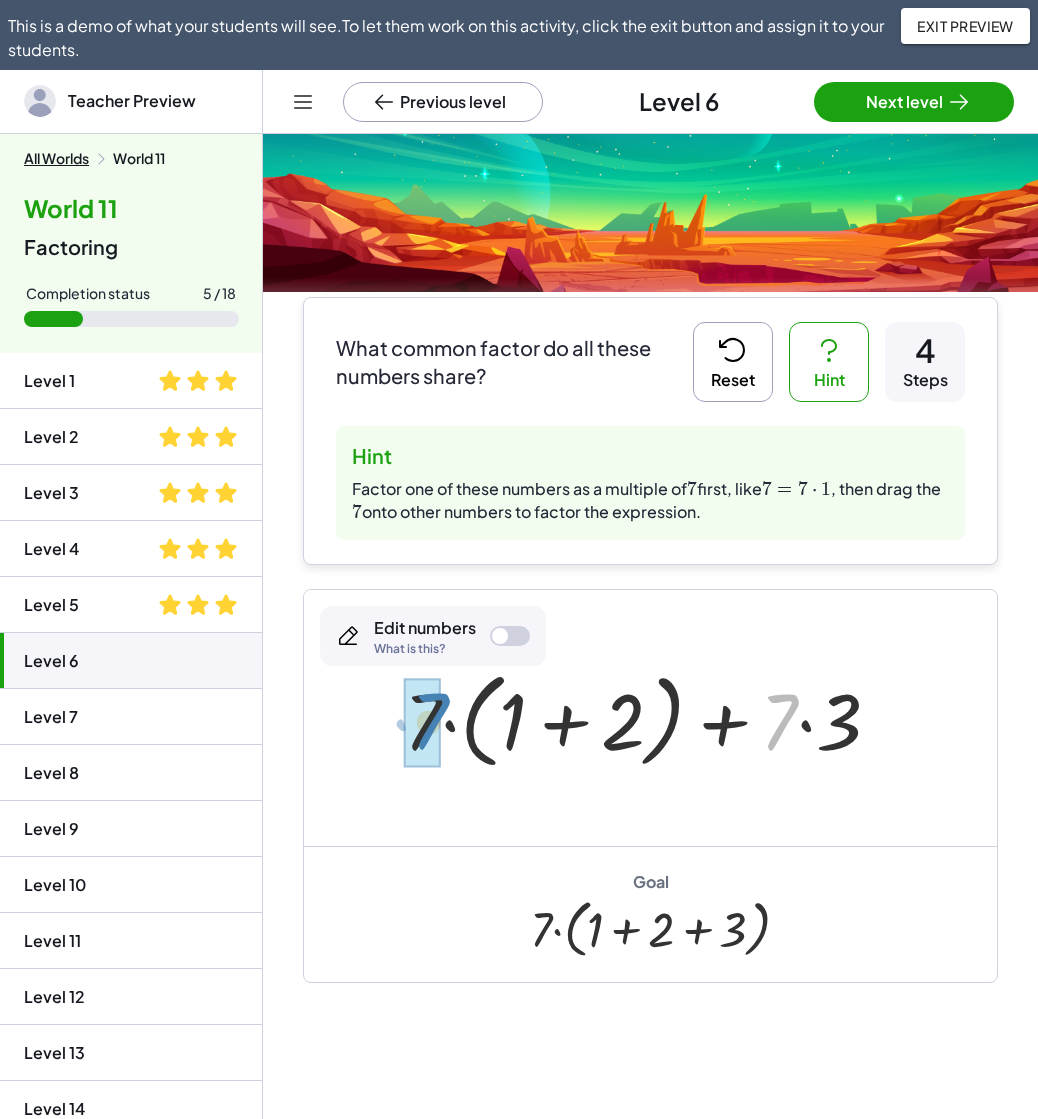 drag, startPoint x: 772, startPoint y: 734, endPoint x: 422, endPoint y: 733, distance: 350.00143 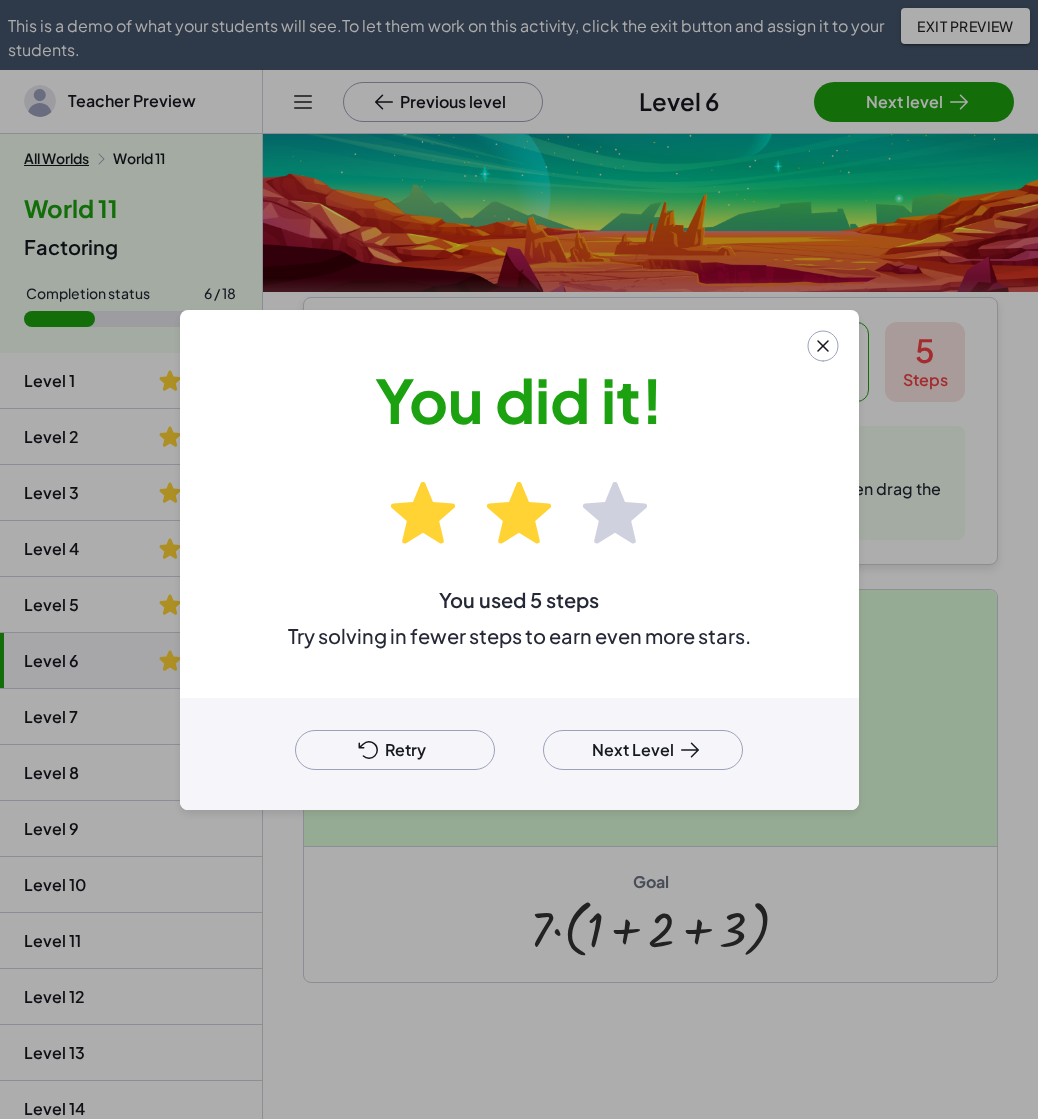 click on "Retry" at bounding box center (395, 750) 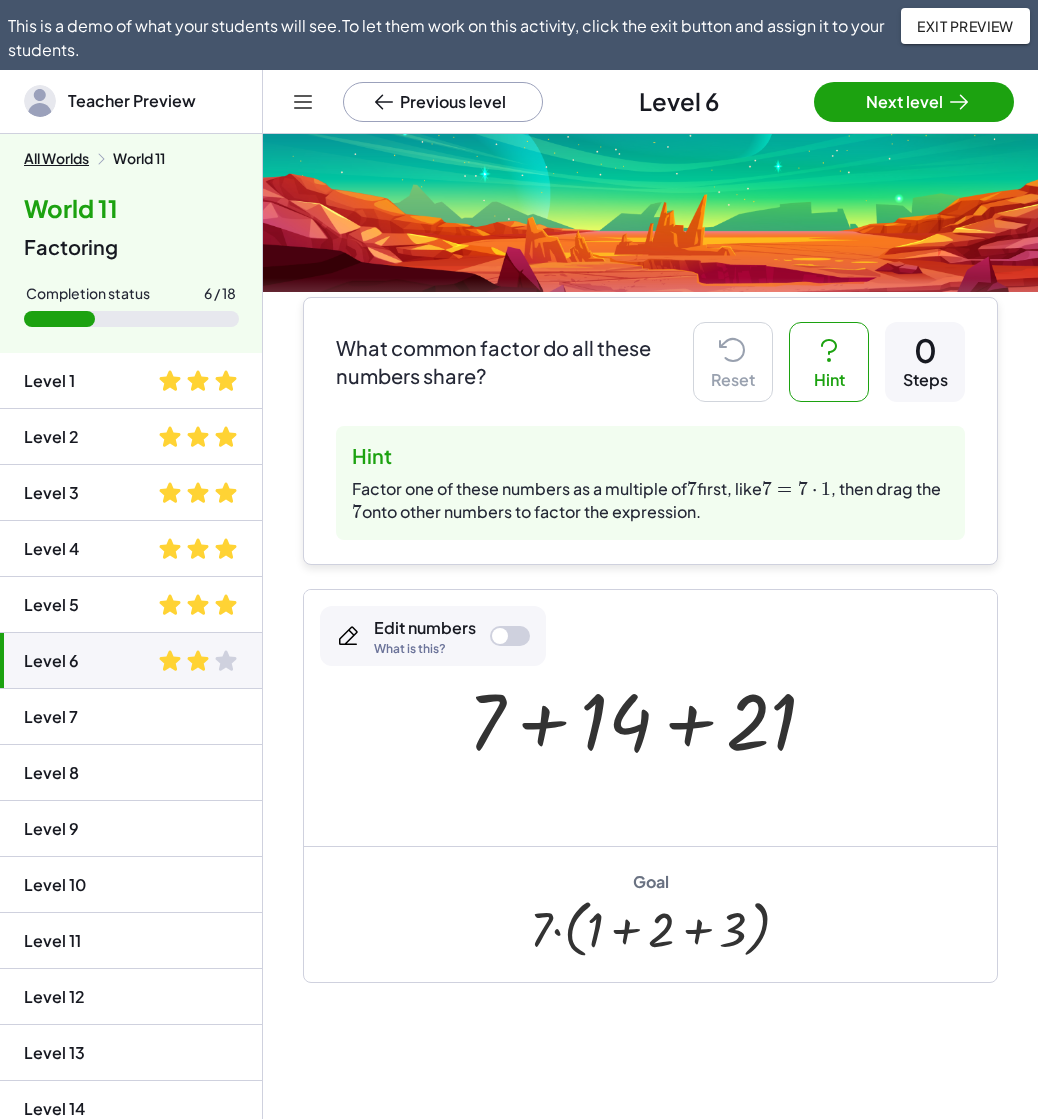 click at bounding box center (510, 636) 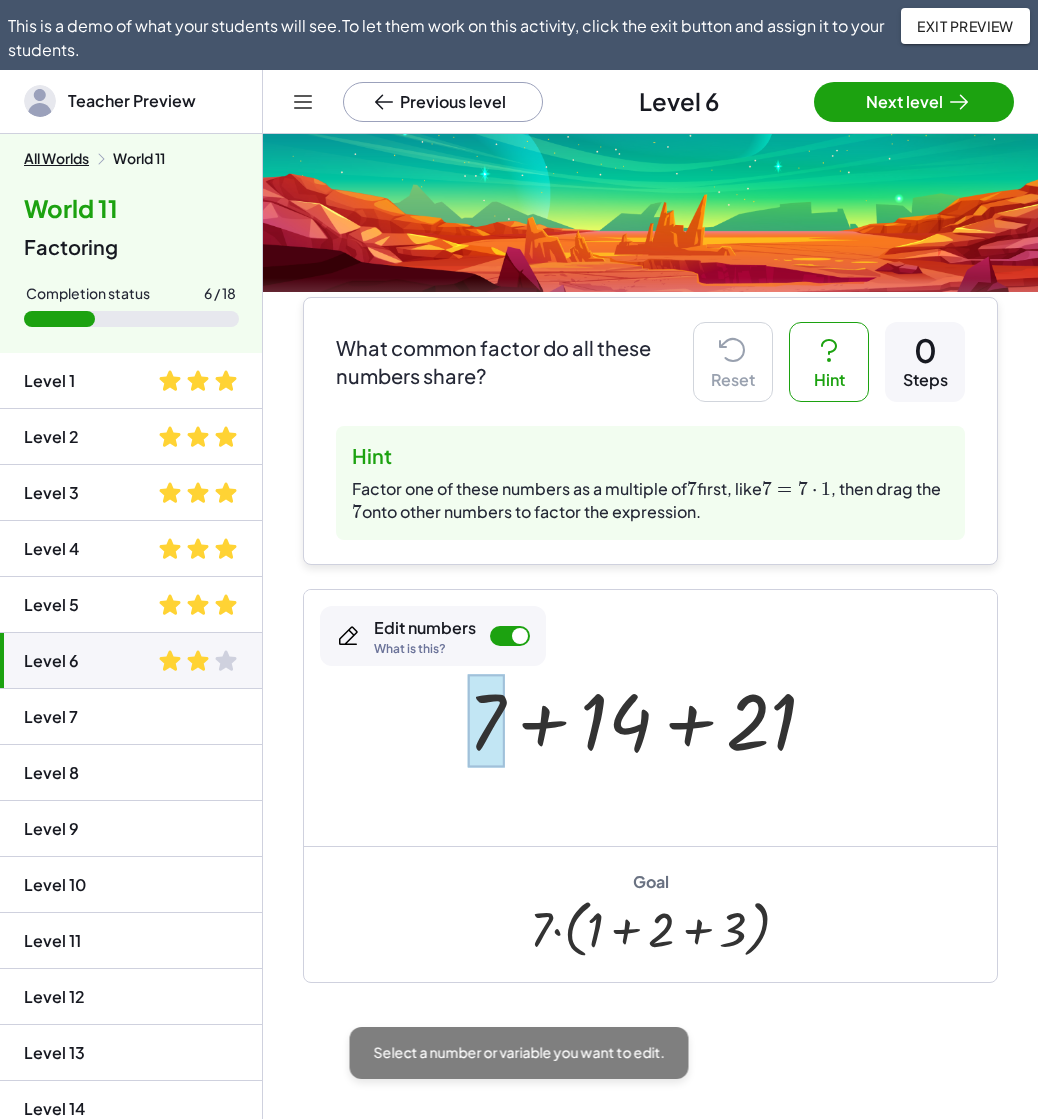 click at bounding box center [486, 720] 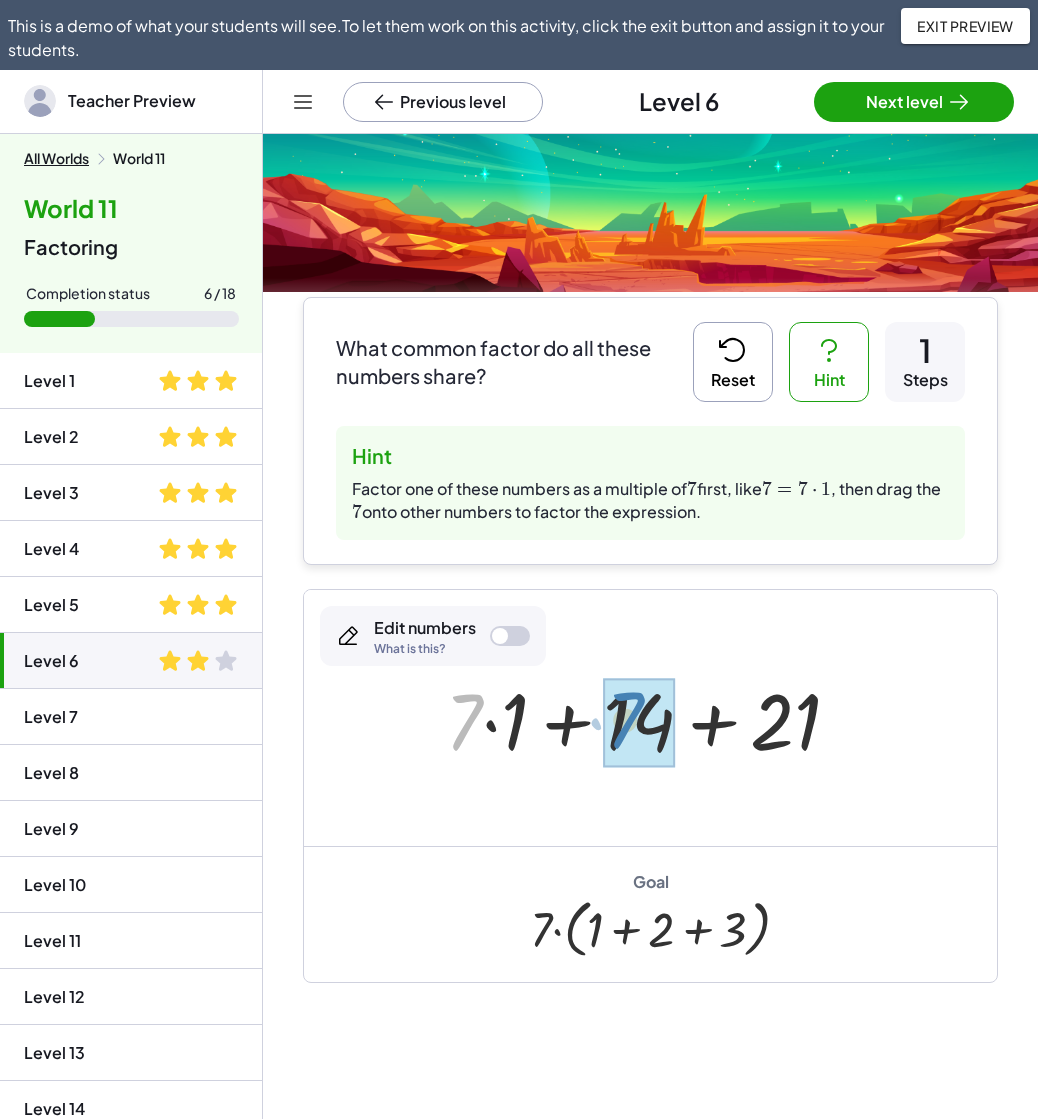 drag, startPoint x: 464, startPoint y: 722, endPoint x: 626, endPoint y: 720, distance: 162.01234 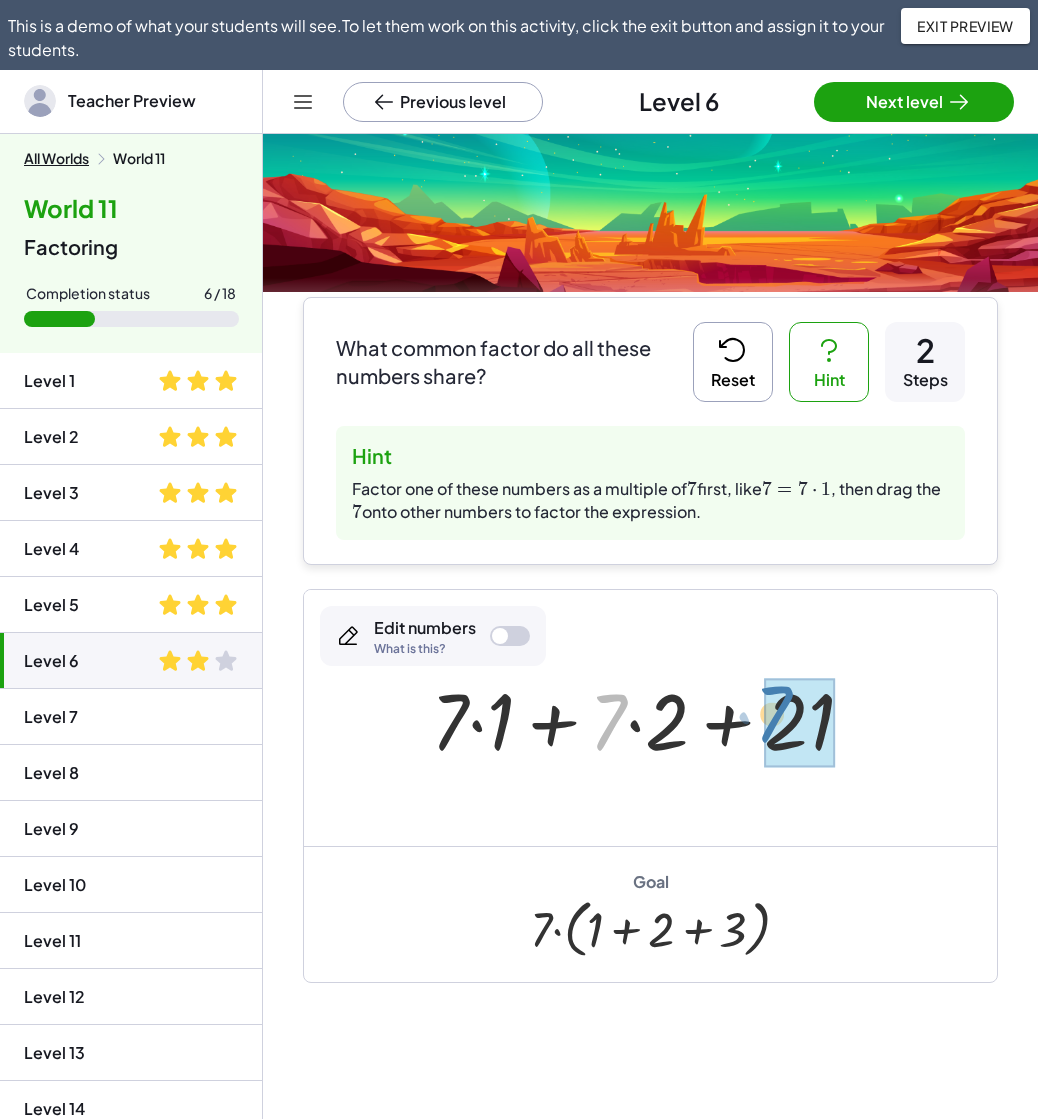 drag, startPoint x: 604, startPoint y: 731, endPoint x: 762, endPoint y: 723, distance: 158.20241 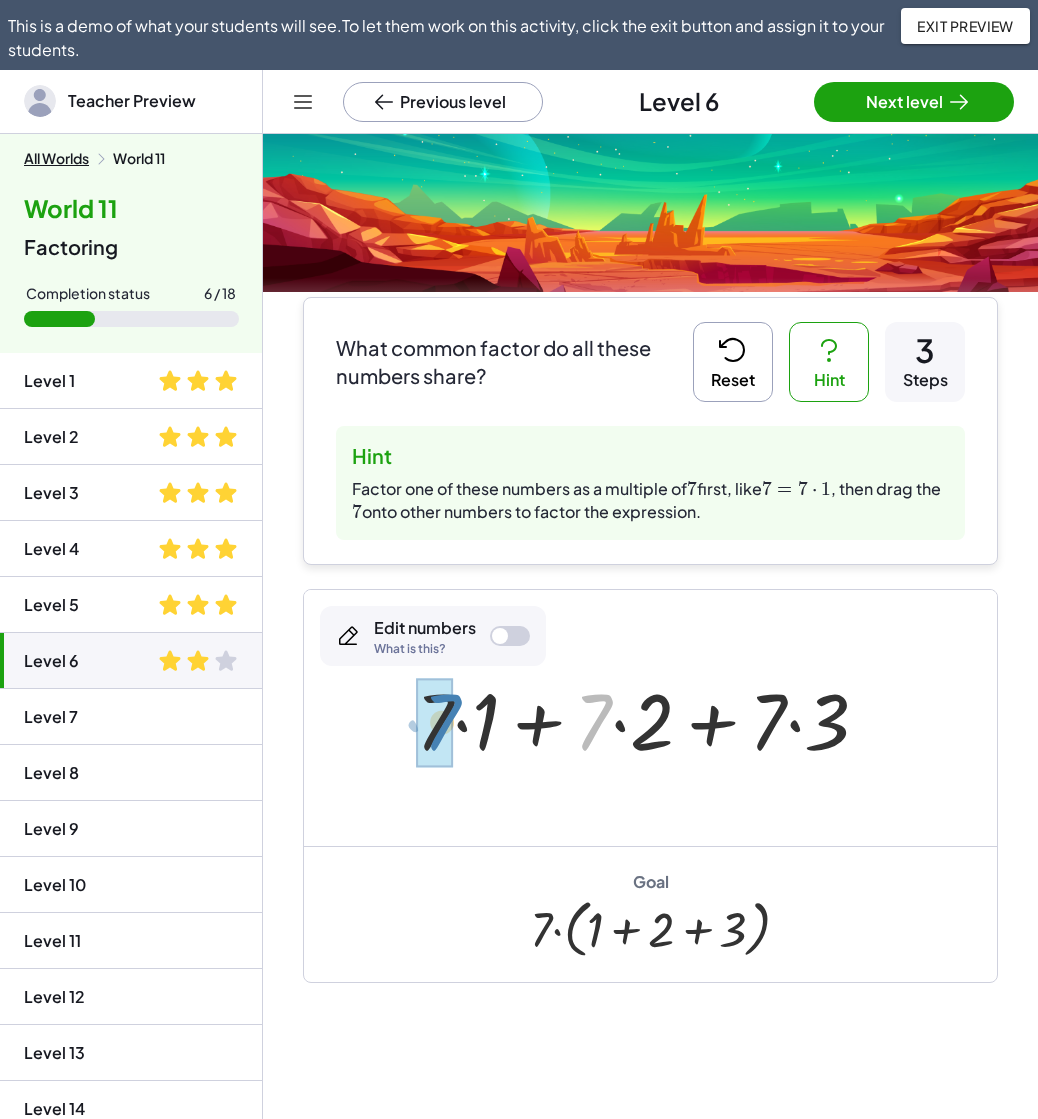 drag, startPoint x: 598, startPoint y: 724, endPoint x: 447, endPoint y: 724, distance: 151 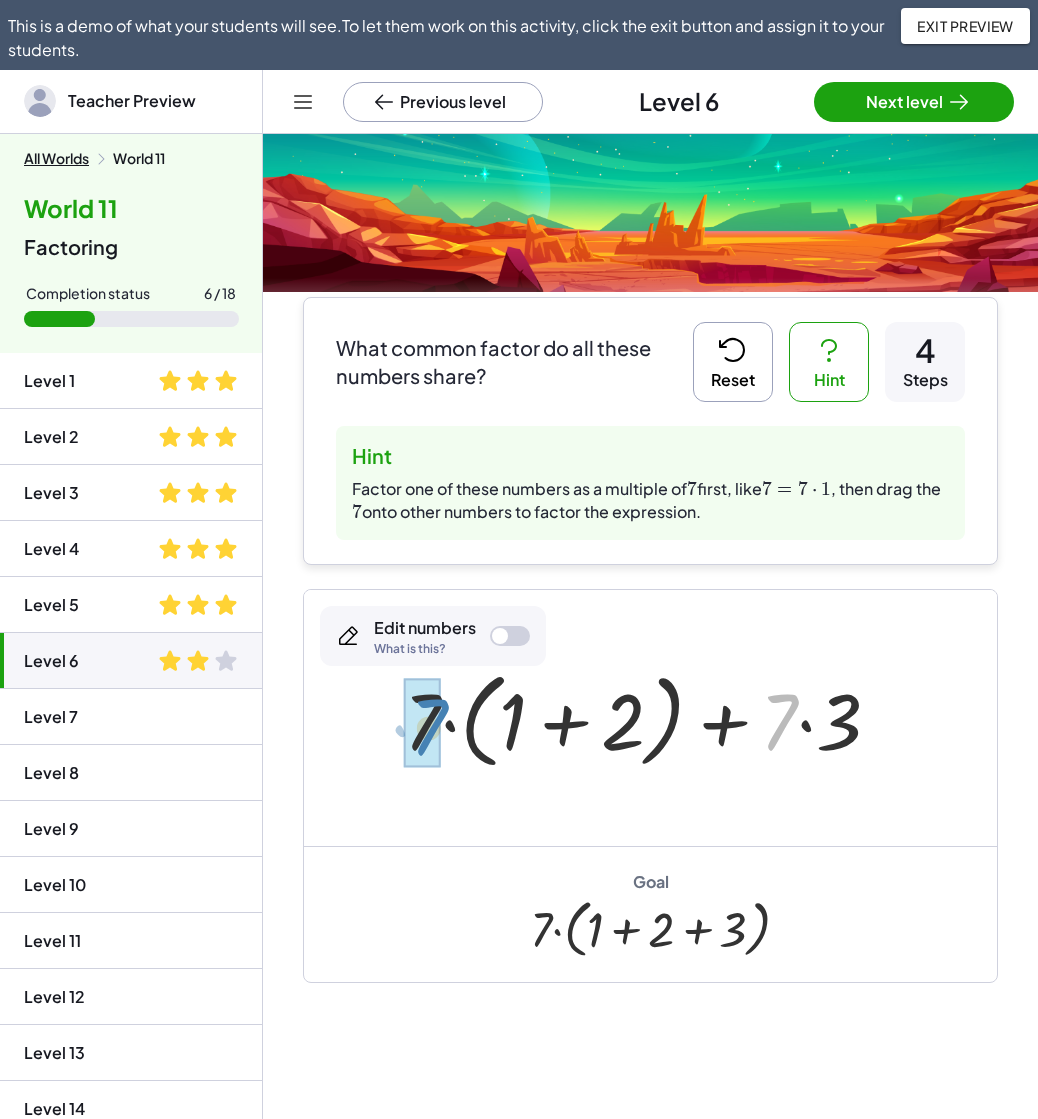 drag, startPoint x: 776, startPoint y: 730, endPoint x: 425, endPoint y: 734, distance: 351.0228 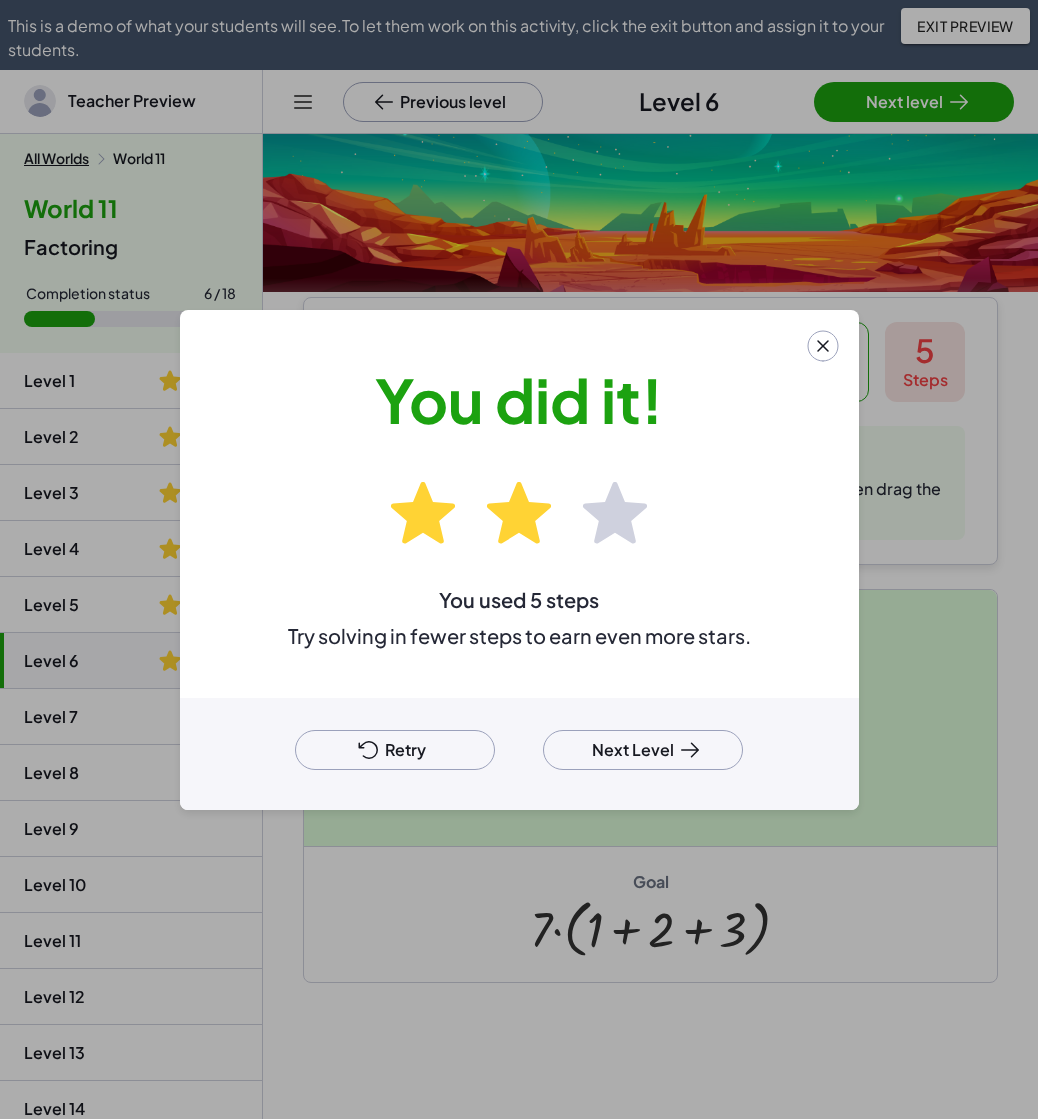 click on "Retry" at bounding box center [395, 750] 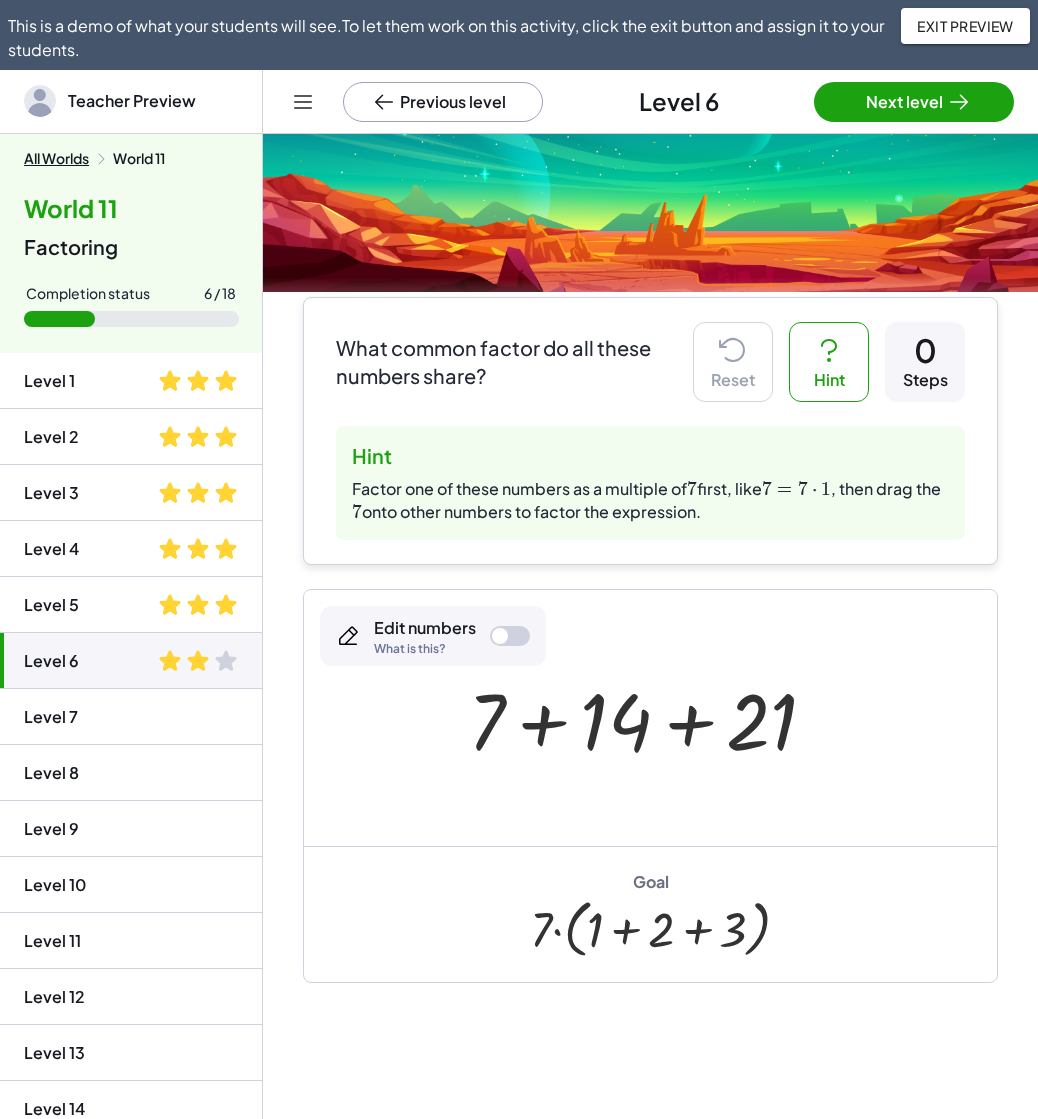 click on "Level 7" 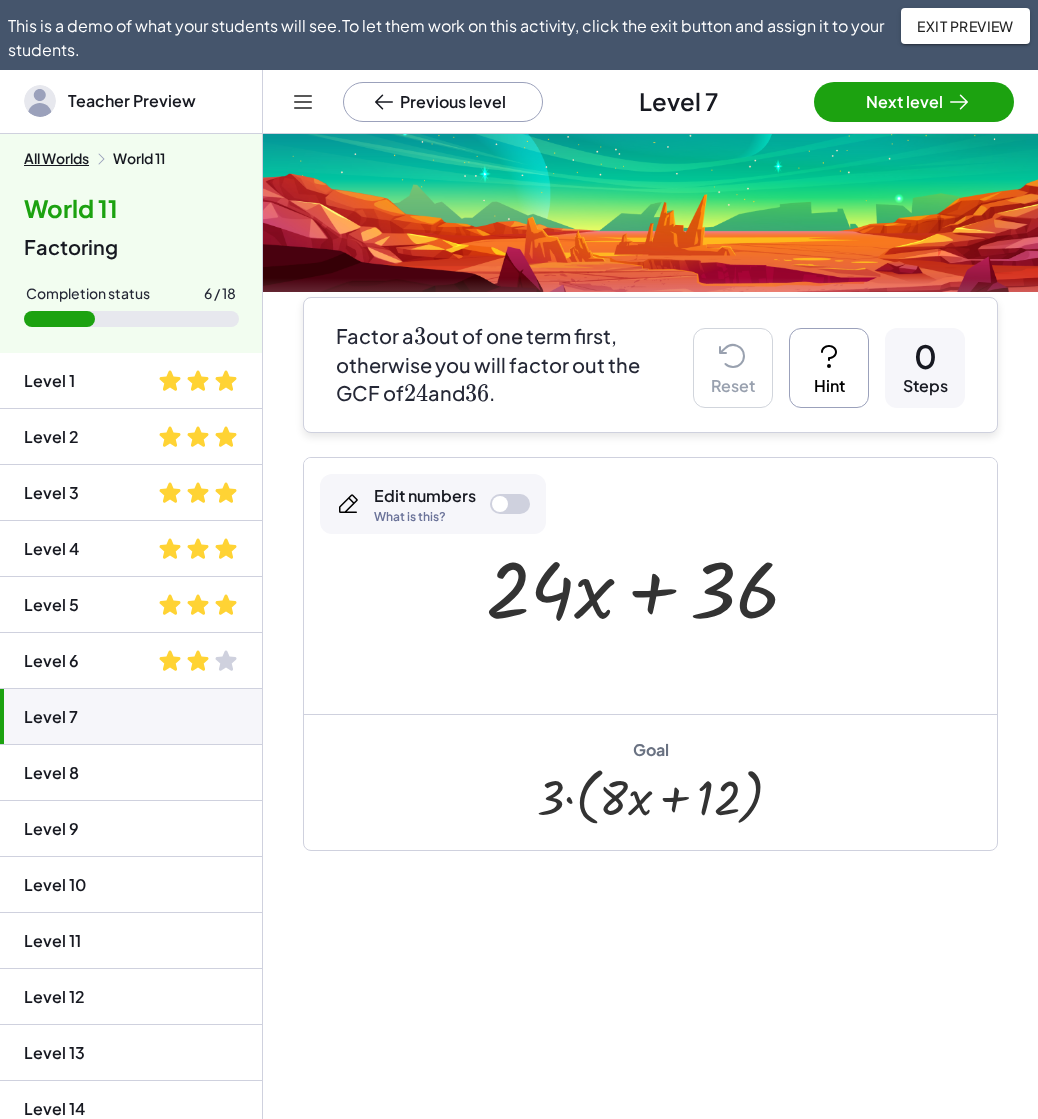 click on "Hint" at bounding box center [829, 368] 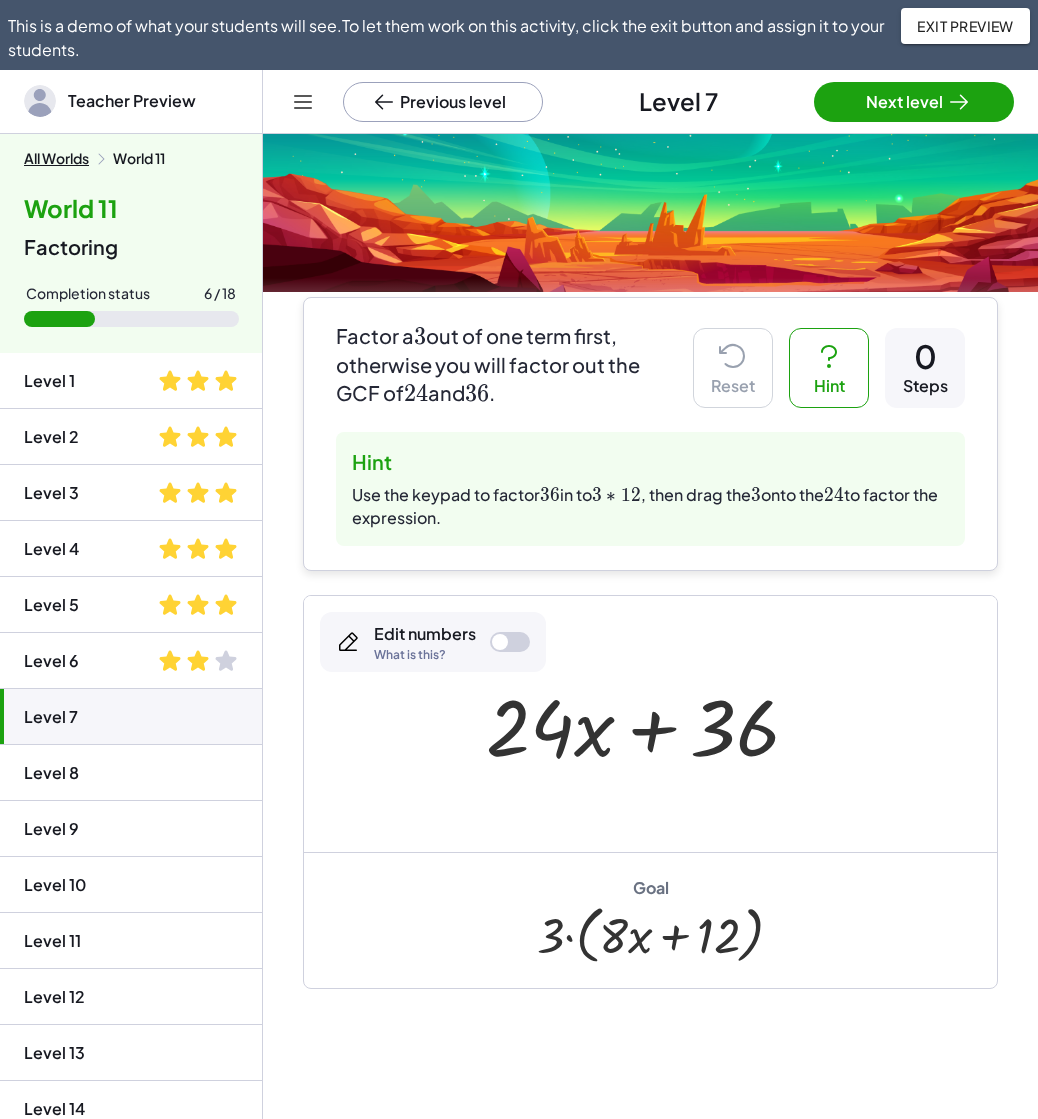 click at bounding box center [510, 642] 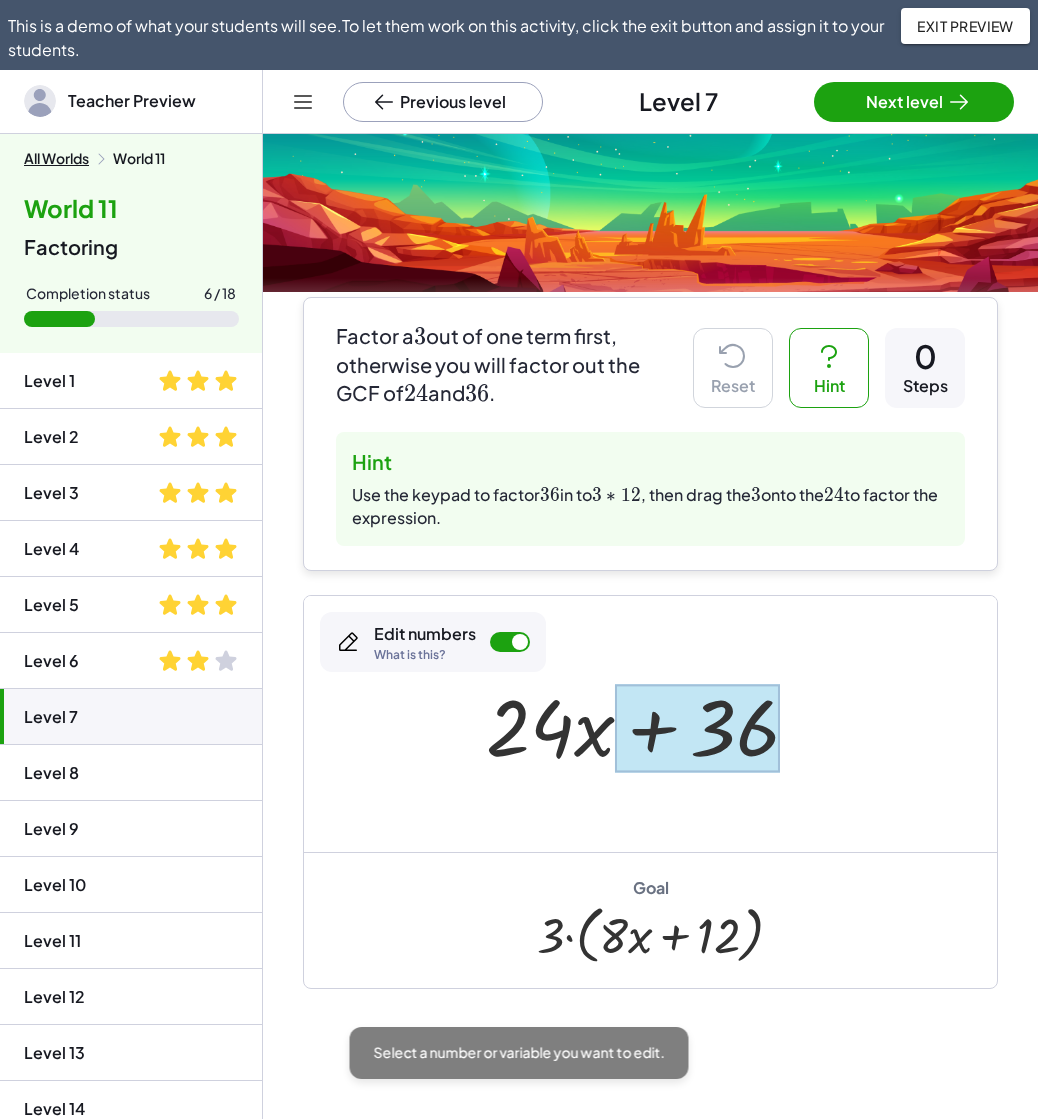 click at bounding box center [697, 728] 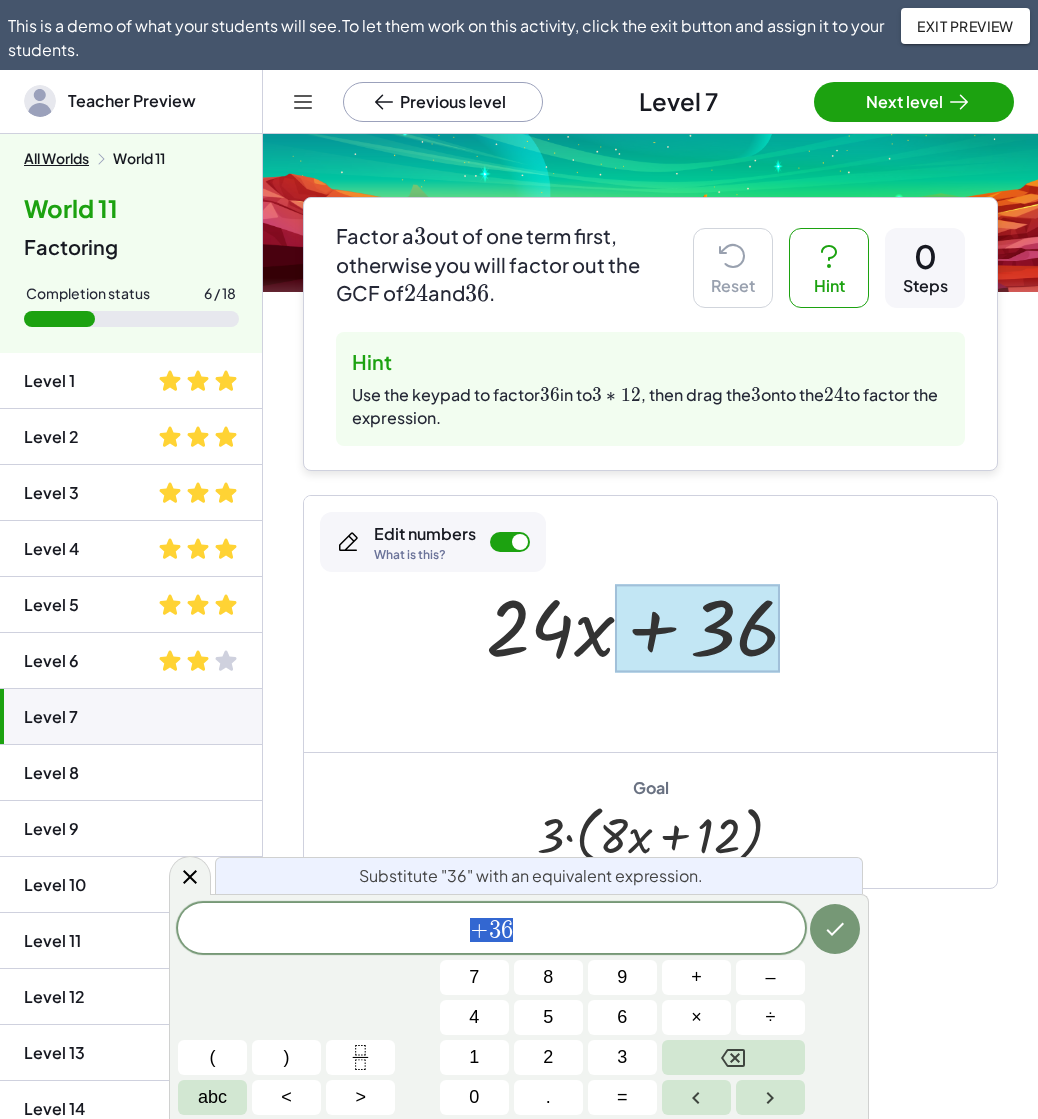 scroll, scrollTop: 157, scrollLeft: 0, axis: vertical 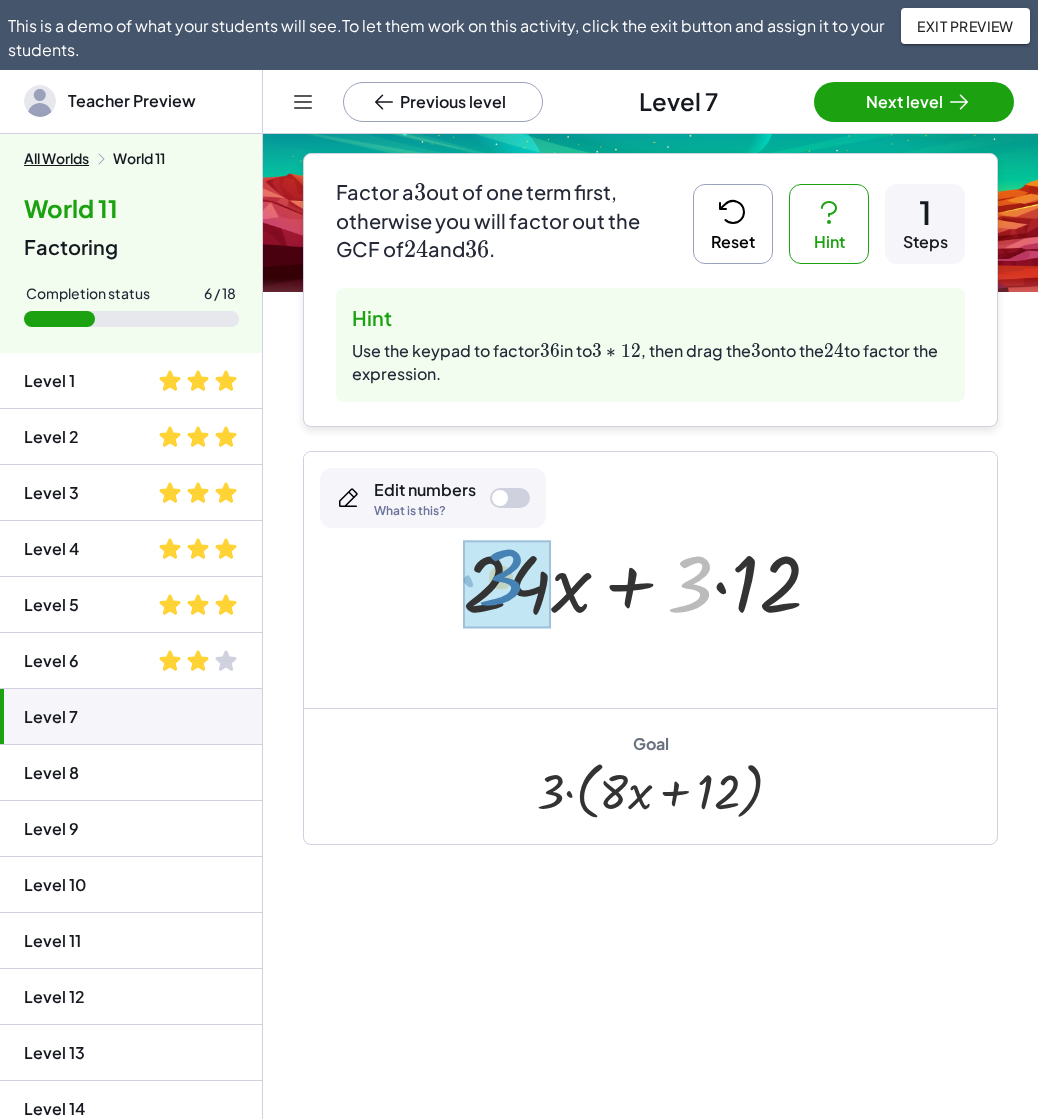 drag, startPoint x: 687, startPoint y: 608, endPoint x: 551, endPoint y: 590, distance: 137.186 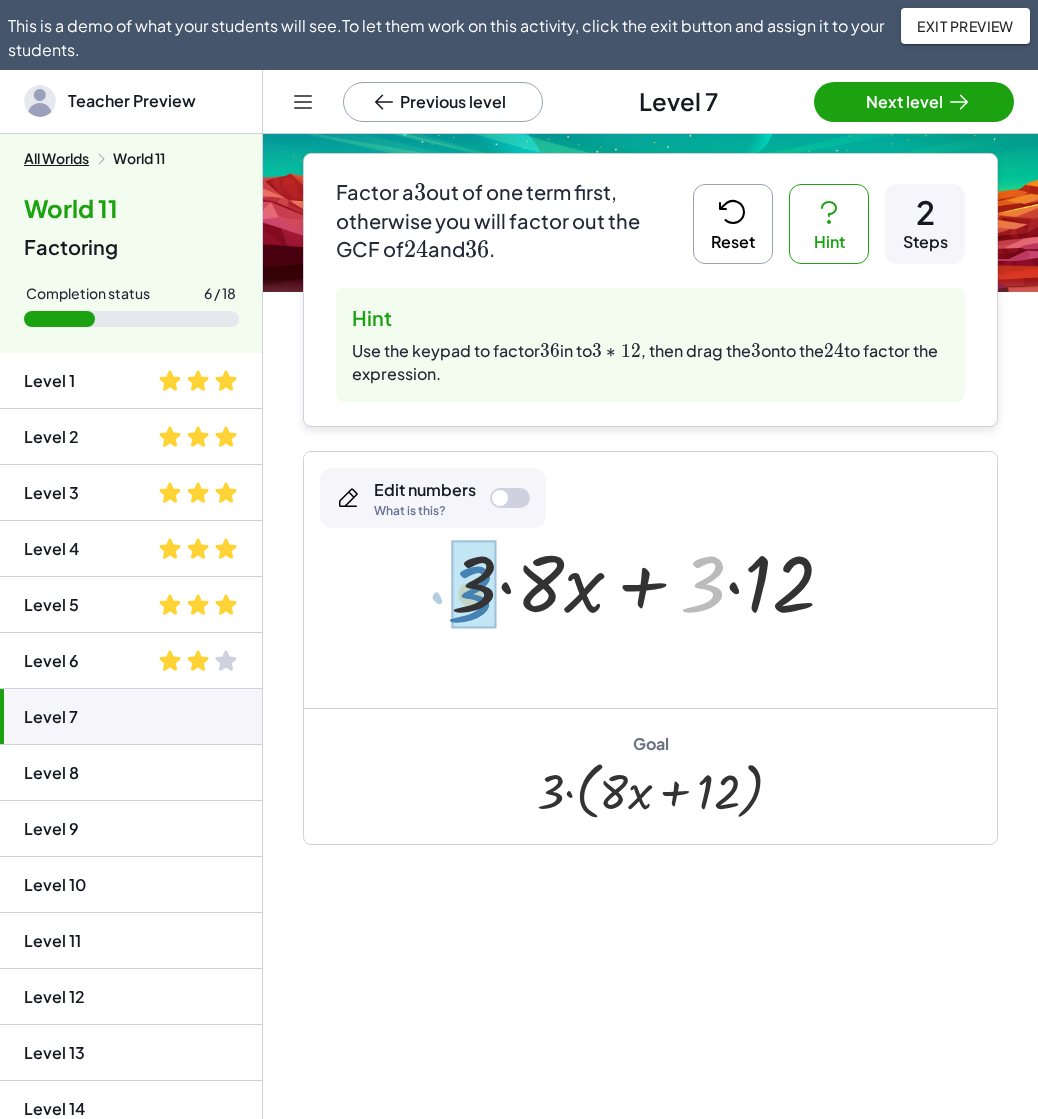 drag, startPoint x: 708, startPoint y: 593, endPoint x: 481, endPoint y: 602, distance: 227.17834 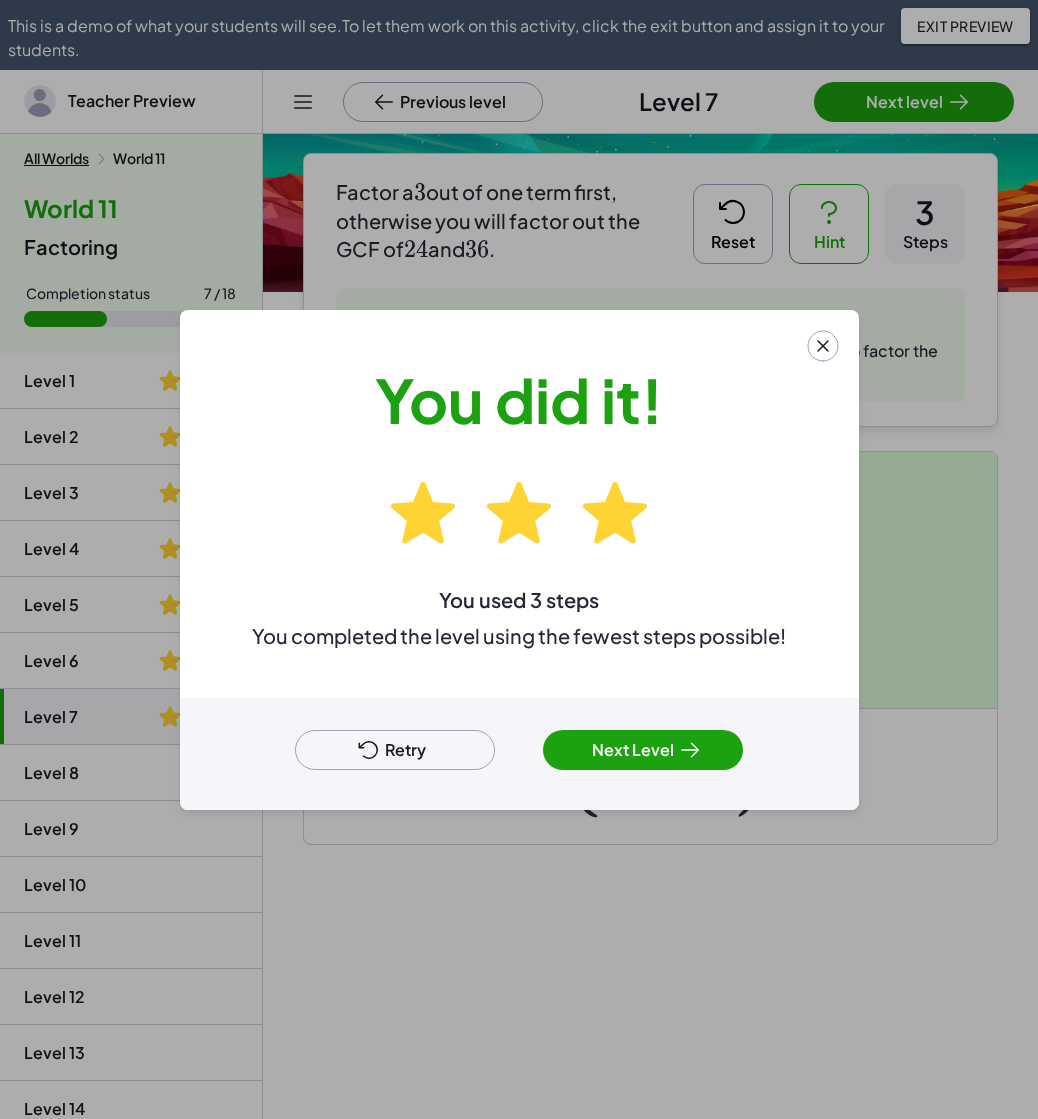 click on "Retry" at bounding box center (395, 750) 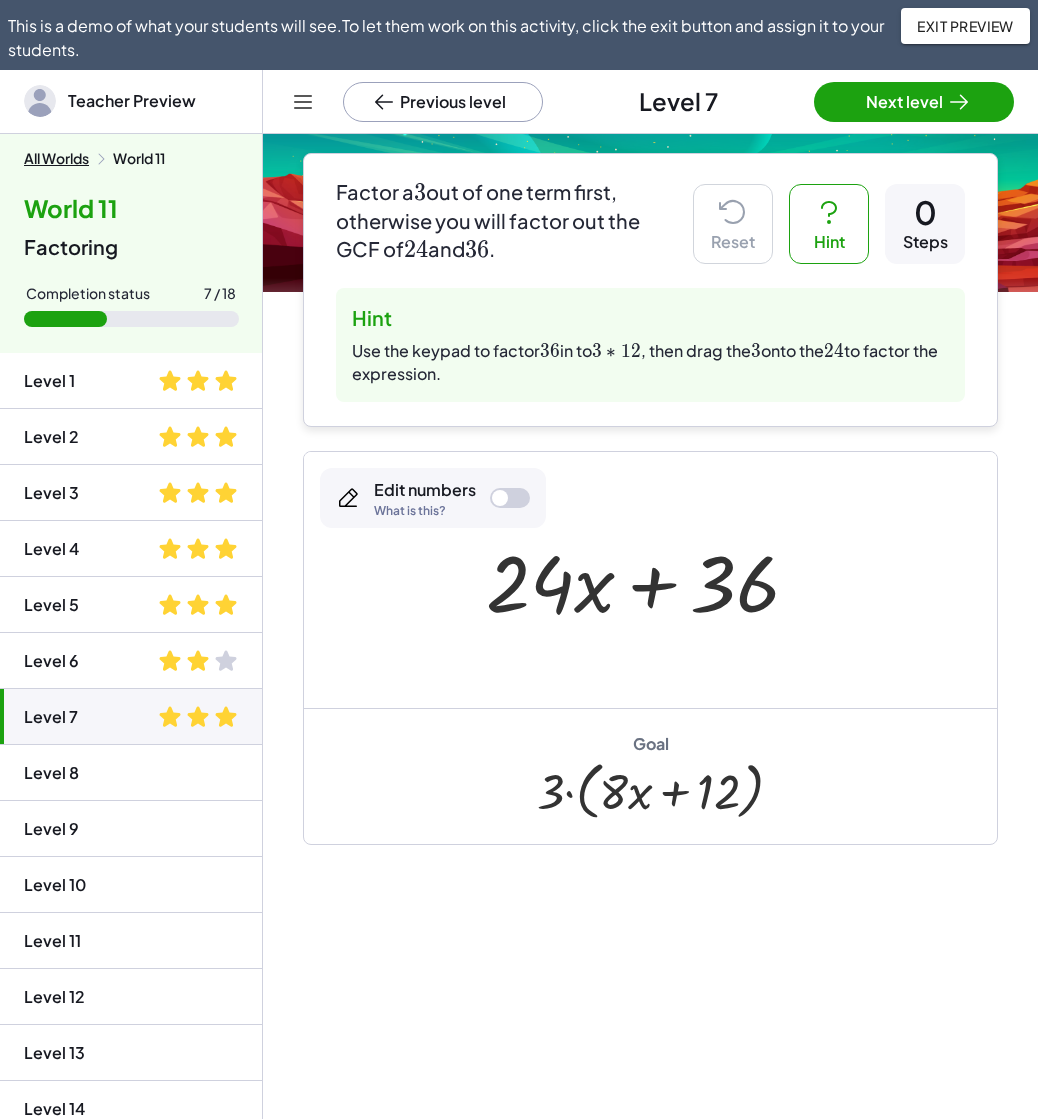 click on "Level 8" 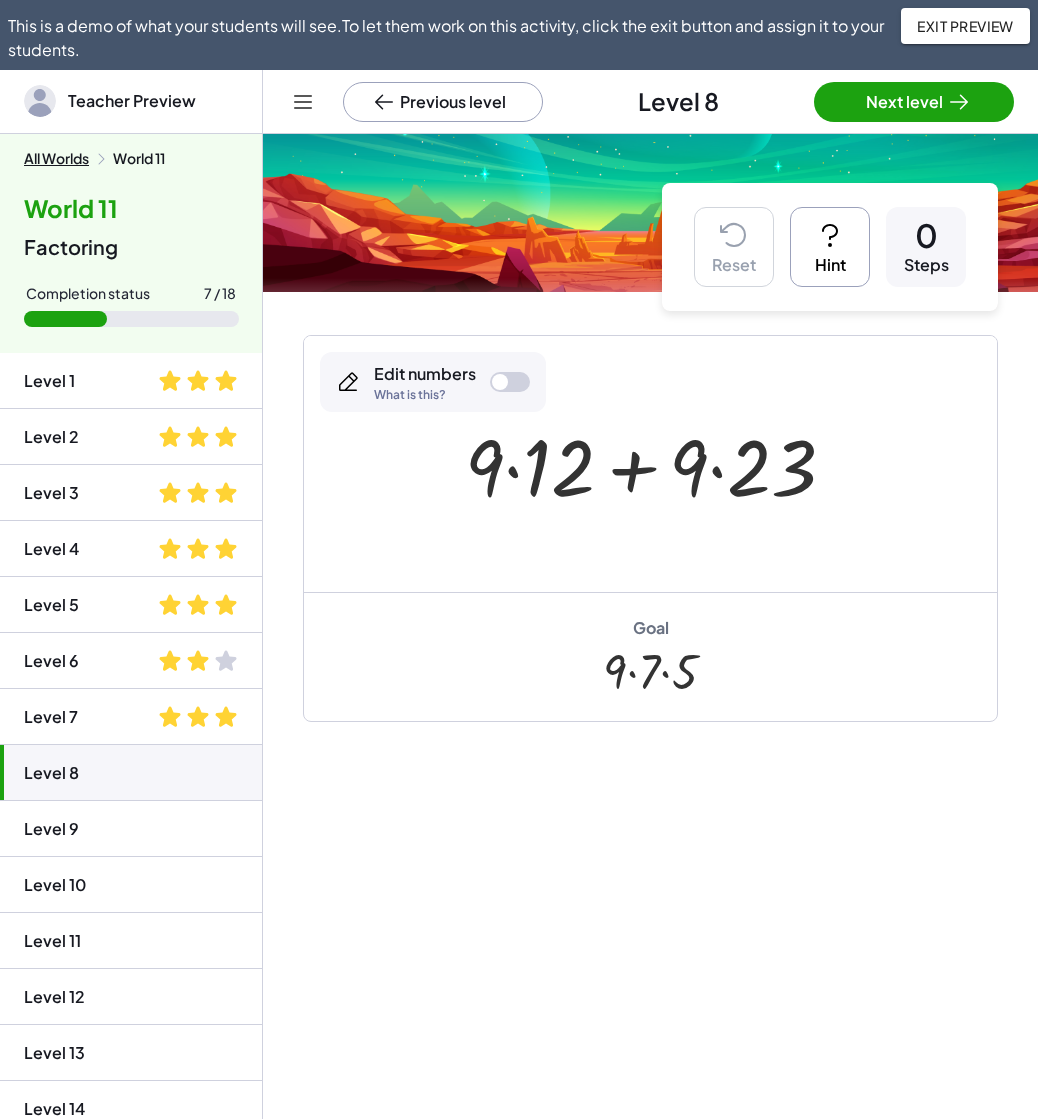 click on "Hint" at bounding box center [830, 247] 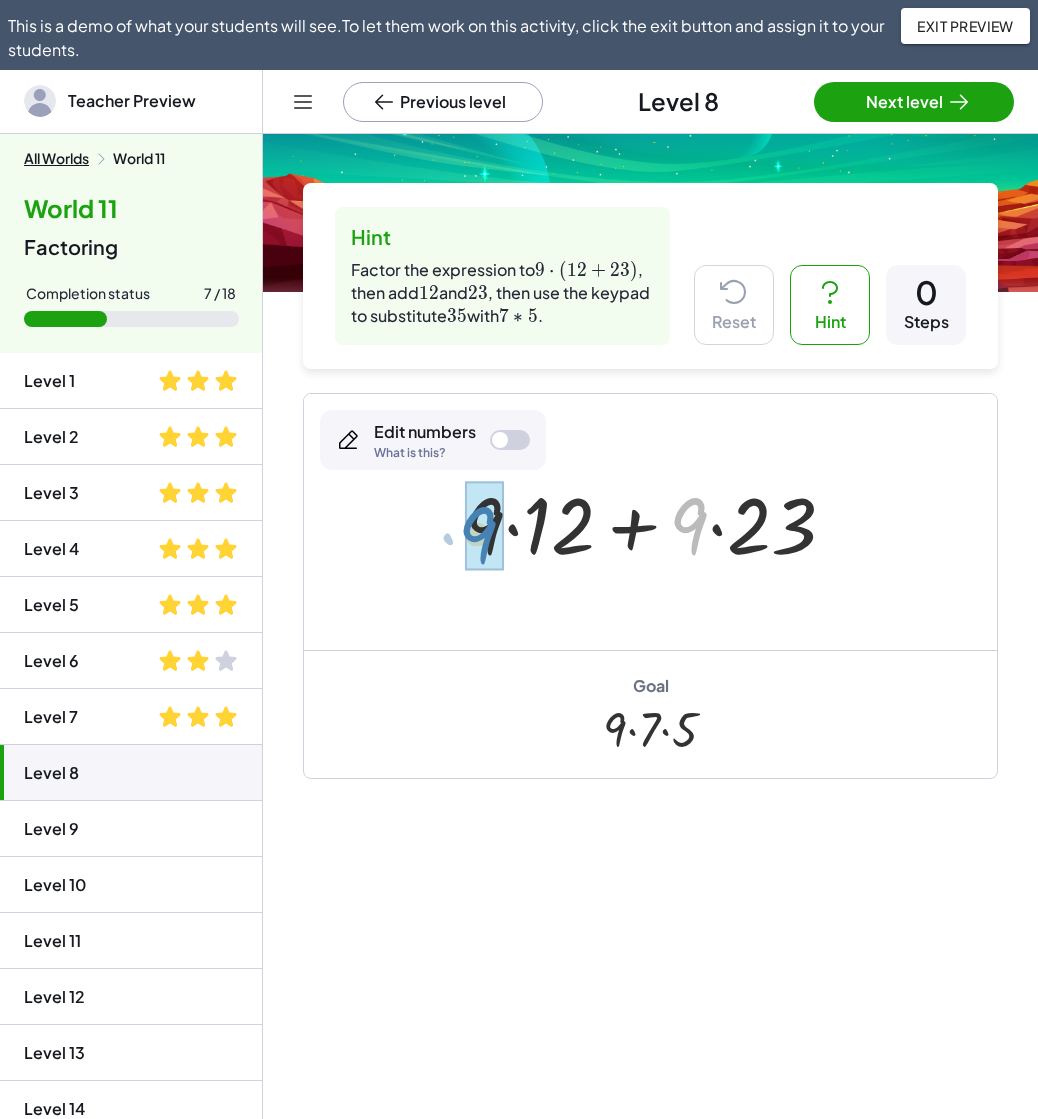 drag, startPoint x: 700, startPoint y: 535, endPoint x: 490, endPoint y: 545, distance: 210.23796 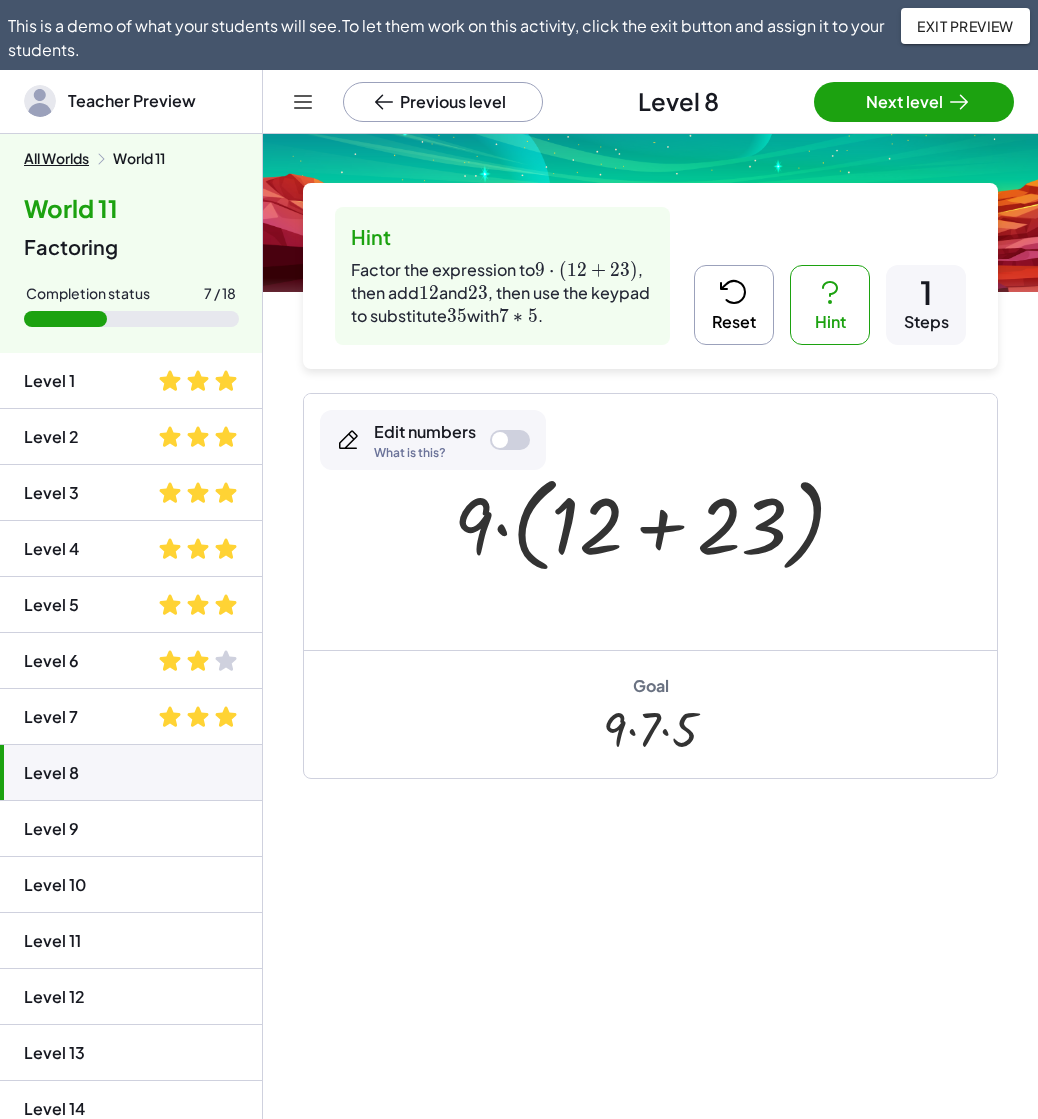 click at bounding box center [658, 522] 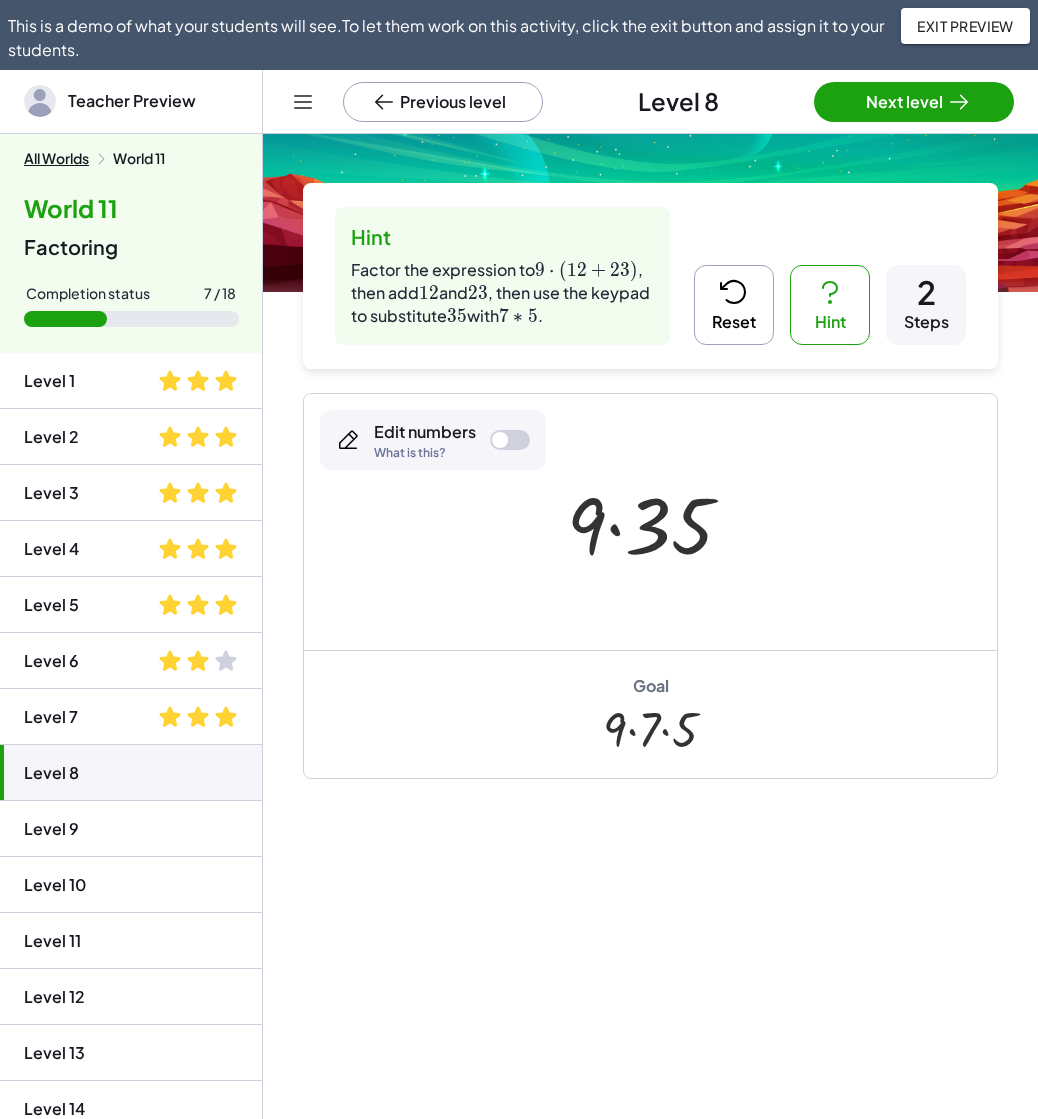 click on "Edit numbers   What is this?" at bounding box center [433, 440] 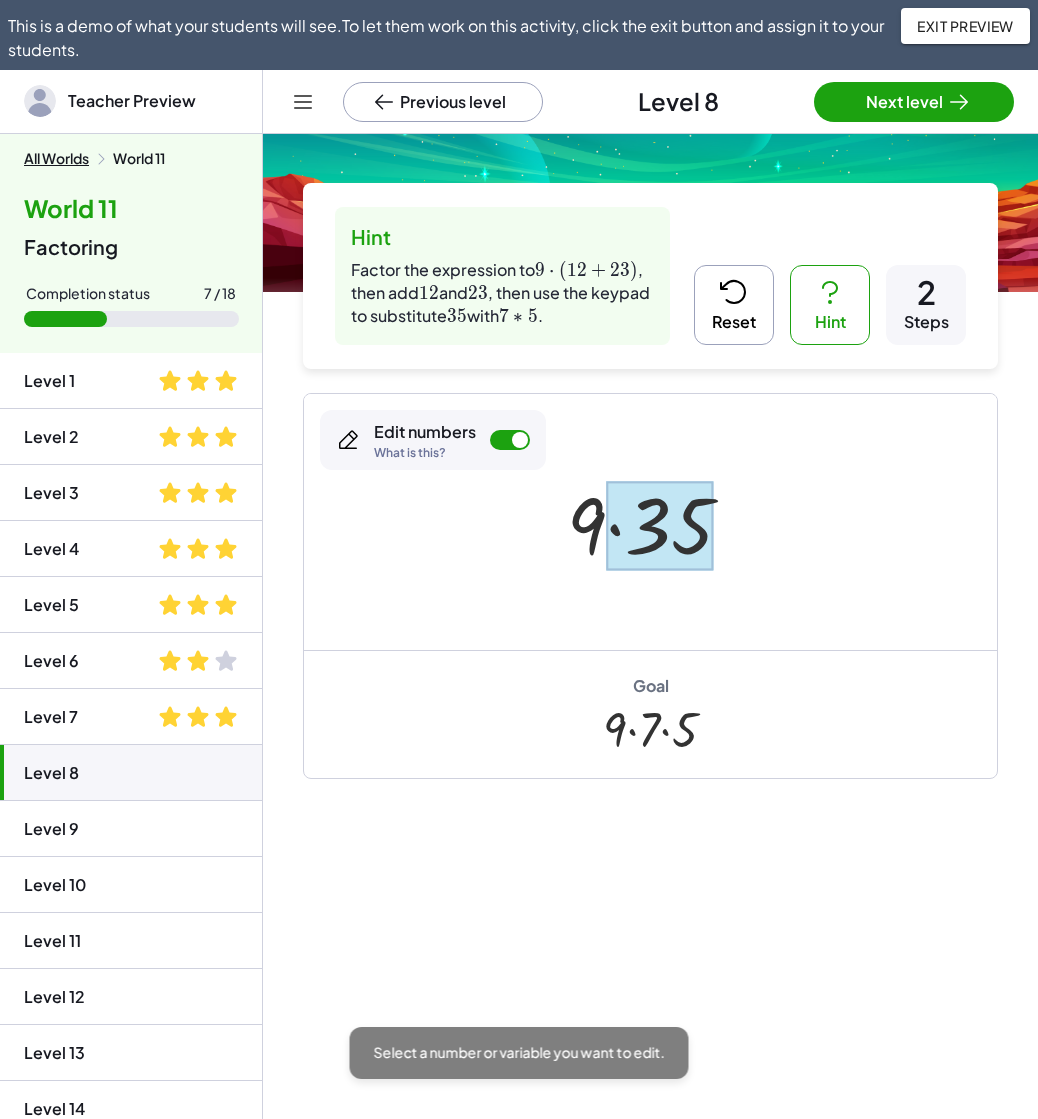 click at bounding box center [660, 526] 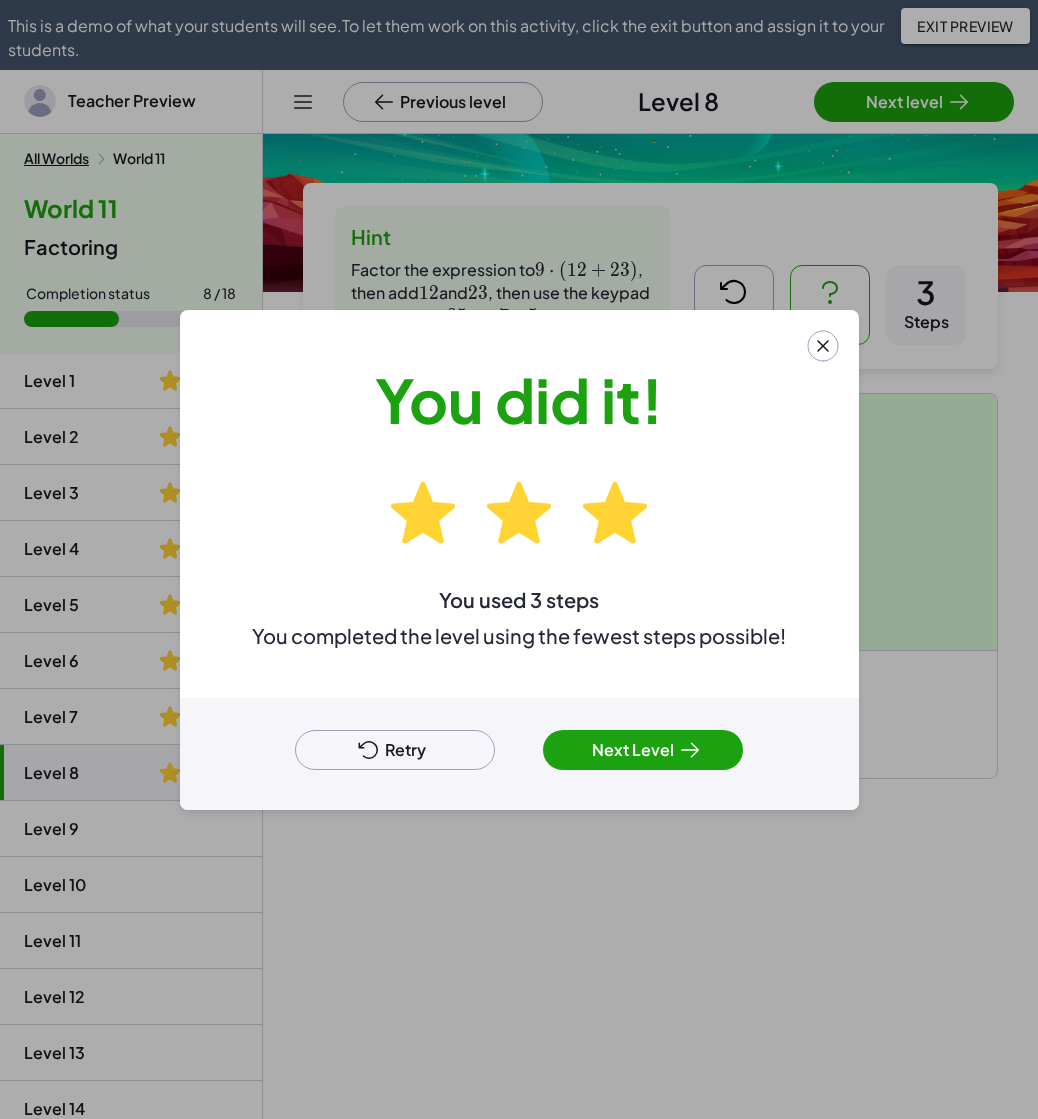 click on "Retry" at bounding box center (395, 750) 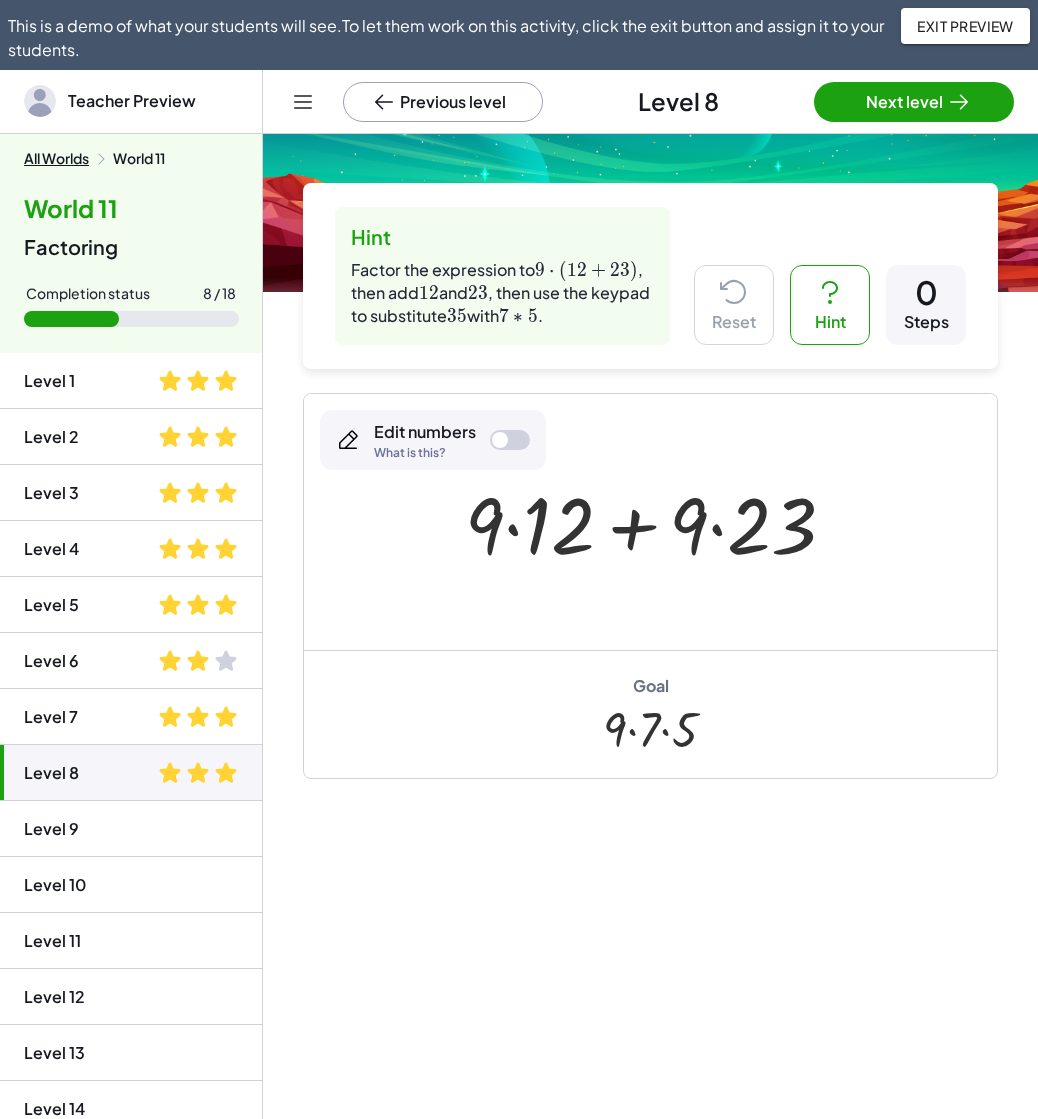 click on "Level 9" 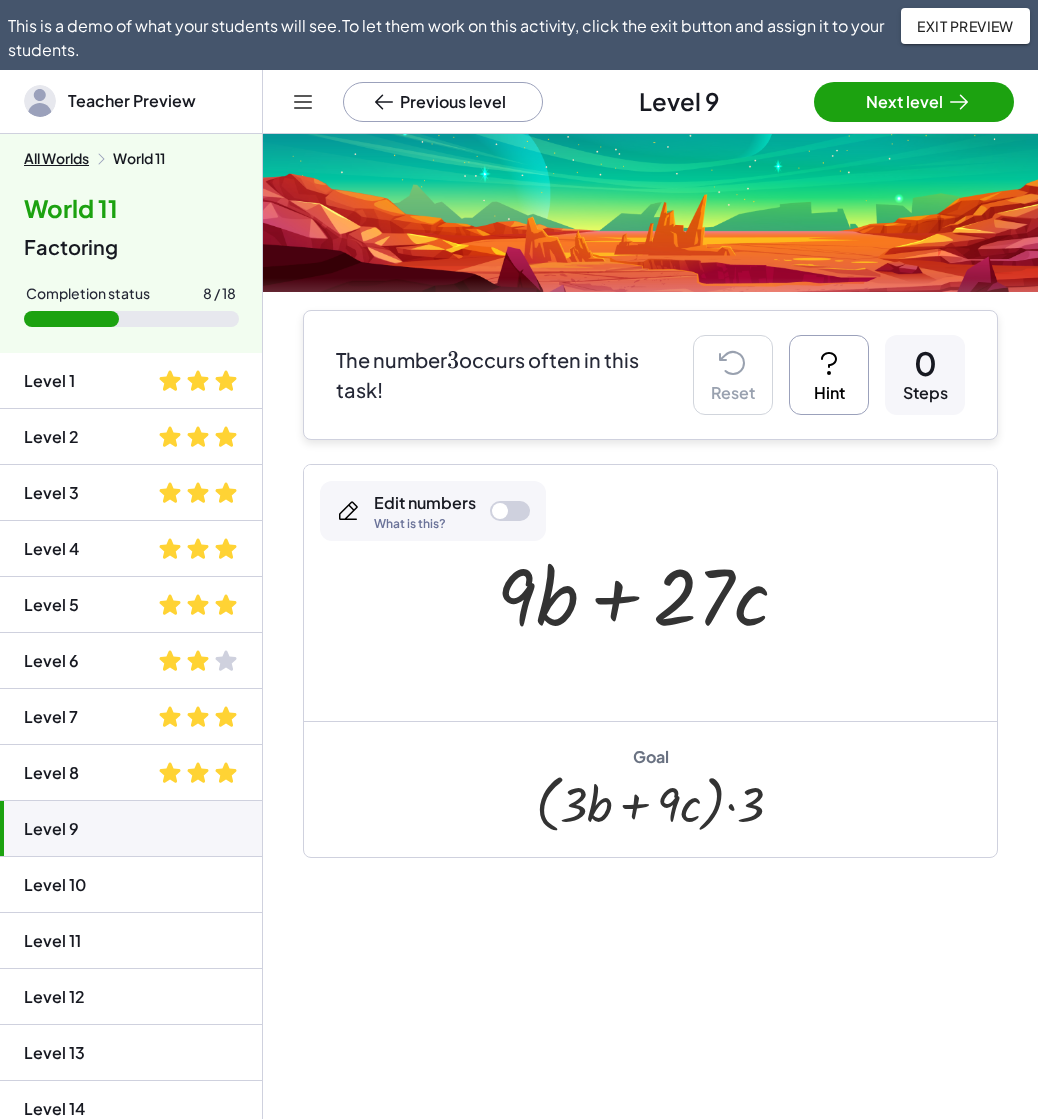 click on "Hint" at bounding box center [829, 375] 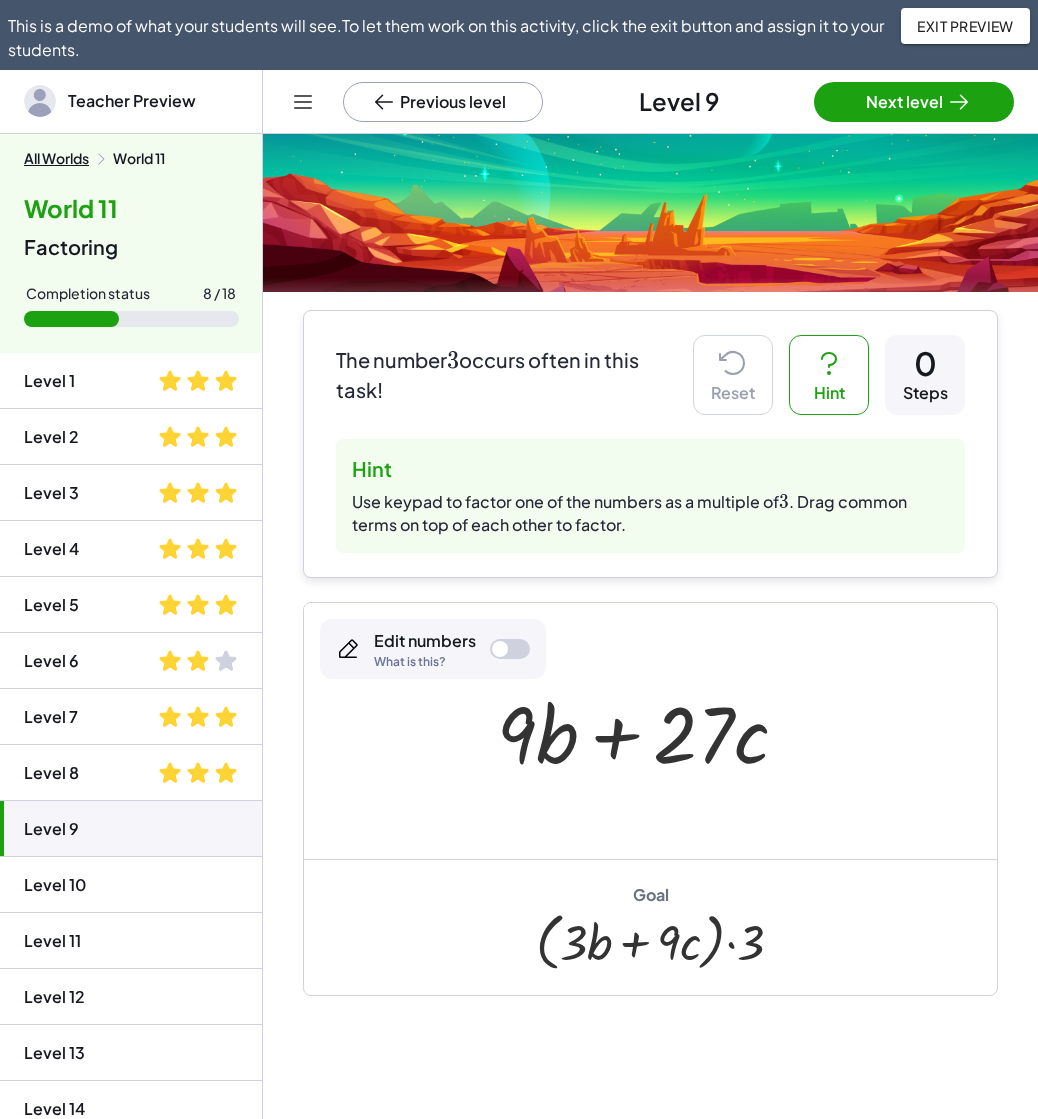 click at bounding box center [510, 649] 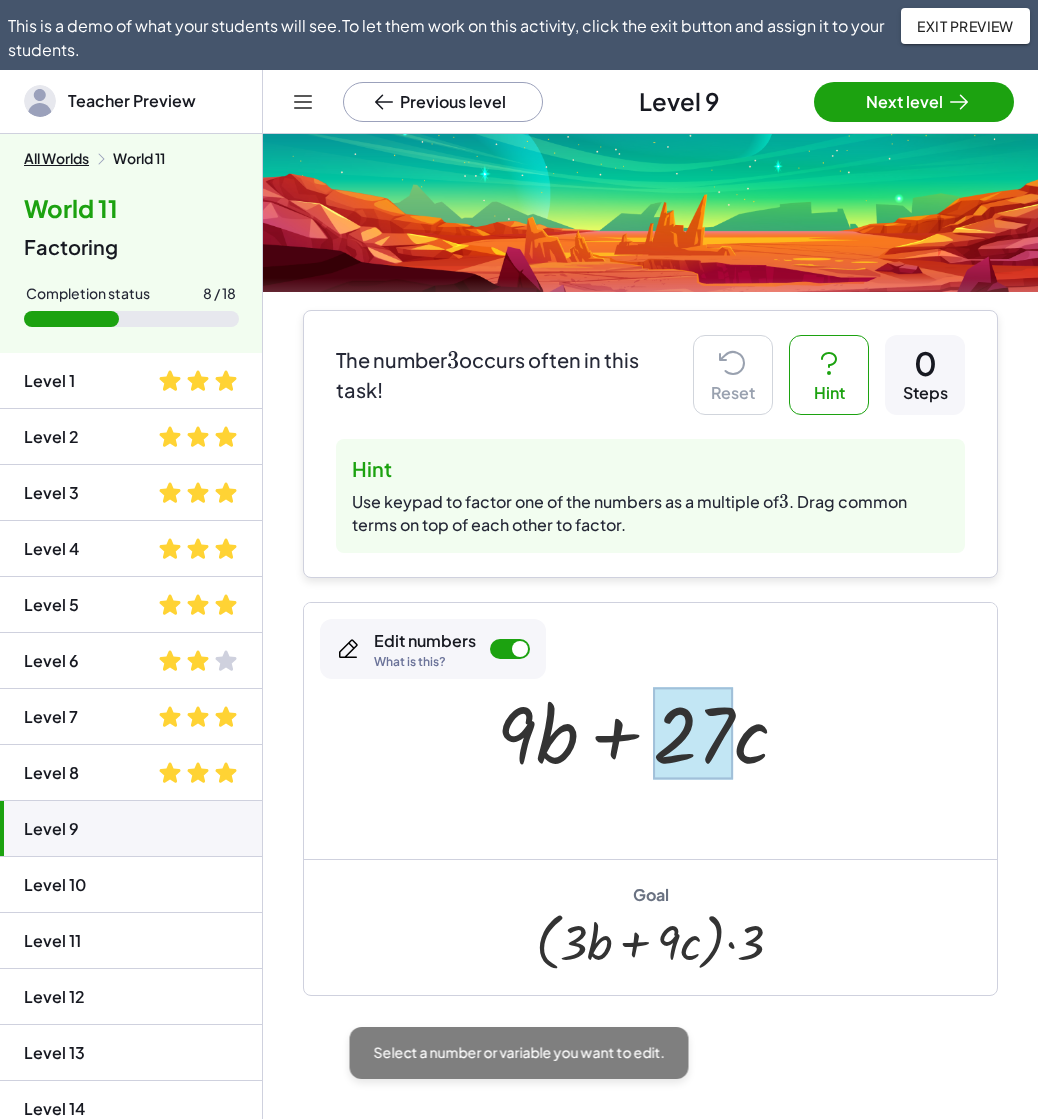 click at bounding box center (693, 733) 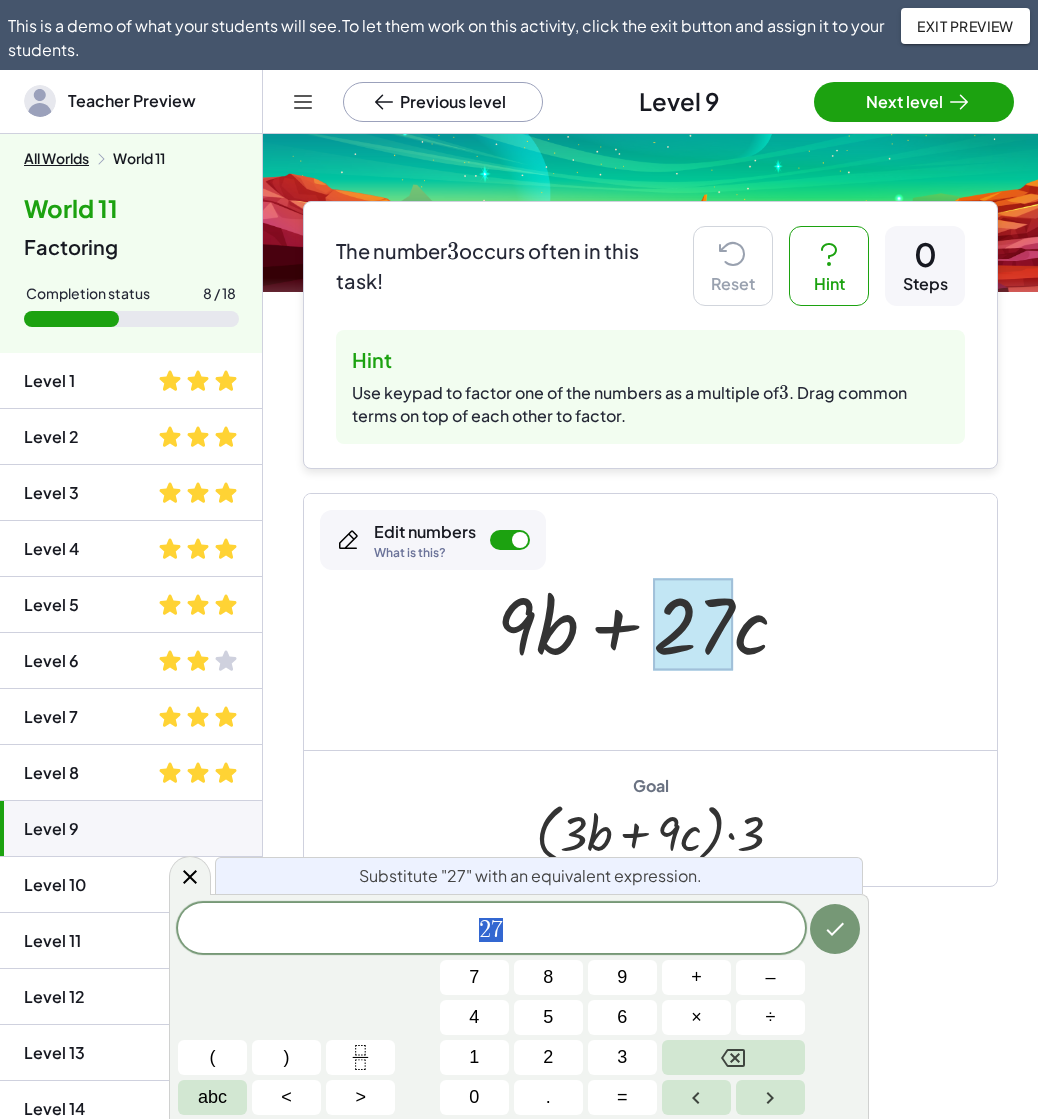 scroll, scrollTop: 151, scrollLeft: 0, axis: vertical 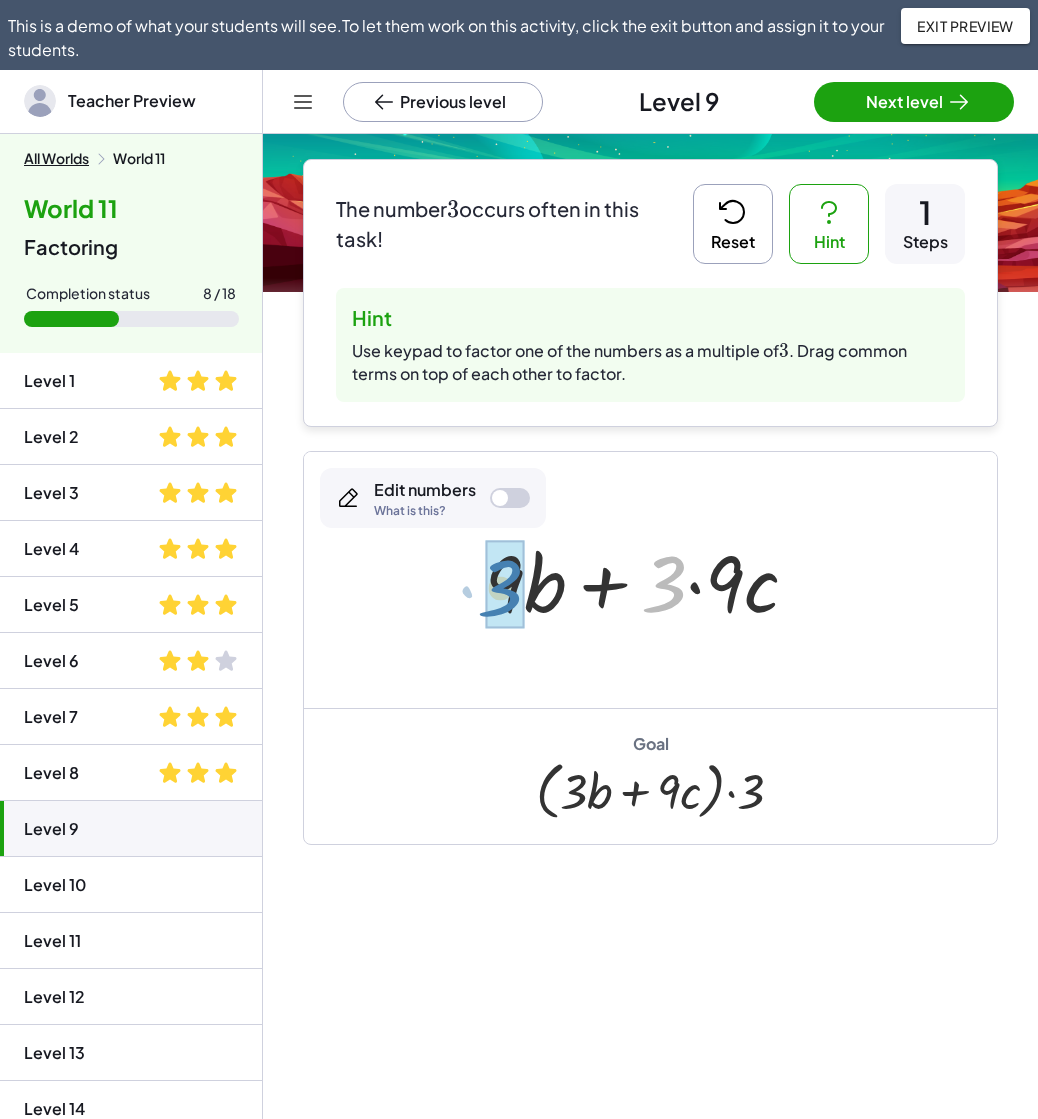 drag, startPoint x: 664, startPoint y: 594, endPoint x: 500, endPoint y: 598, distance: 164.04877 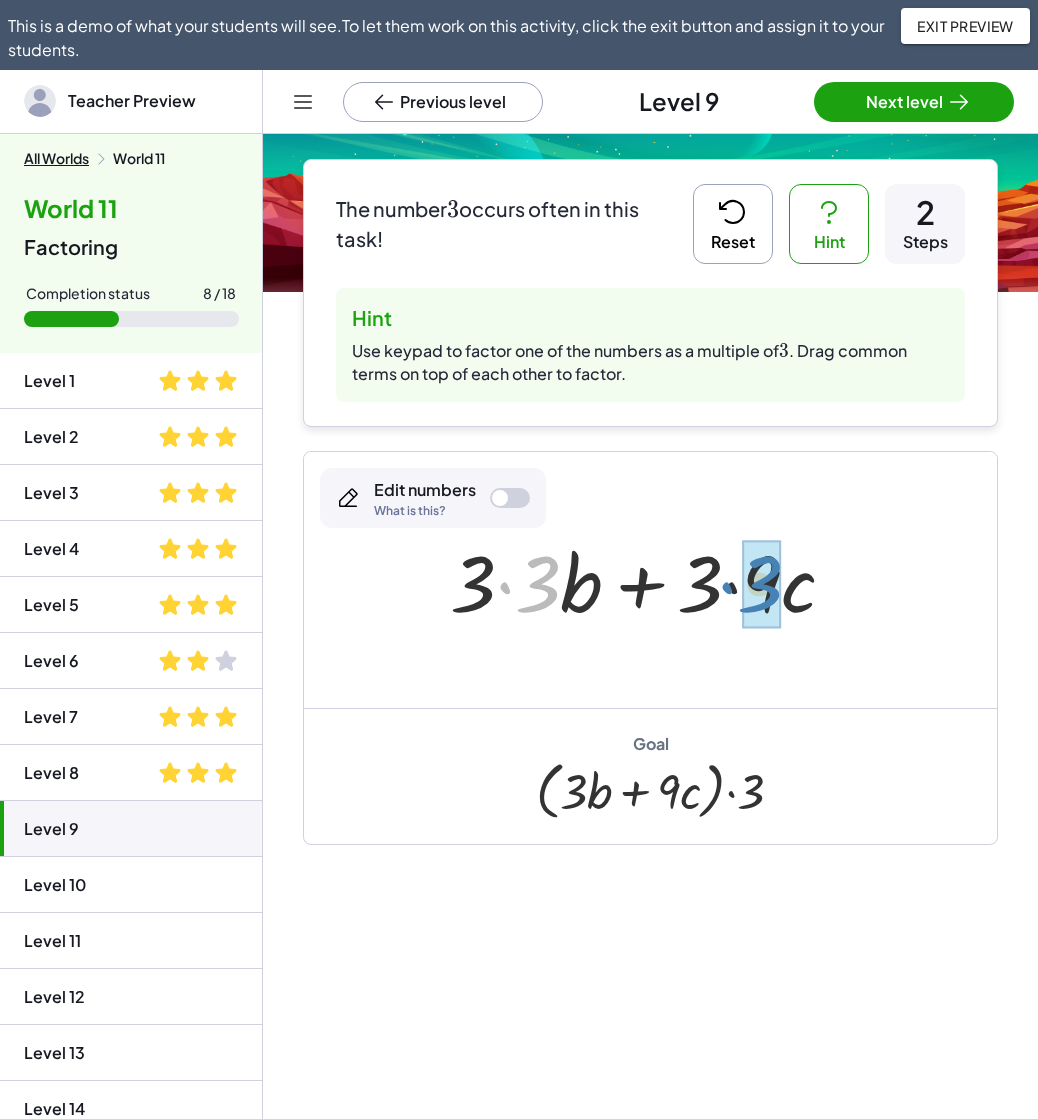 drag, startPoint x: 530, startPoint y: 600, endPoint x: 752, endPoint y: 600, distance: 222 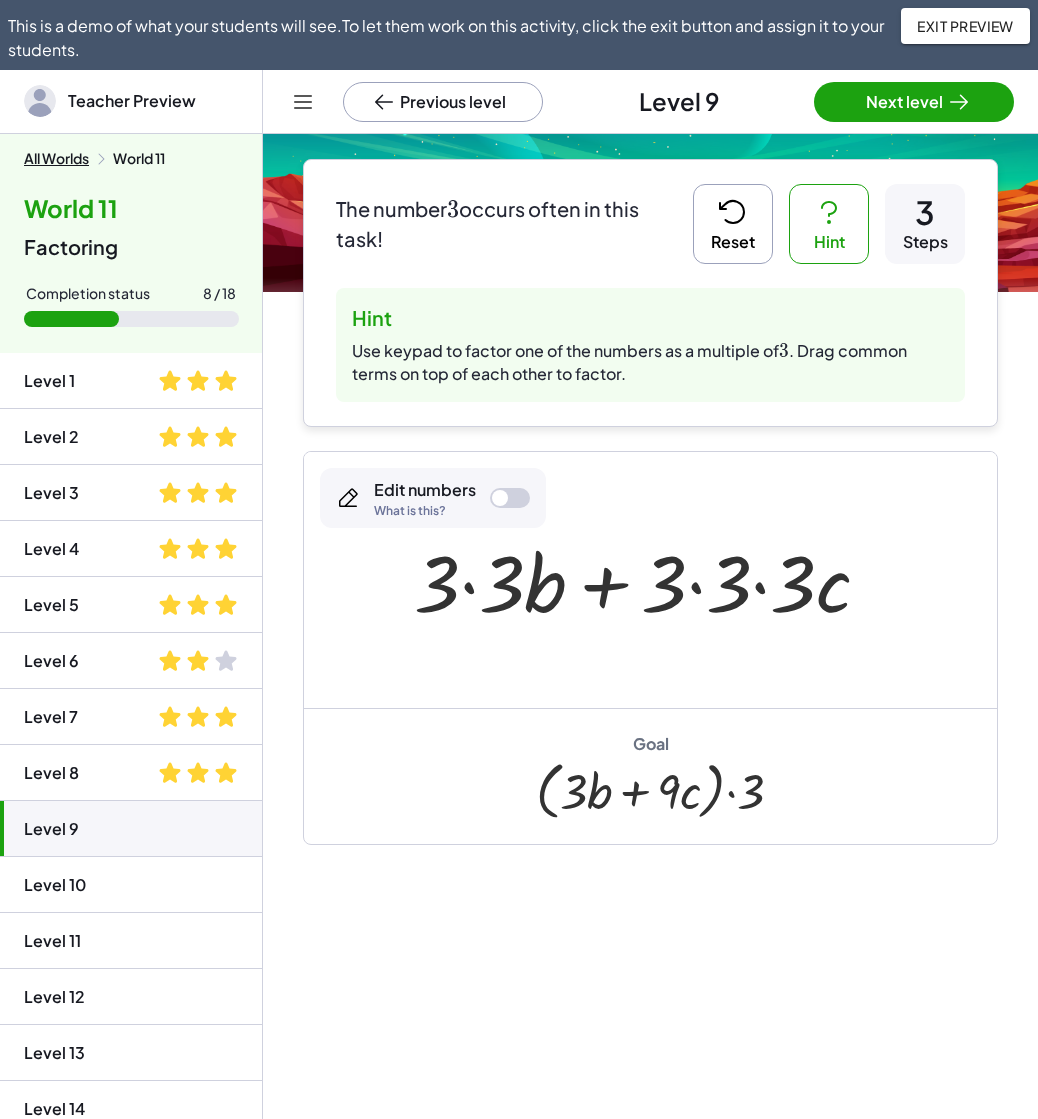 click on "Reset" at bounding box center (733, 224) 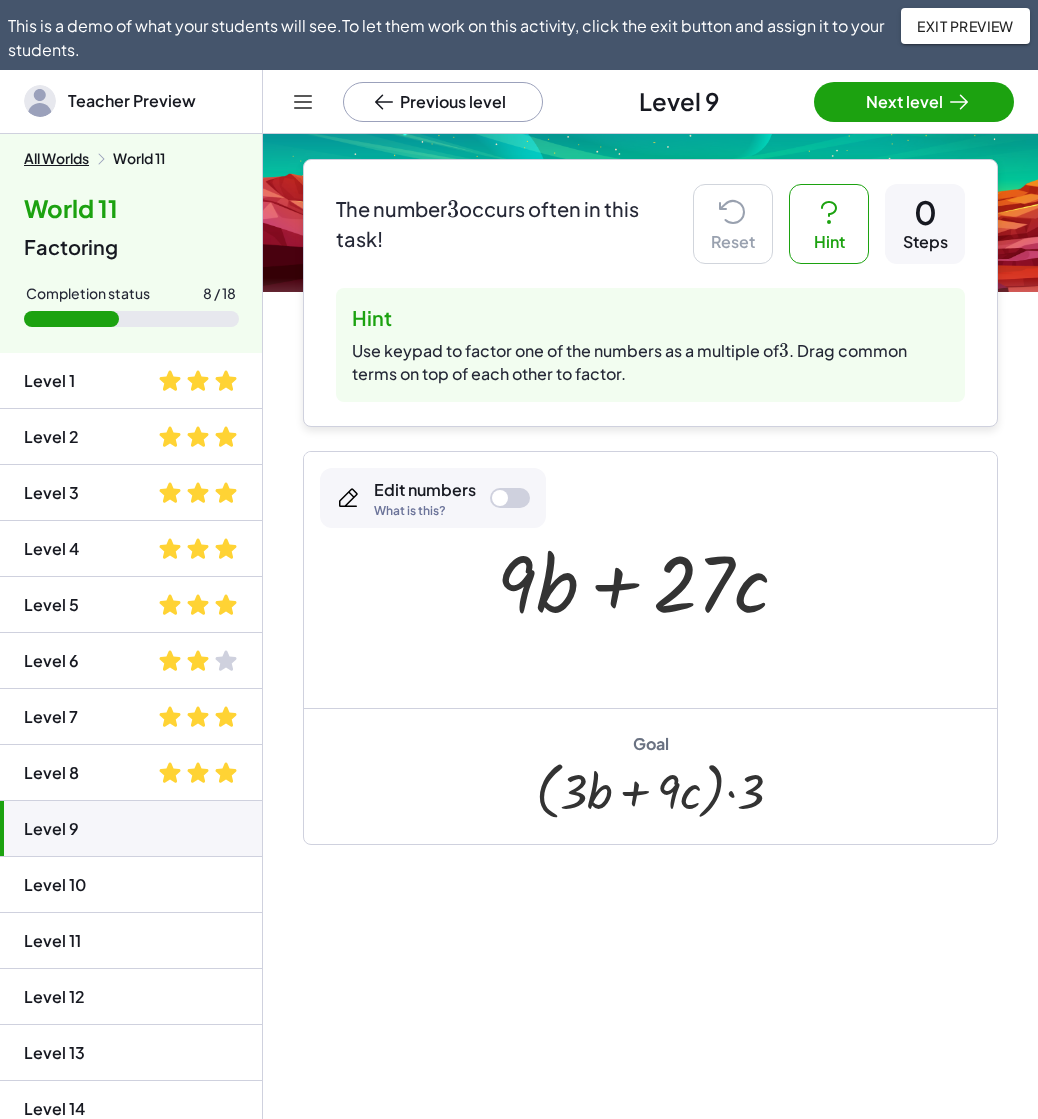click at bounding box center (510, 498) 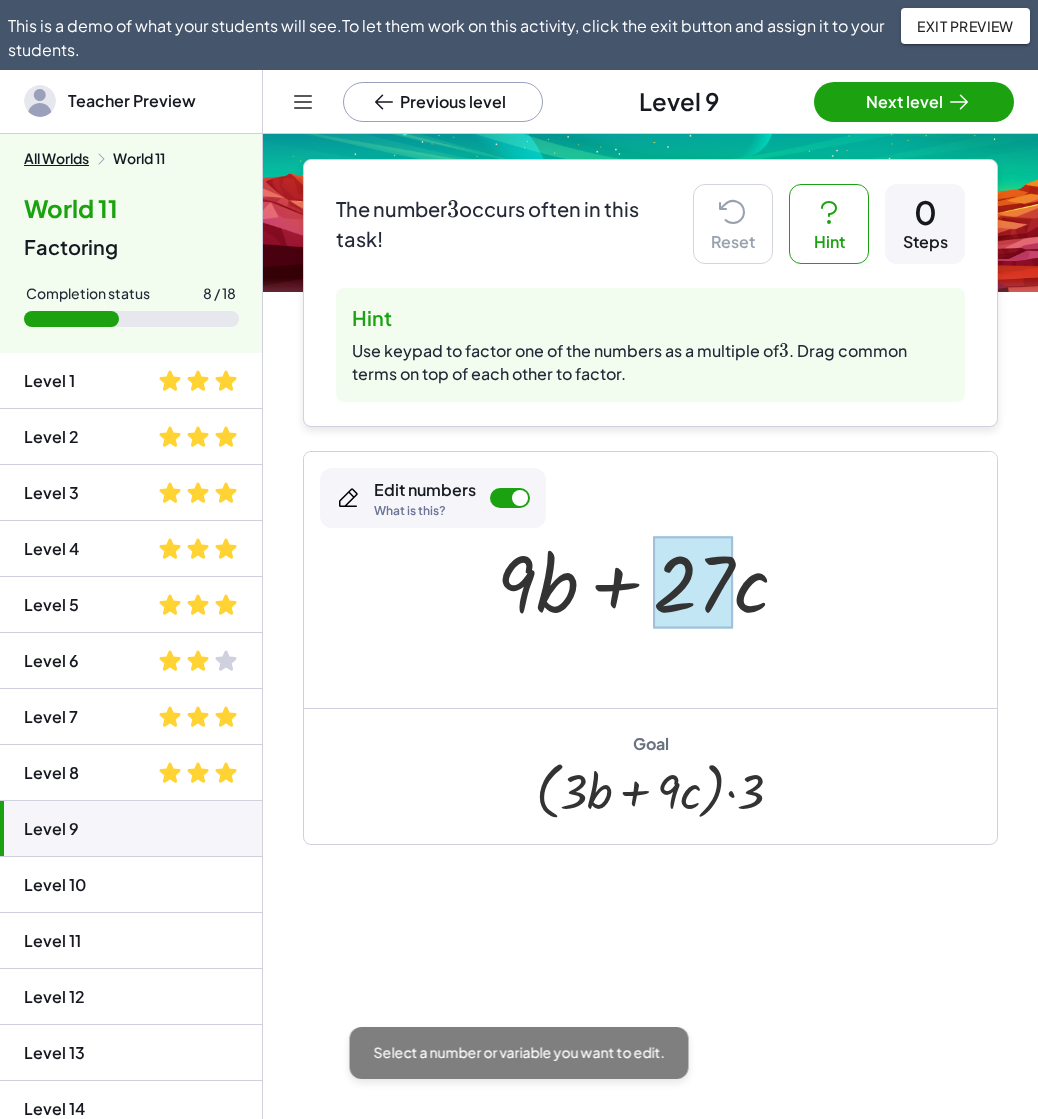 click at bounding box center [693, 582] 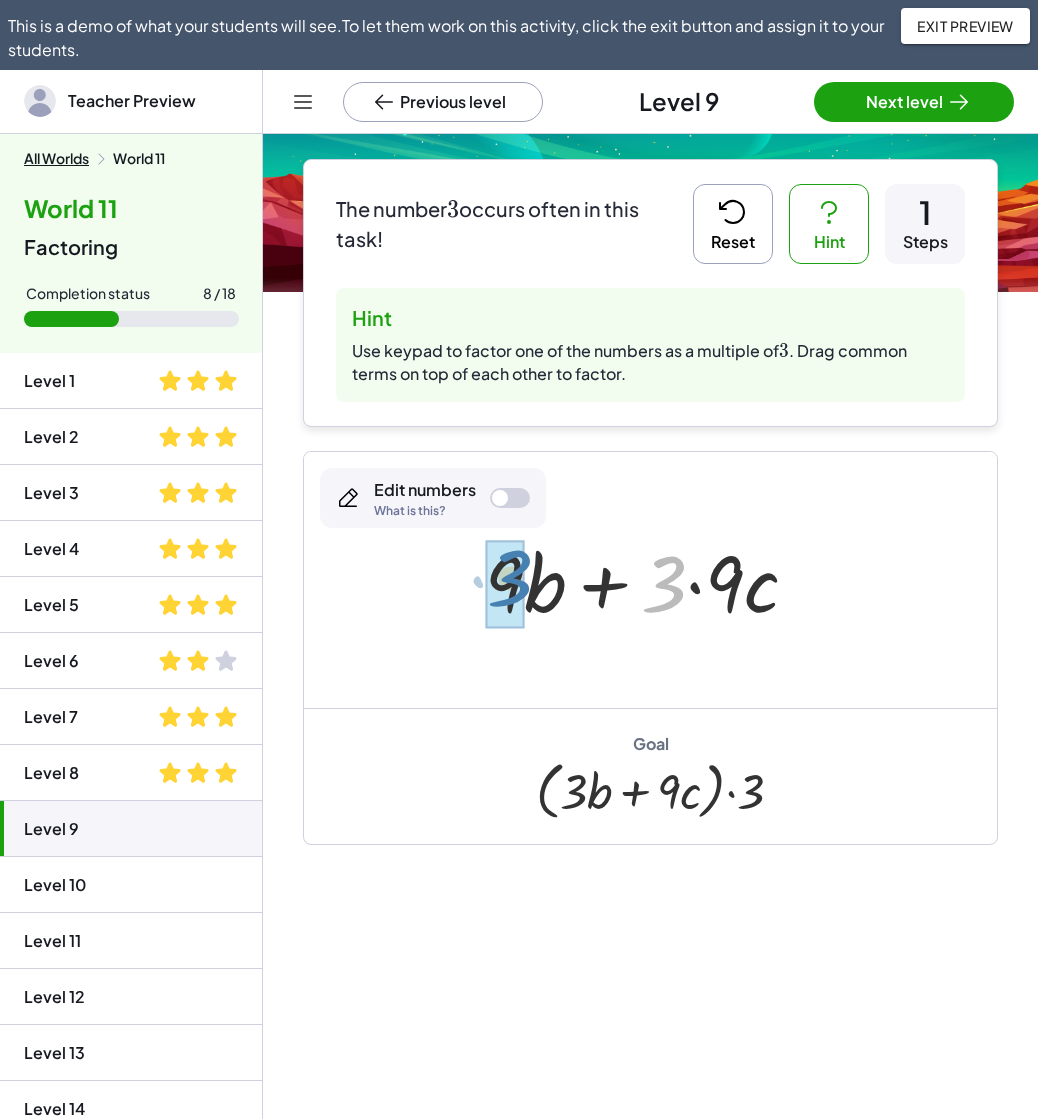 drag, startPoint x: 667, startPoint y: 598, endPoint x: 526, endPoint y: 594, distance: 141.05673 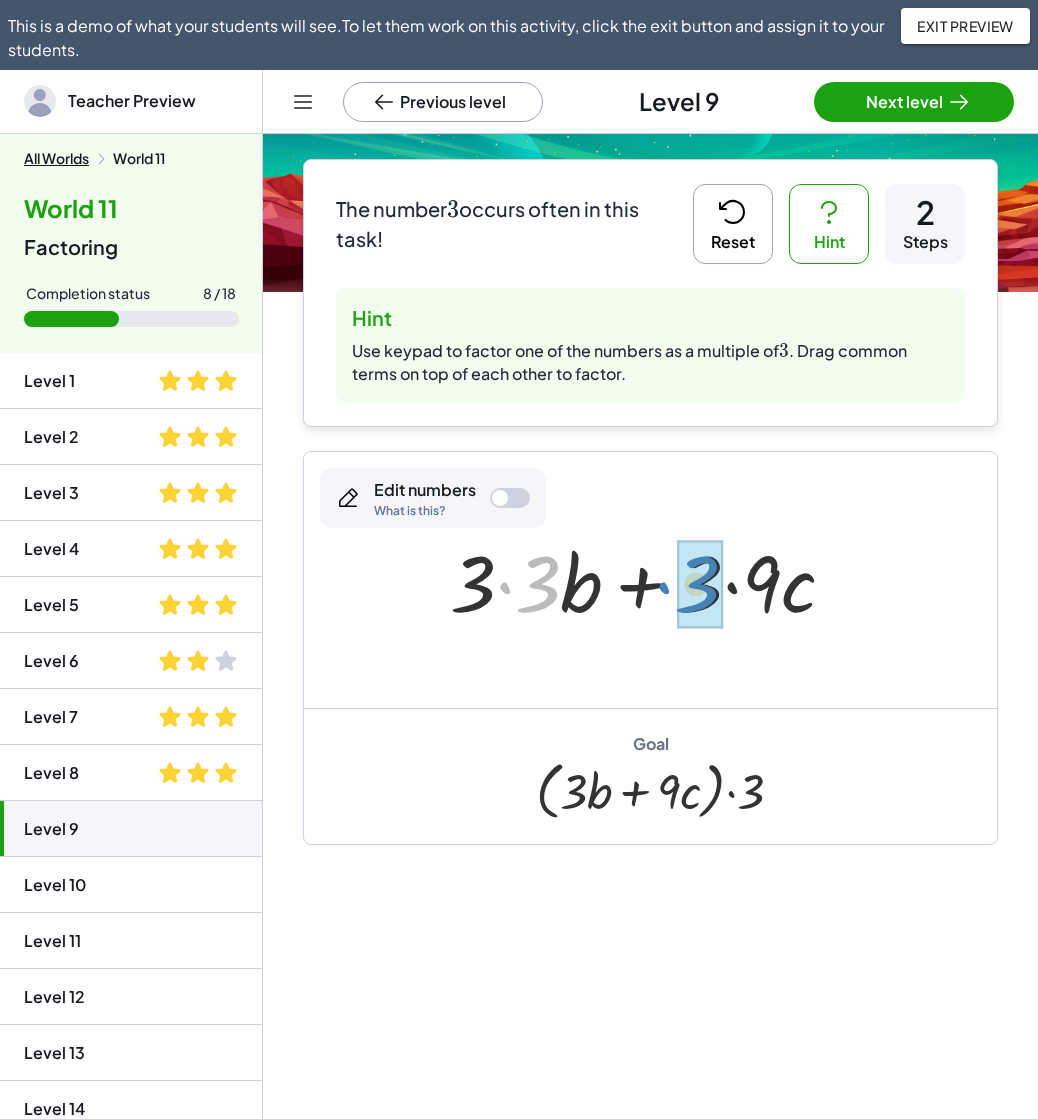 drag, startPoint x: 534, startPoint y: 596, endPoint x: 737, endPoint y: 627, distance: 205.35335 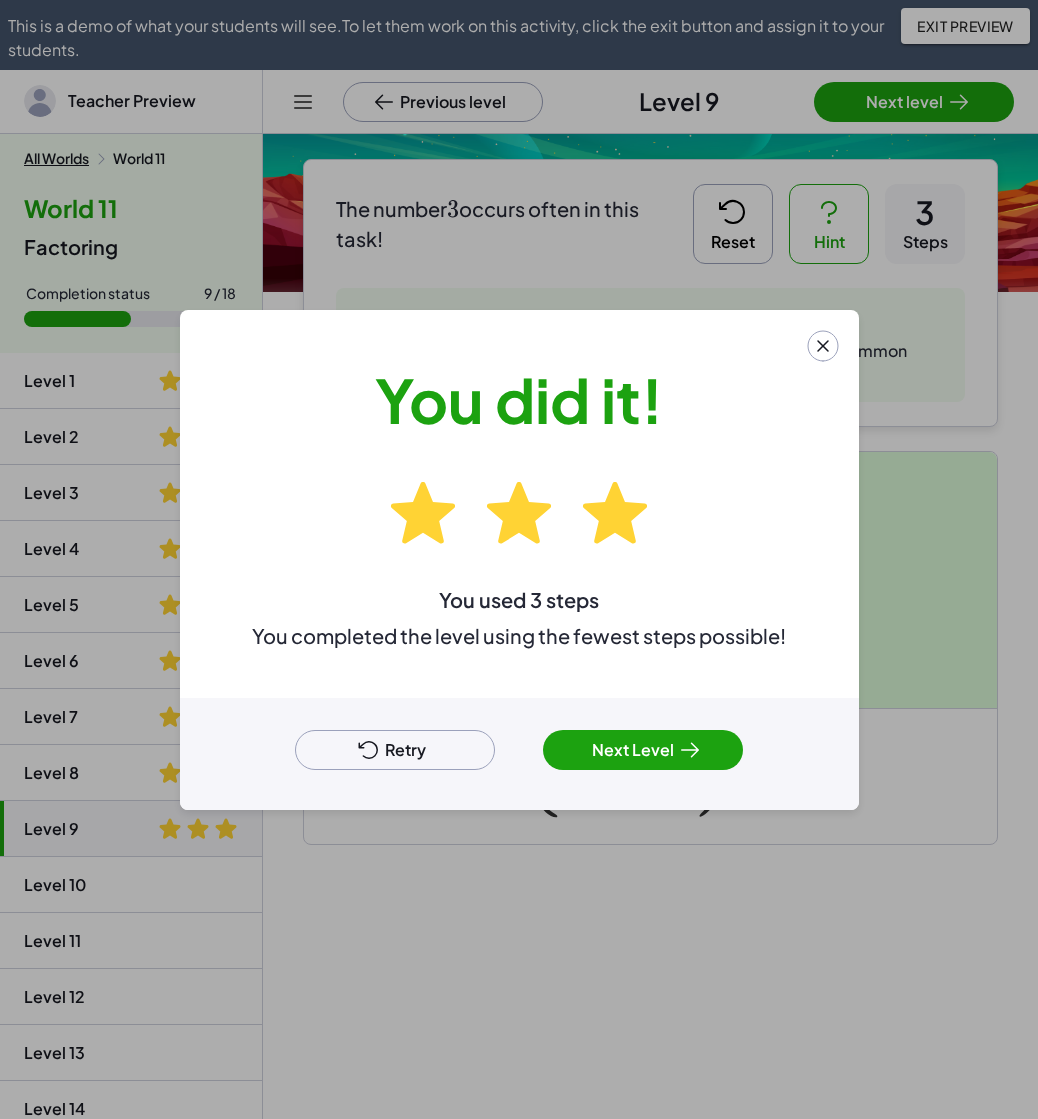 click on "Retry" at bounding box center [395, 750] 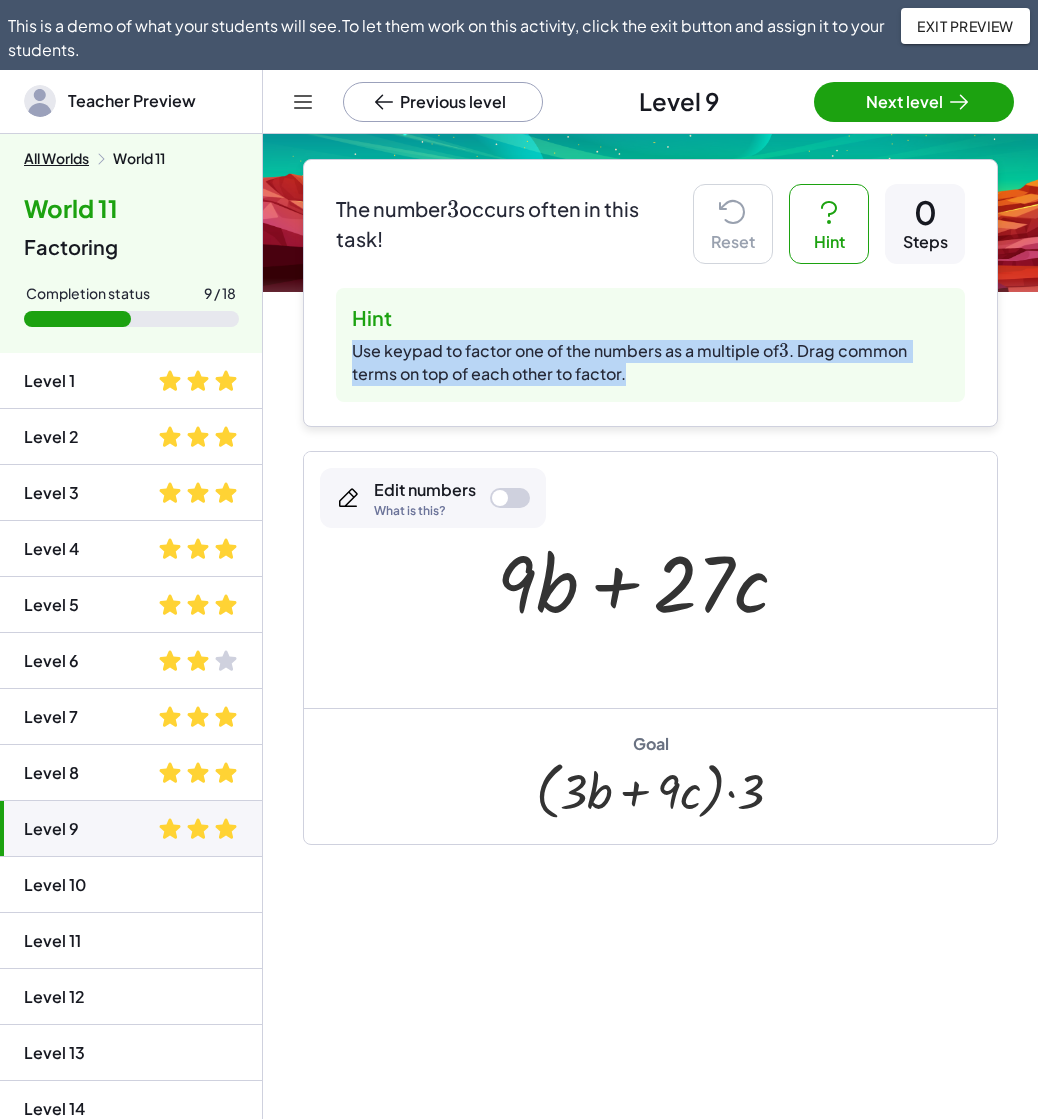 drag, startPoint x: 650, startPoint y: 379, endPoint x: 333, endPoint y: 350, distance: 318.32373 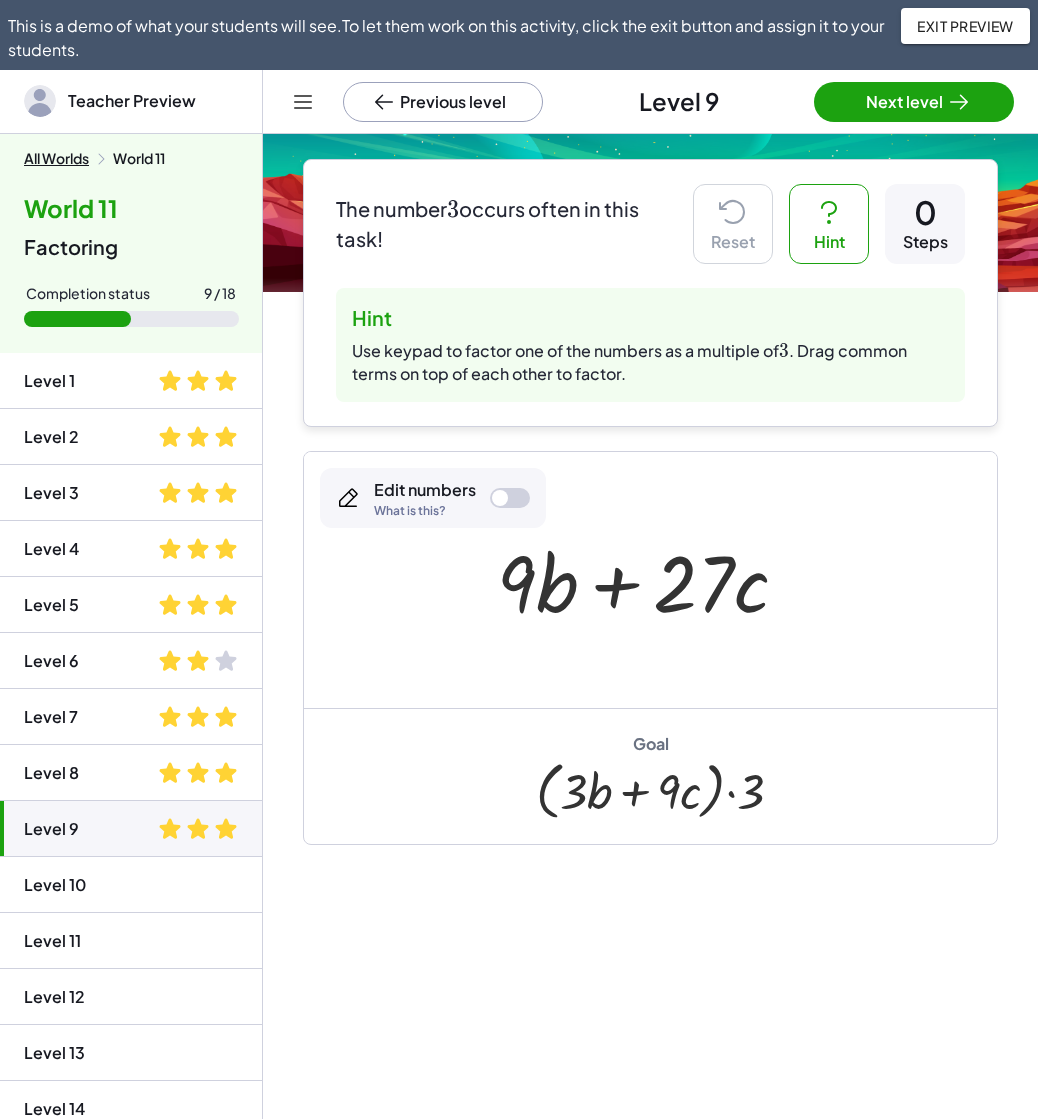 click on "Level 10" 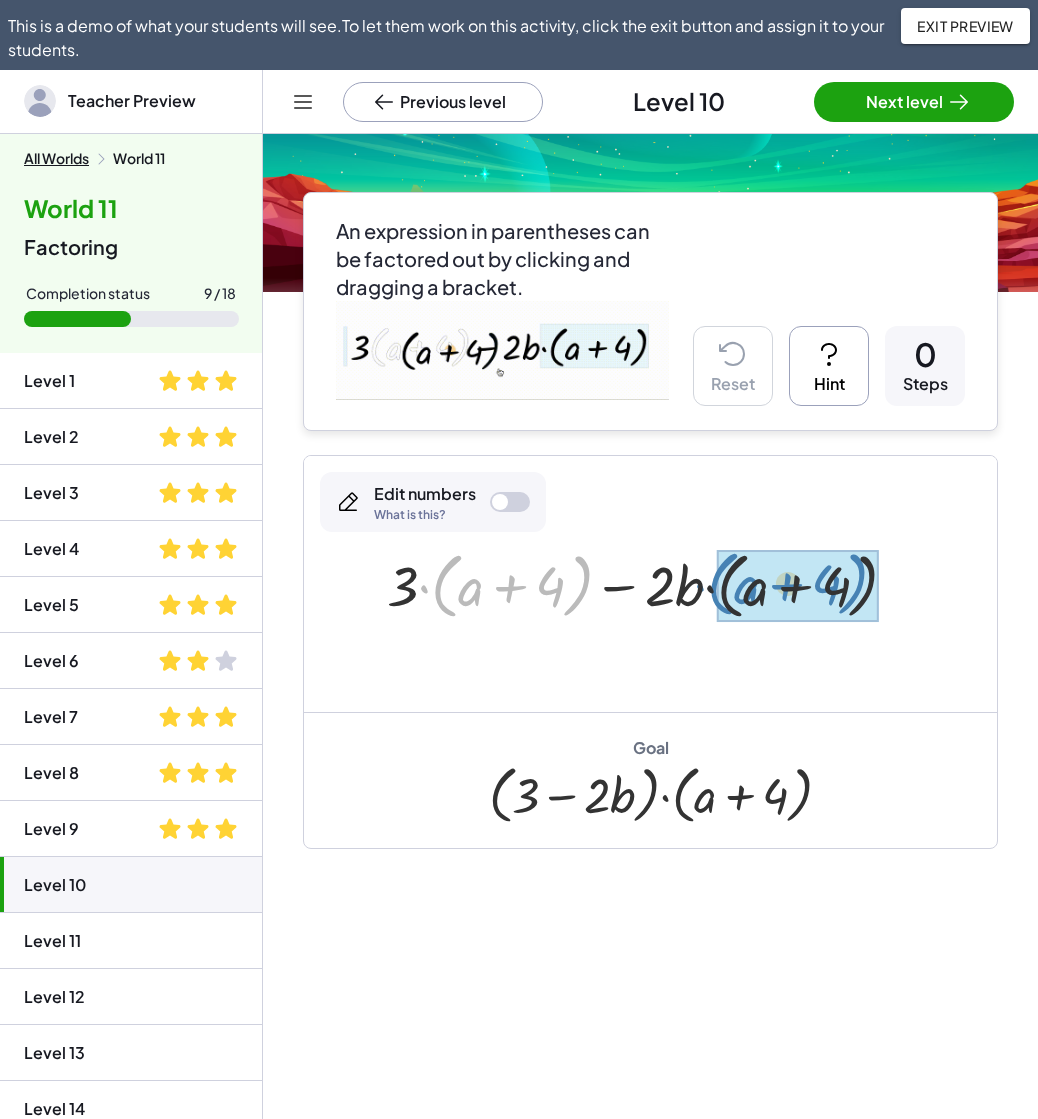 drag, startPoint x: 437, startPoint y: 588, endPoint x: 715, endPoint y: 587, distance: 278.0018 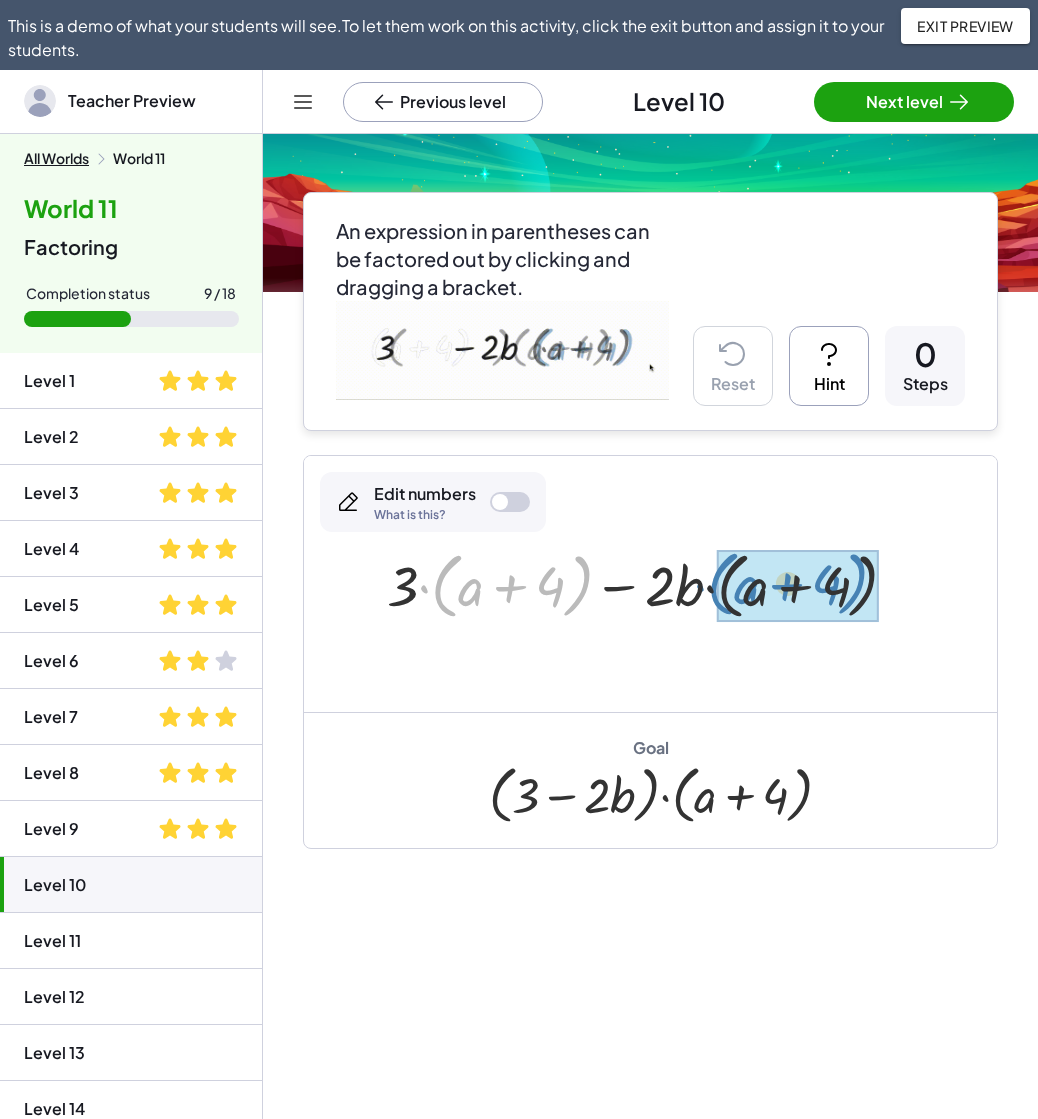 click at bounding box center (650, 584) 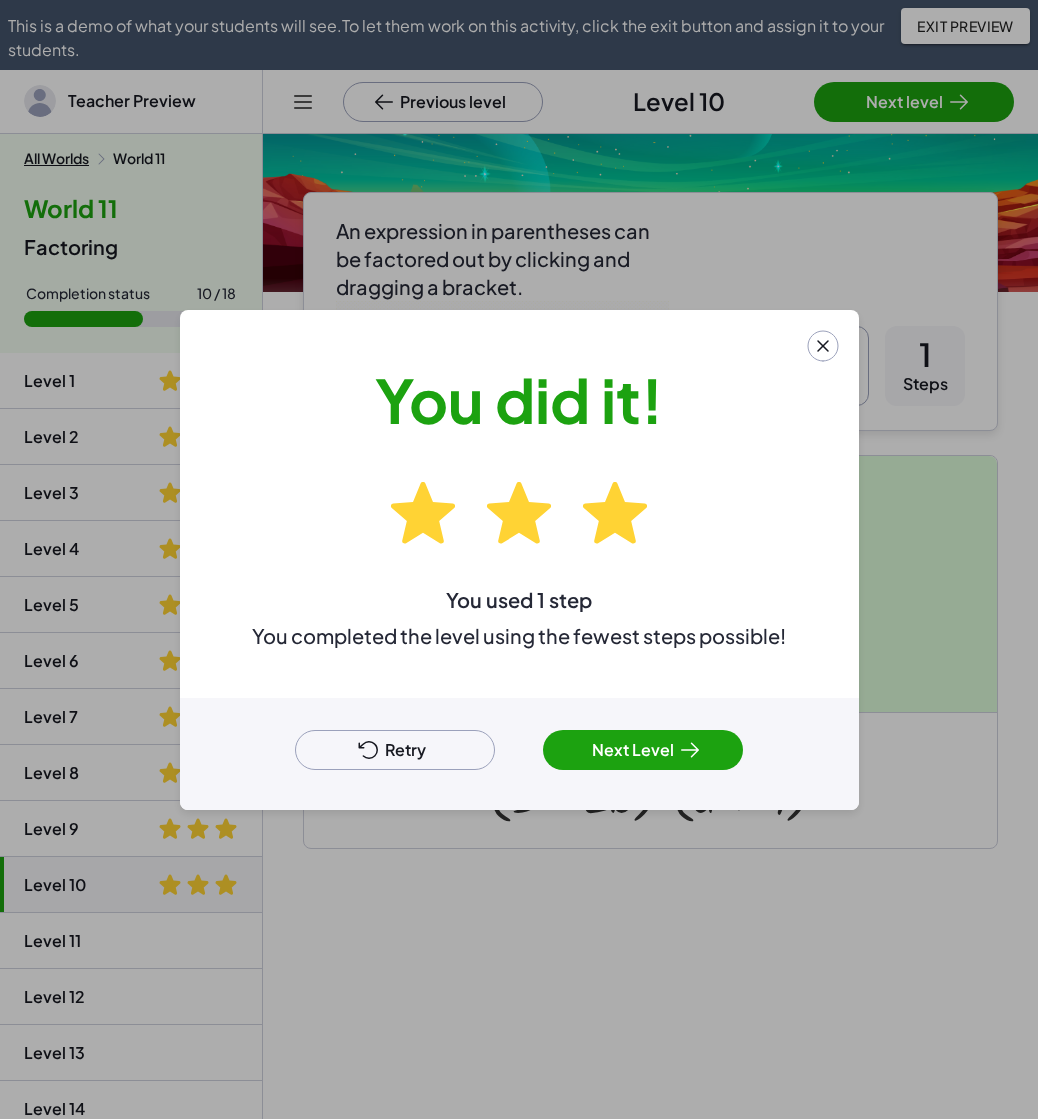 click on "Retry" at bounding box center (395, 750) 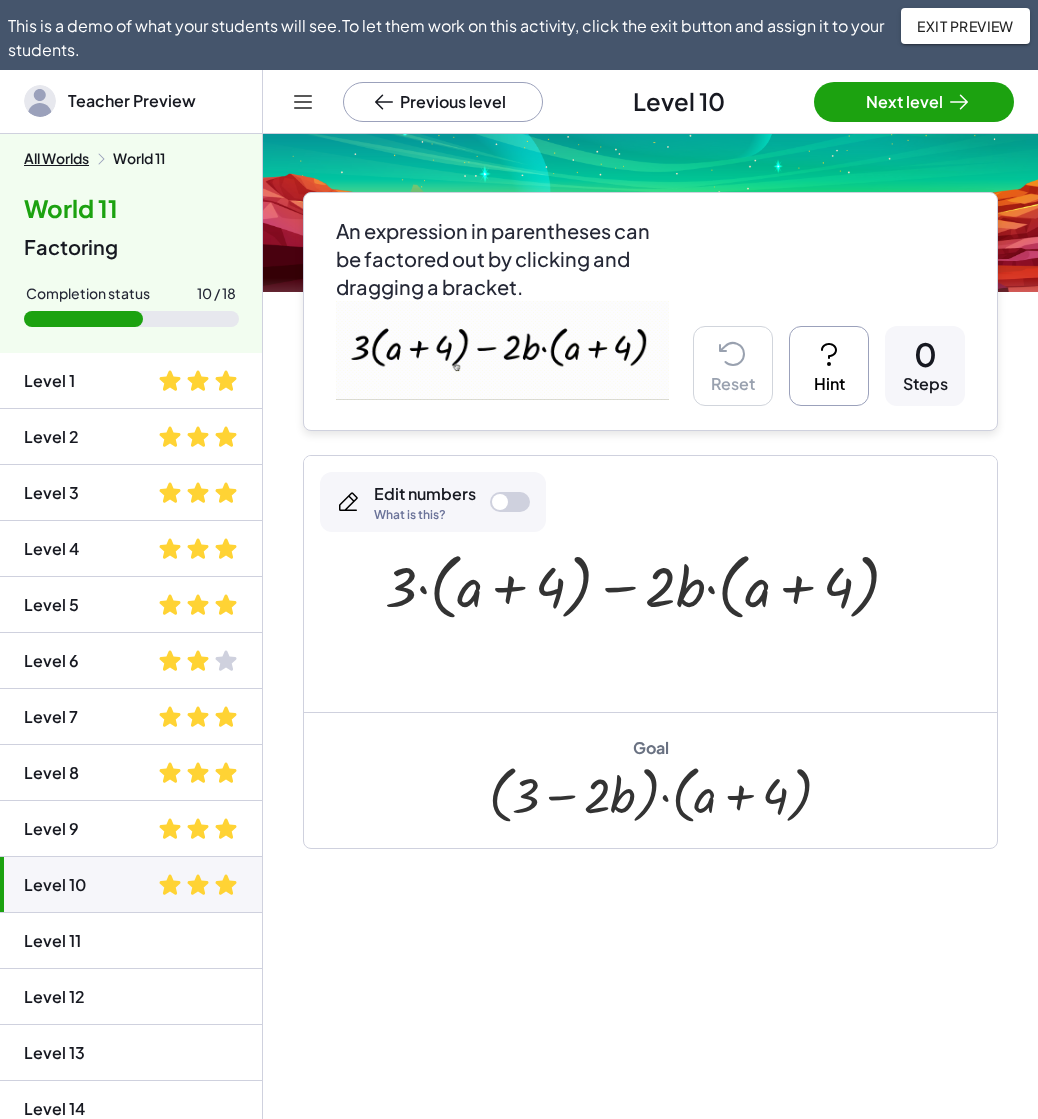 click on "Hint" at bounding box center [829, 366] 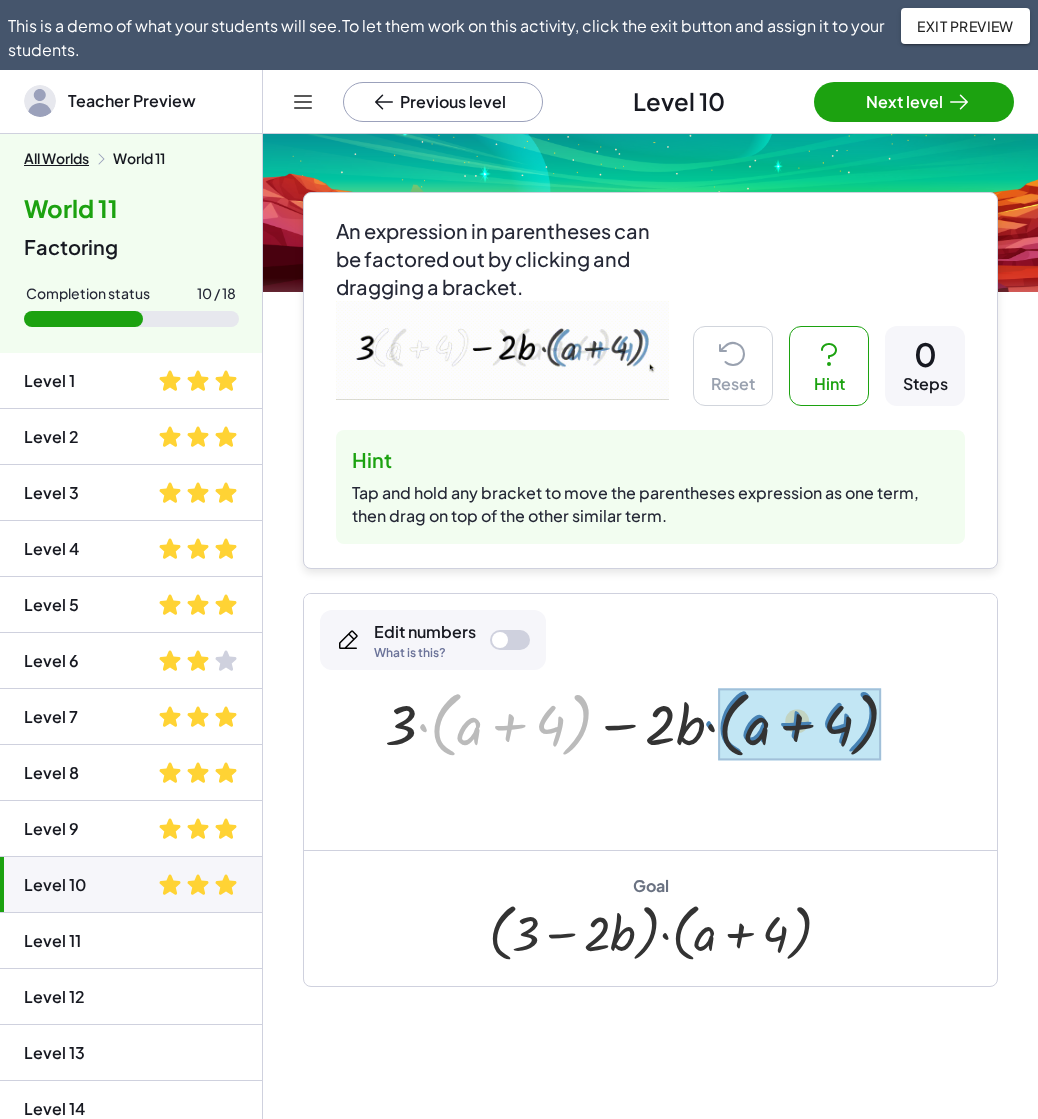 drag, startPoint x: 438, startPoint y: 727, endPoint x: 724, endPoint y: 724, distance: 286.01575 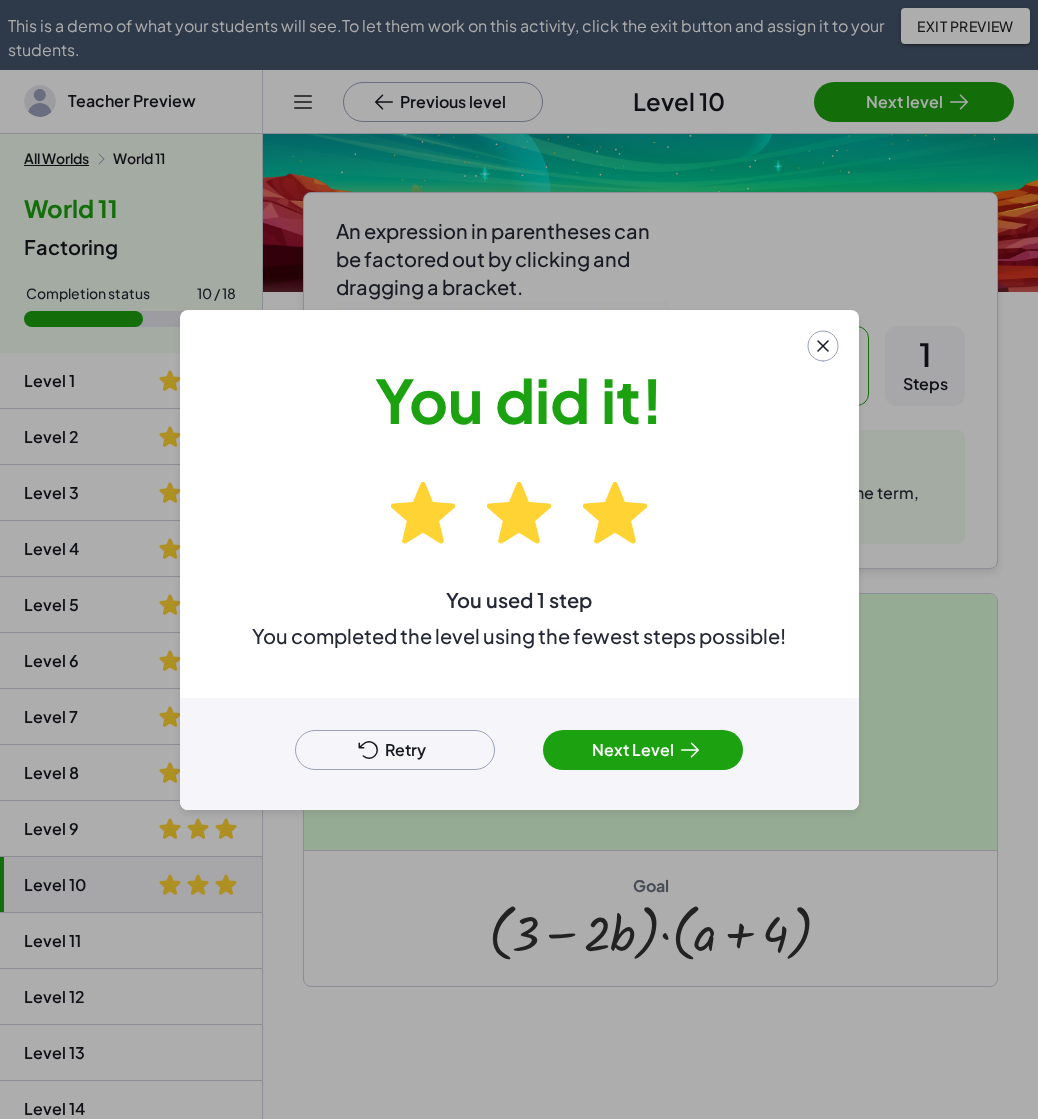 drag, startPoint x: 410, startPoint y: 739, endPoint x: 474, endPoint y: 698, distance: 76.00658 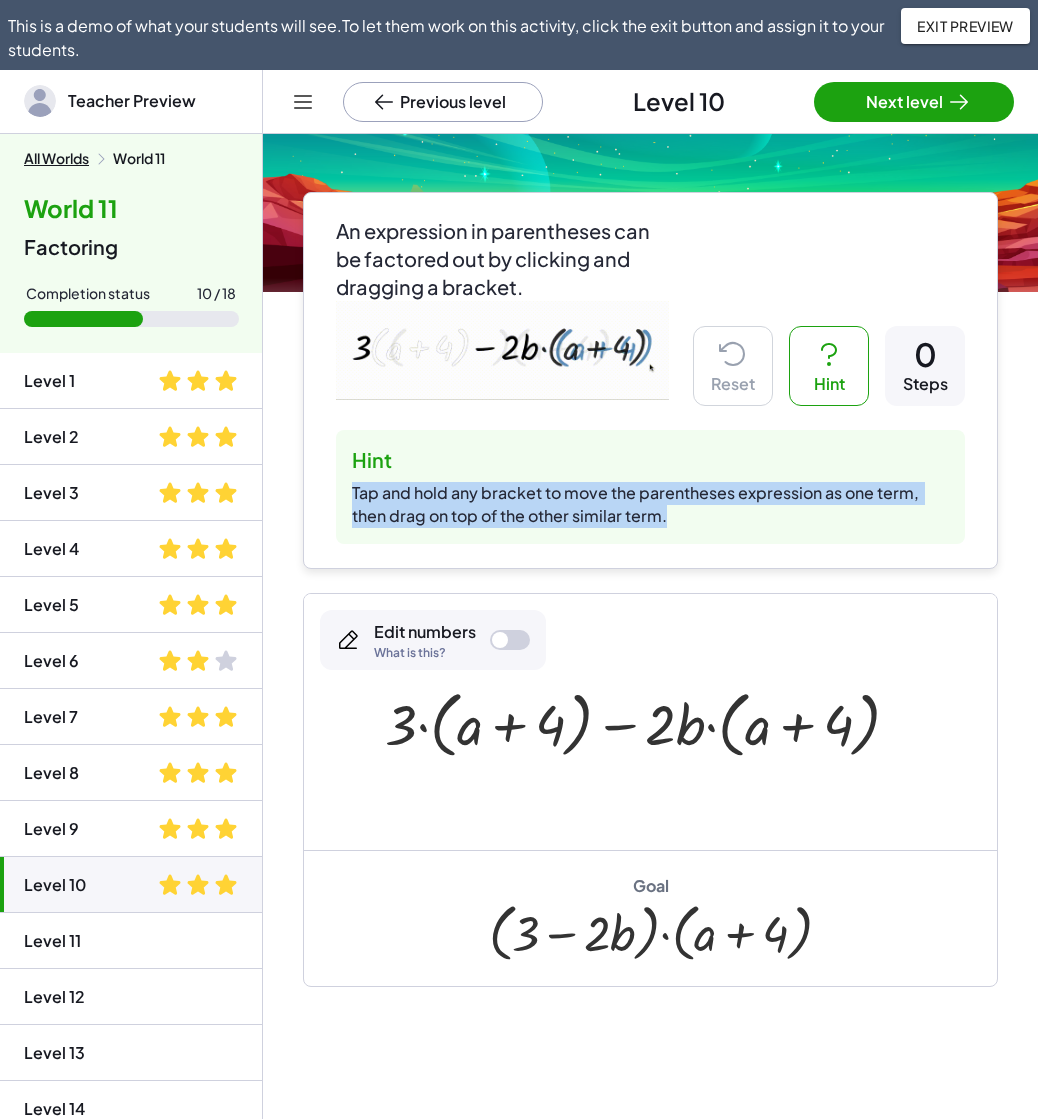 drag, startPoint x: 703, startPoint y: 513, endPoint x: 352, endPoint y: 476, distance: 352.94476 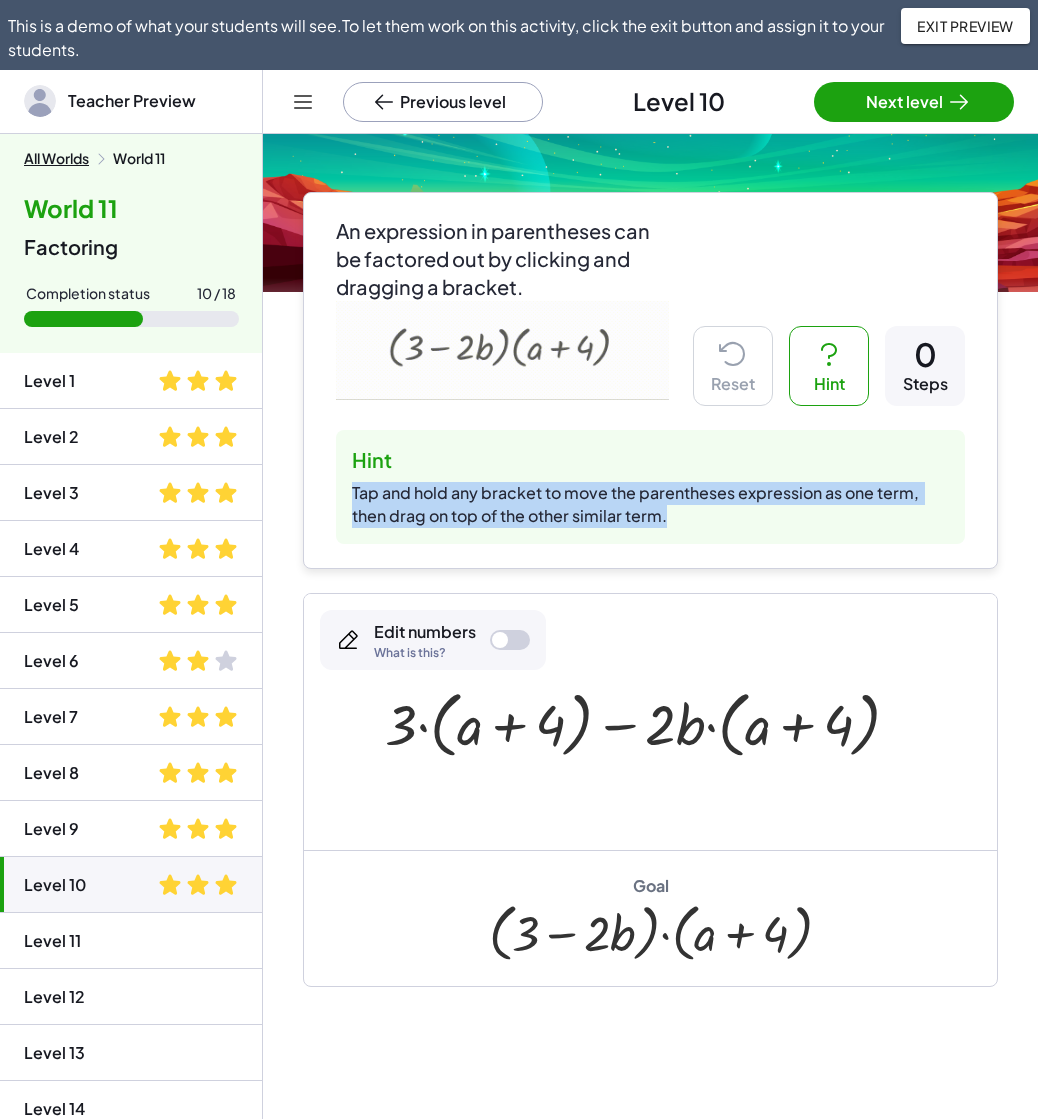 click on "Hint Tap and hold any bracket to move the parentheses expression as one term, then drag on top of the other similar term." at bounding box center [650, 486] 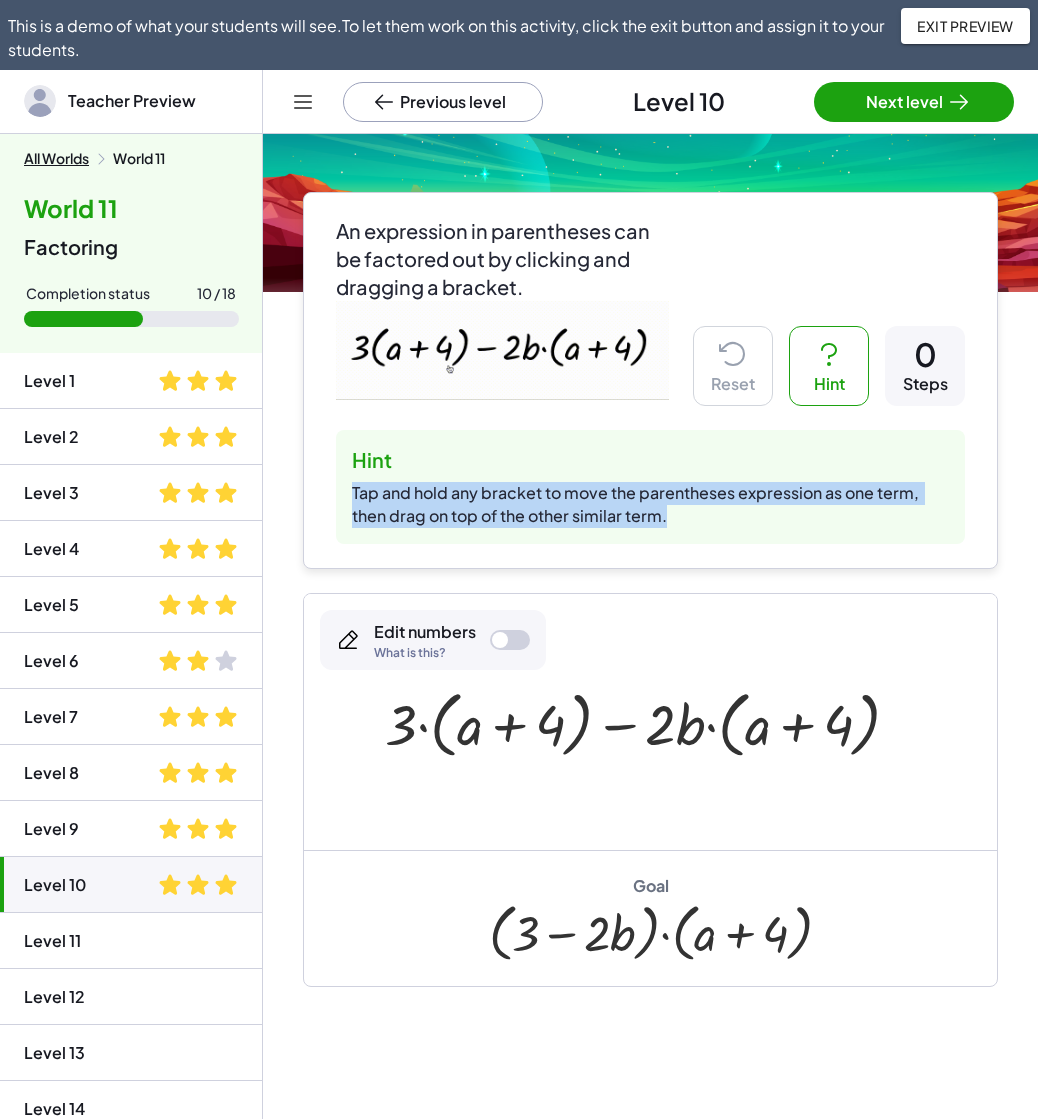 copy on "Tap and hold any bracket to move the parentheses expression as one term, then drag on top of the other similar term." 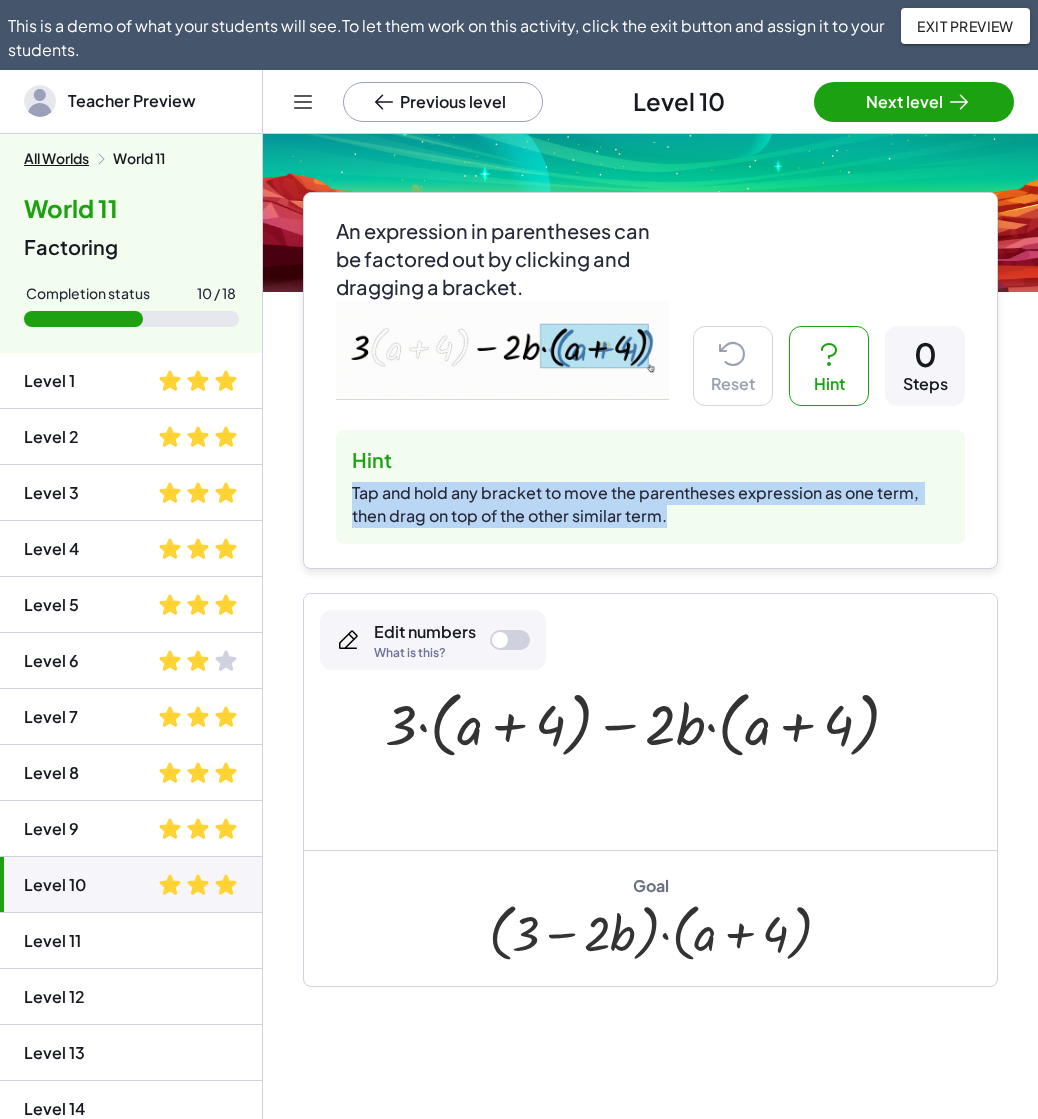 click at bounding box center (650, 722) 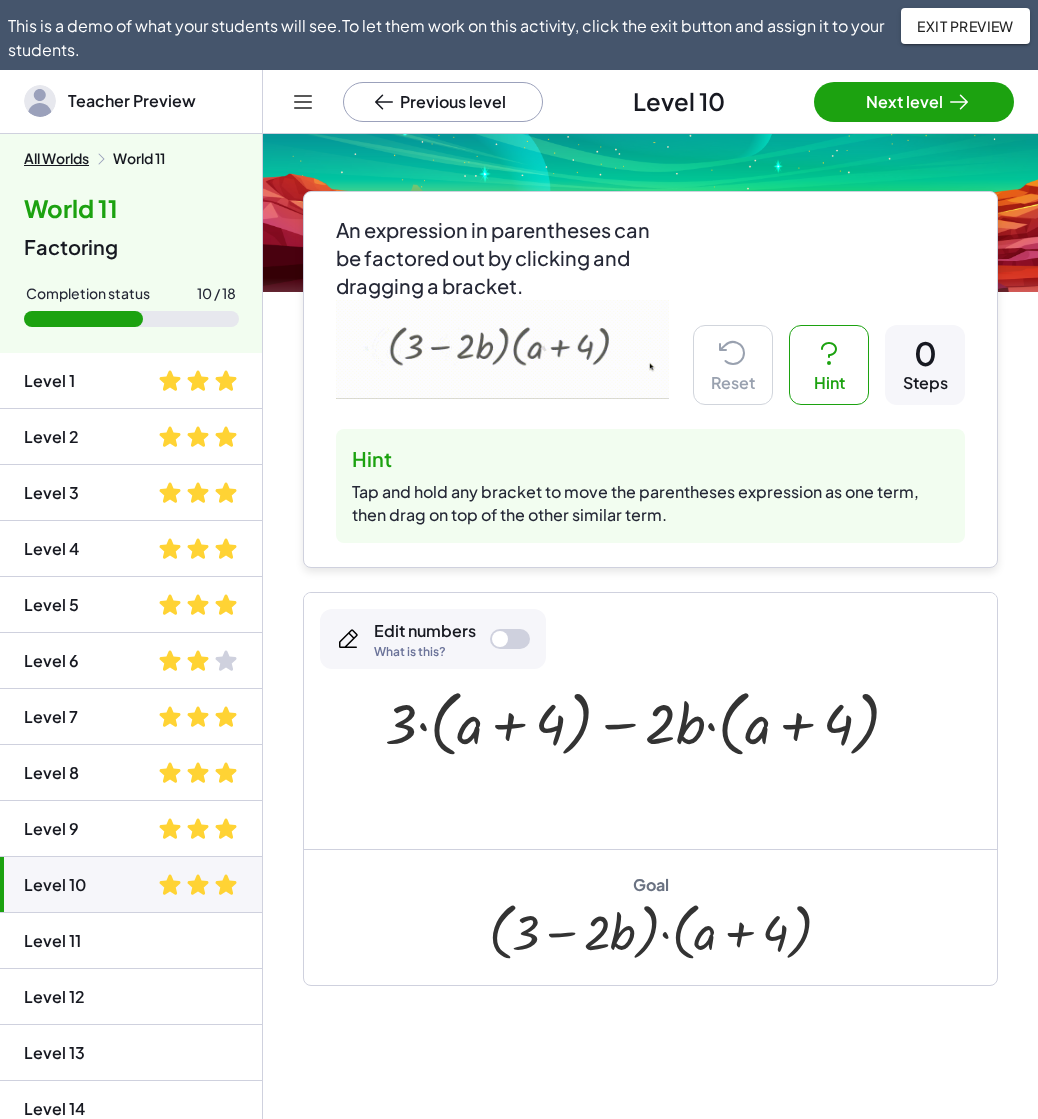 scroll, scrollTop: 118, scrollLeft: 0, axis: vertical 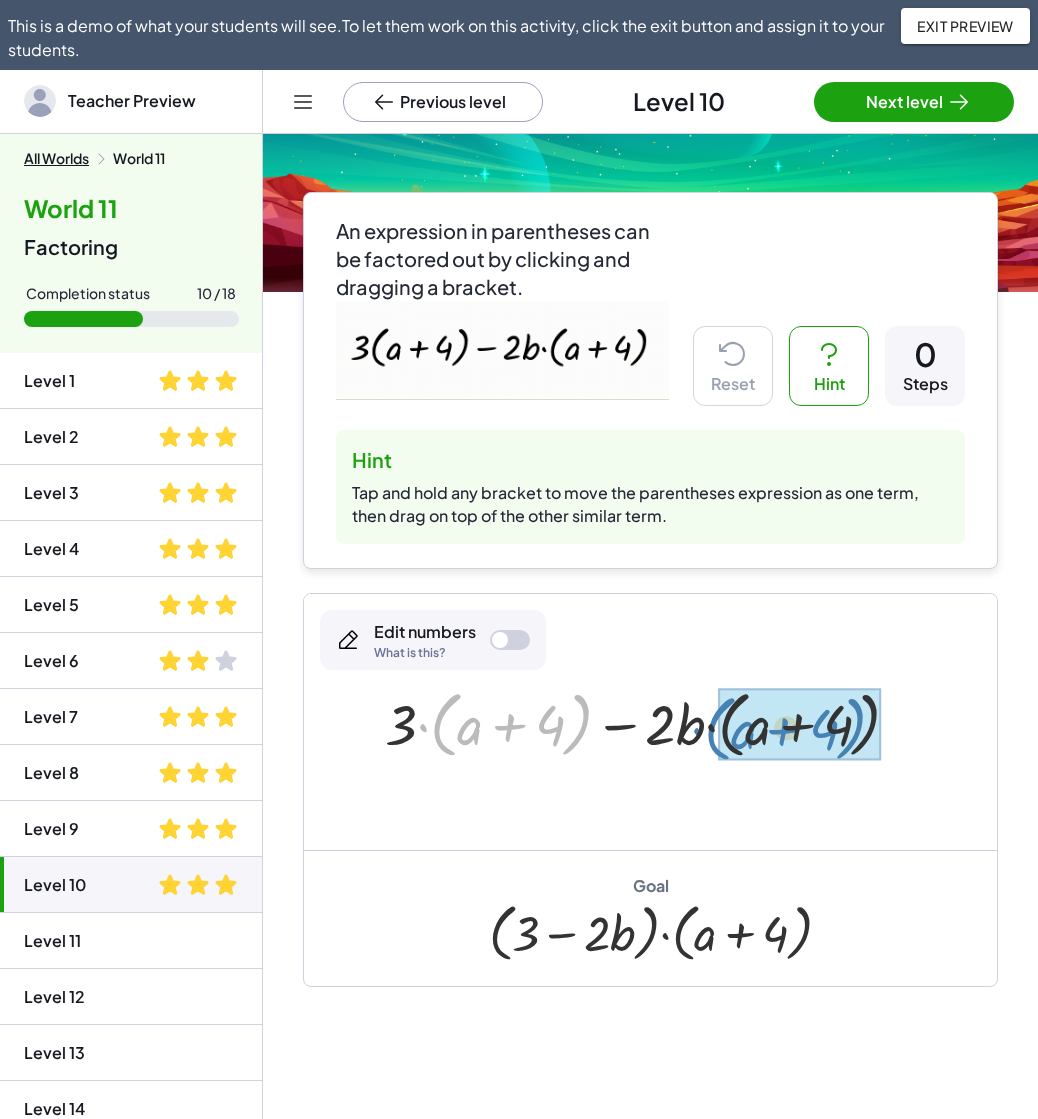 drag, startPoint x: 436, startPoint y: 711, endPoint x: 716, endPoint y: 718, distance: 280.0875 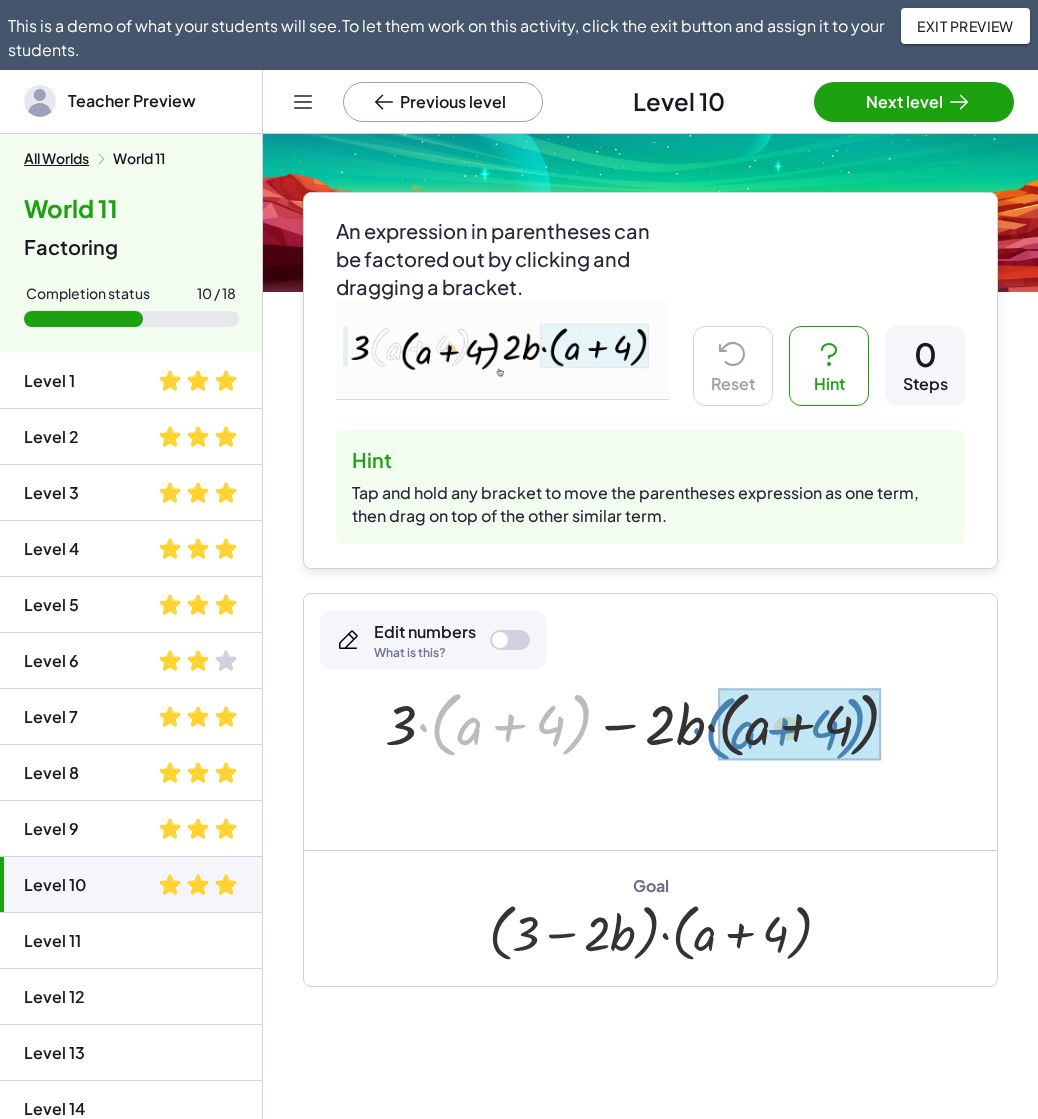 click at bounding box center (650, 722) 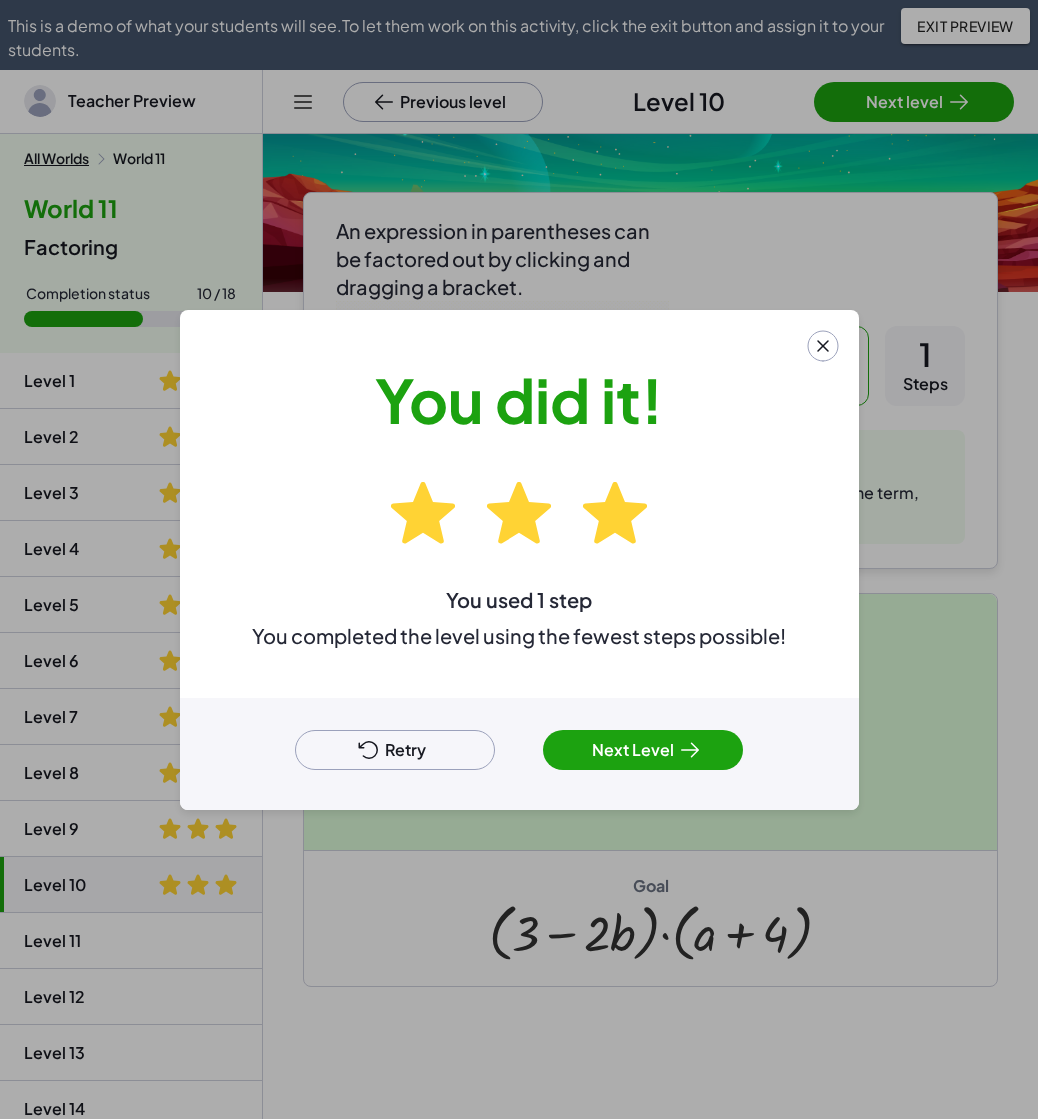 click at bounding box center [519, 559] 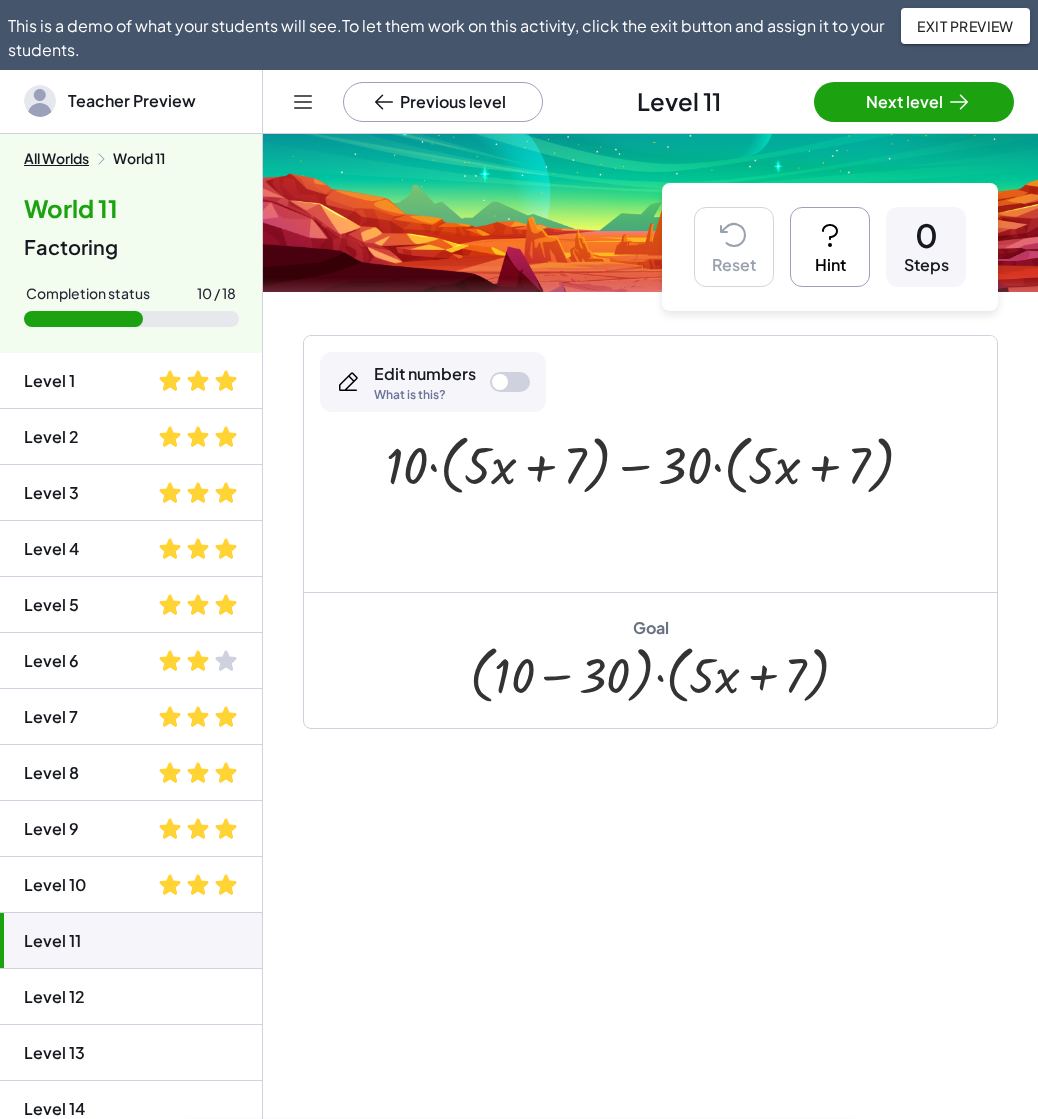 scroll, scrollTop: 0, scrollLeft: 0, axis: both 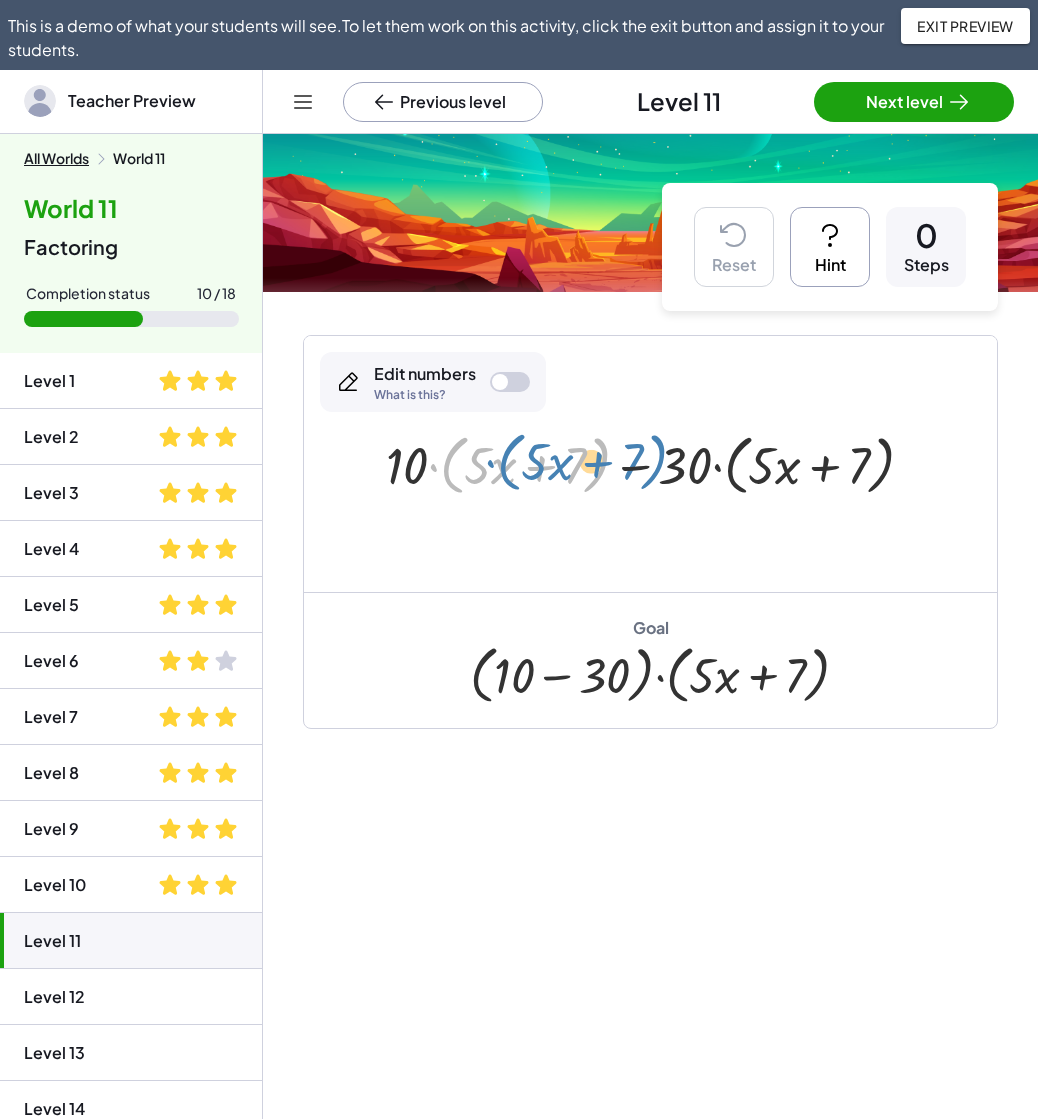 drag, startPoint x: 446, startPoint y: 475, endPoint x: 463, endPoint y: 477, distance: 17.117243 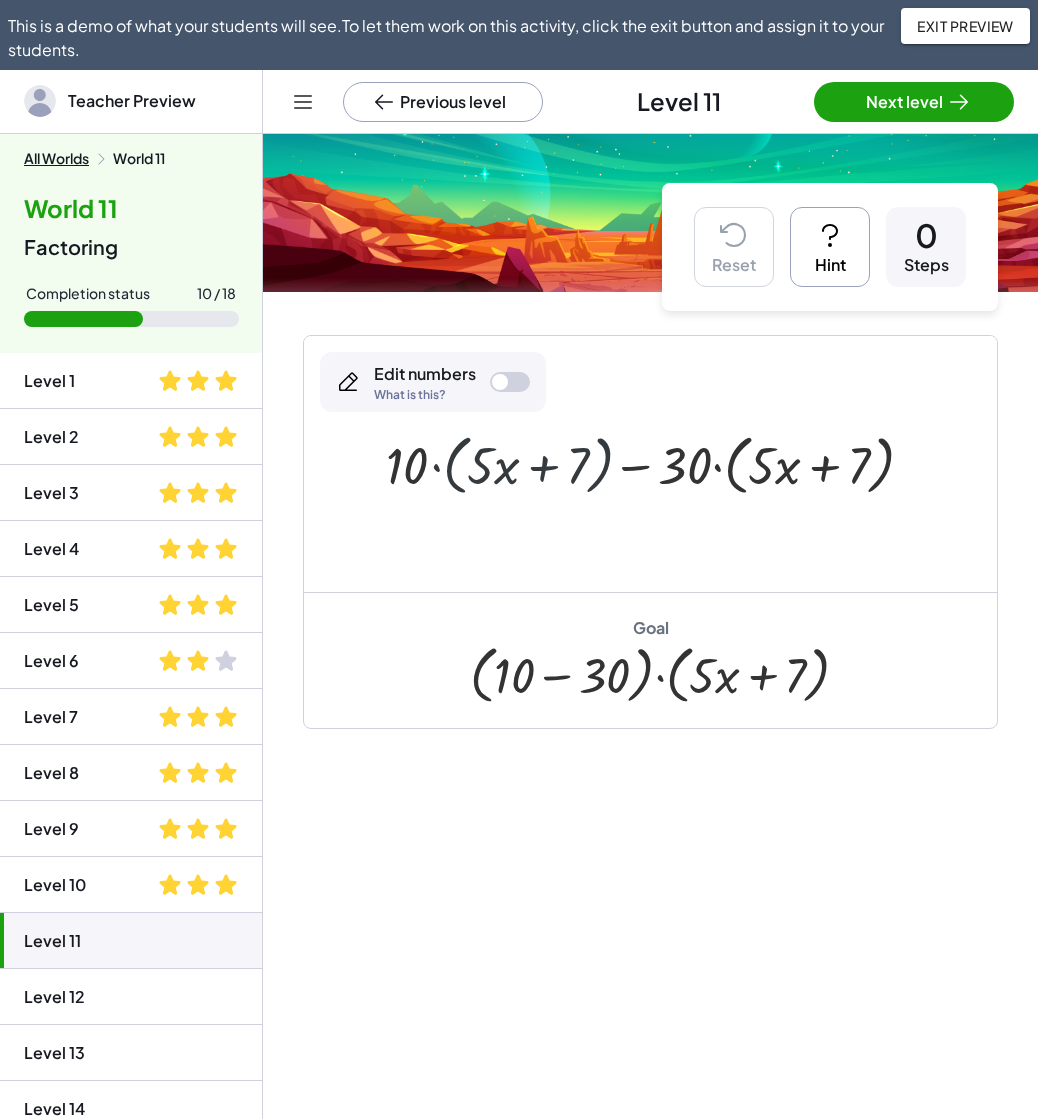 click on "Hint" at bounding box center [830, 247] 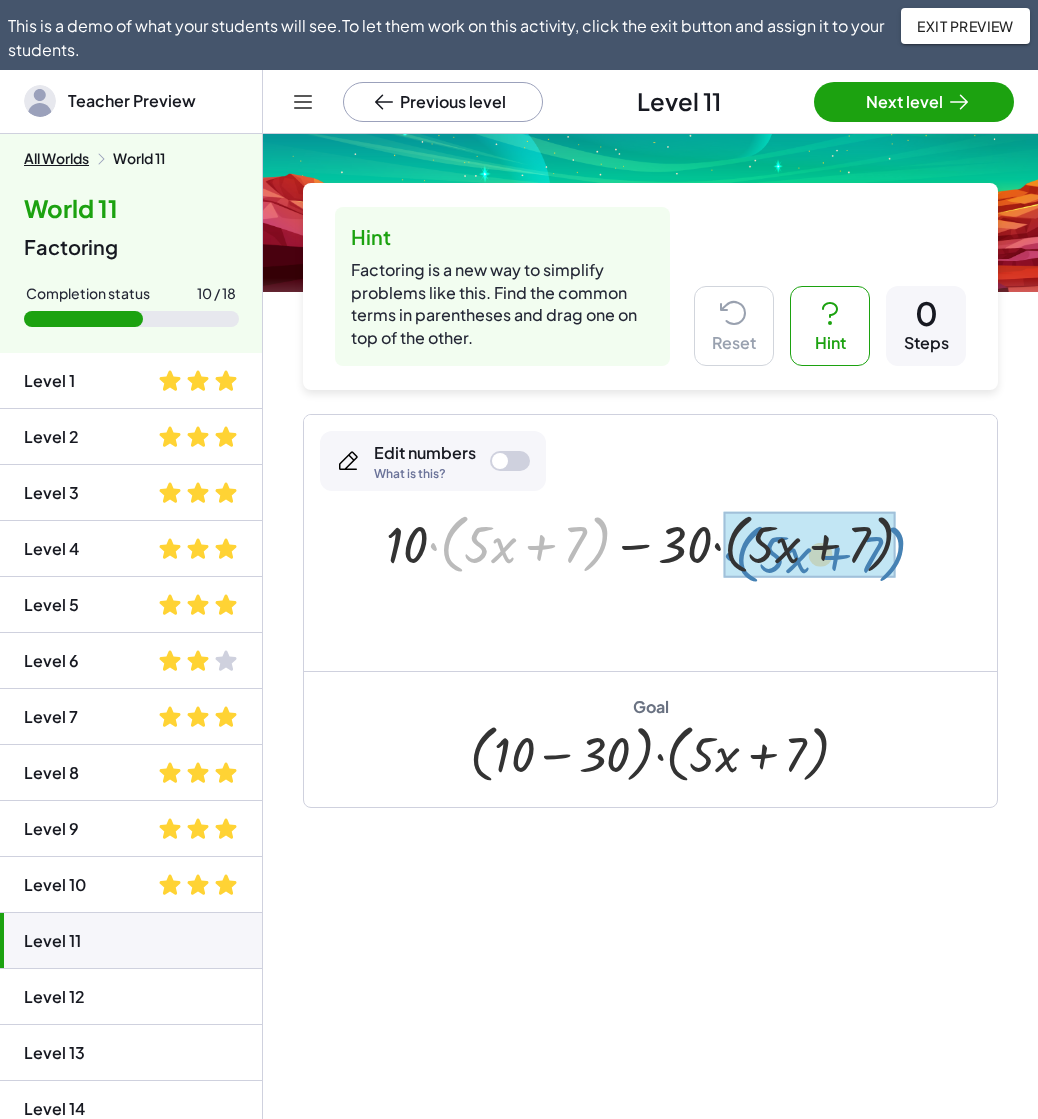 drag, startPoint x: 443, startPoint y: 545, endPoint x: 738, endPoint y: 542, distance: 295.01526 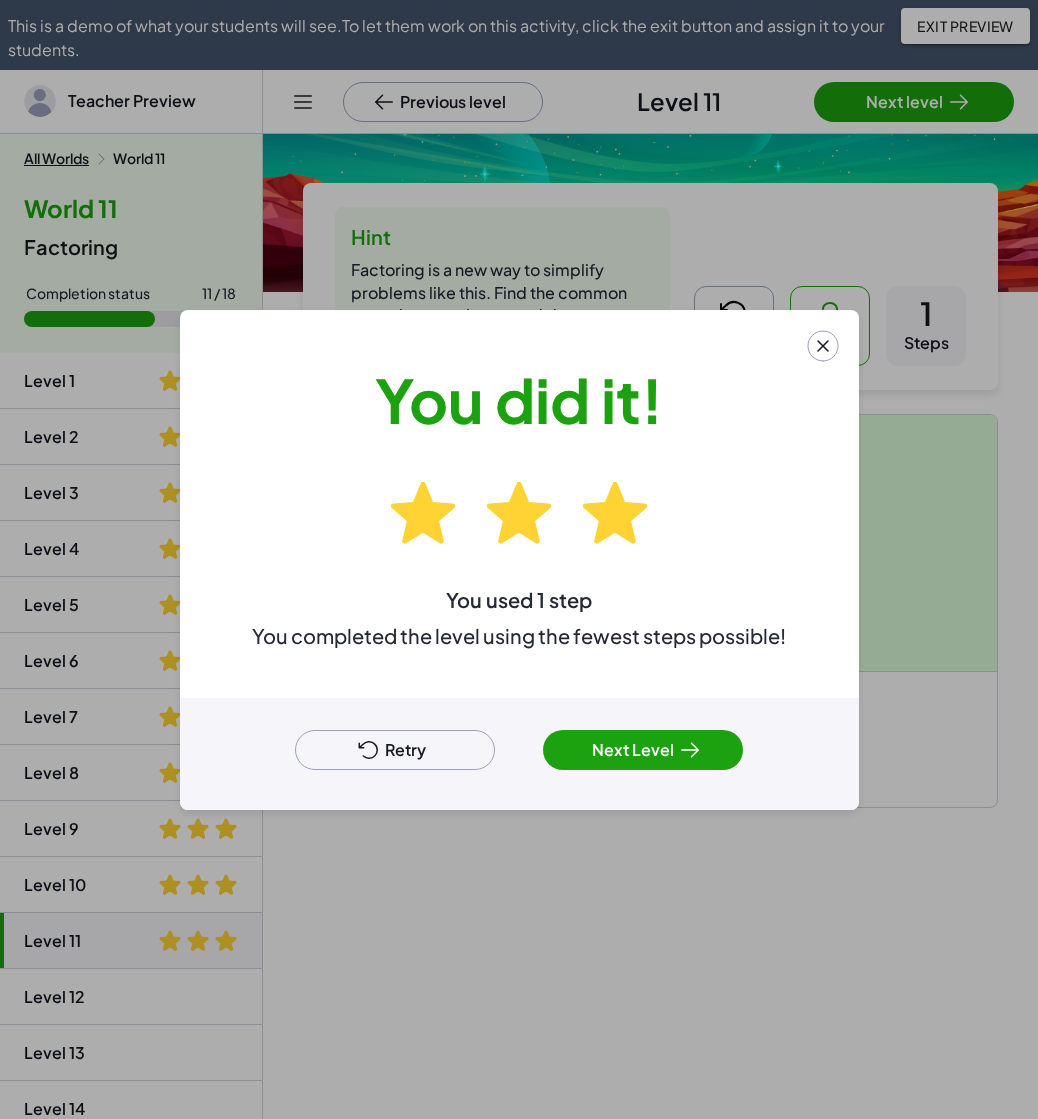 click on "Next Level" at bounding box center [643, 750] 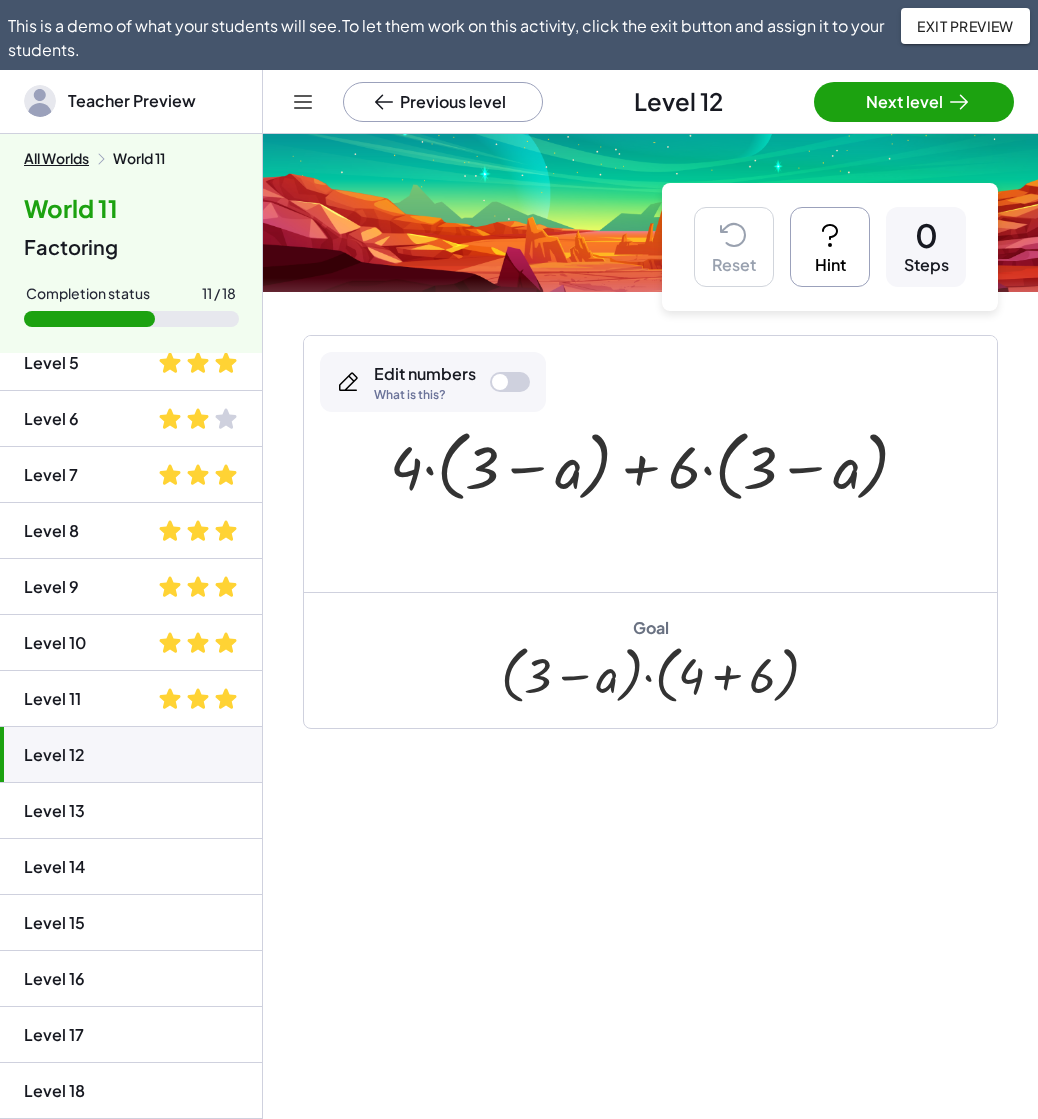 scroll, scrollTop: 142, scrollLeft: 0, axis: vertical 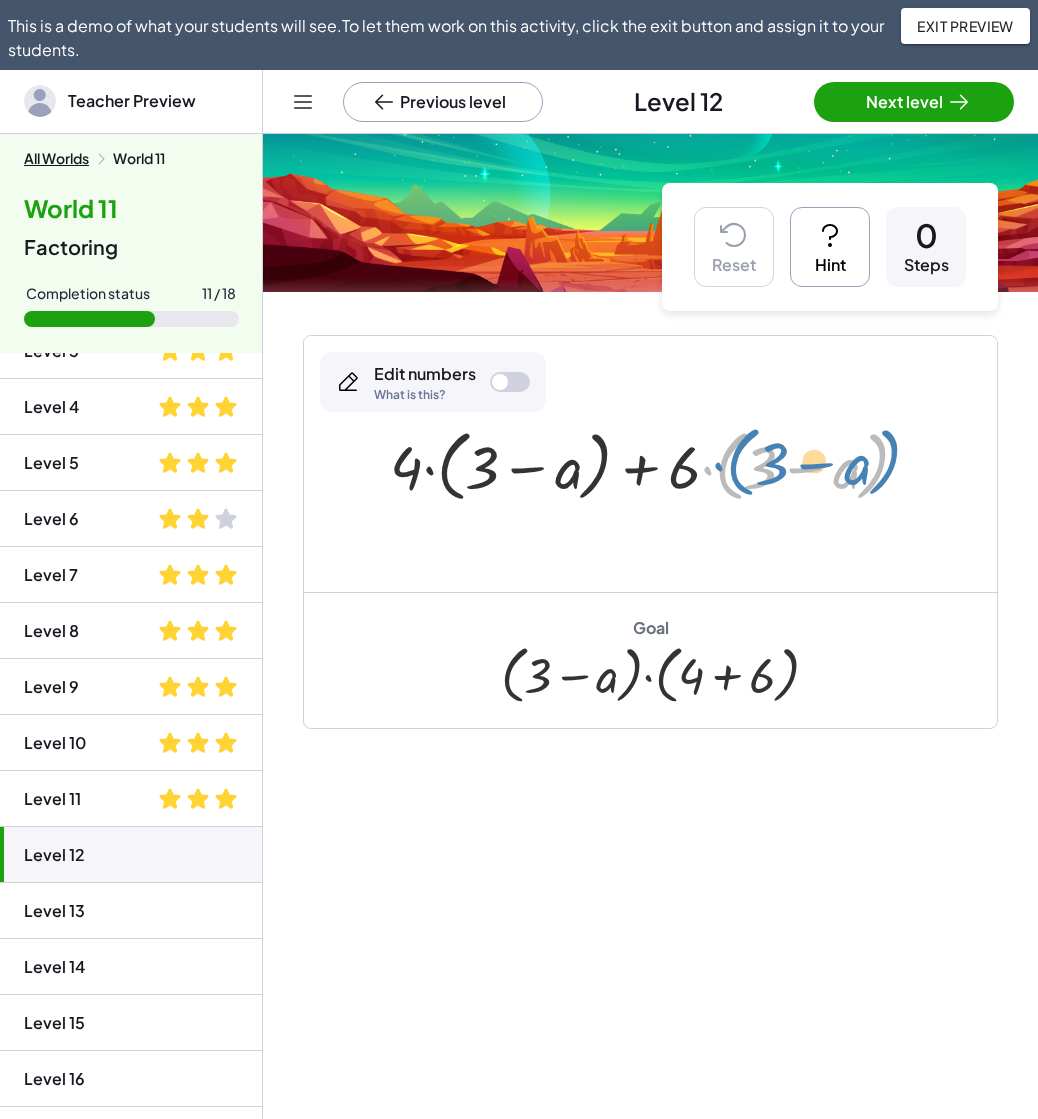 drag, startPoint x: 731, startPoint y: 473, endPoint x: 743, endPoint y: 469, distance: 12.649111 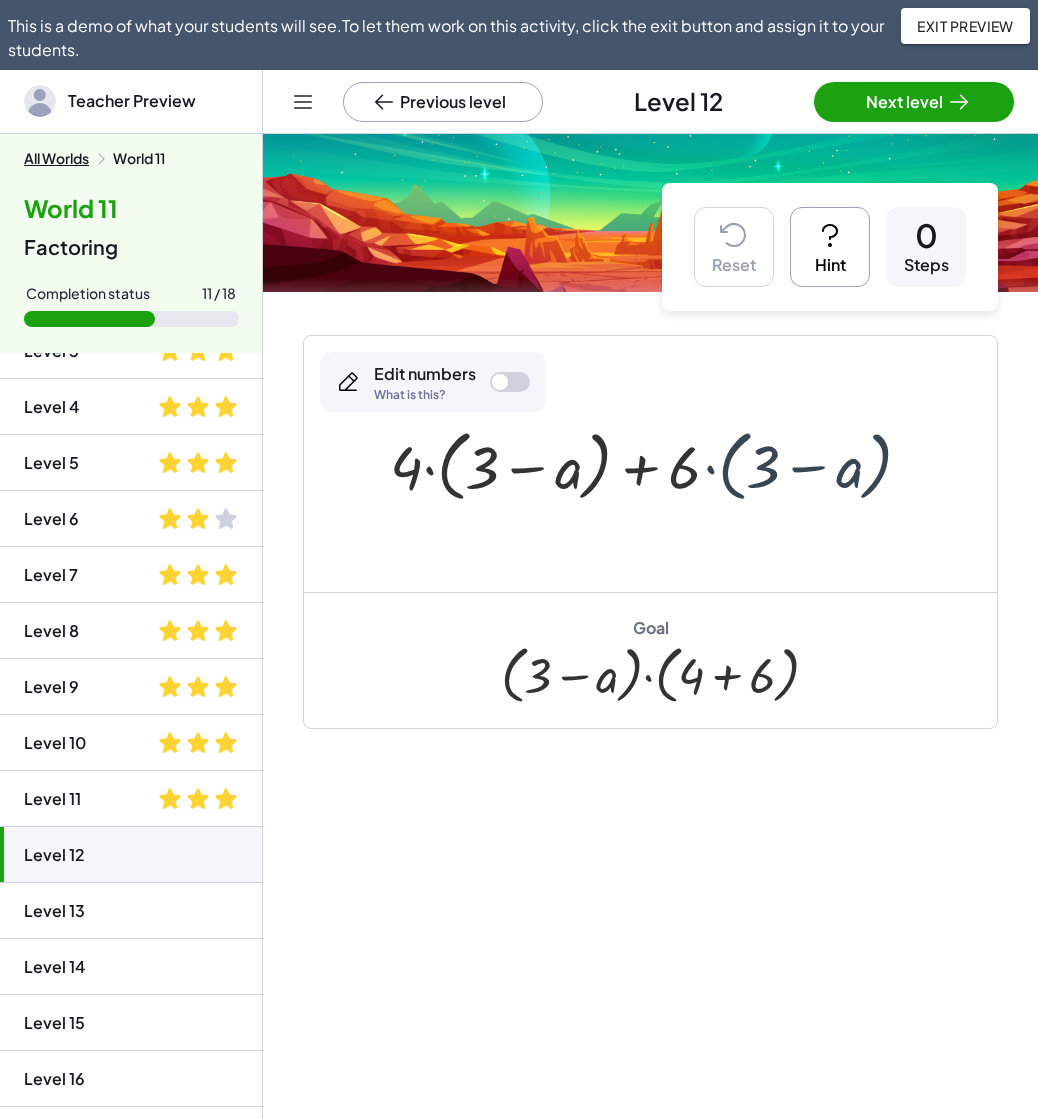 click on "Hint" at bounding box center [830, 247] 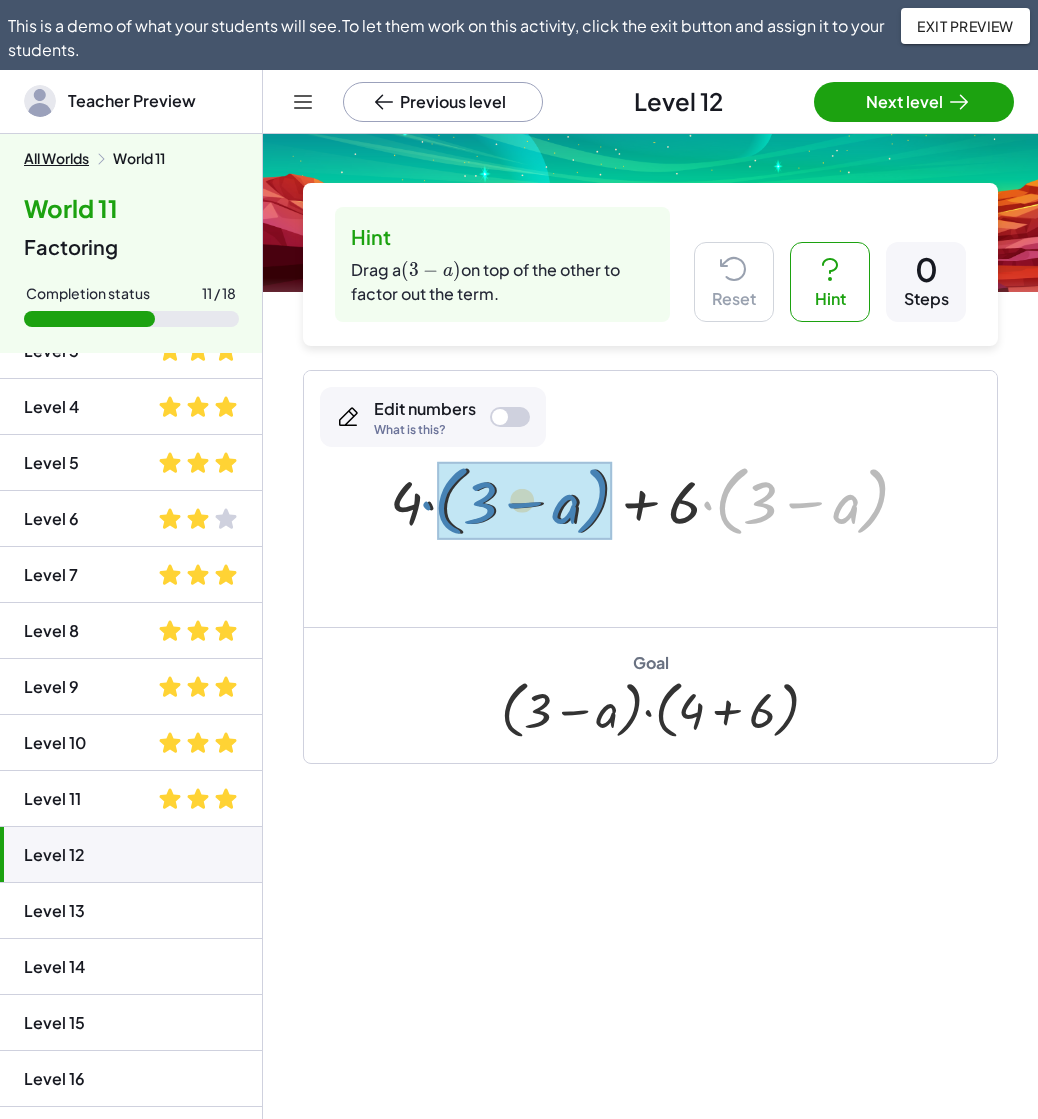 drag, startPoint x: 721, startPoint y: 510, endPoint x: 440, endPoint y: 510, distance: 281 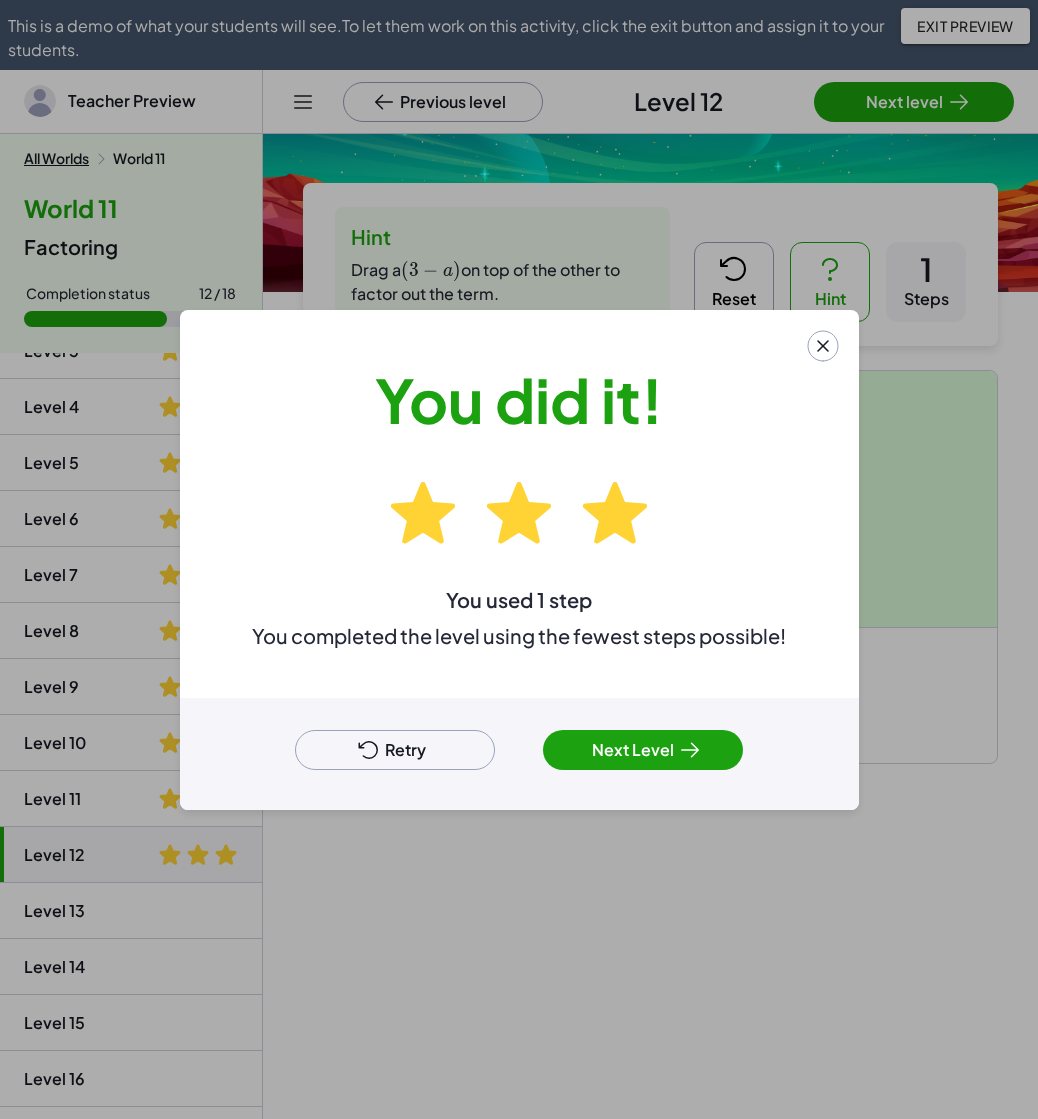 click on "Next Level" at bounding box center (643, 750) 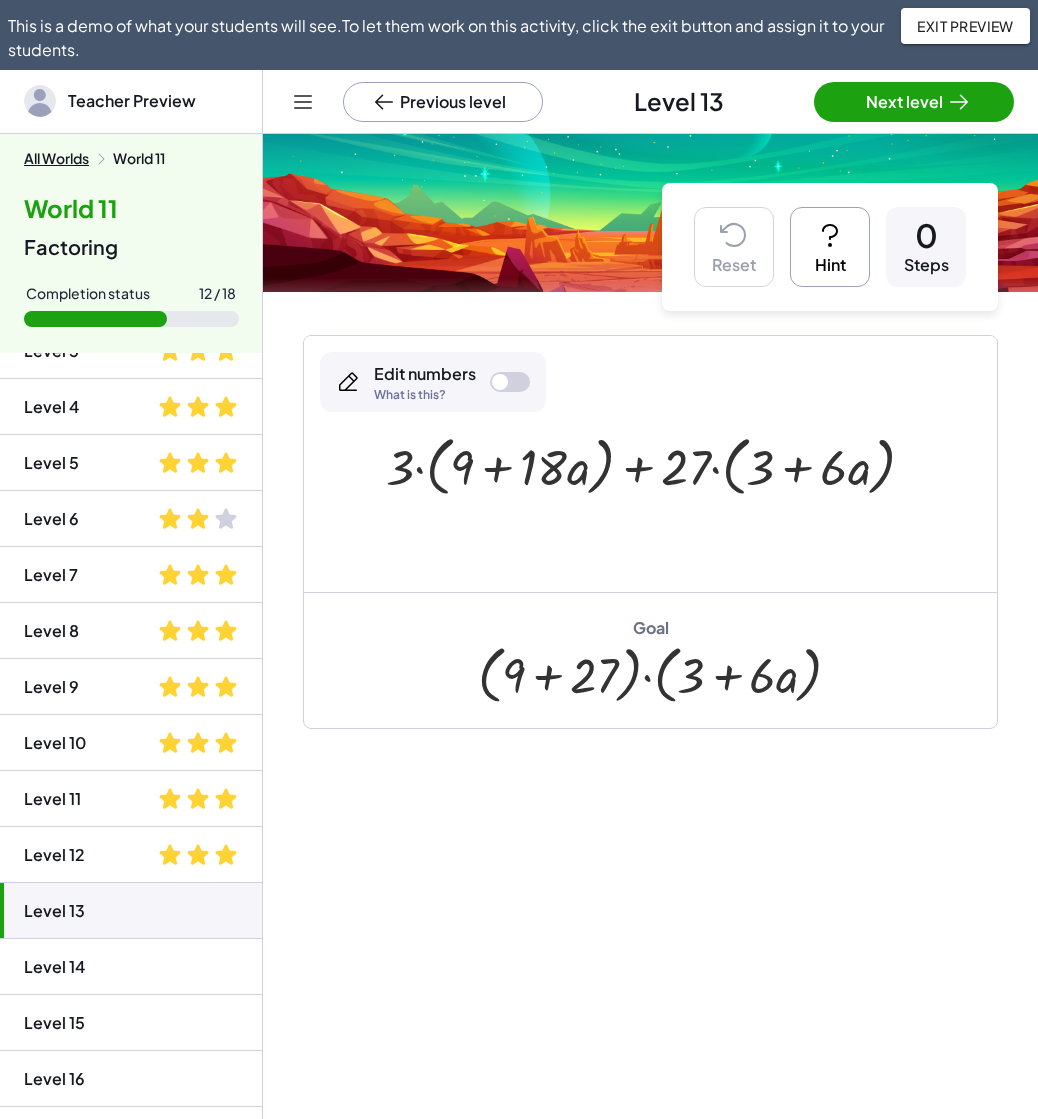 click on "Hint" at bounding box center (830, 247) 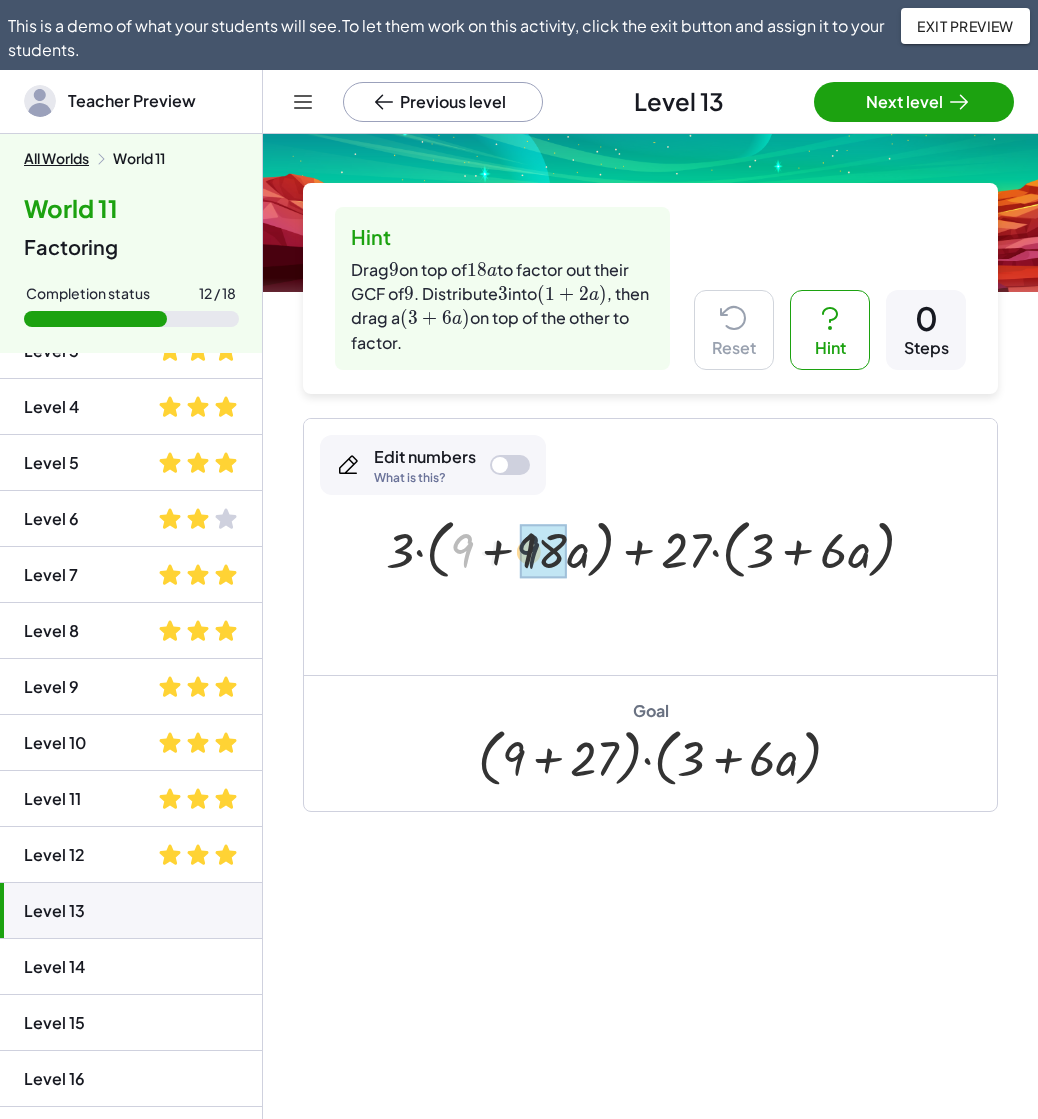 drag, startPoint x: 464, startPoint y: 543, endPoint x: 518, endPoint y: 543, distance: 54 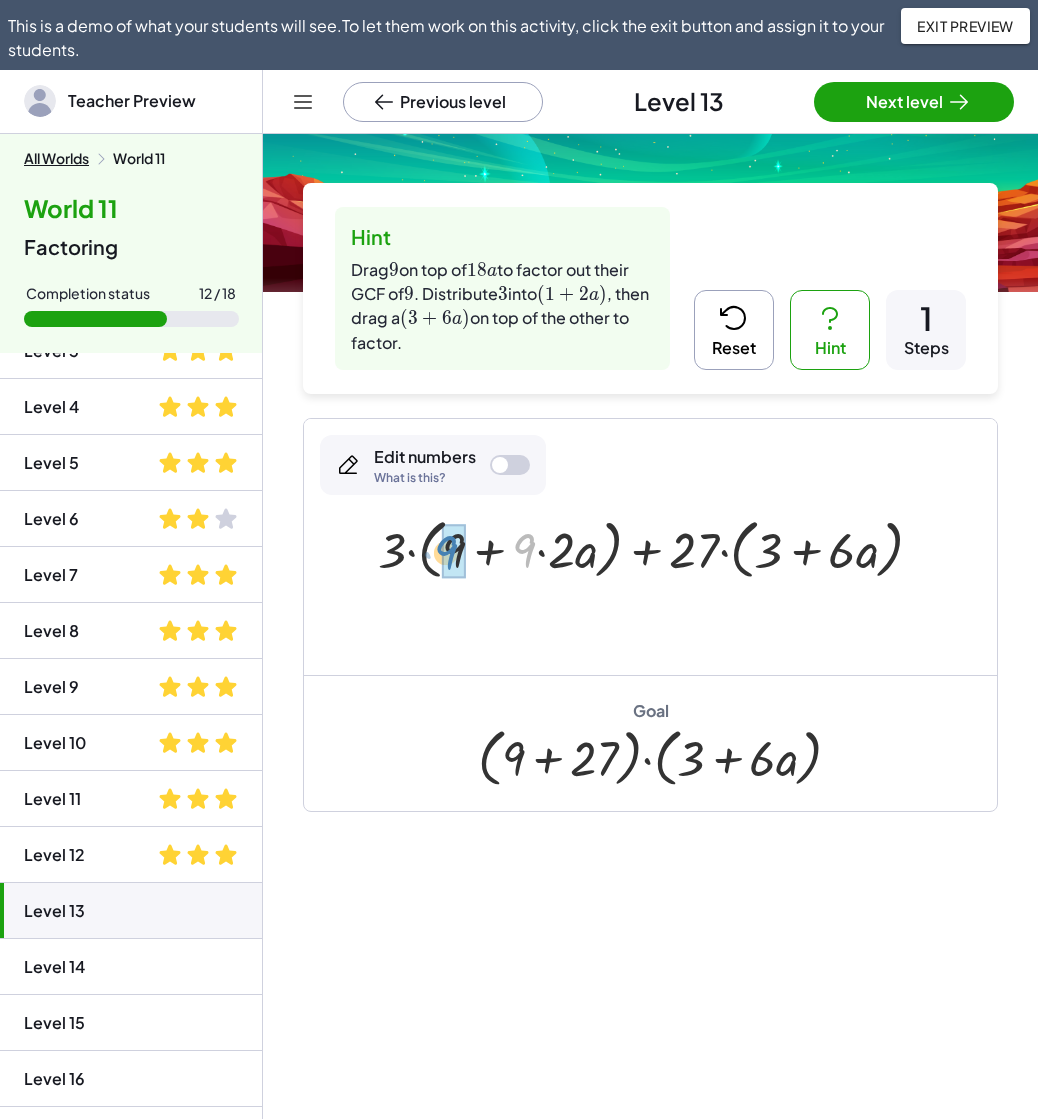 drag, startPoint x: 528, startPoint y: 555, endPoint x: 453, endPoint y: 557, distance: 75.026665 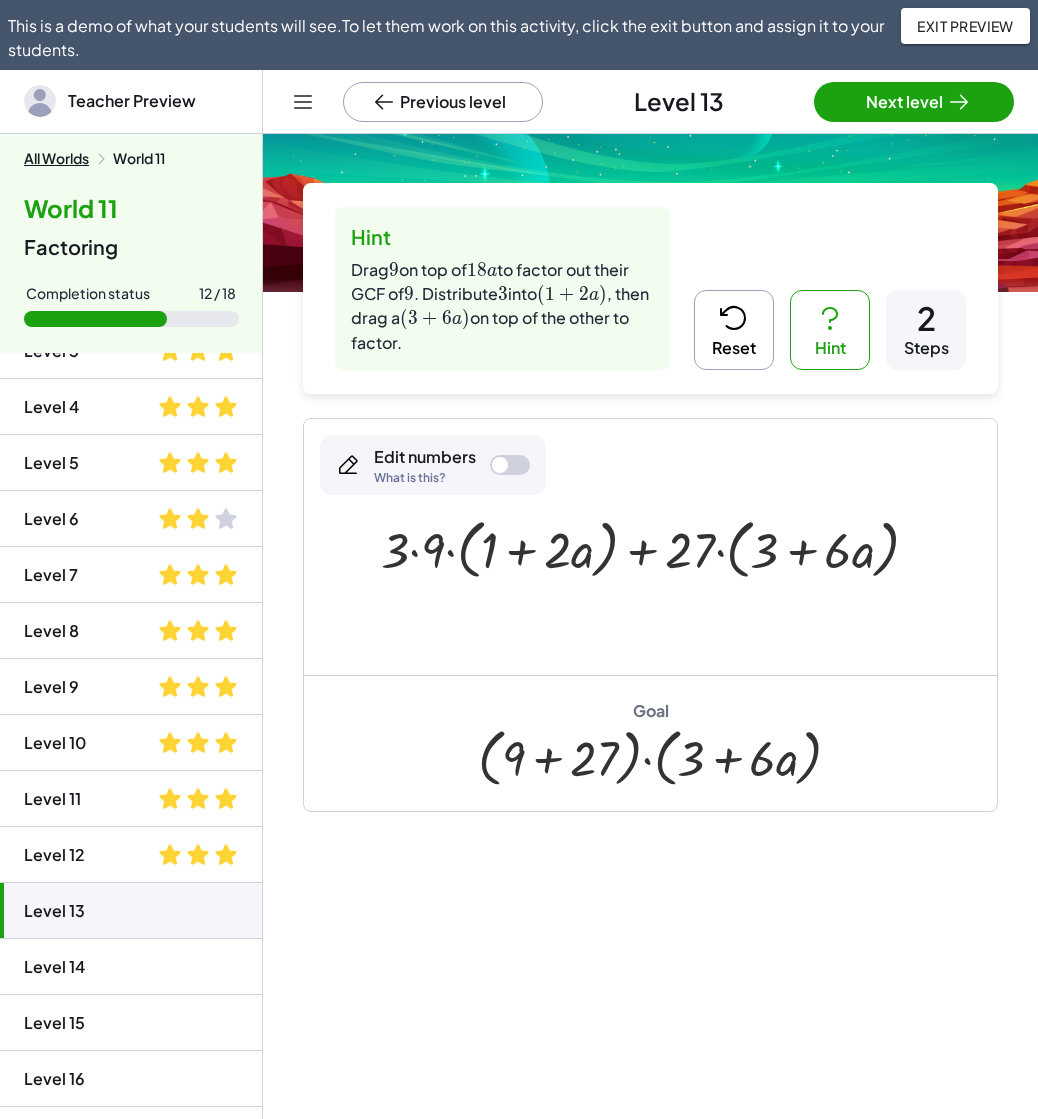 click on "Reset" at bounding box center [734, 330] 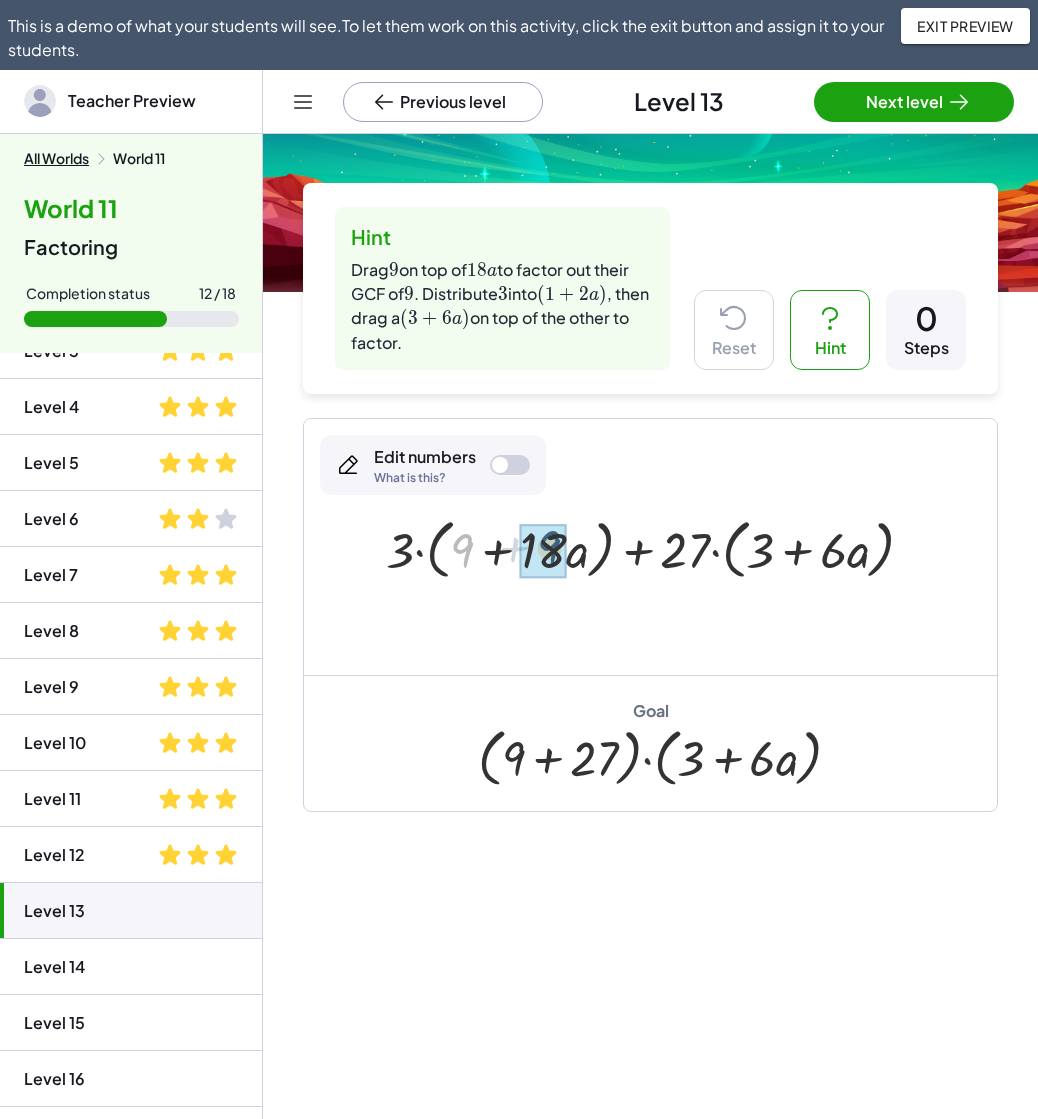 drag, startPoint x: 465, startPoint y: 551, endPoint x: 558, endPoint y: 549, distance: 93.0215 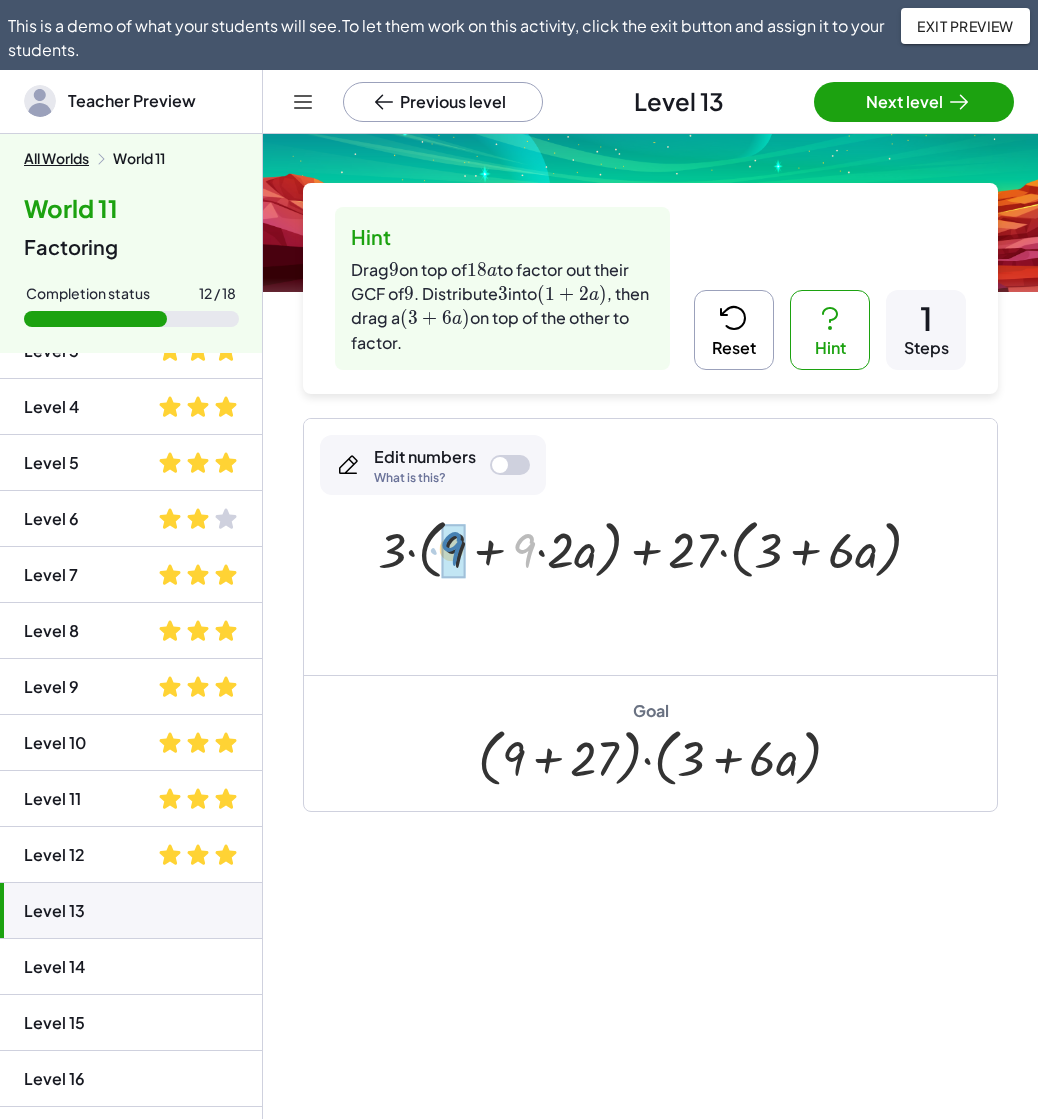 drag, startPoint x: 530, startPoint y: 555, endPoint x: 457, endPoint y: 553, distance: 73.02739 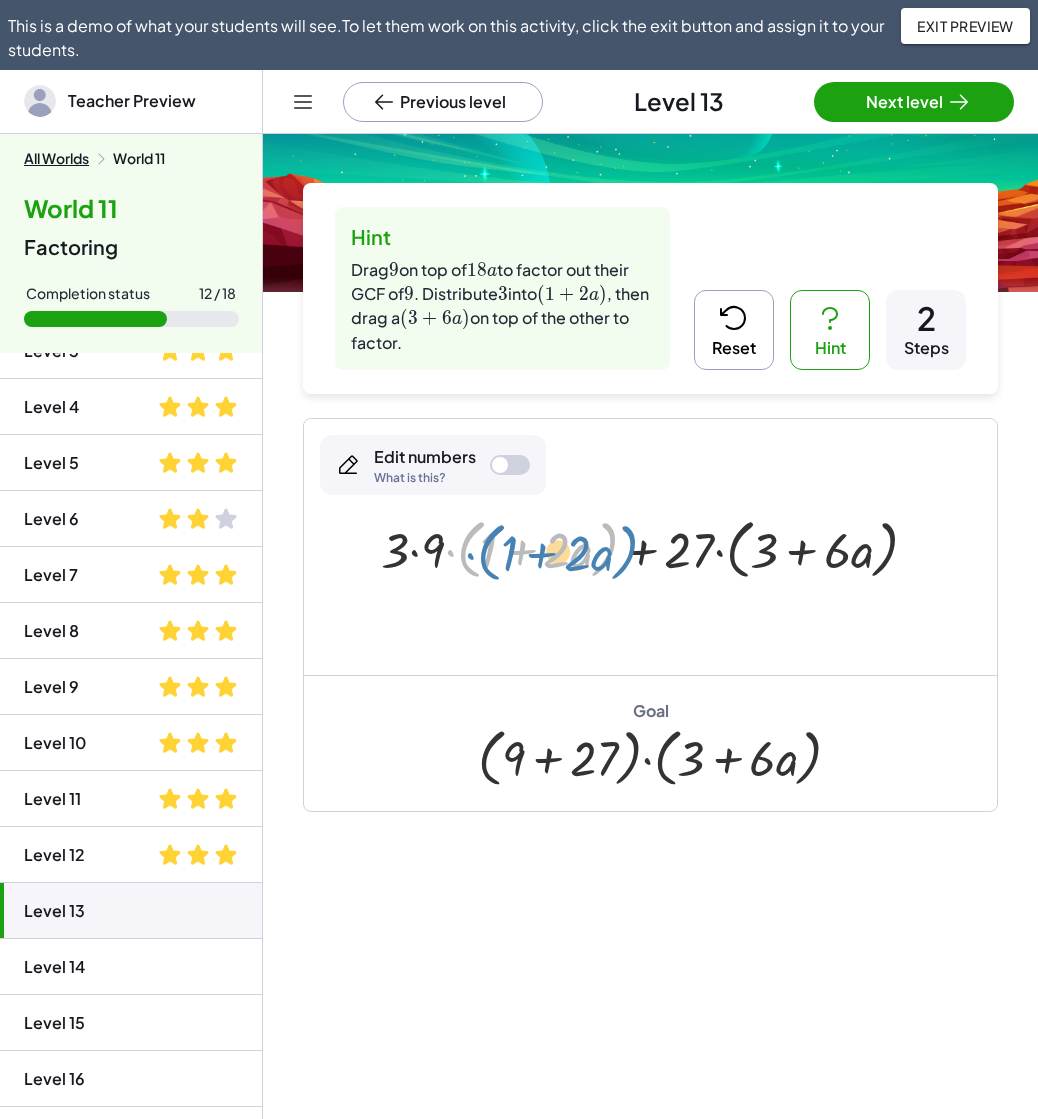 drag, startPoint x: 458, startPoint y: 547, endPoint x: 475, endPoint y: 550, distance: 17.262676 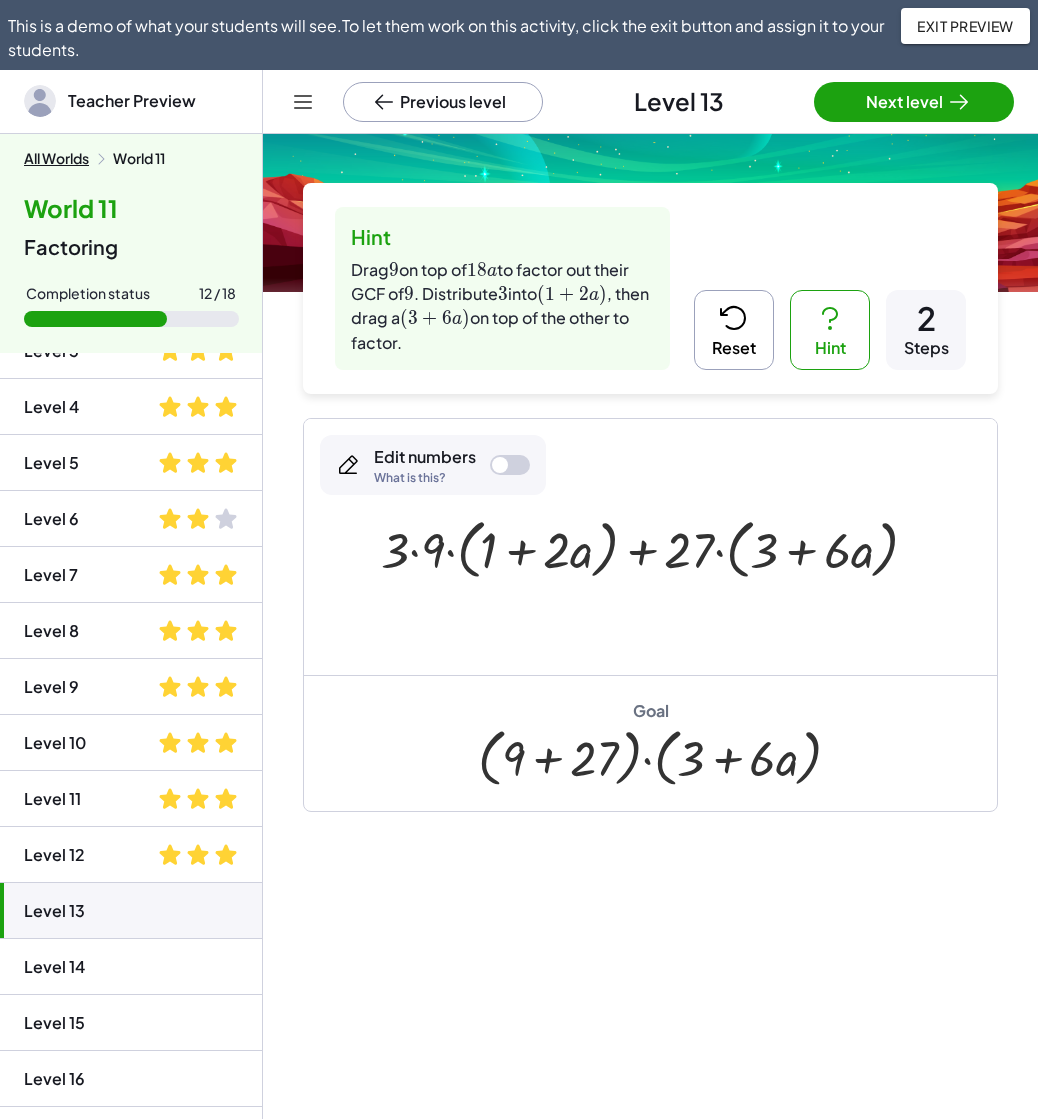 click on "Reset" at bounding box center (734, 330) 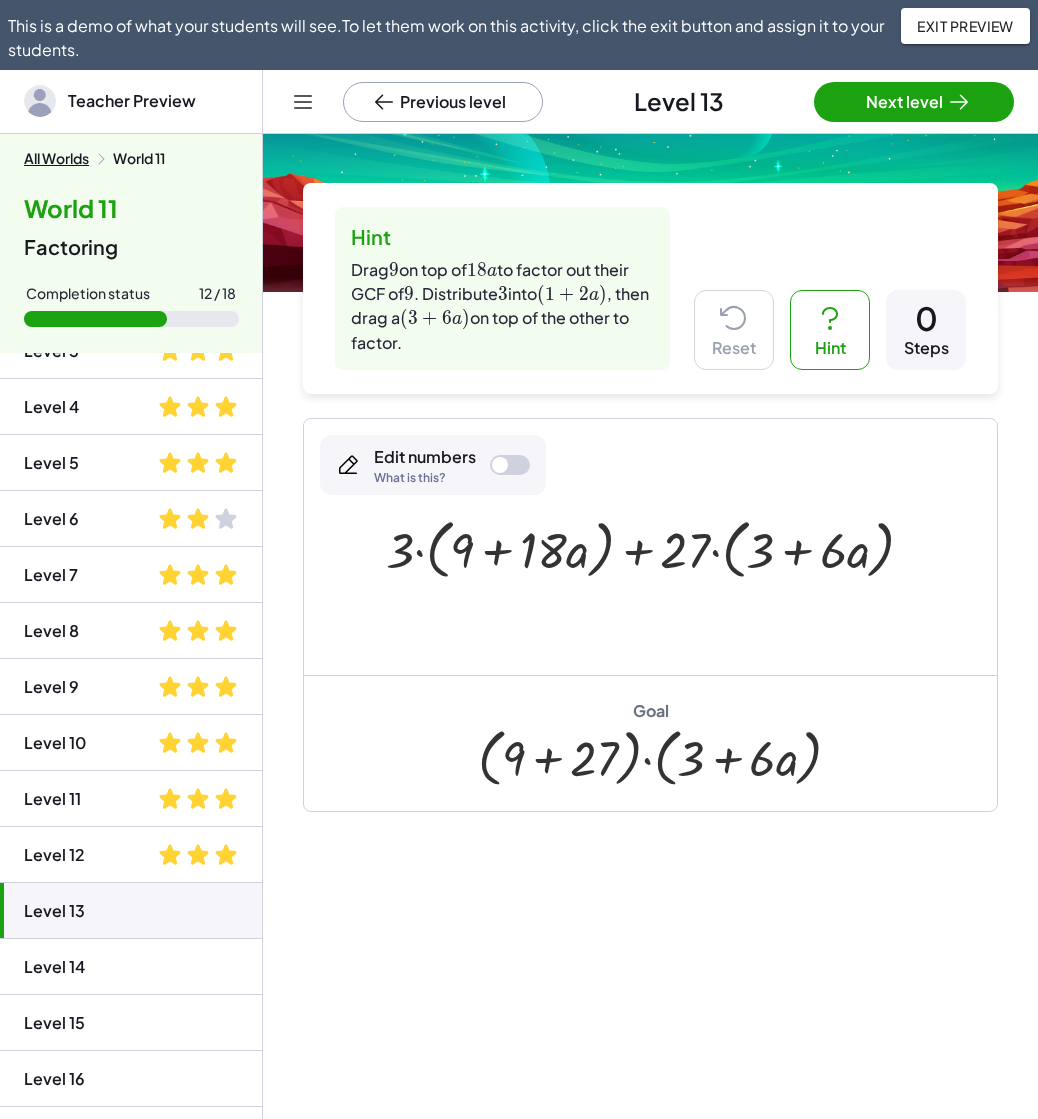 click at bounding box center [510, 465] 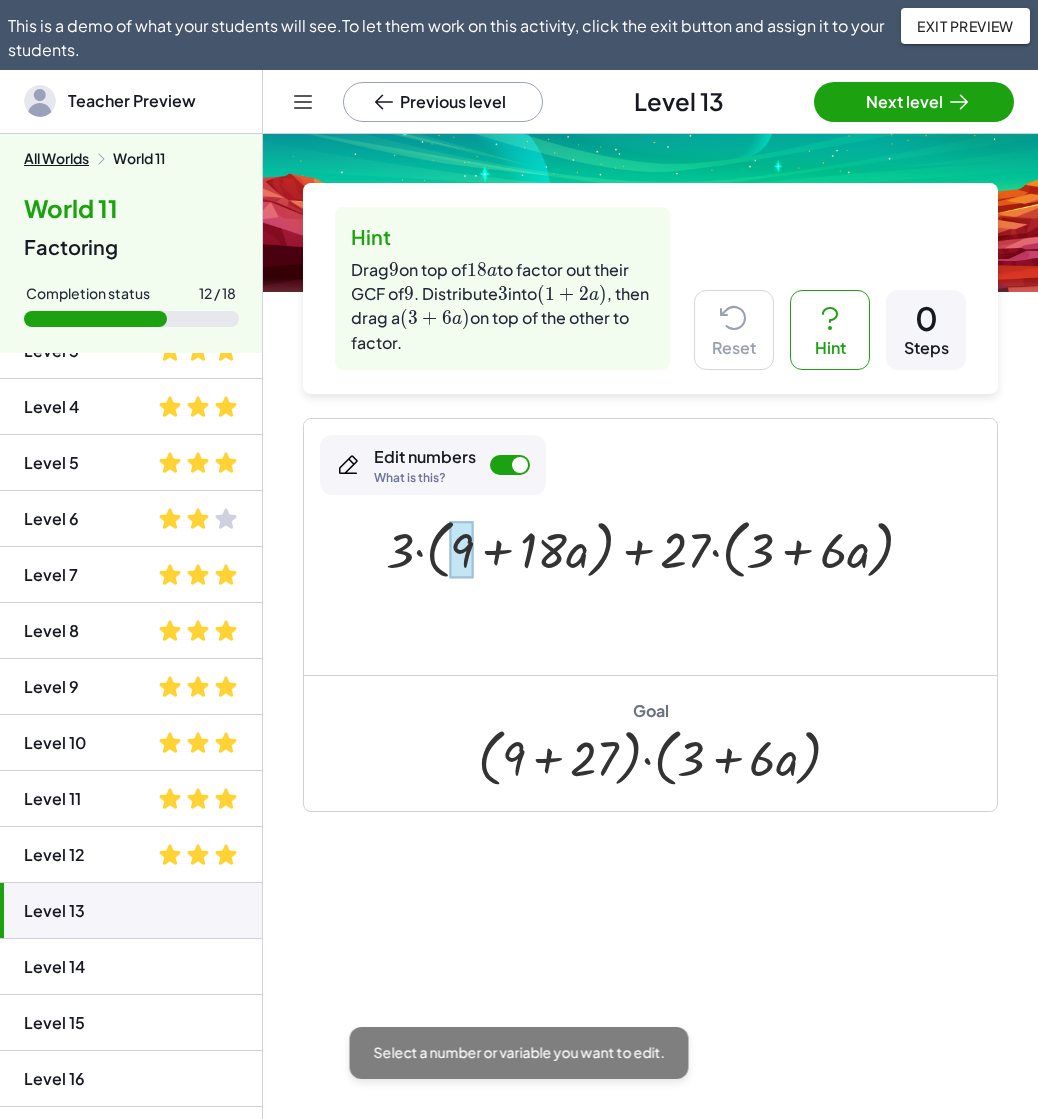 click at bounding box center [462, 549] 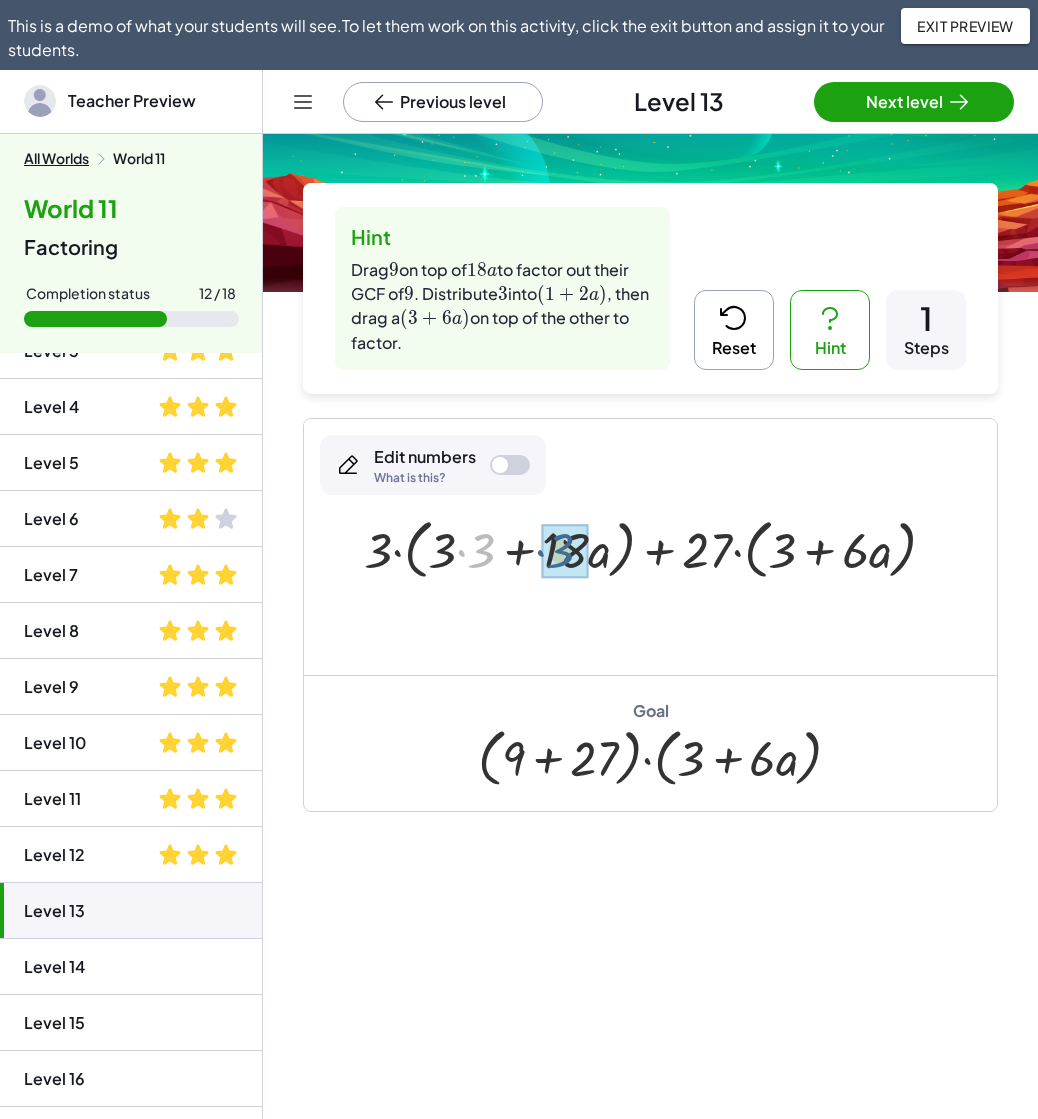 drag, startPoint x: 484, startPoint y: 552, endPoint x: 540, endPoint y: 552, distance: 56 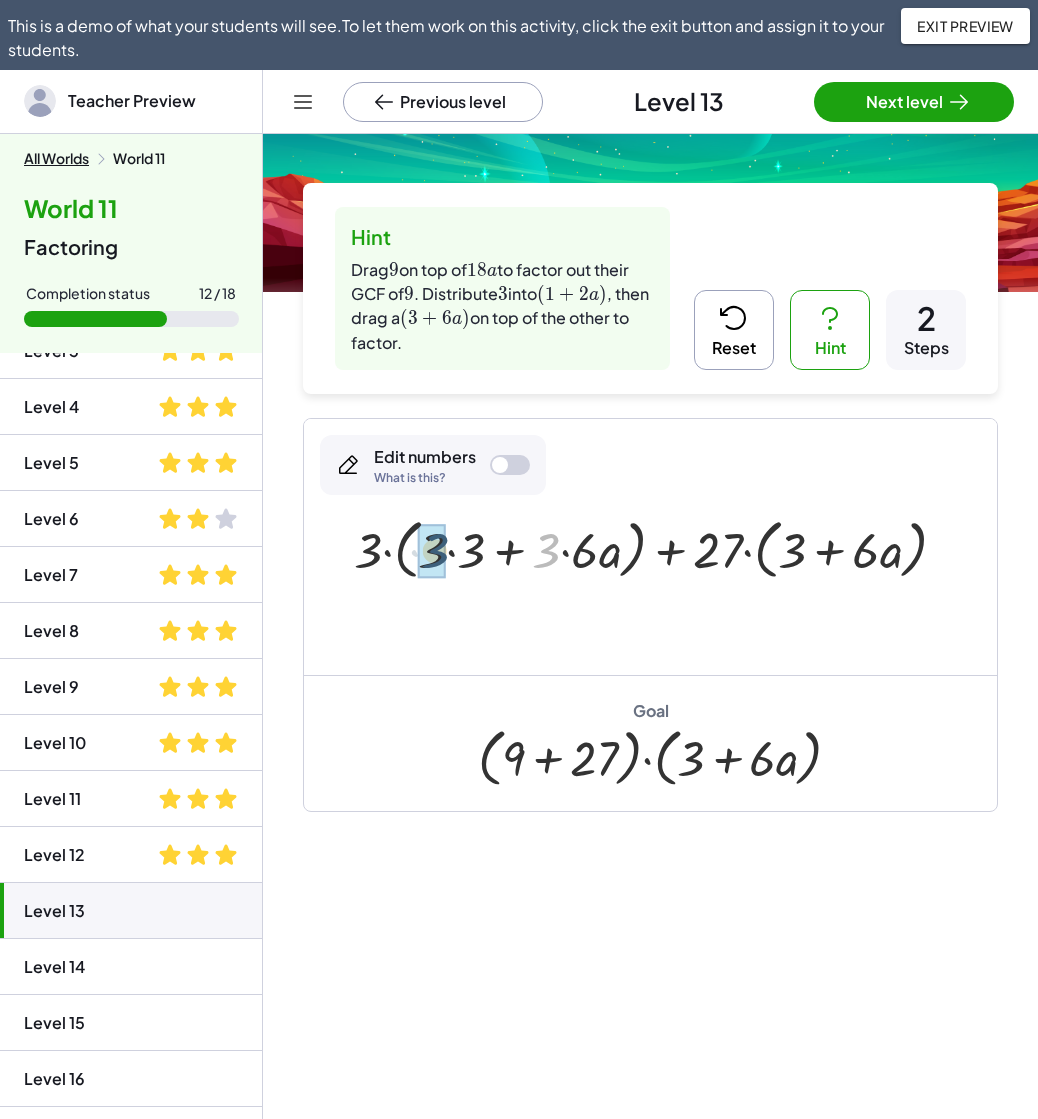 drag, startPoint x: 546, startPoint y: 558, endPoint x: 431, endPoint y: 558, distance: 115 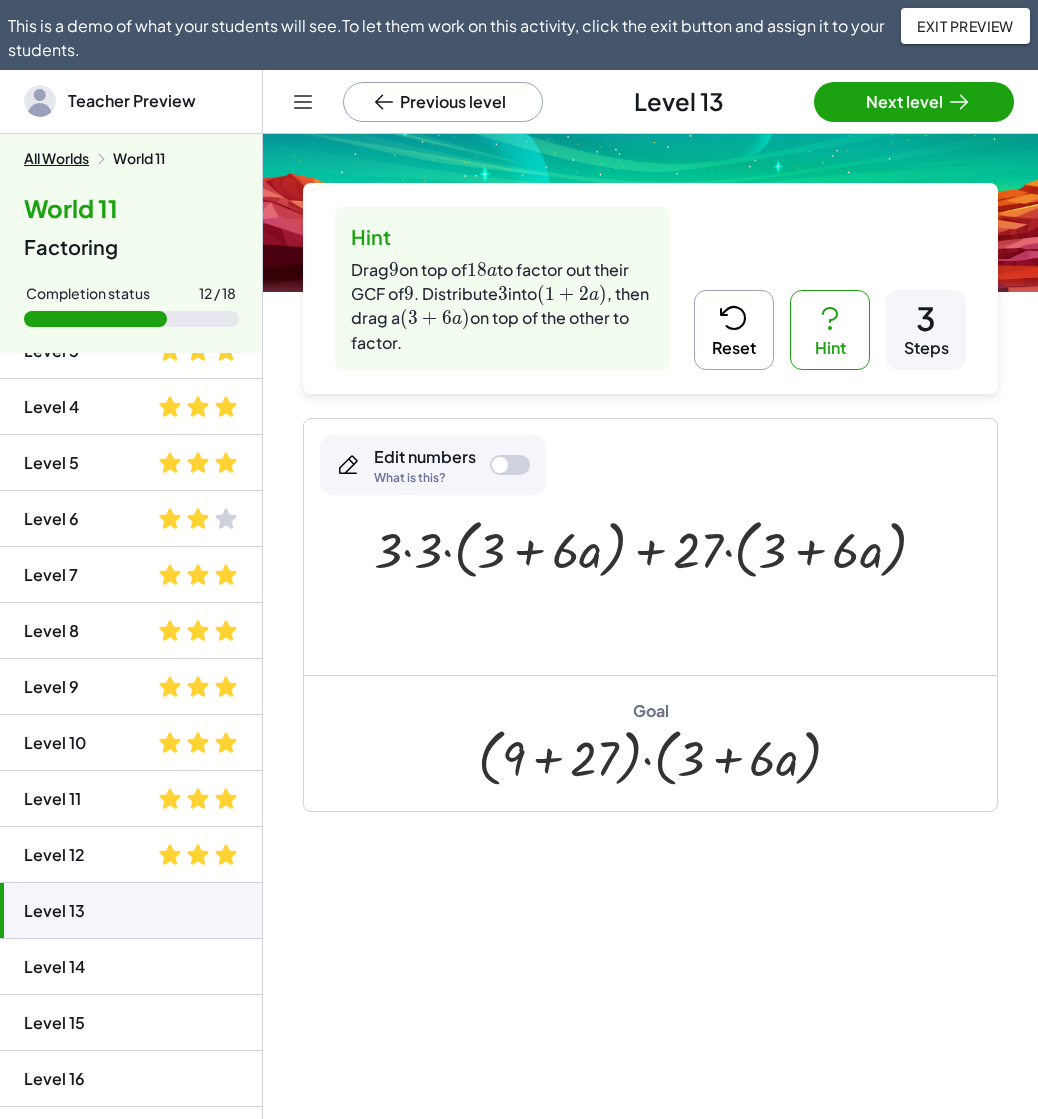 click at bounding box center (658, 547) 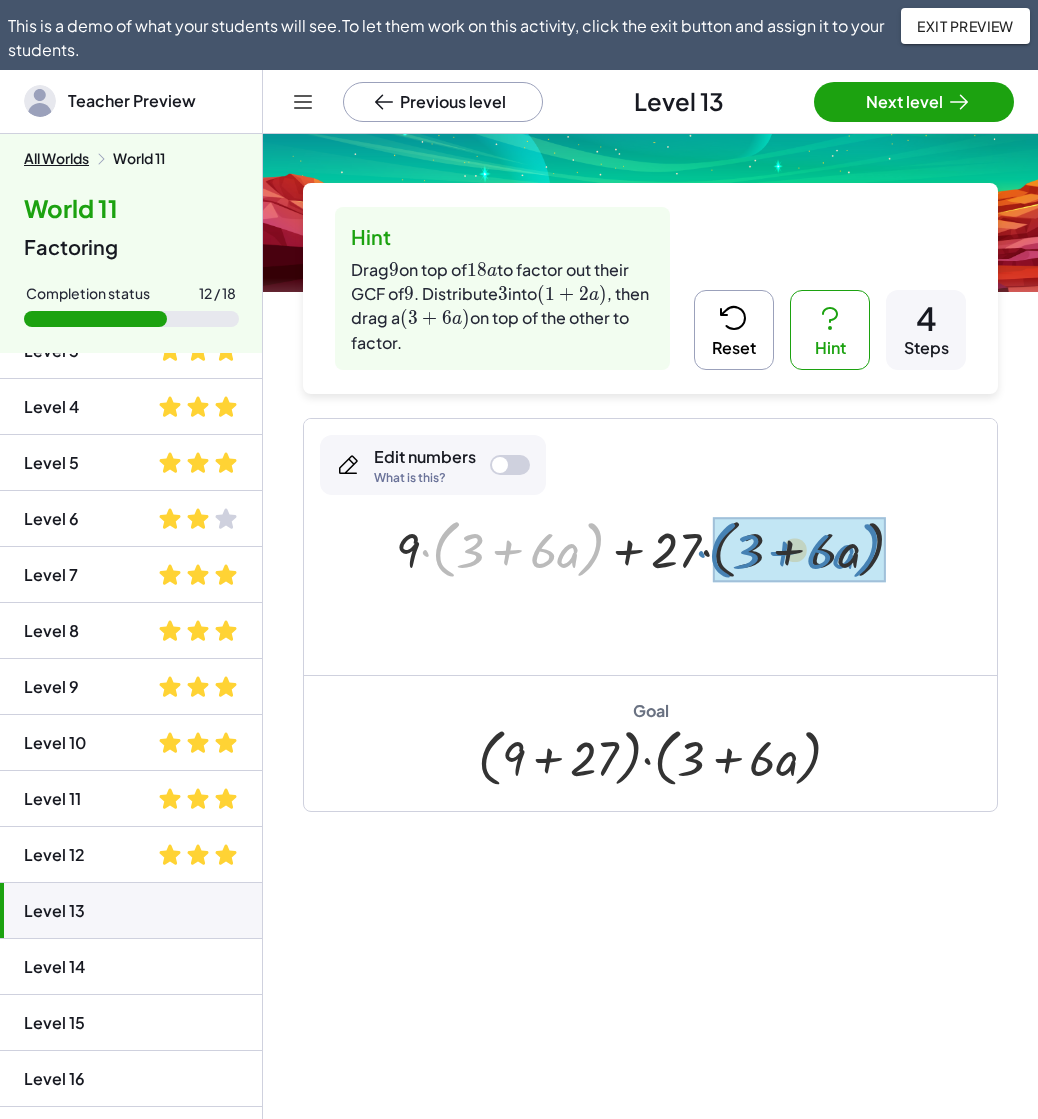 drag, startPoint x: 438, startPoint y: 559, endPoint x: 715, endPoint y: 560, distance: 277.0018 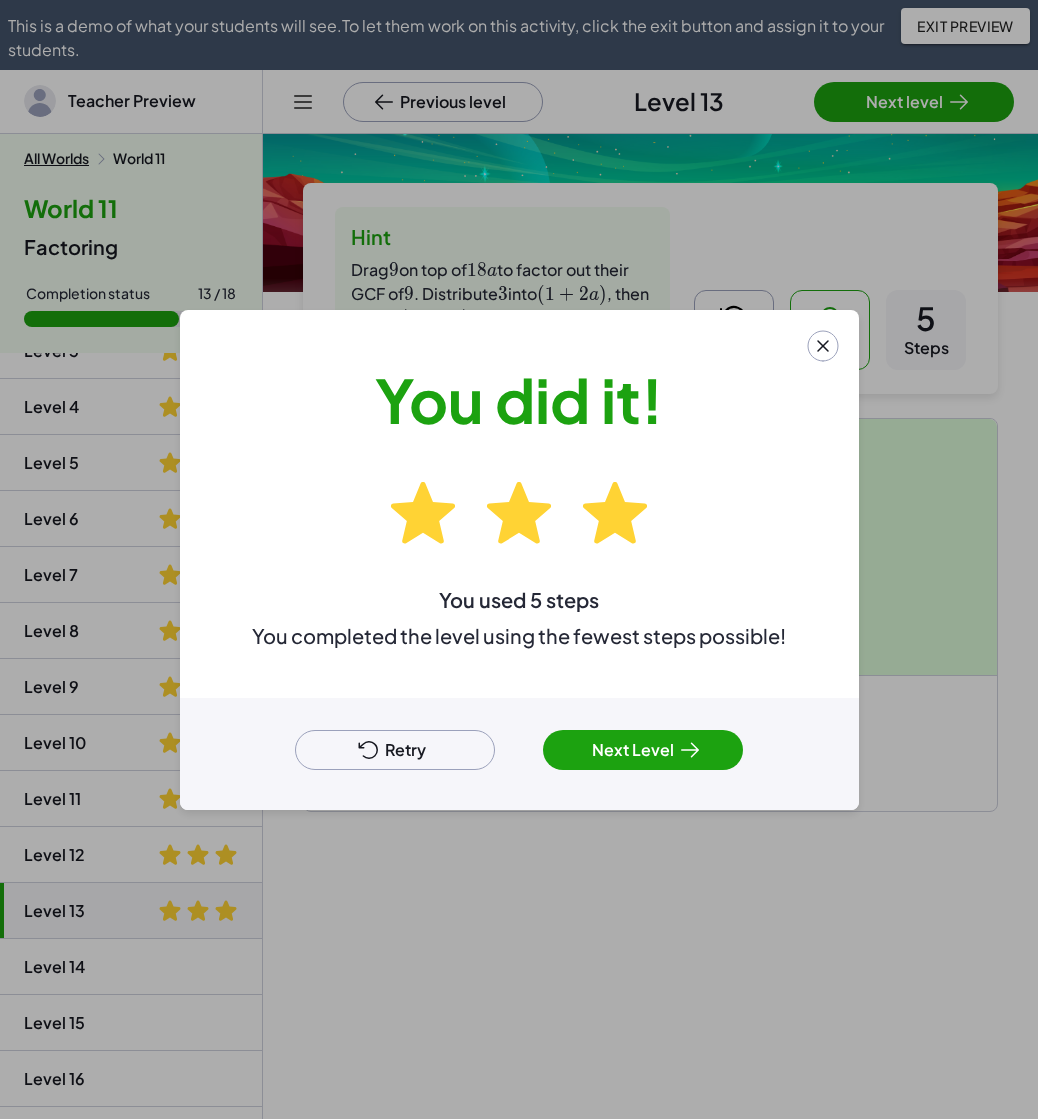 click on "Retry" at bounding box center (395, 750) 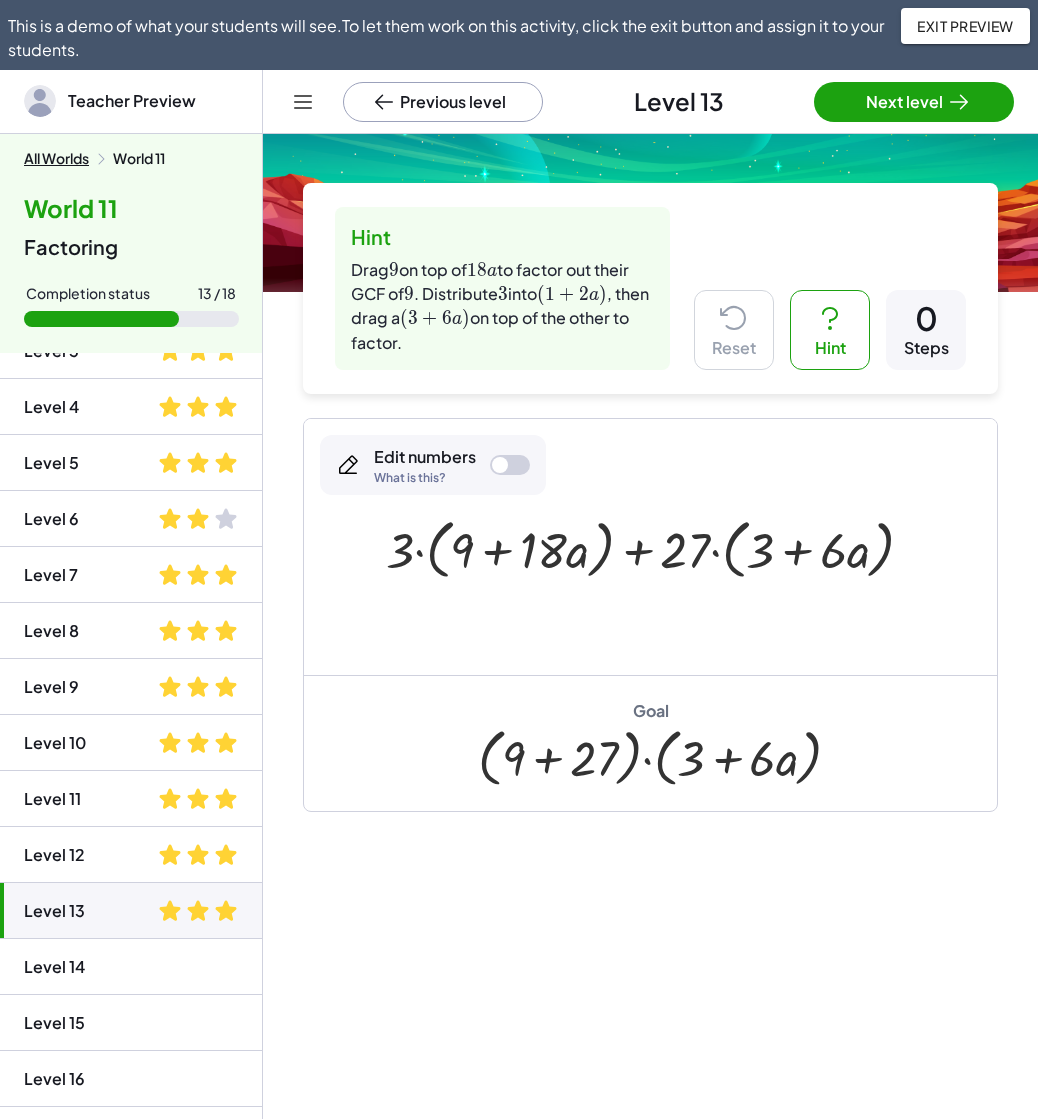 click at bounding box center [510, 465] 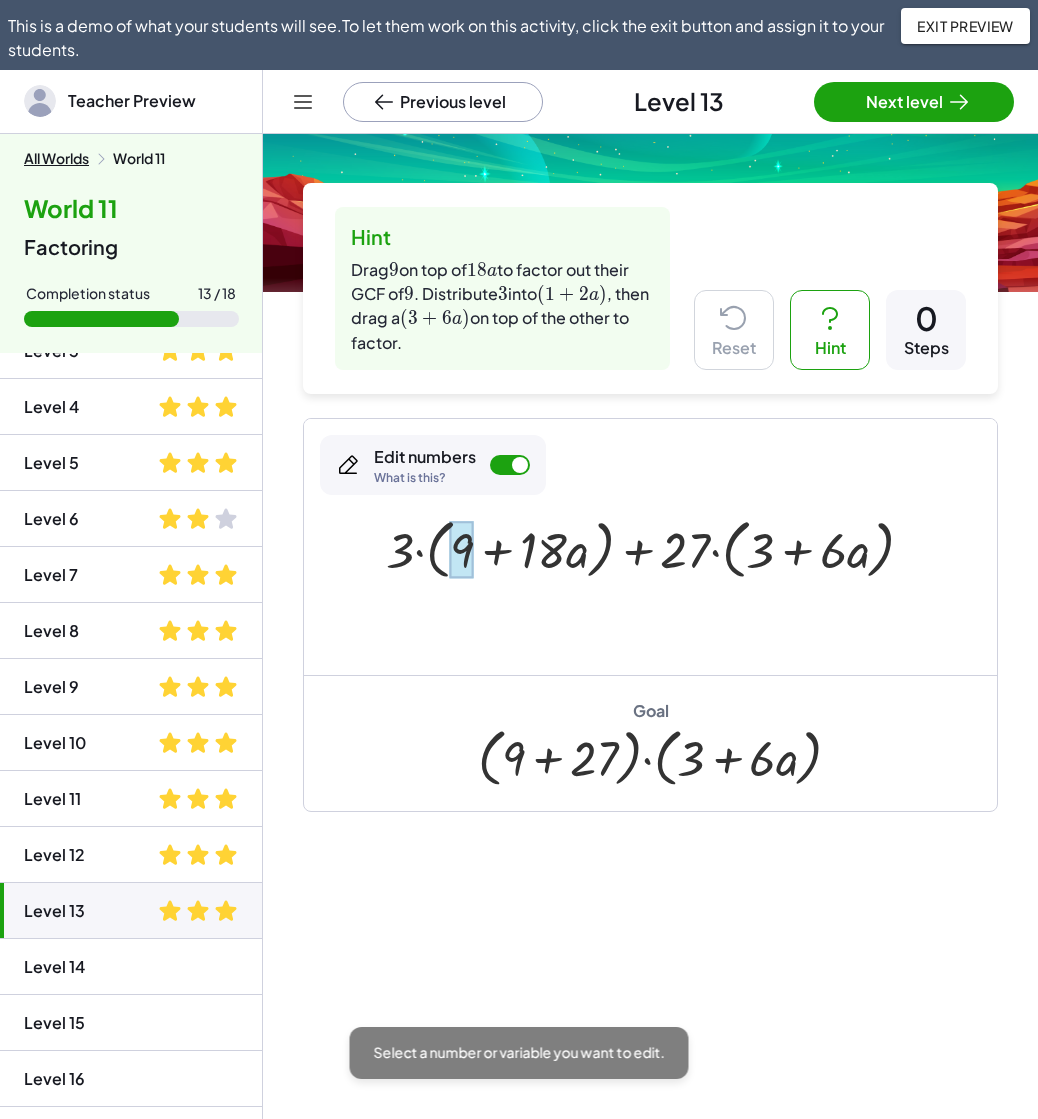 click at bounding box center [462, 549] 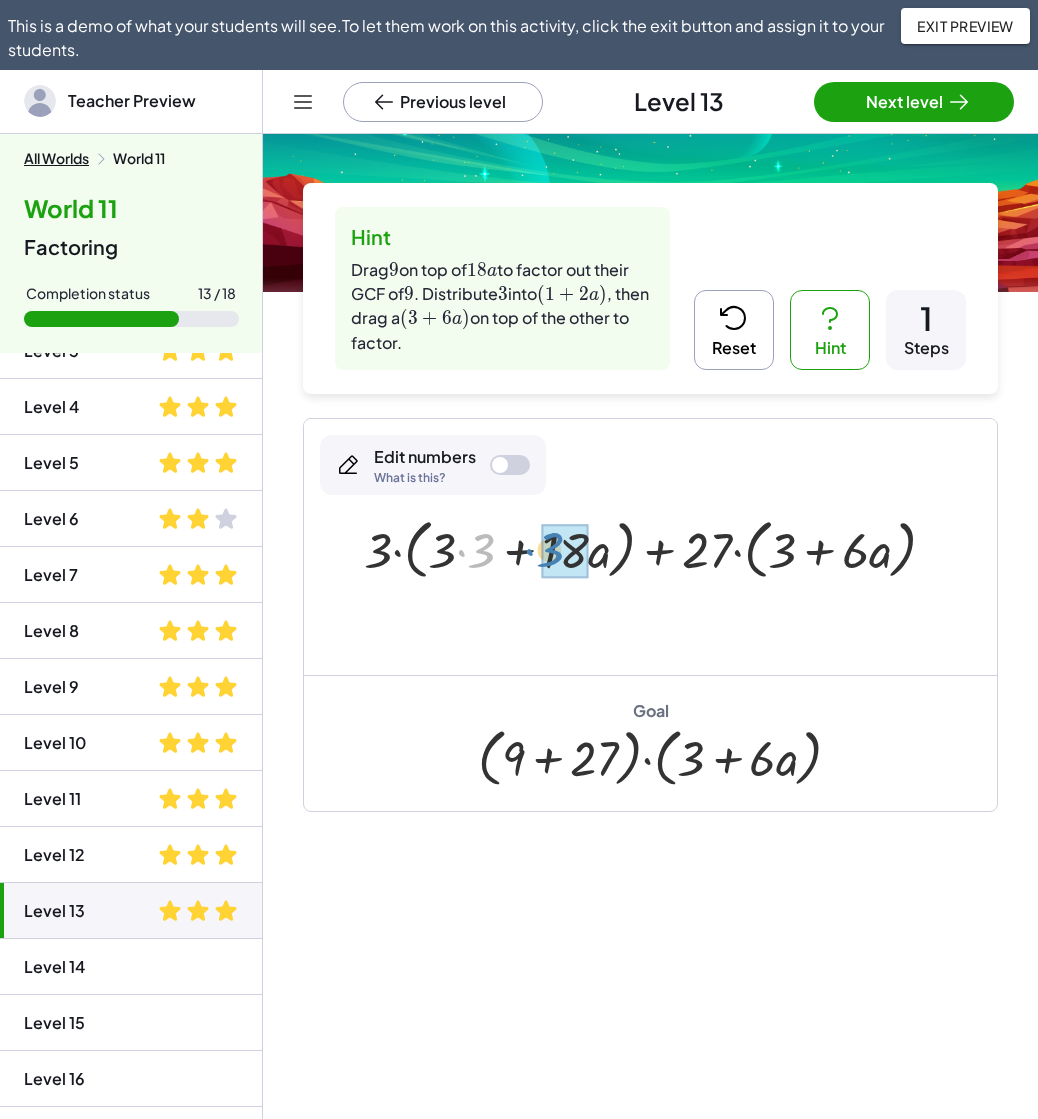 drag, startPoint x: 480, startPoint y: 550, endPoint x: 548, endPoint y: 549, distance: 68.007355 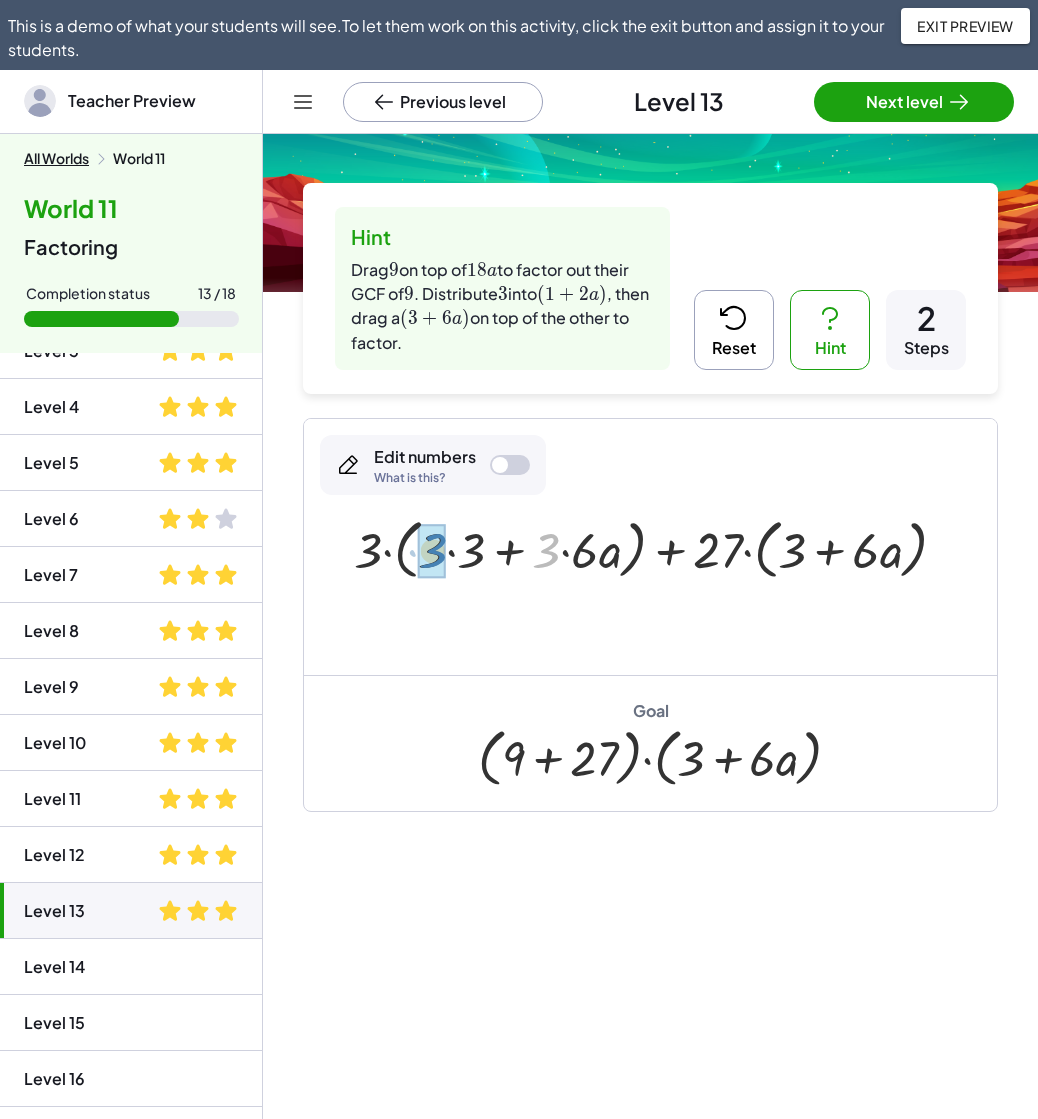 drag, startPoint x: 550, startPoint y: 557, endPoint x: 437, endPoint y: 557, distance: 113 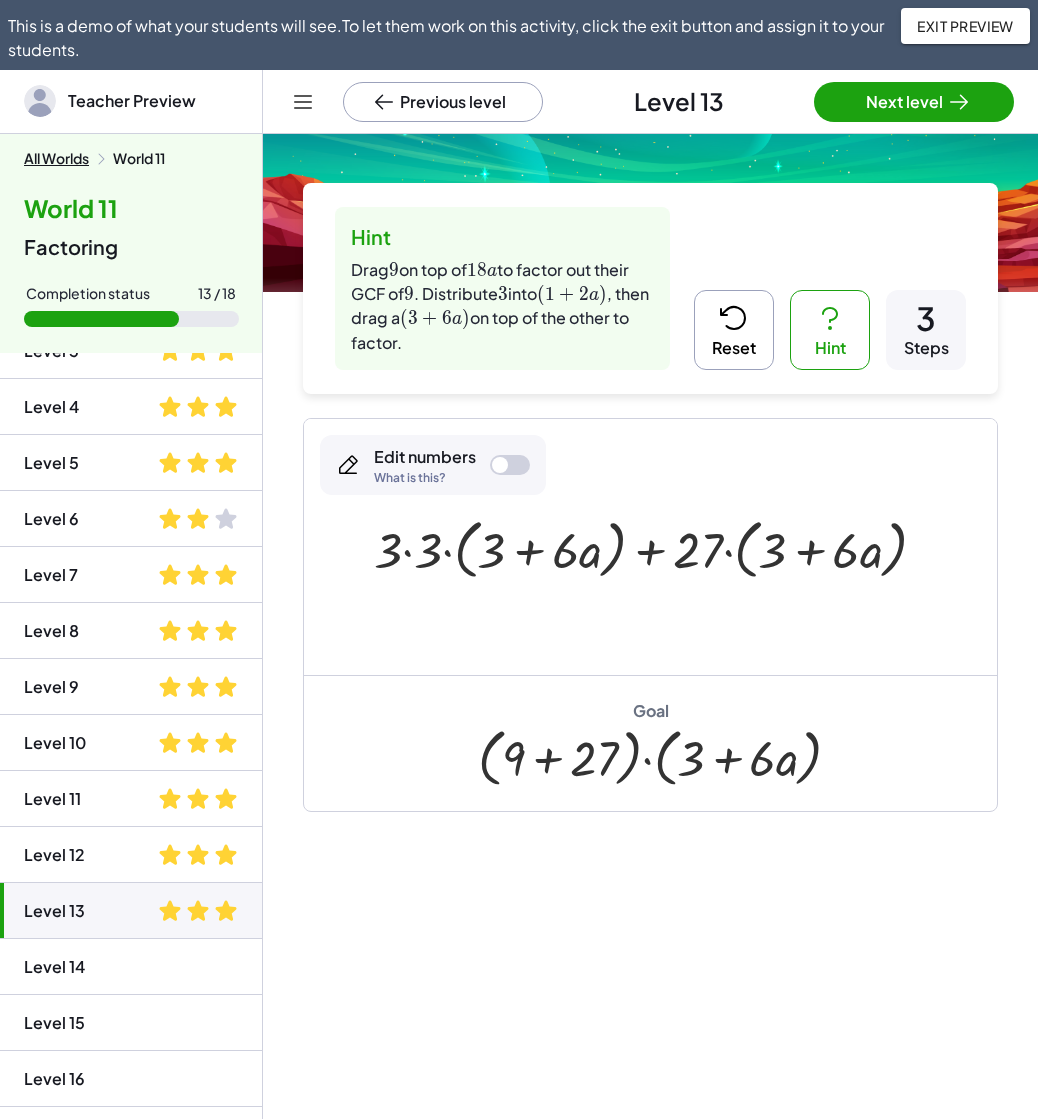 click at bounding box center [658, 547] 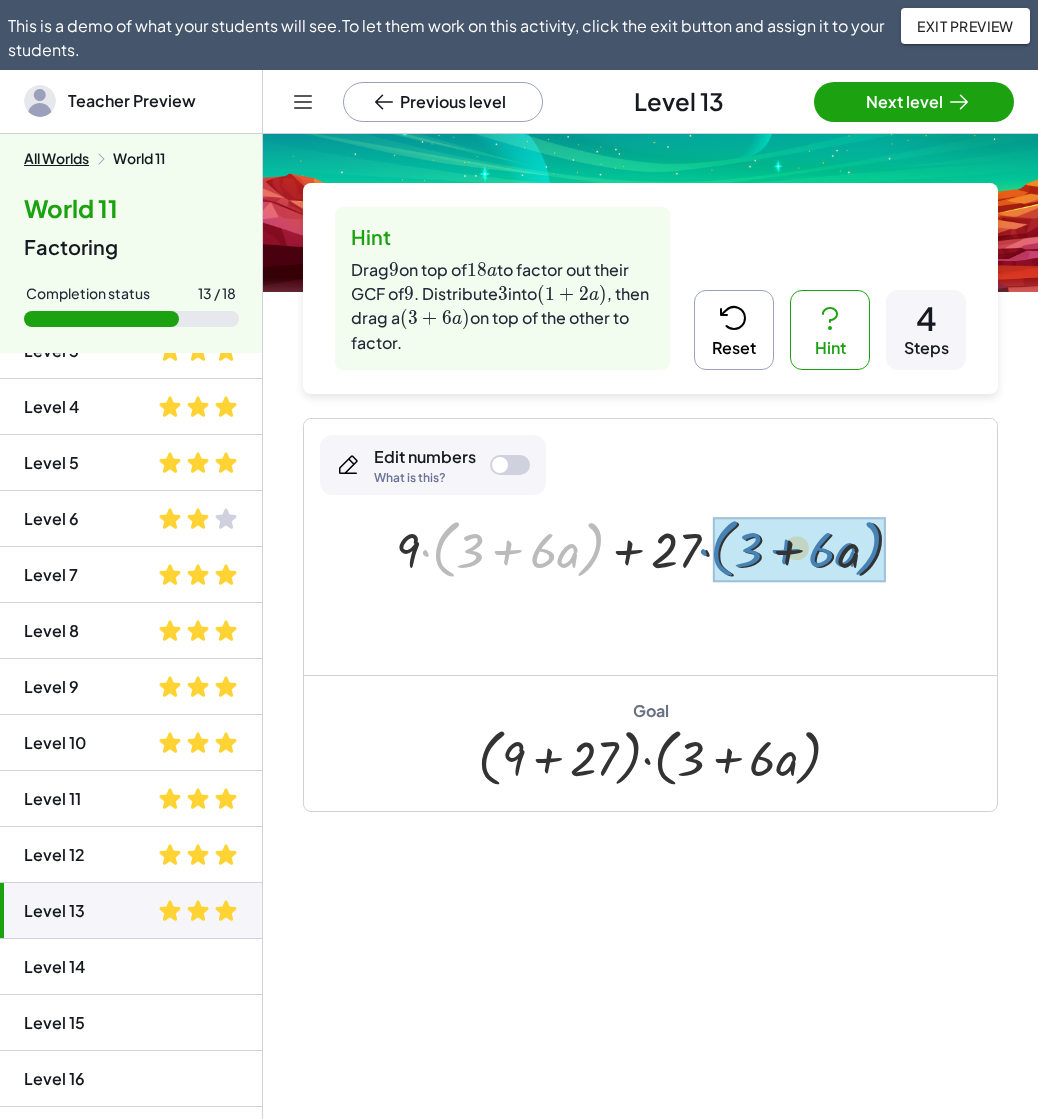 drag, startPoint x: 439, startPoint y: 551, endPoint x: 717, endPoint y: 550, distance: 278.0018 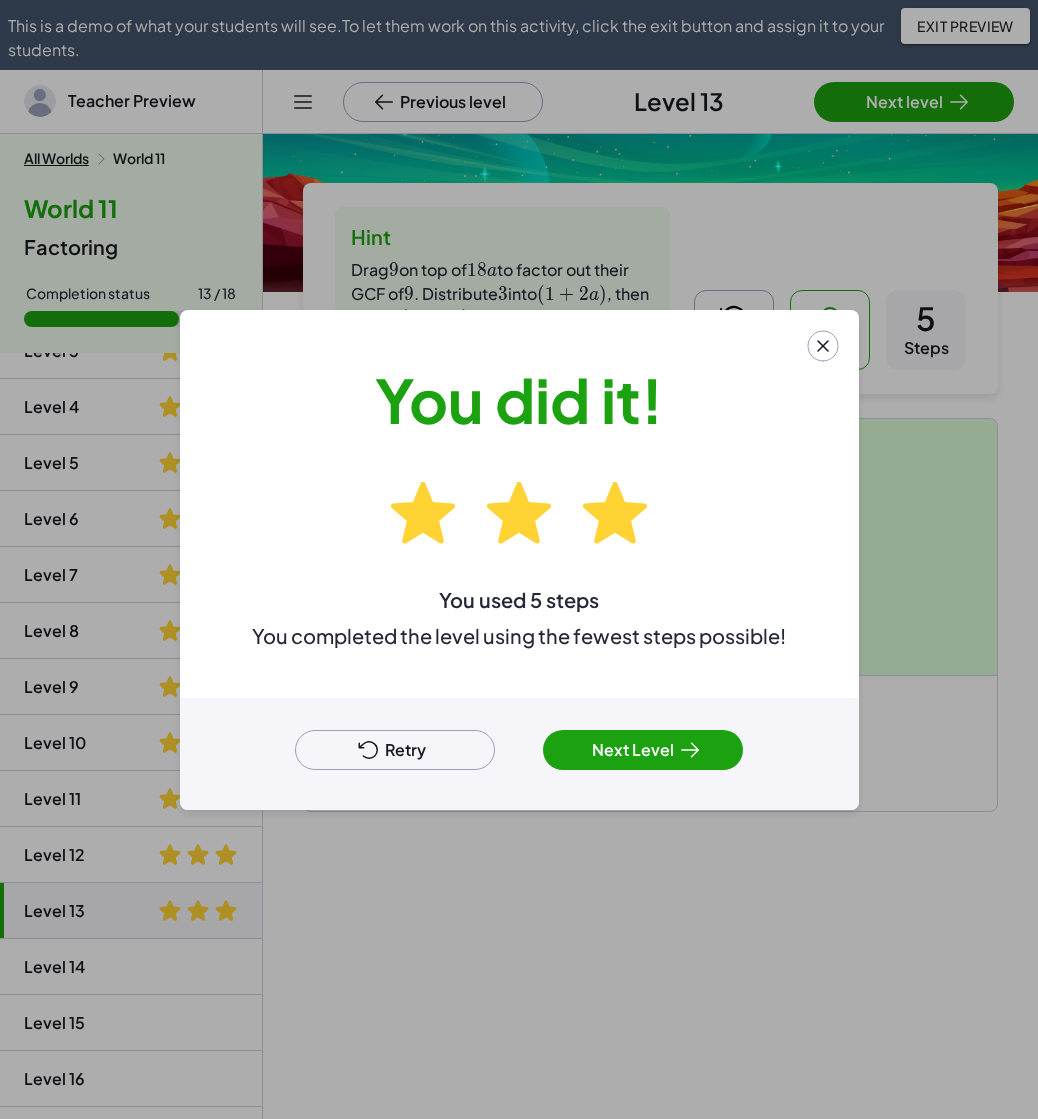 click on "Next Level" at bounding box center (643, 750) 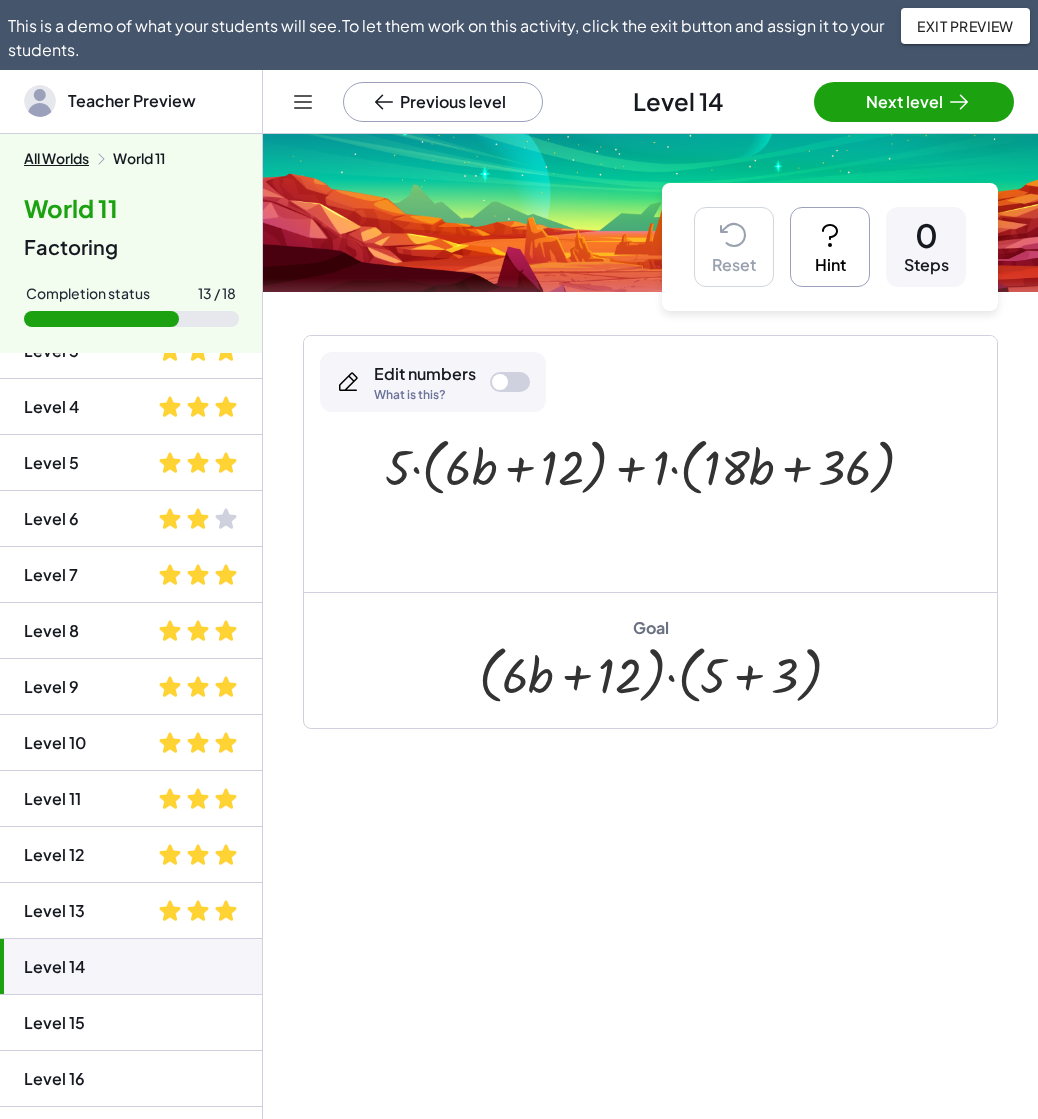 scroll, scrollTop: 242, scrollLeft: 0, axis: vertical 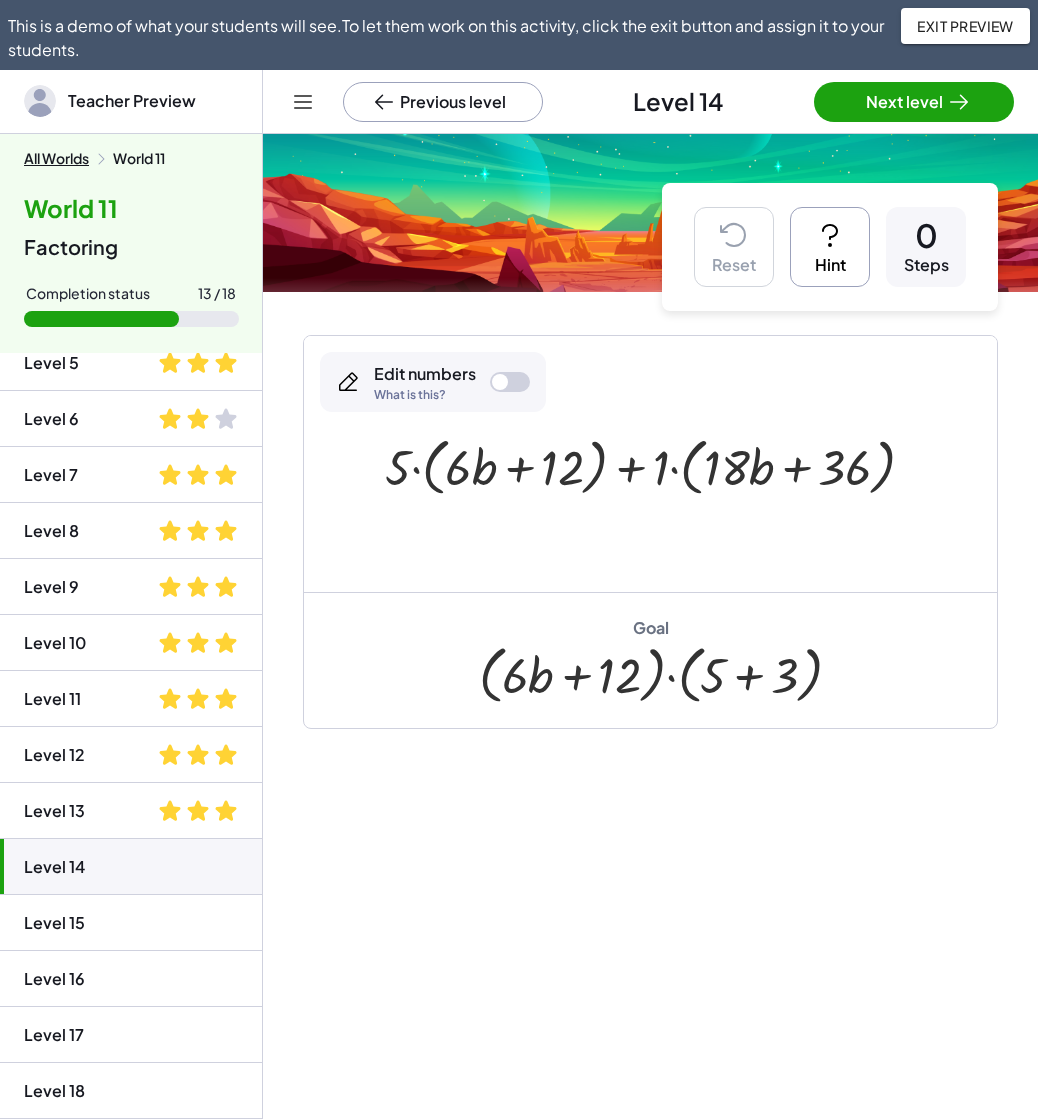 click on "Hint" at bounding box center [830, 247] 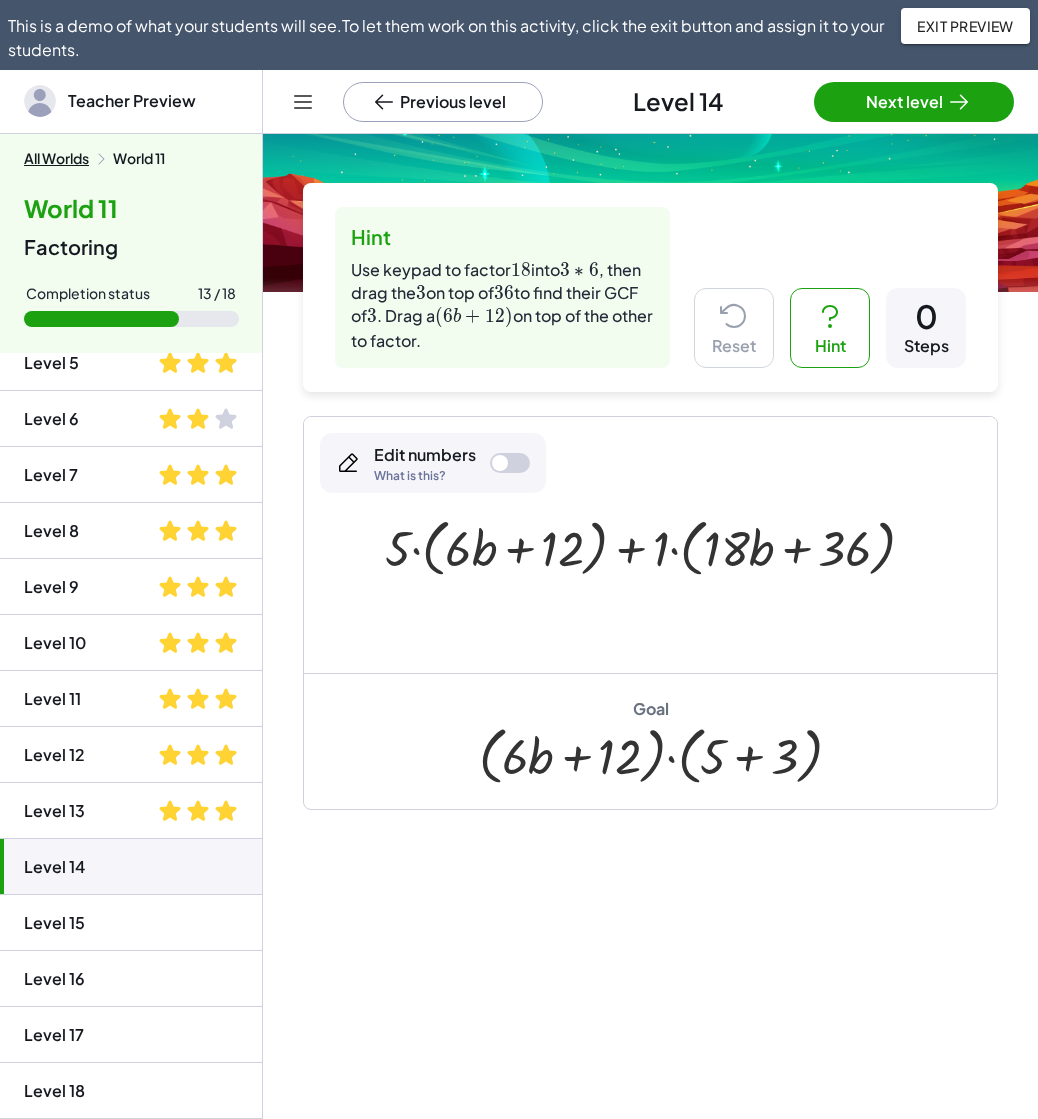 click at bounding box center (510, 463) 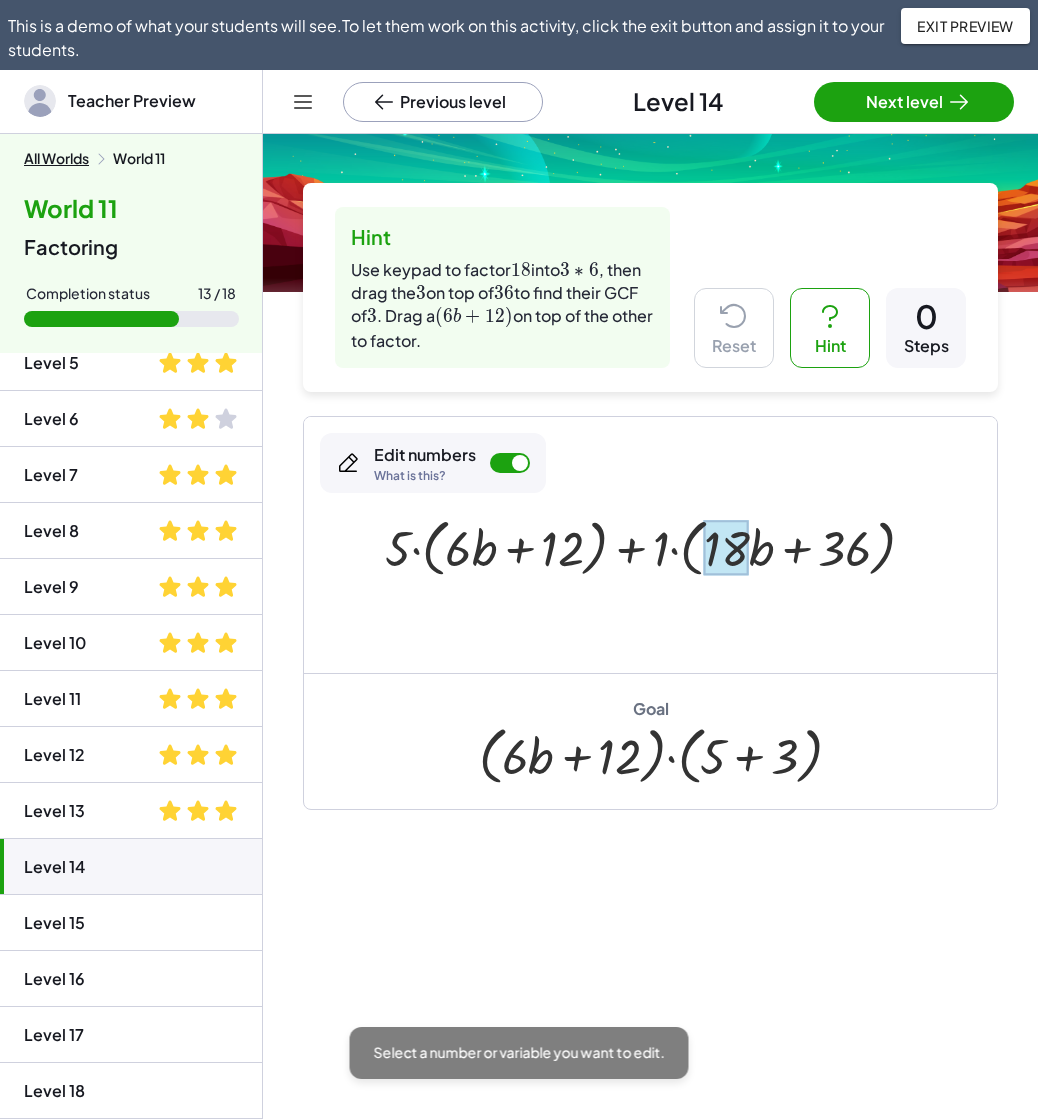 click at bounding box center (726, 547) 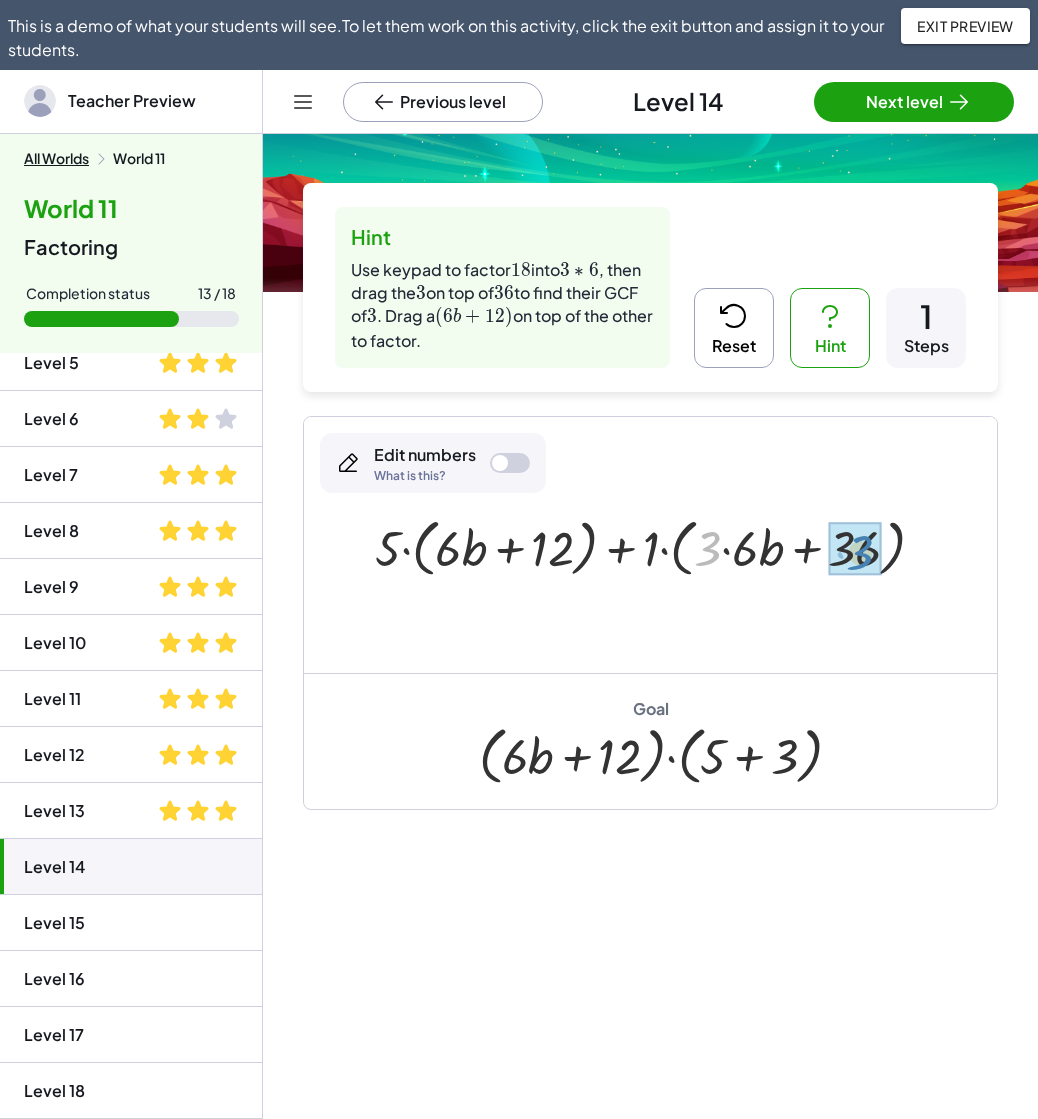 drag, startPoint x: 712, startPoint y: 544, endPoint x: 865, endPoint y: 548, distance: 153.05228 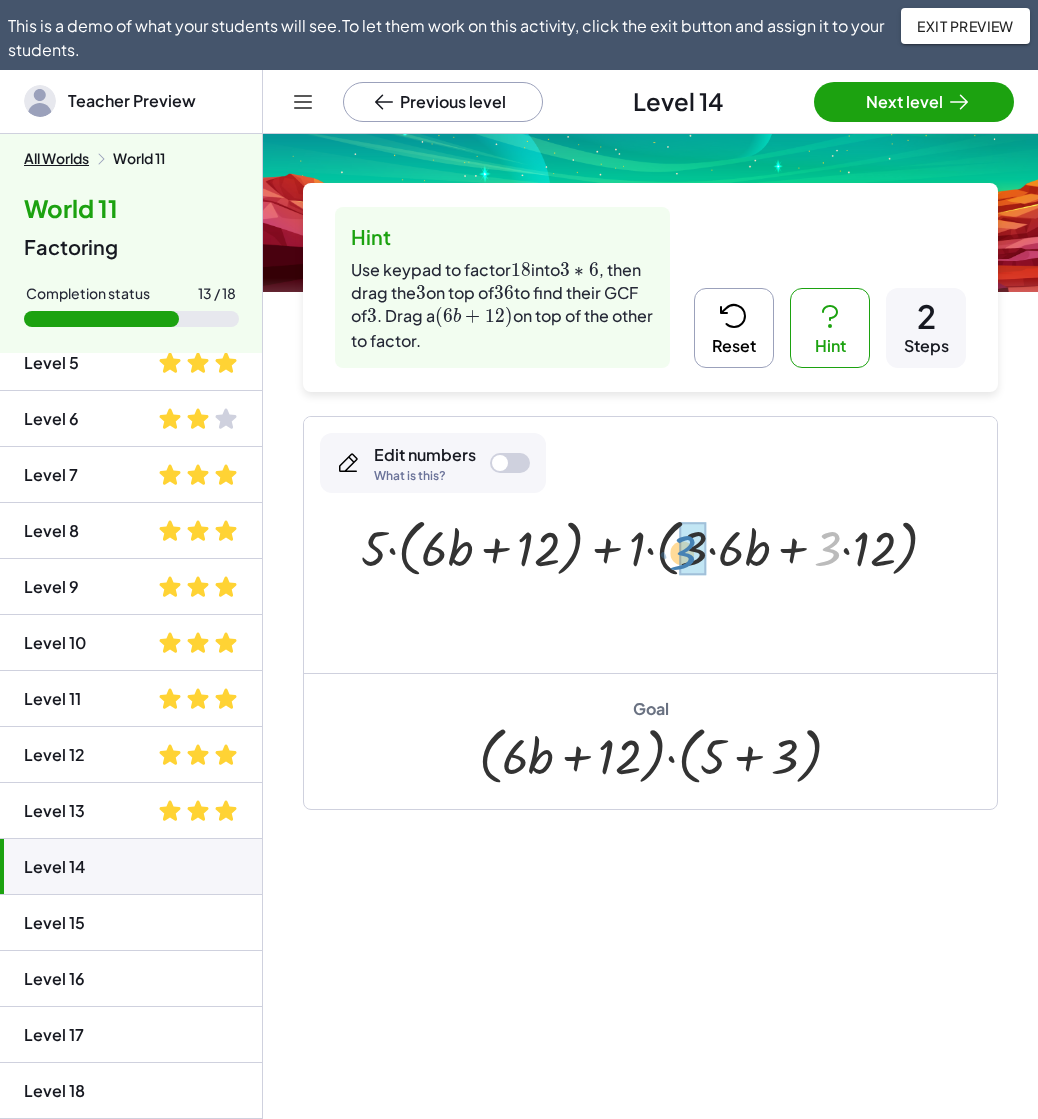drag, startPoint x: 831, startPoint y: 553, endPoint x: 686, endPoint y: 557, distance: 145.05516 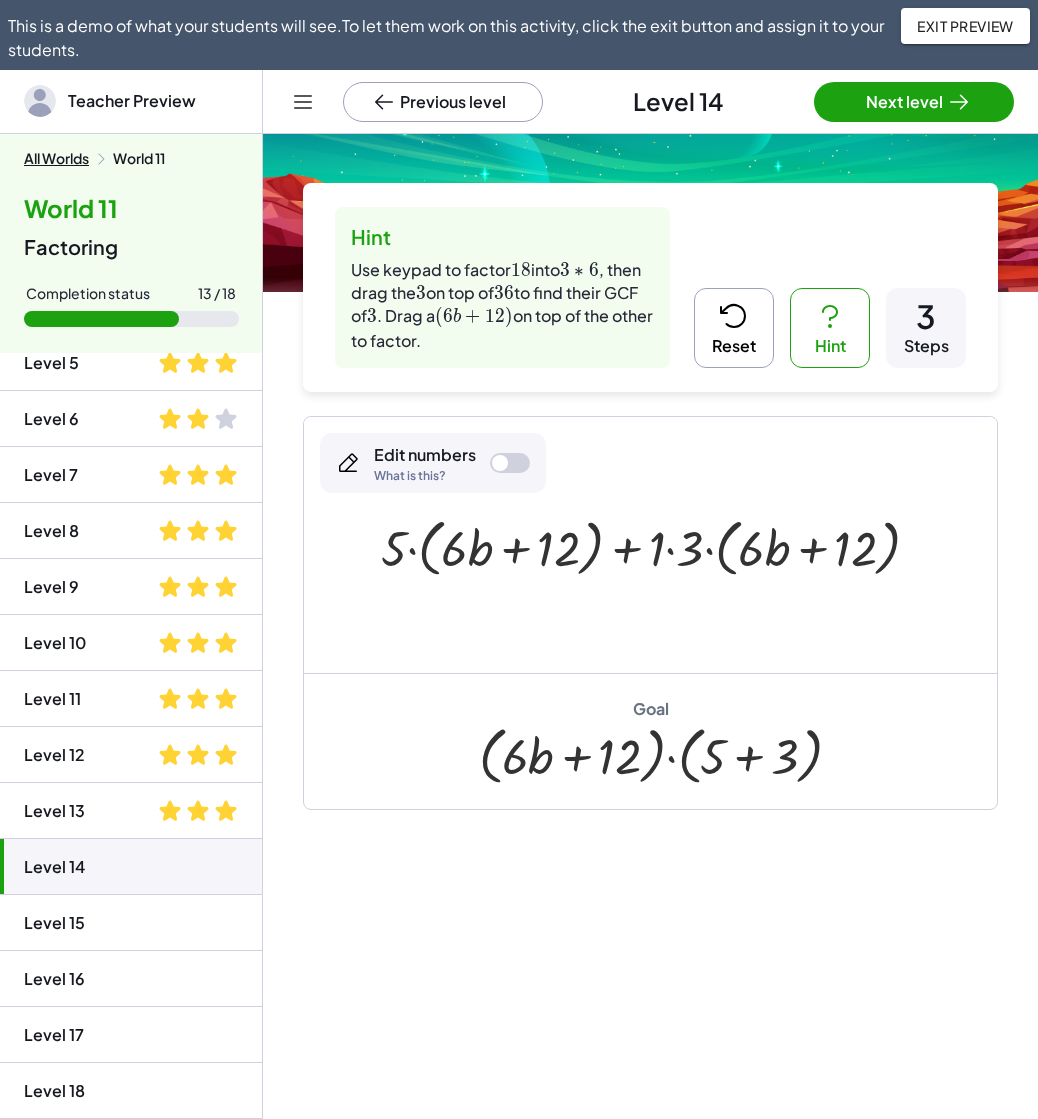 click at bounding box center [658, 545] 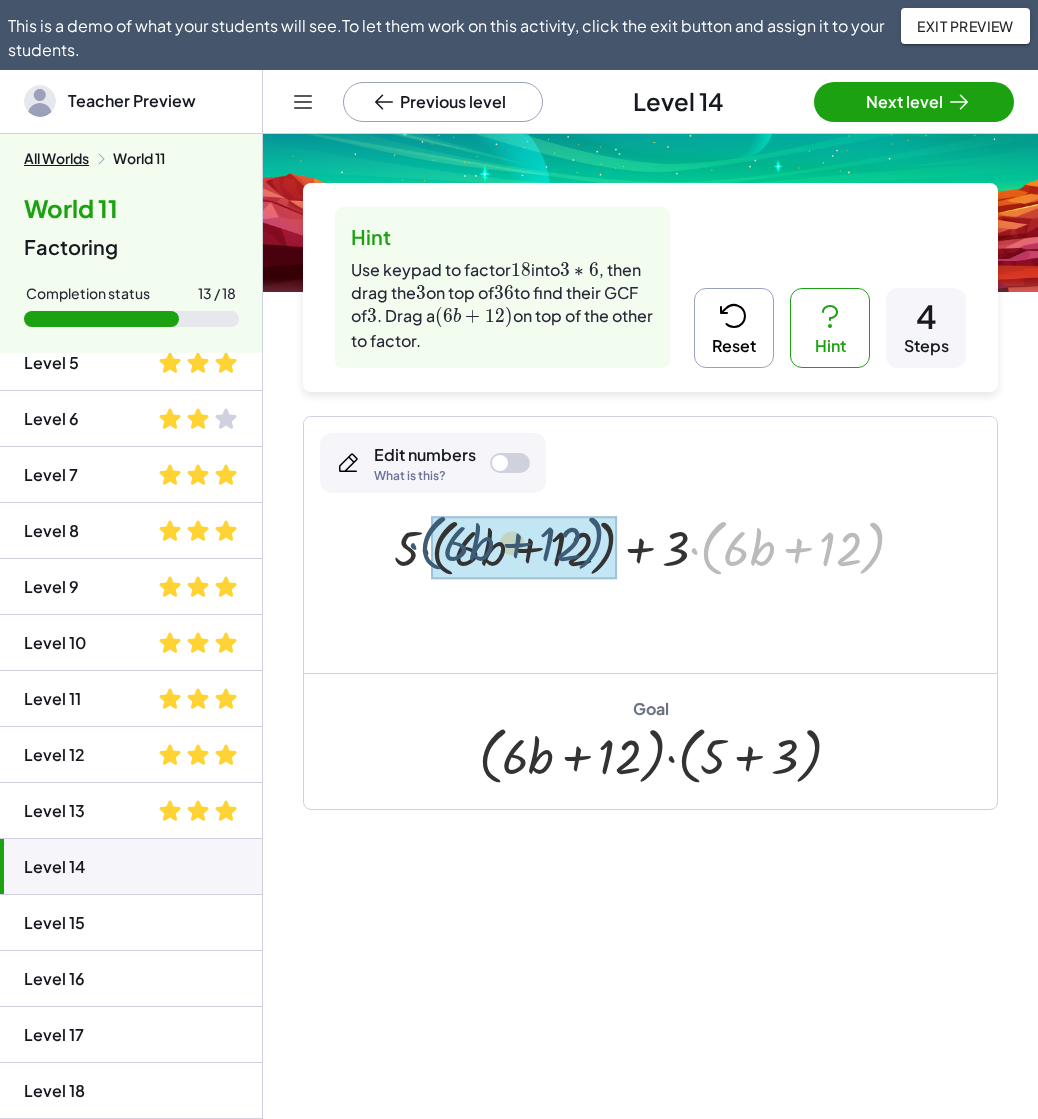 drag, startPoint x: 708, startPoint y: 557, endPoint x: 423, endPoint y: 552, distance: 285.04385 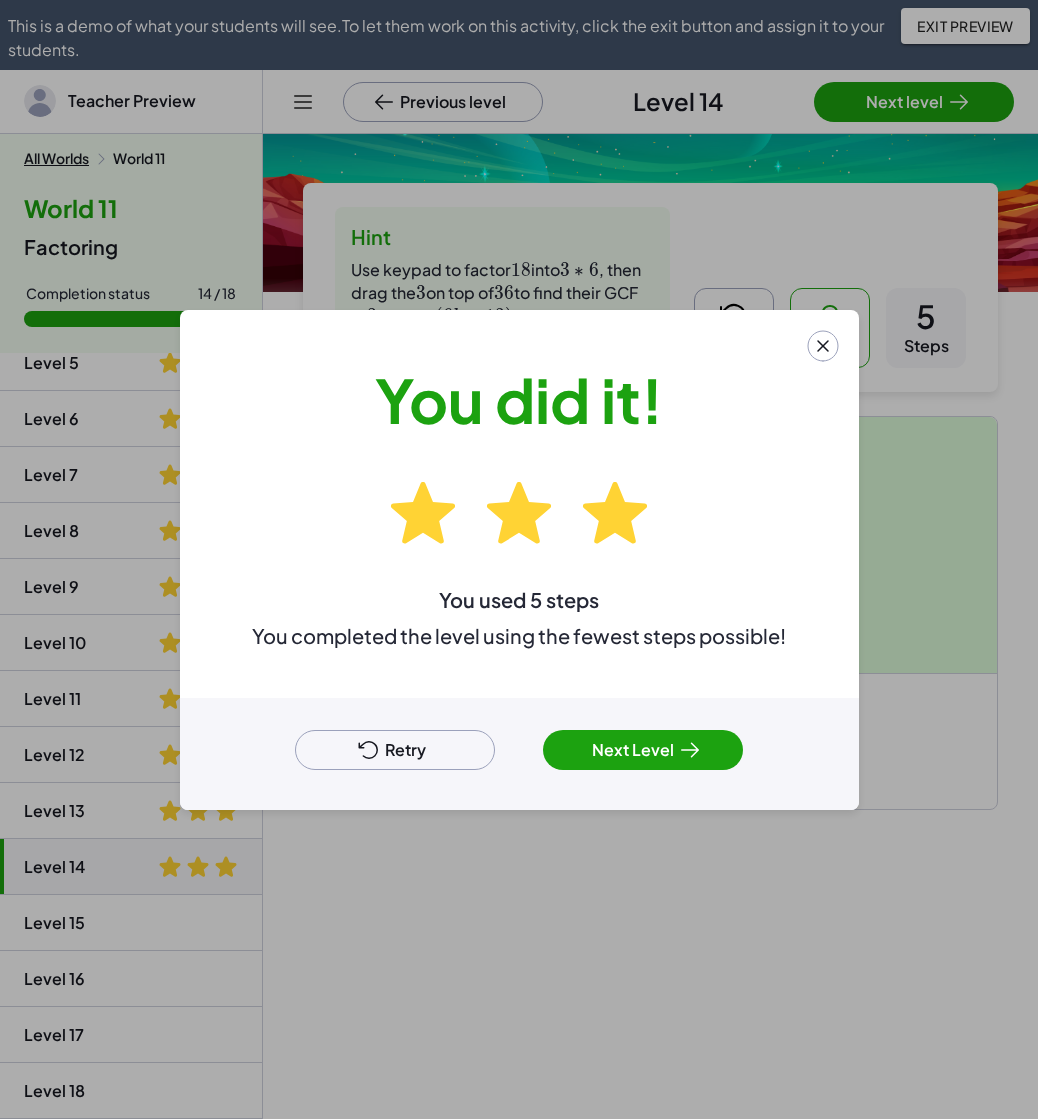 click on "Retry" at bounding box center [395, 750] 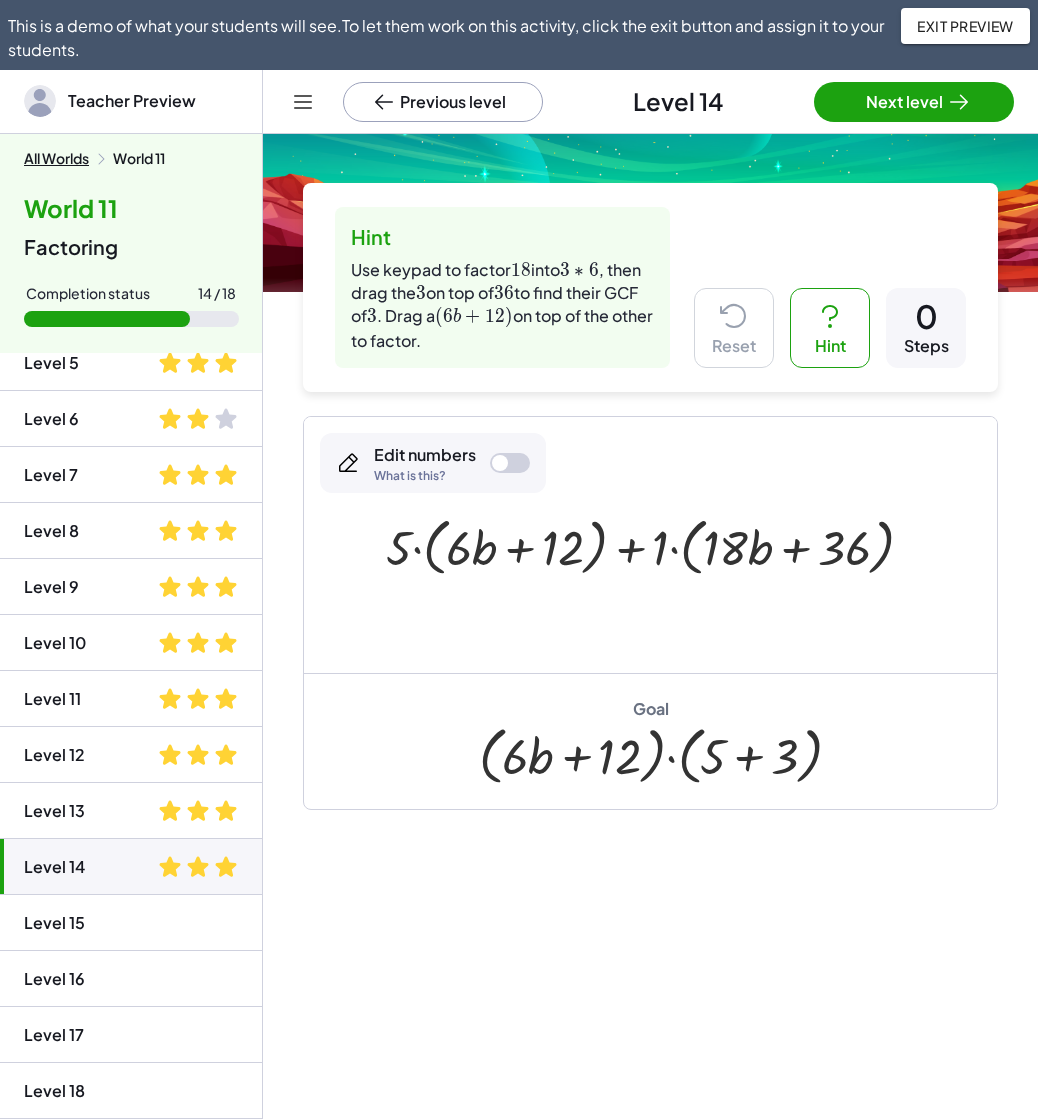 click on "Level 15" 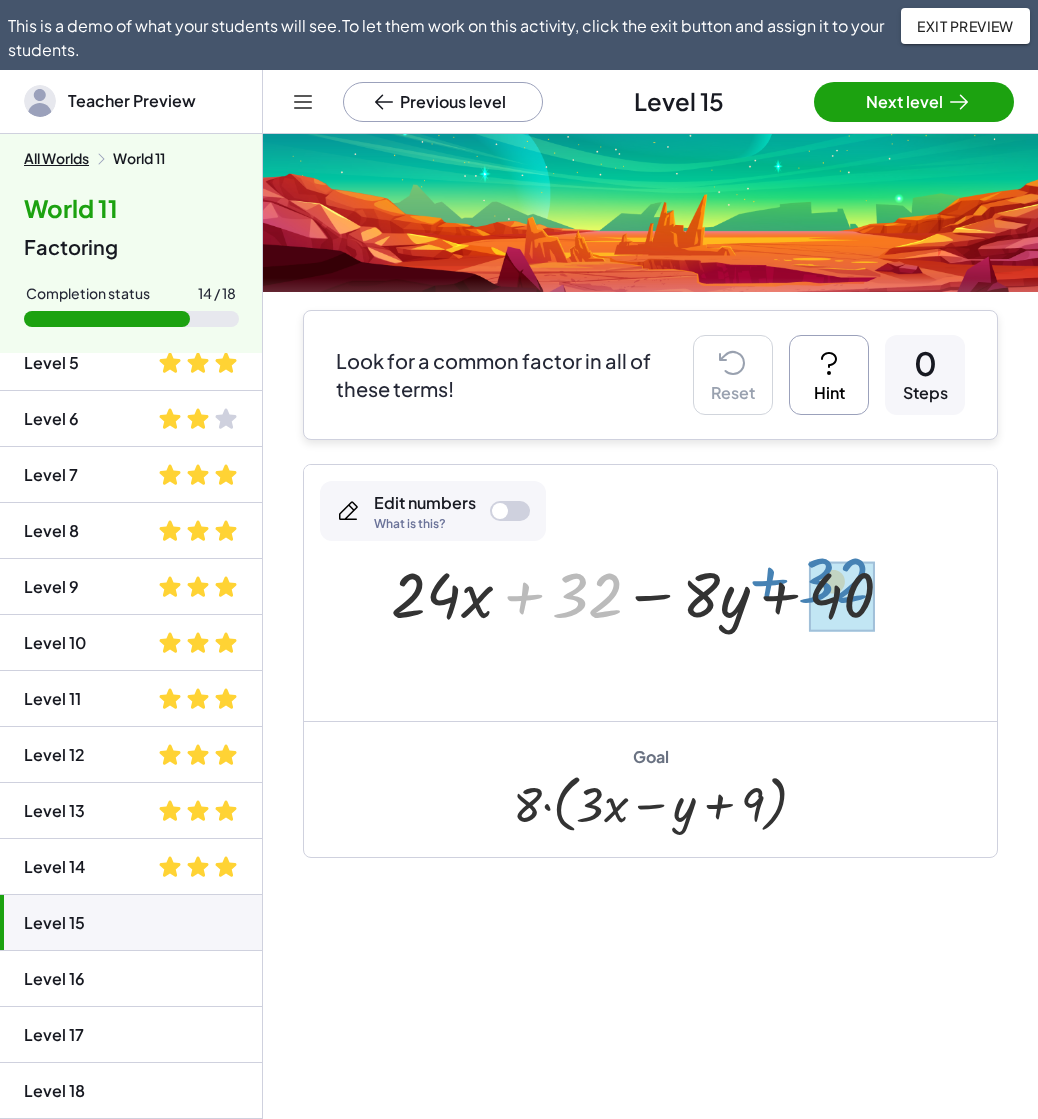 drag, startPoint x: 528, startPoint y: 594, endPoint x: 774, endPoint y: 580, distance: 246.39806 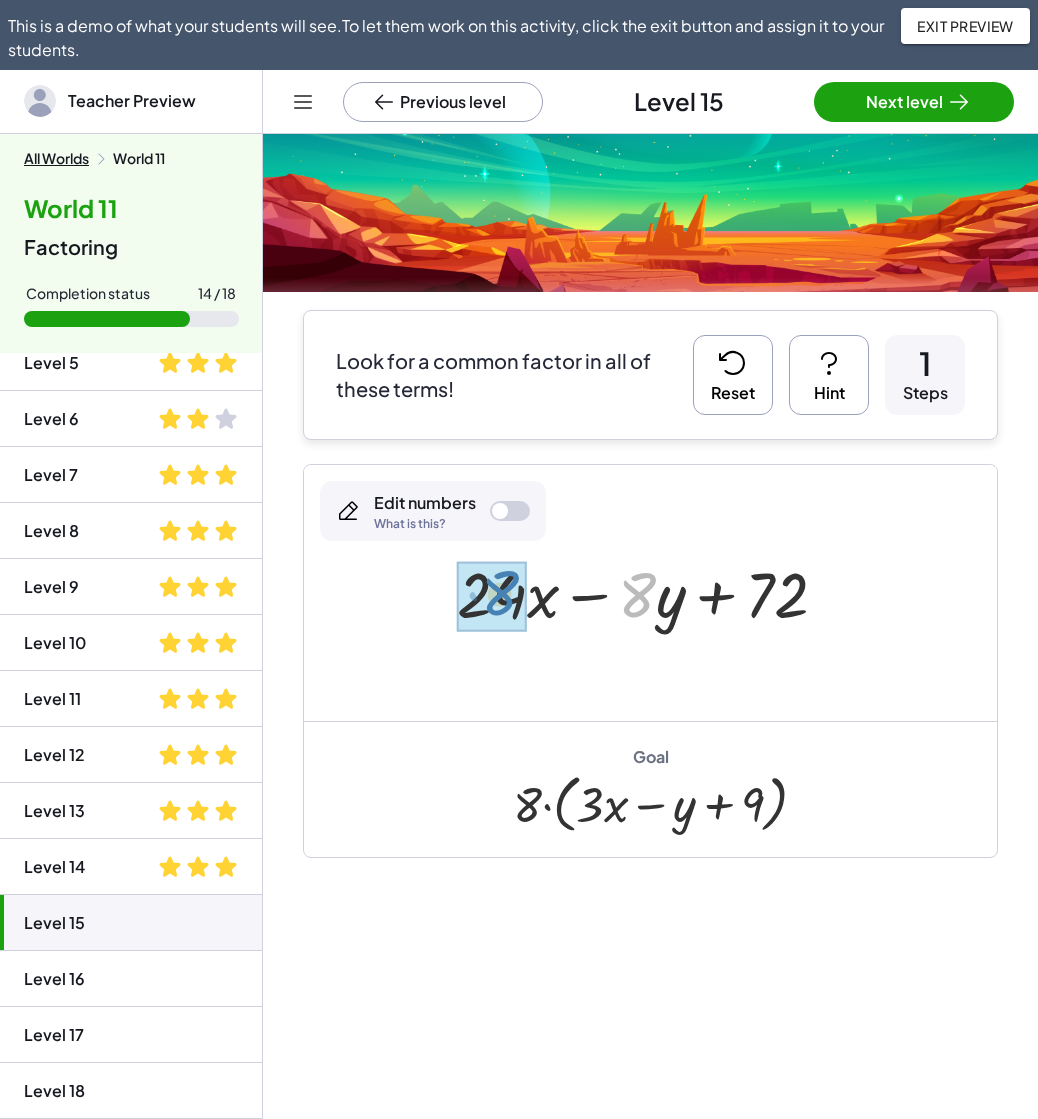 drag, startPoint x: 633, startPoint y: 605, endPoint x: 496, endPoint y: 603, distance: 137.0146 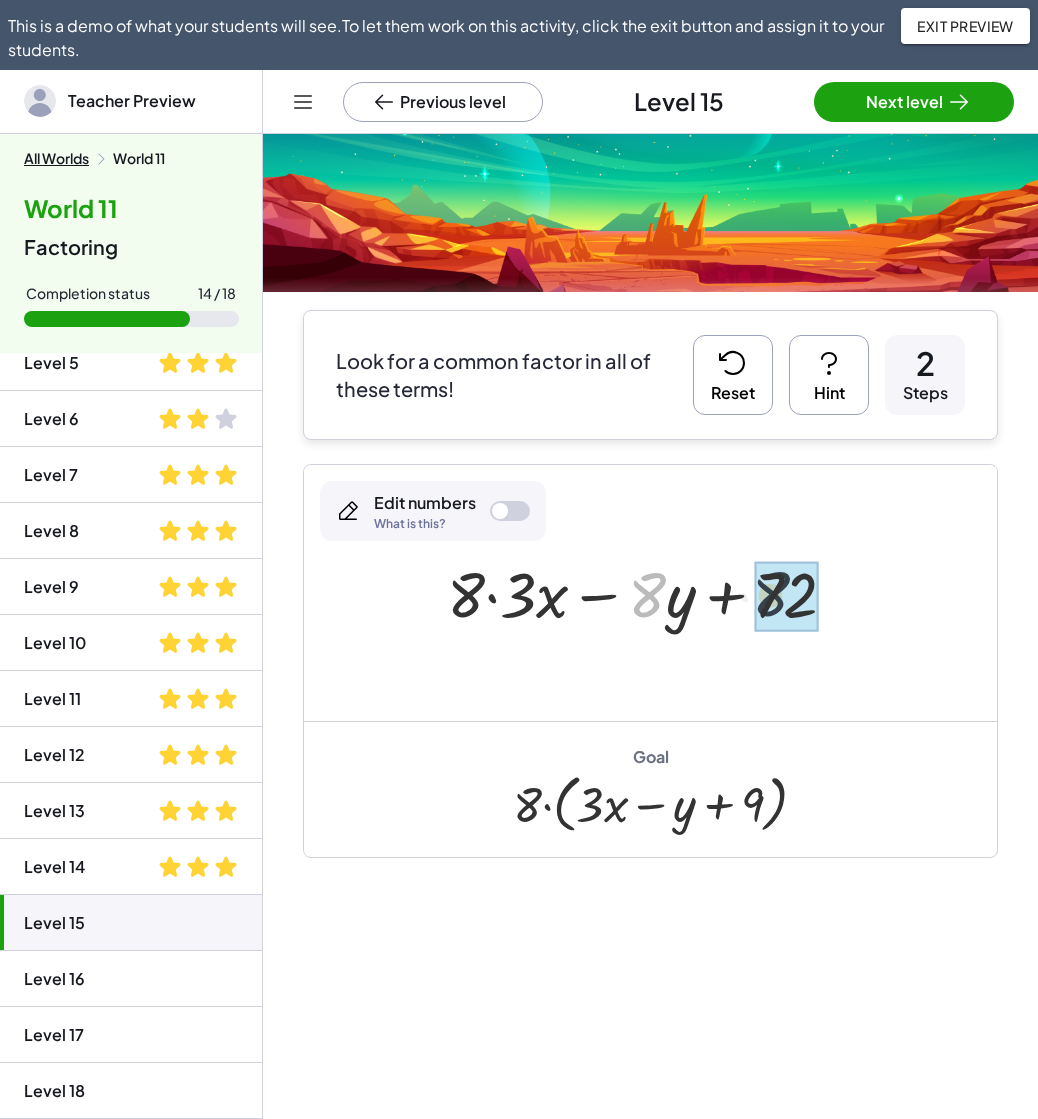 drag, startPoint x: 643, startPoint y: 600, endPoint x: 775, endPoint y: 599, distance: 132.00378 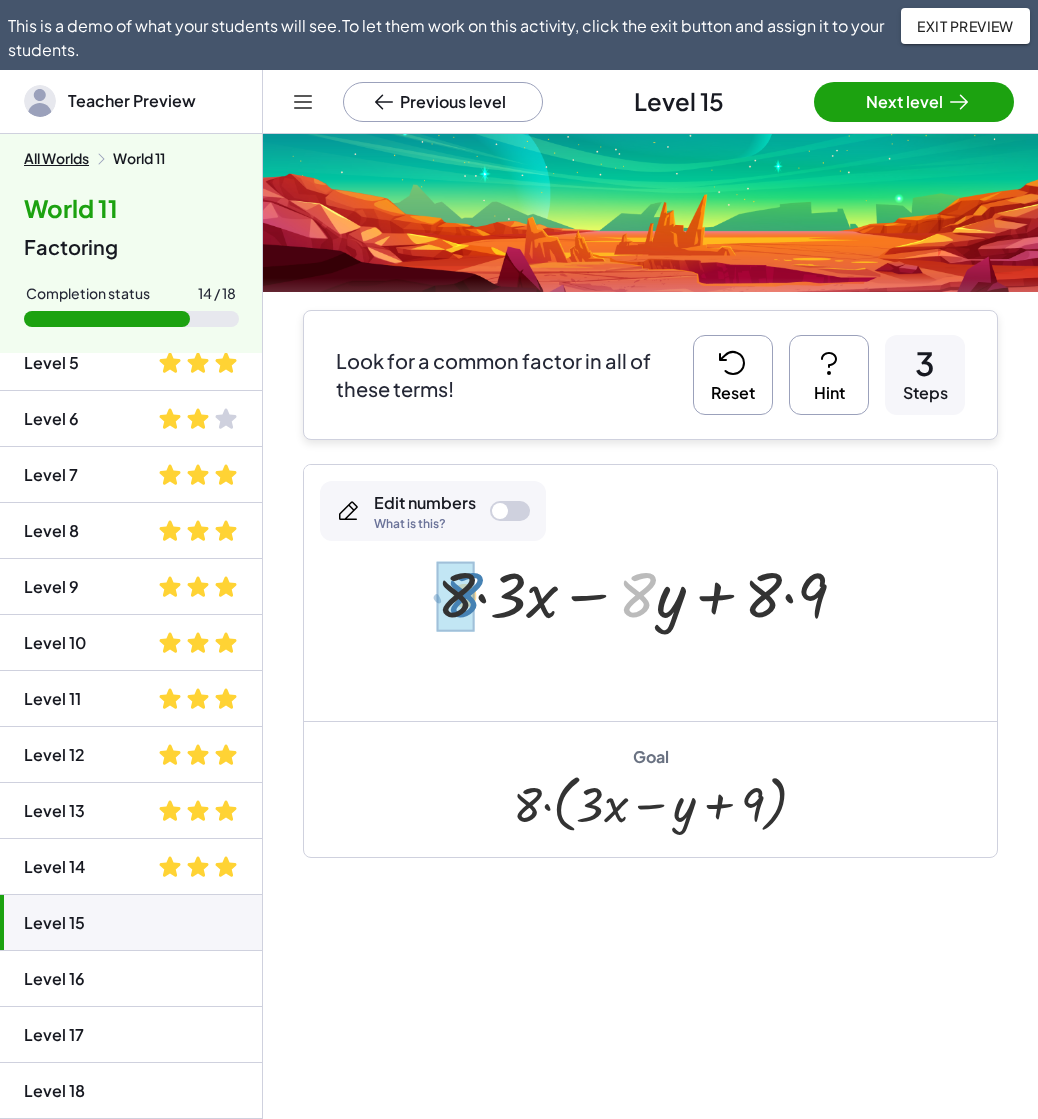 drag, startPoint x: 637, startPoint y: 602, endPoint x: 477, endPoint y: 601, distance: 160.00313 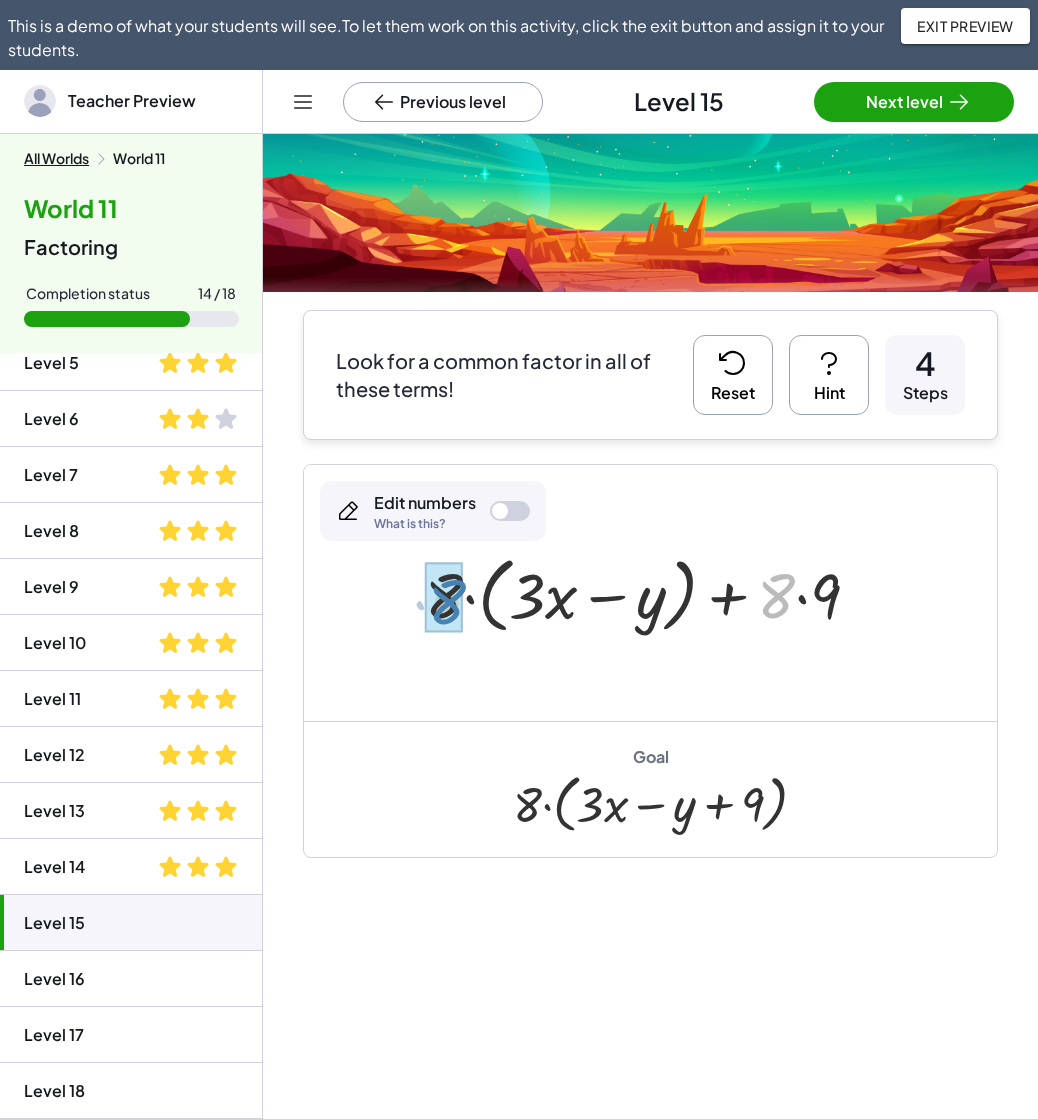 drag, startPoint x: 778, startPoint y: 602, endPoint x: 448, endPoint y: 607, distance: 330.03787 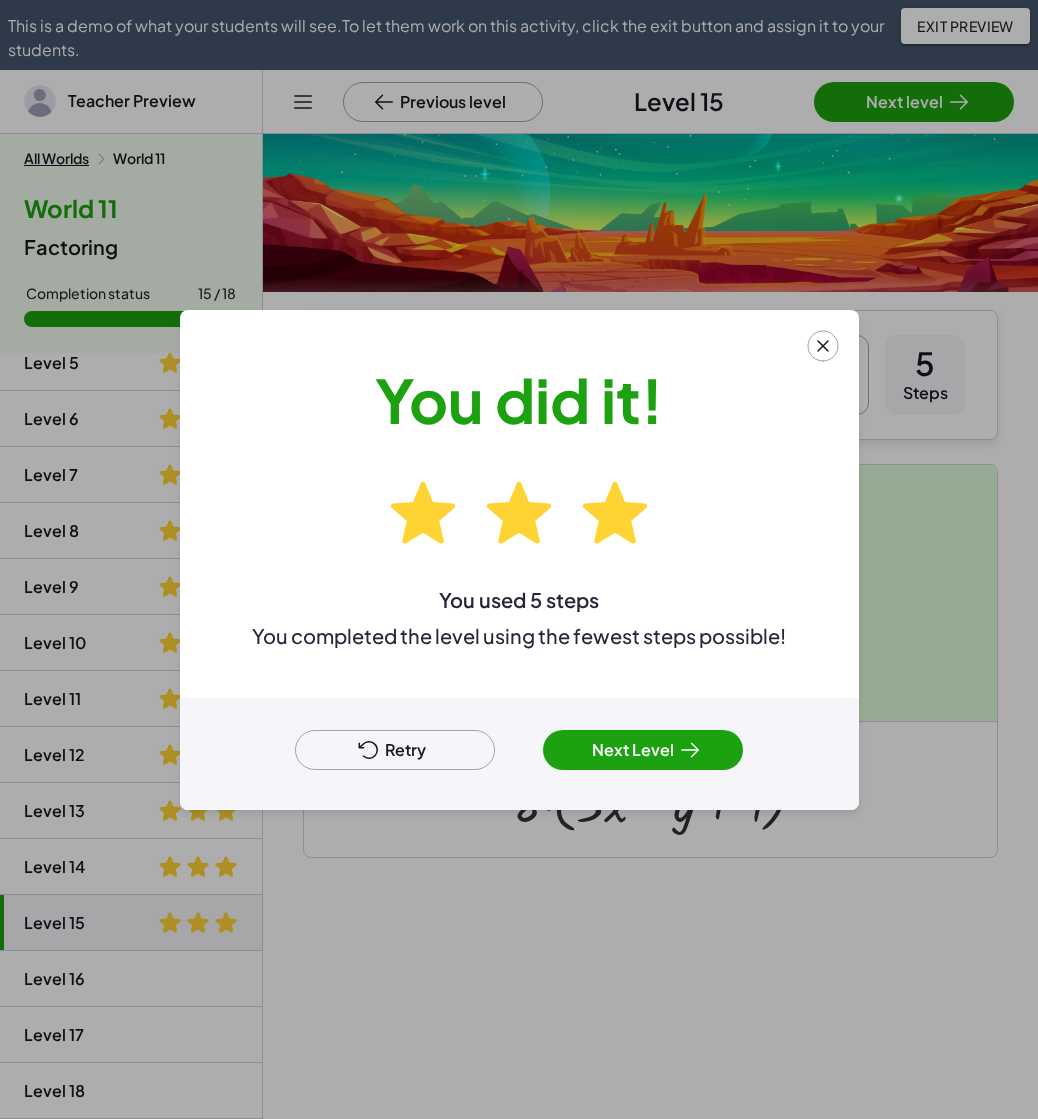 click on "Retry" at bounding box center (395, 750) 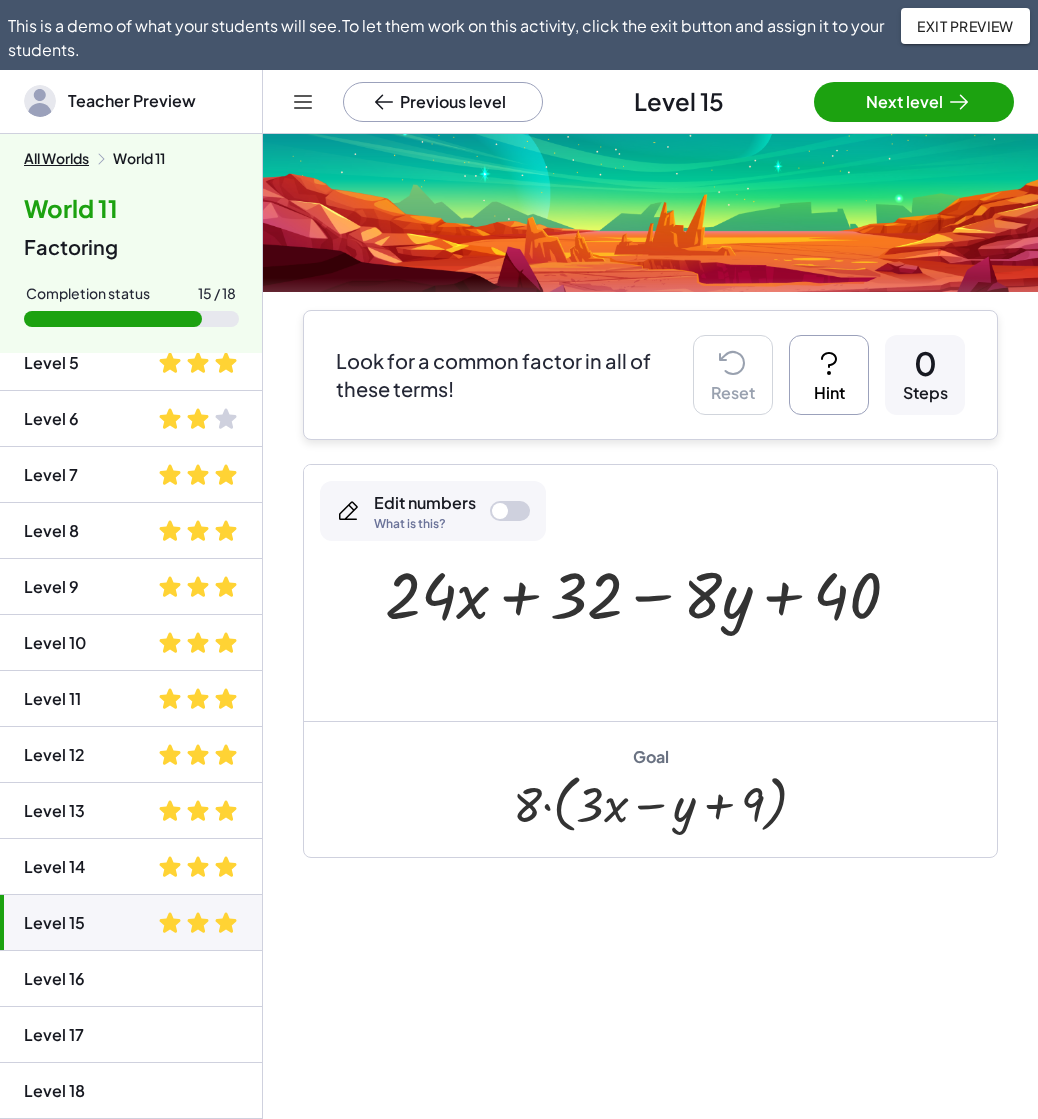 click on "Hint" at bounding box center (829, 375) 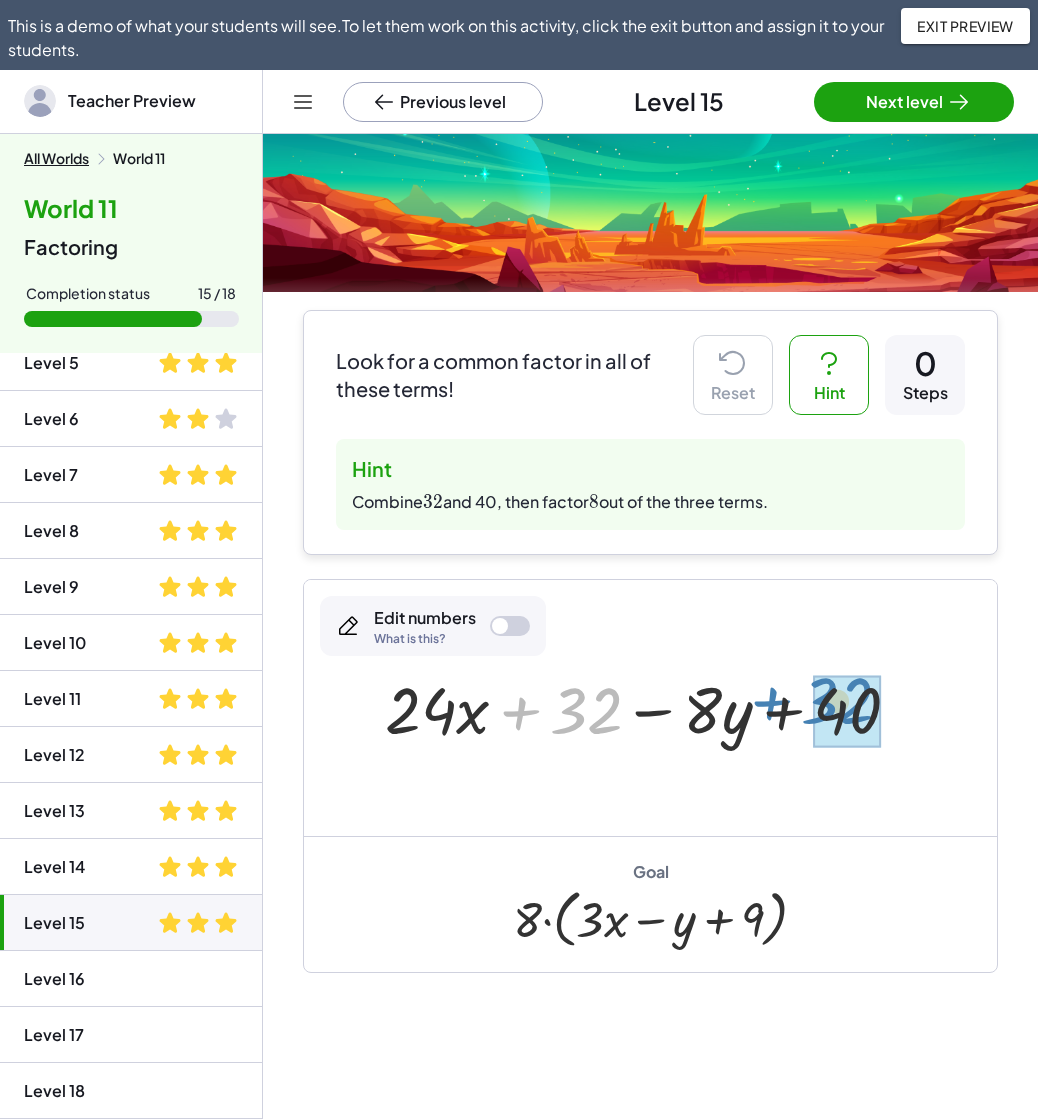 drag, startPoint x: 528, startPoint y: 710, endPoint x: 779, endPoint y: 700, distance: 251.19913 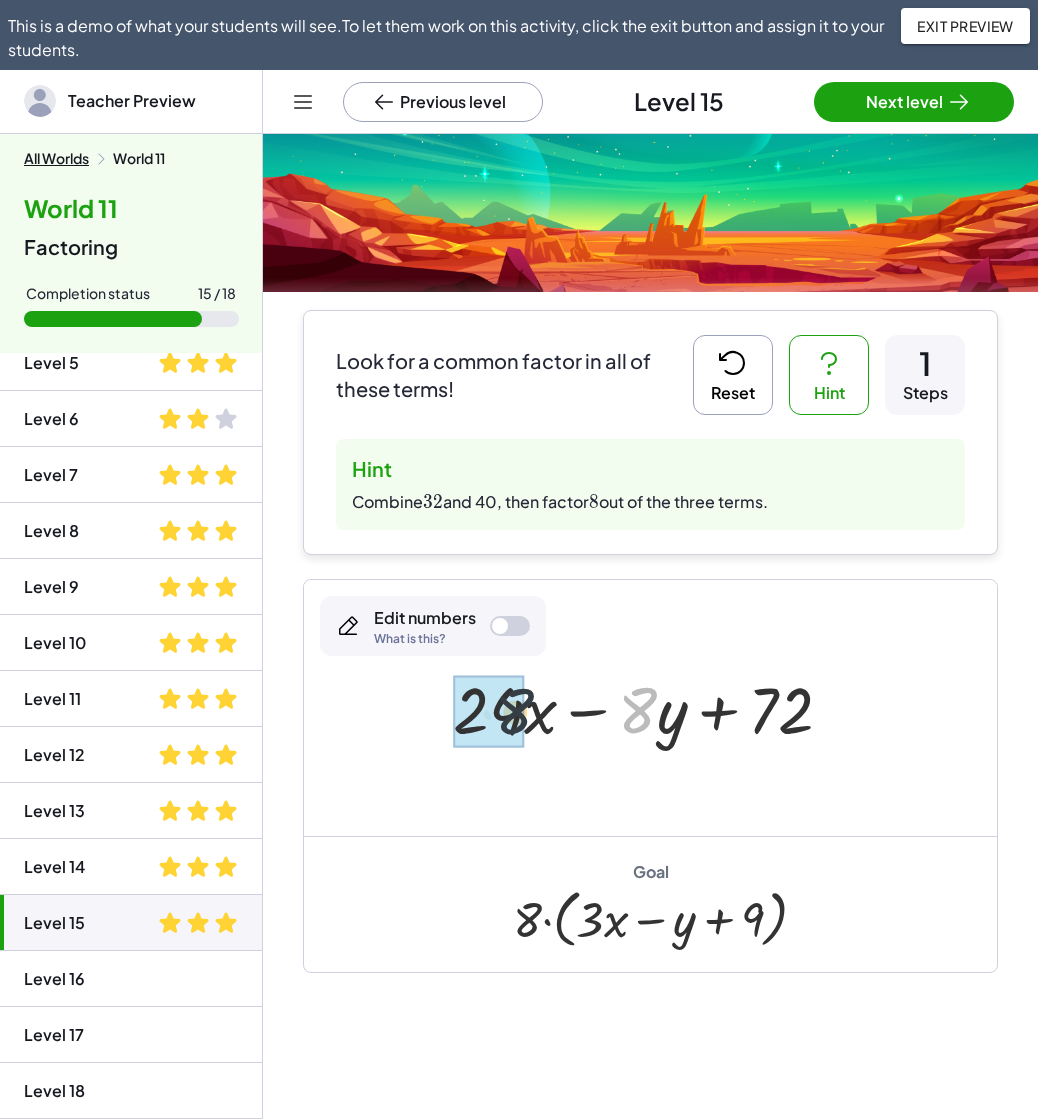 drag, startPoint x: 626, startPoint y: 714, endPoint x: 488, endPoint y: 715, distance: 138.00362 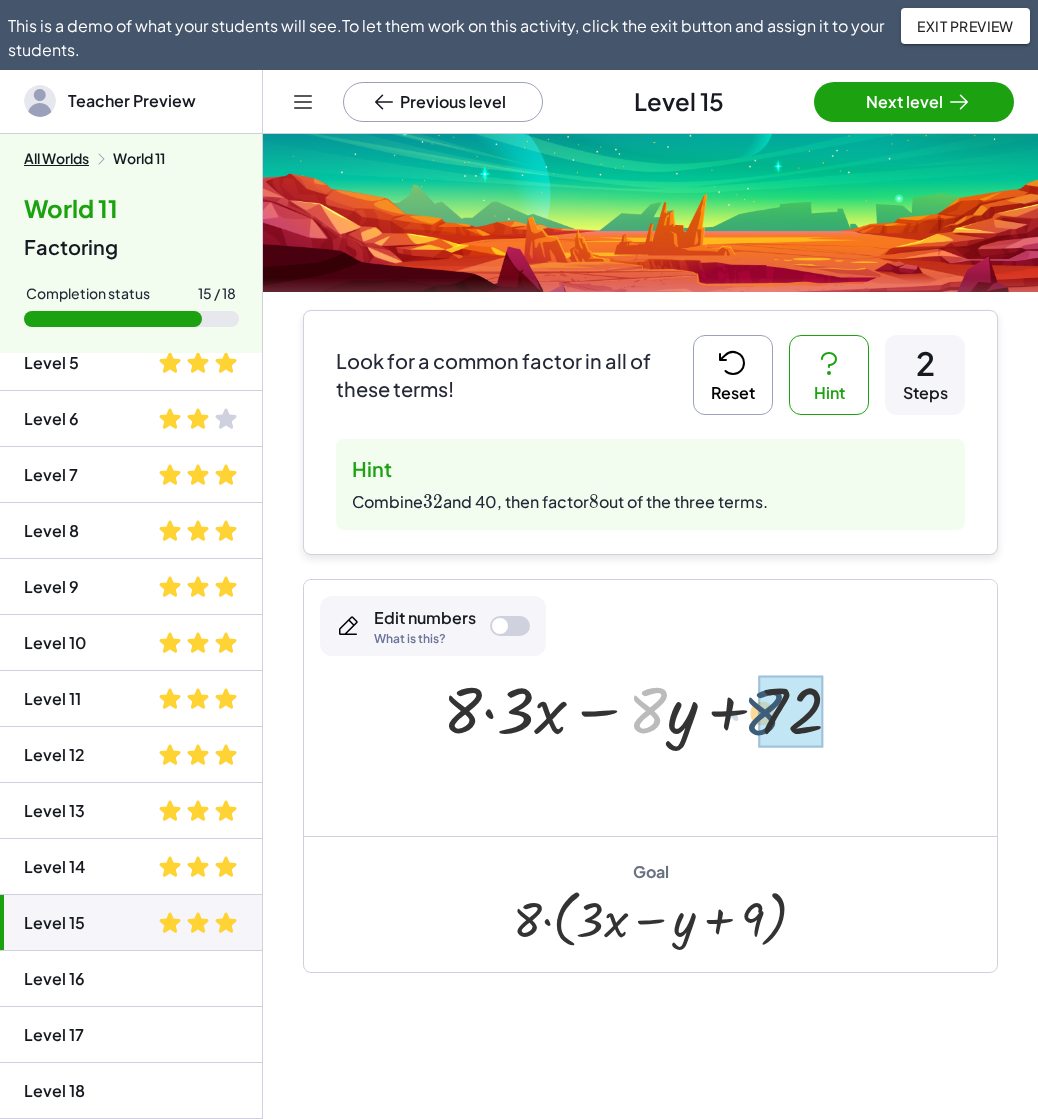 drag, startPoint x: 648, startPoint y: 717, endPoint x: 774, endPoint y: 719, distance: 126.01587 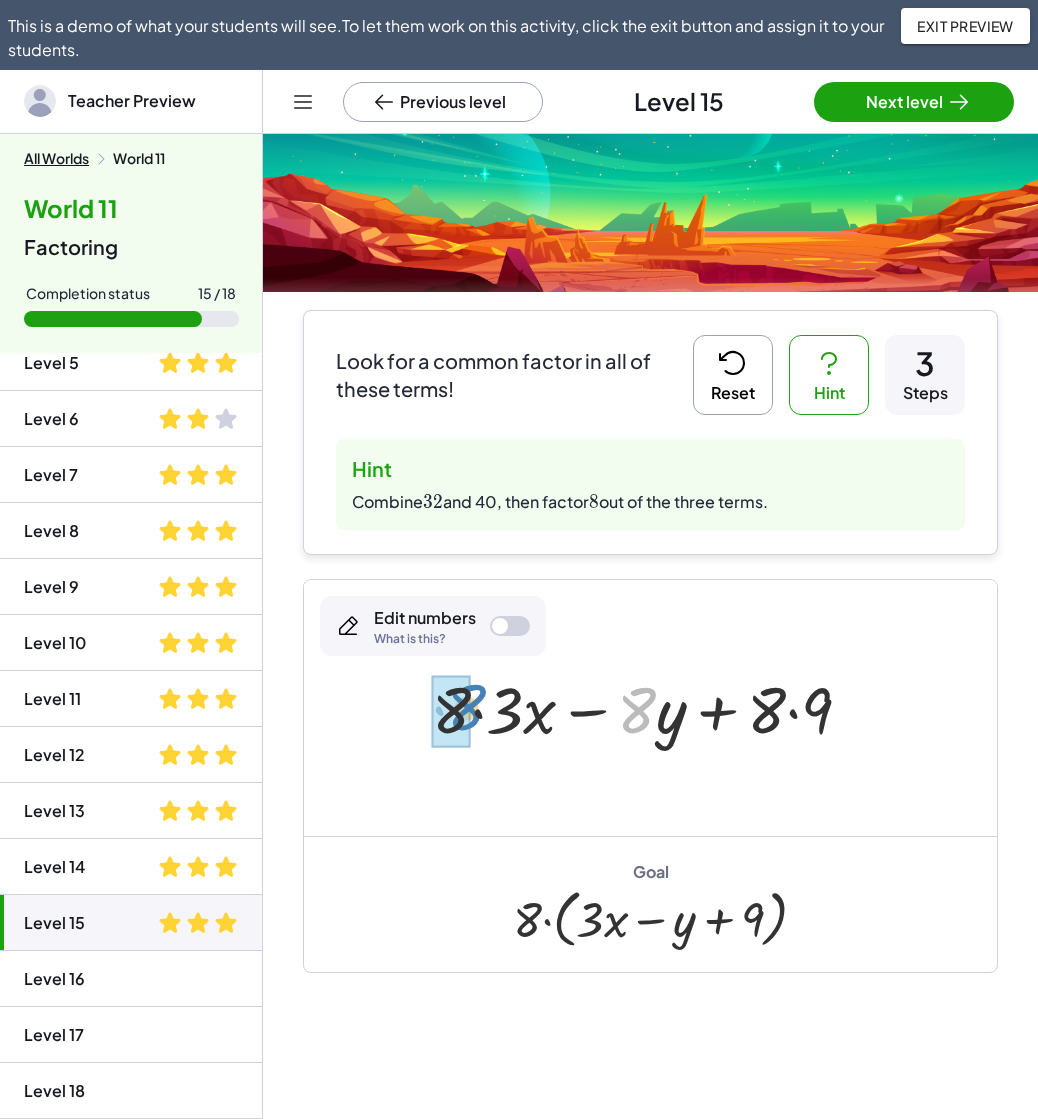 drag, startPoint x: 613, startPoint y: 720, endPoint x: 462, endPoint y: 717, distance: 151.0298 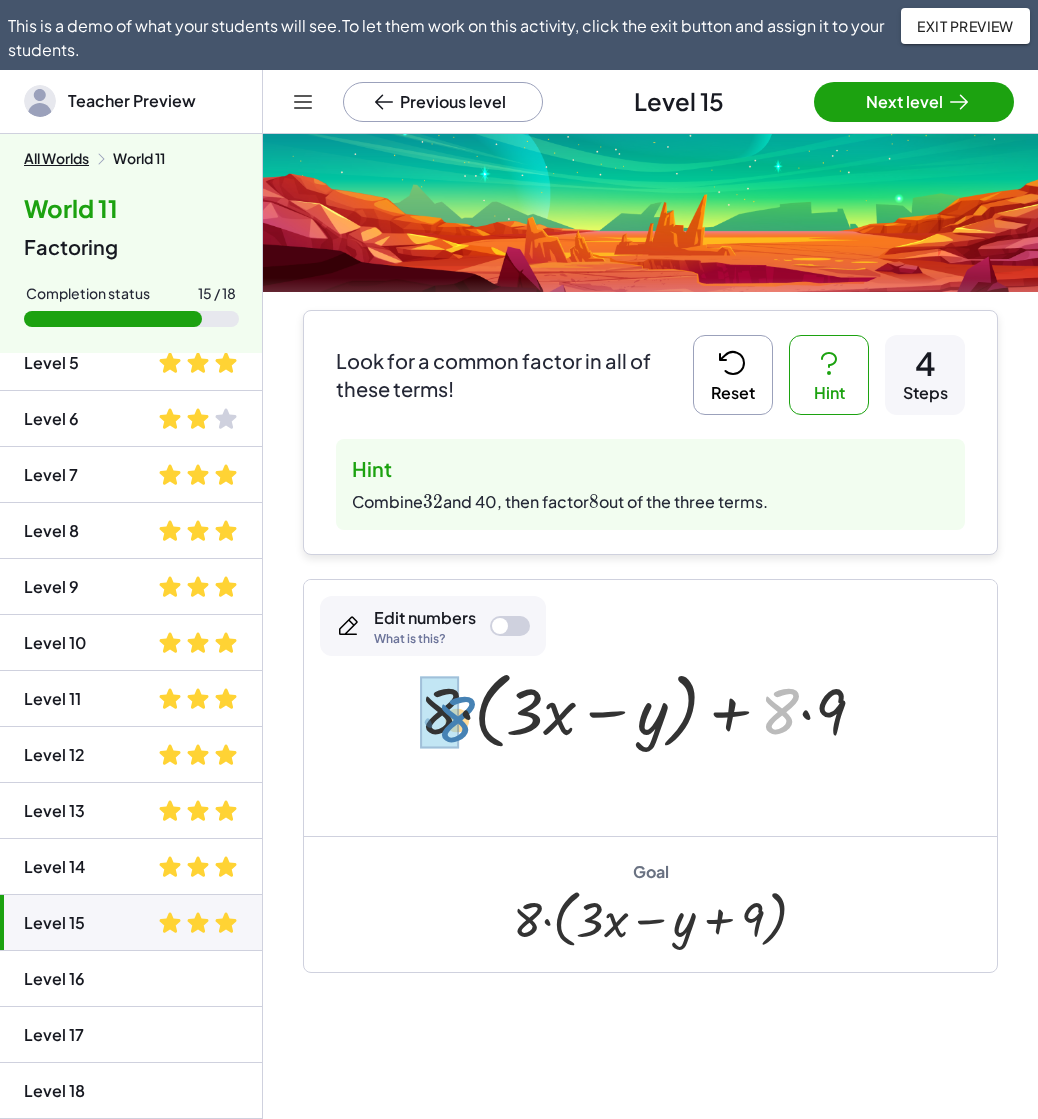 drag, startPoint x: 784, startPoint y: 716, endPoint x: 448, endPoint y: 724, distance: 336.0952 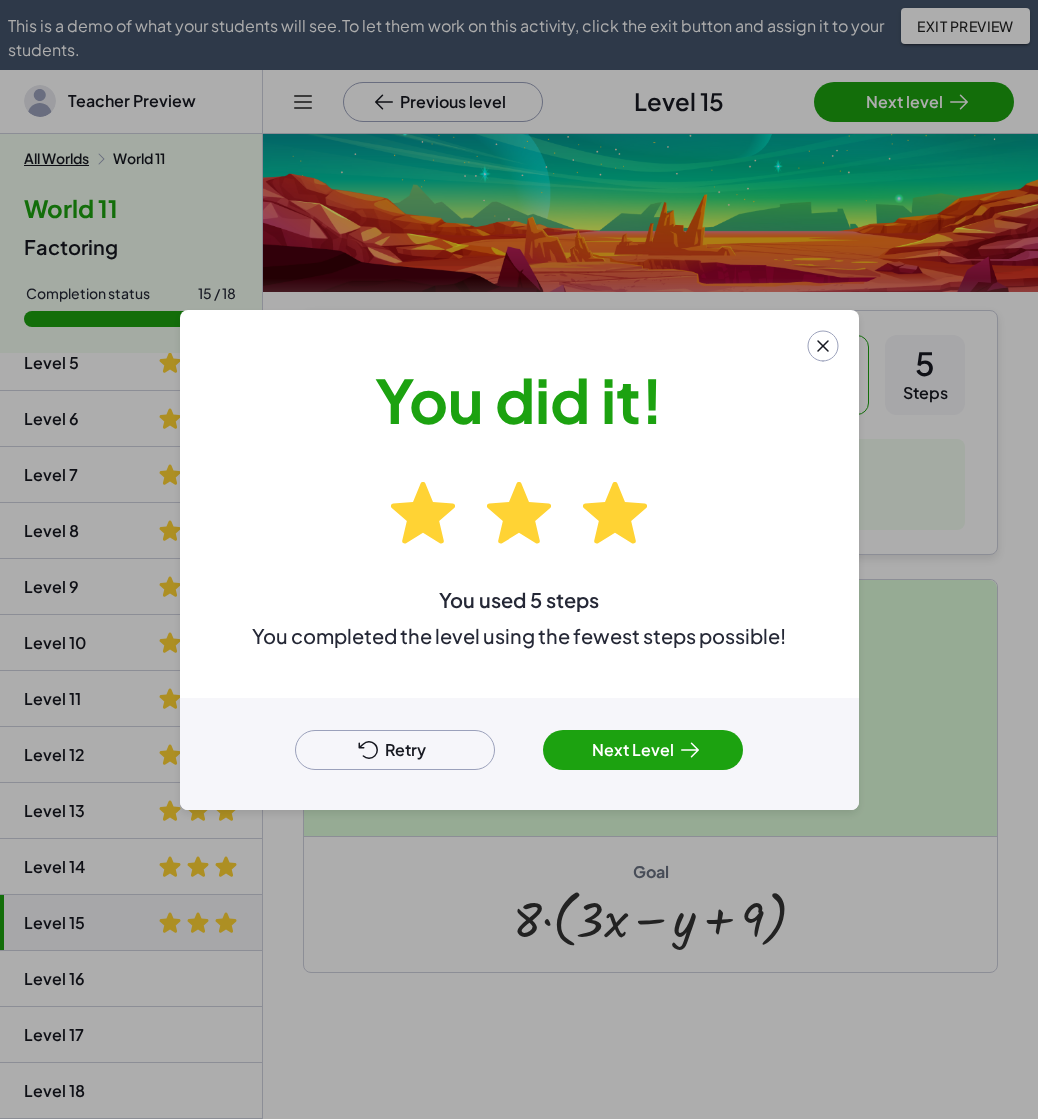 click on "Next Level" at bounding box center (643, 750) 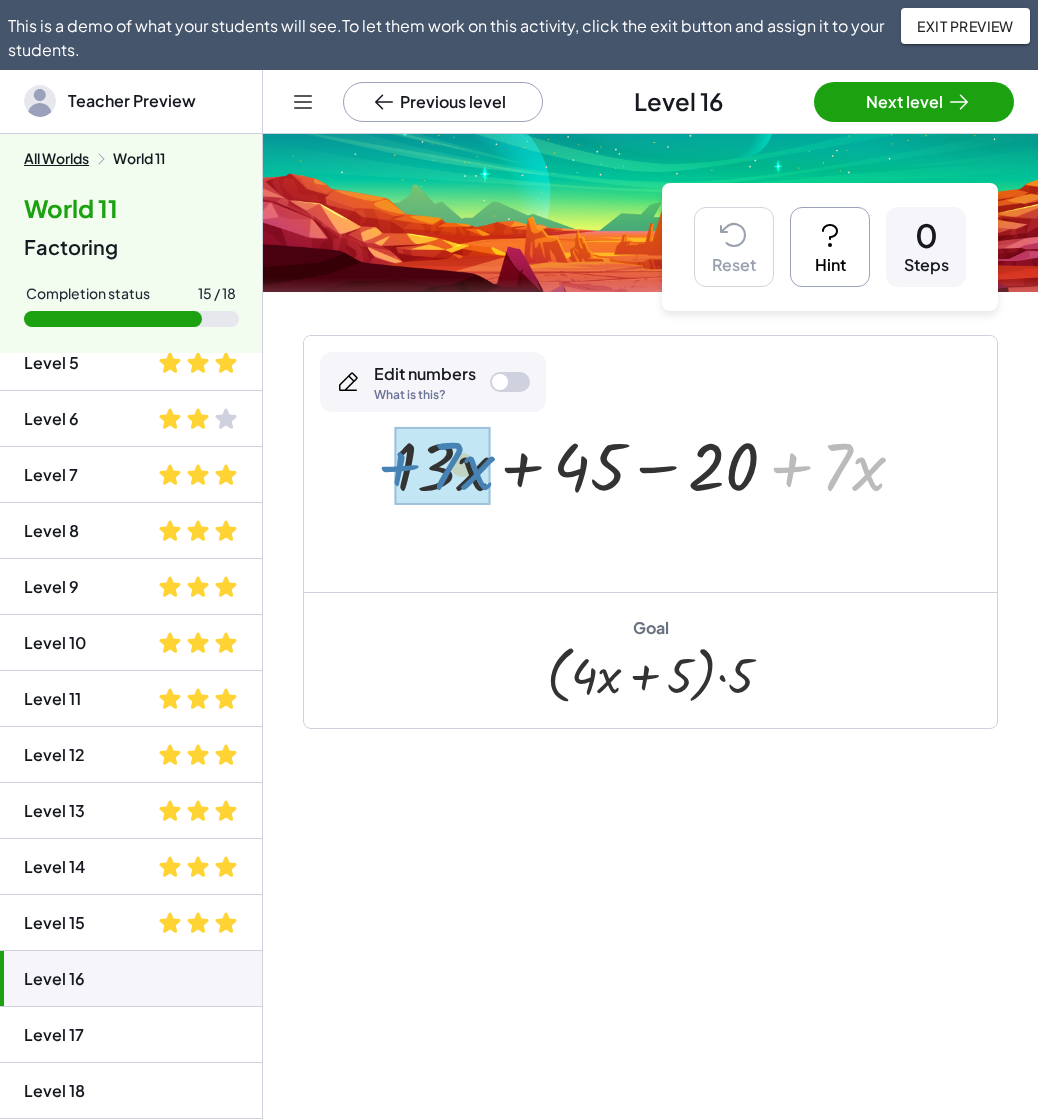 drag, startPoint x: 777, startPoint y: 472, endPoint x: 385, endPoint y: 471, distance: 392.00128 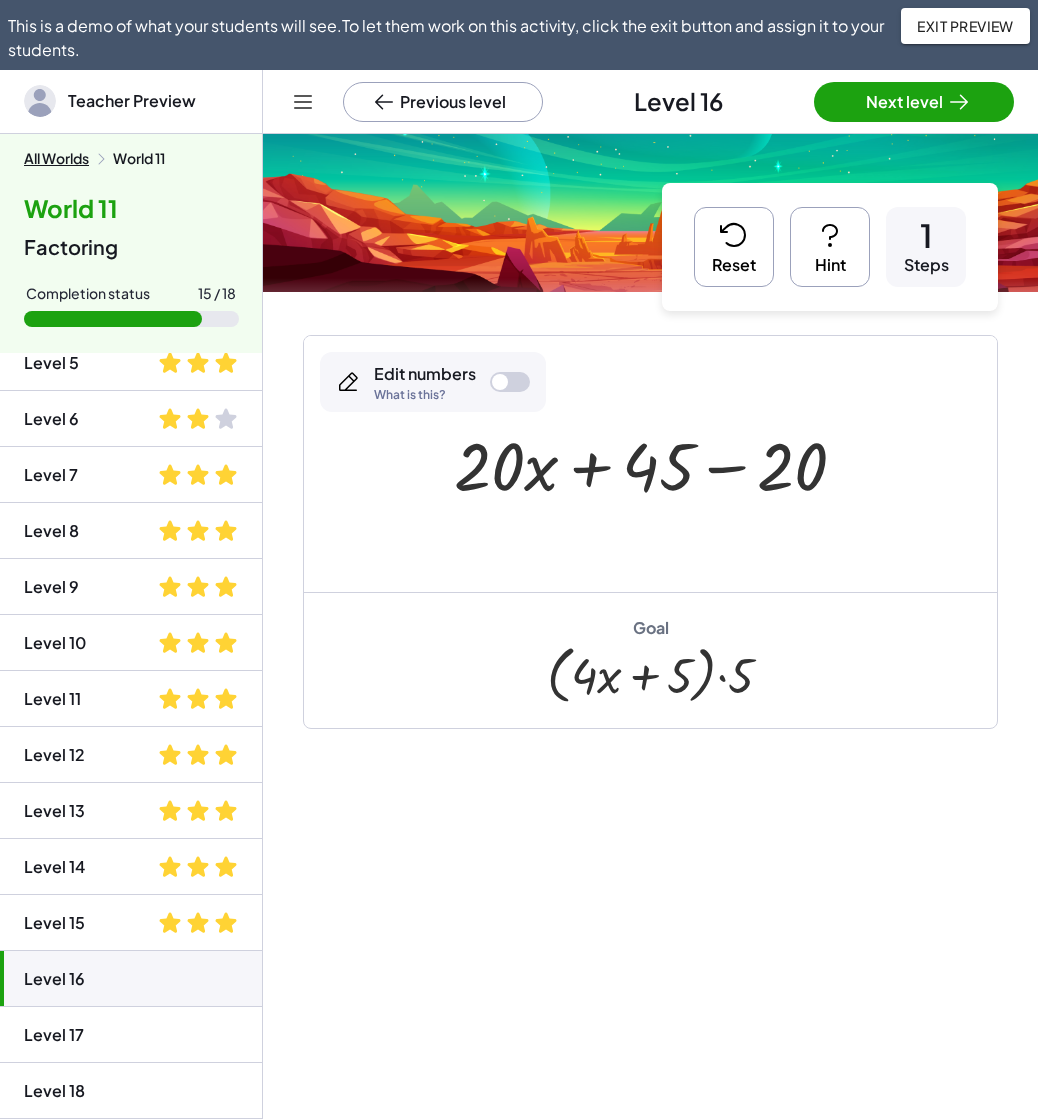 click at bounding box center (658, 464) 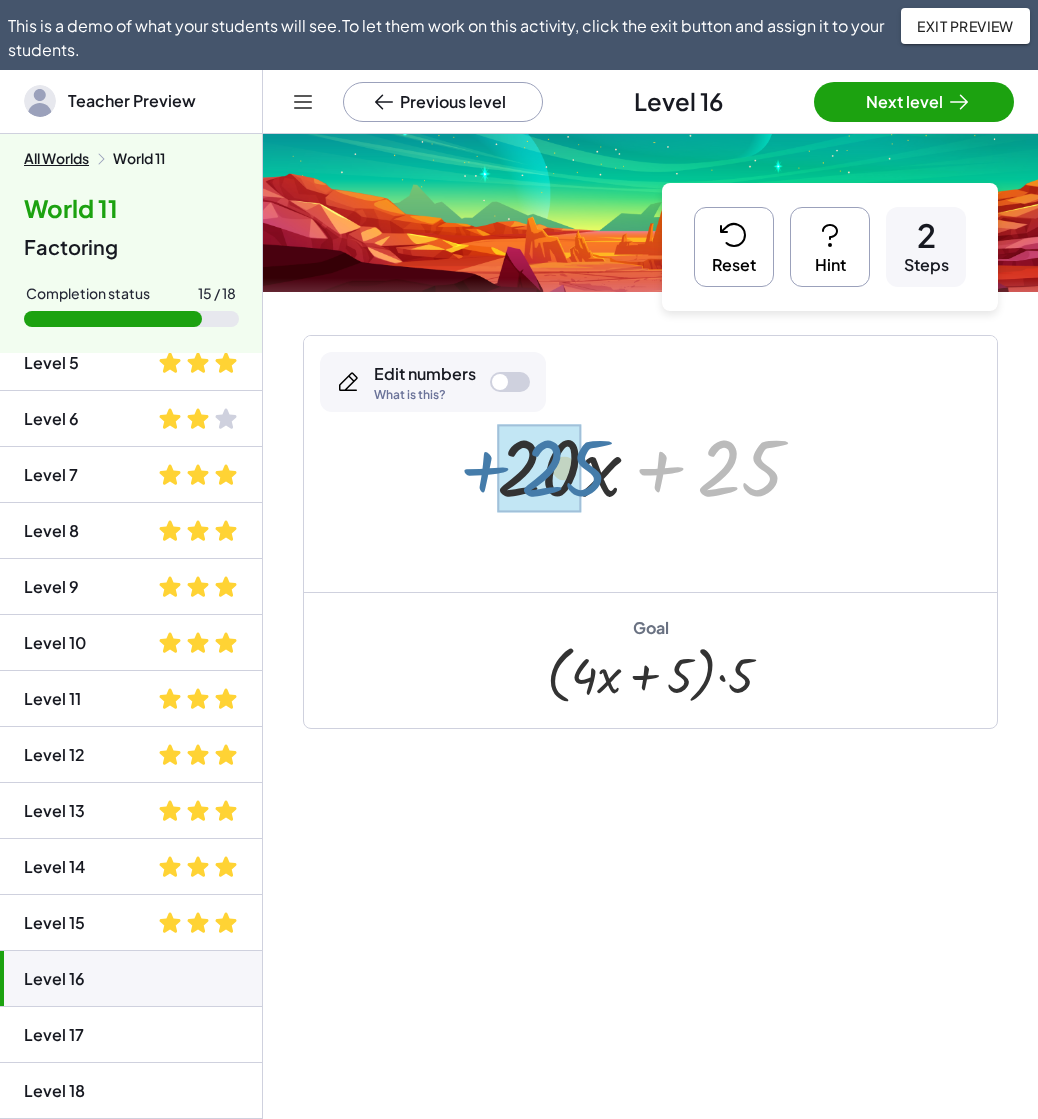 drag, startPoint x: 743, startPoint y: 472, endPoint x: 565, endPoint y: 472, distance: 178 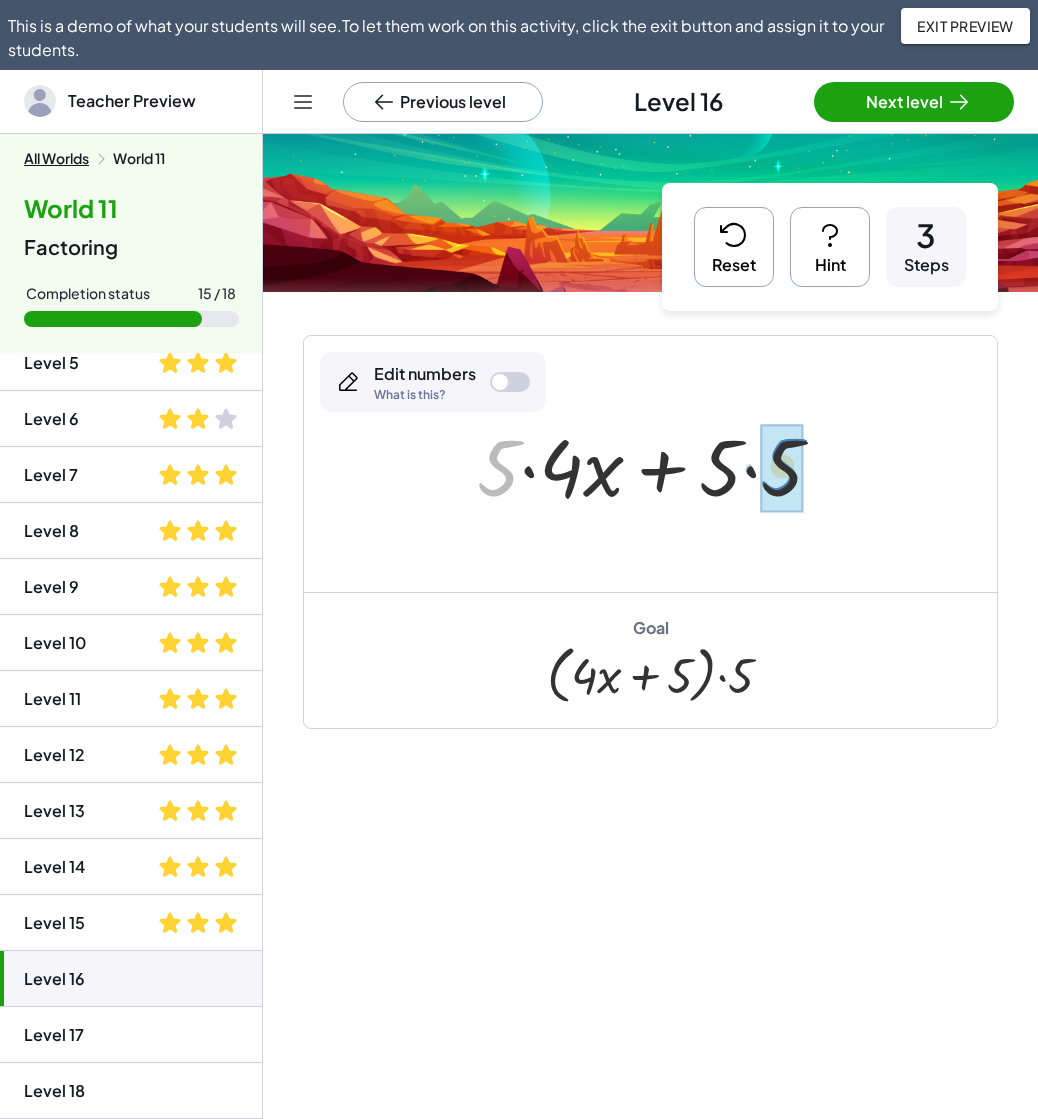drag, startPoint x: 509, startPoint y: 469, endPoint x: 793, endPoint y: 467, distance: 284.00705 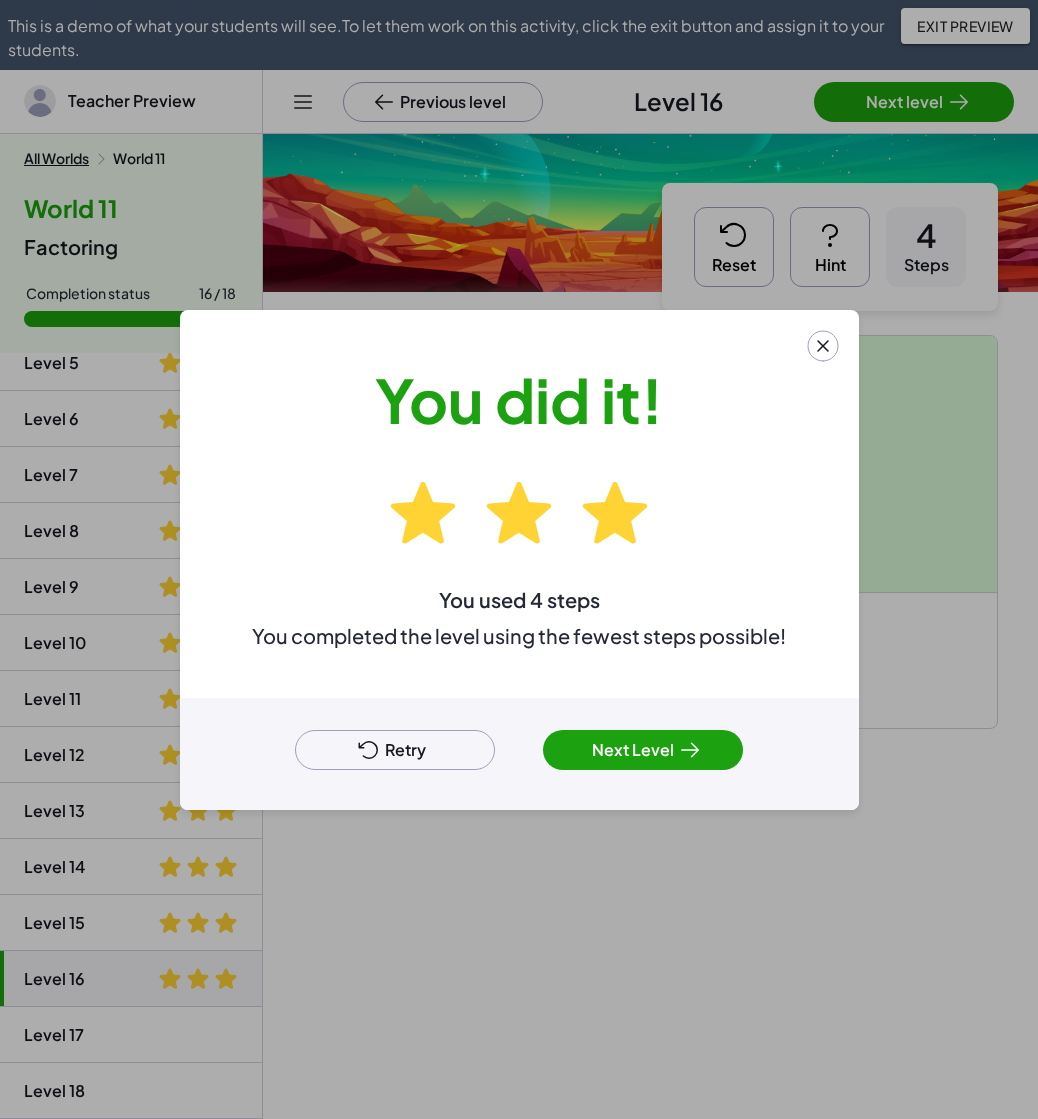 click on "Retry" at bounding box center (395, 750) 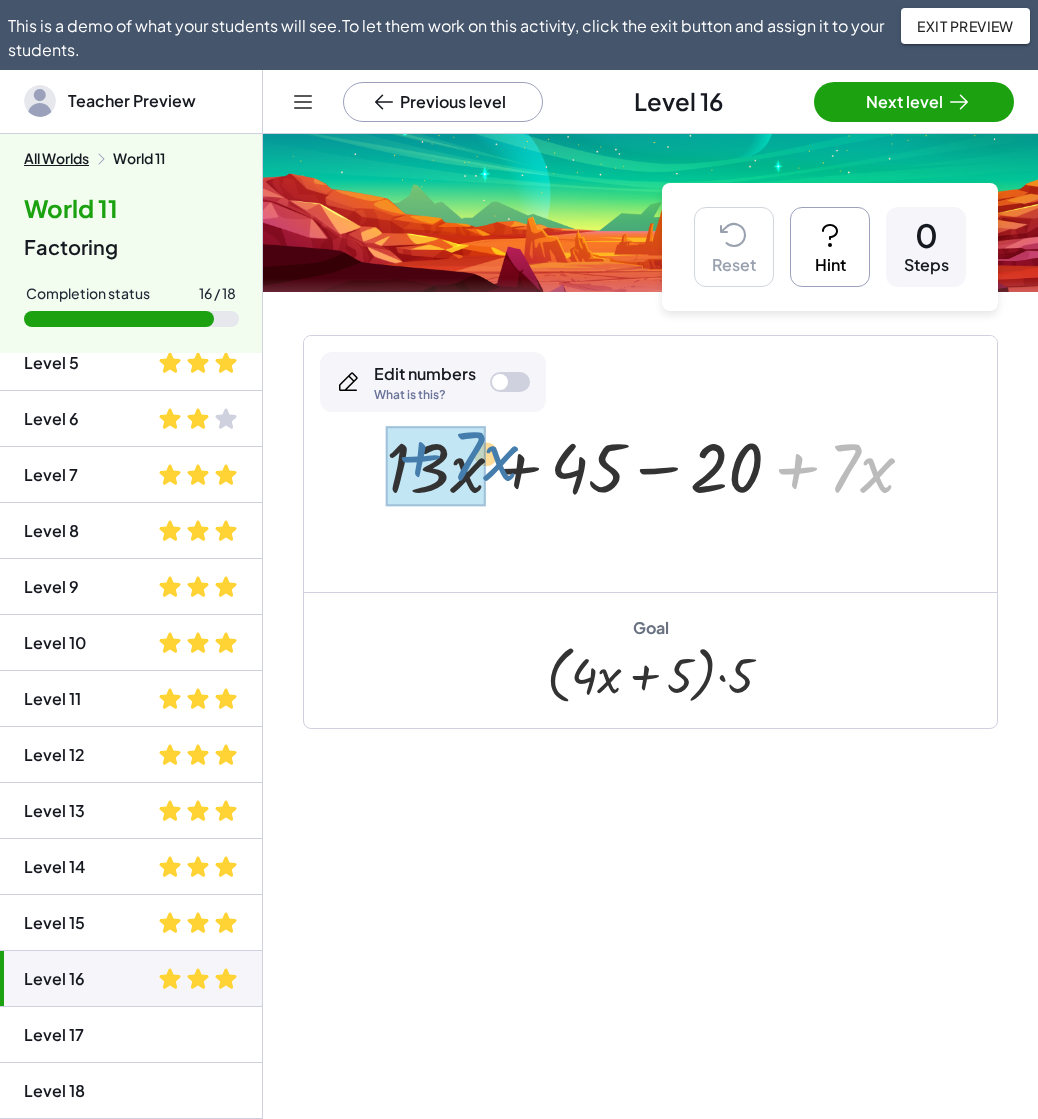 drag, startPoint x: 793, startPoint y: 471, endPoint x: 396, endPoint y: 463, distance: 397.0806 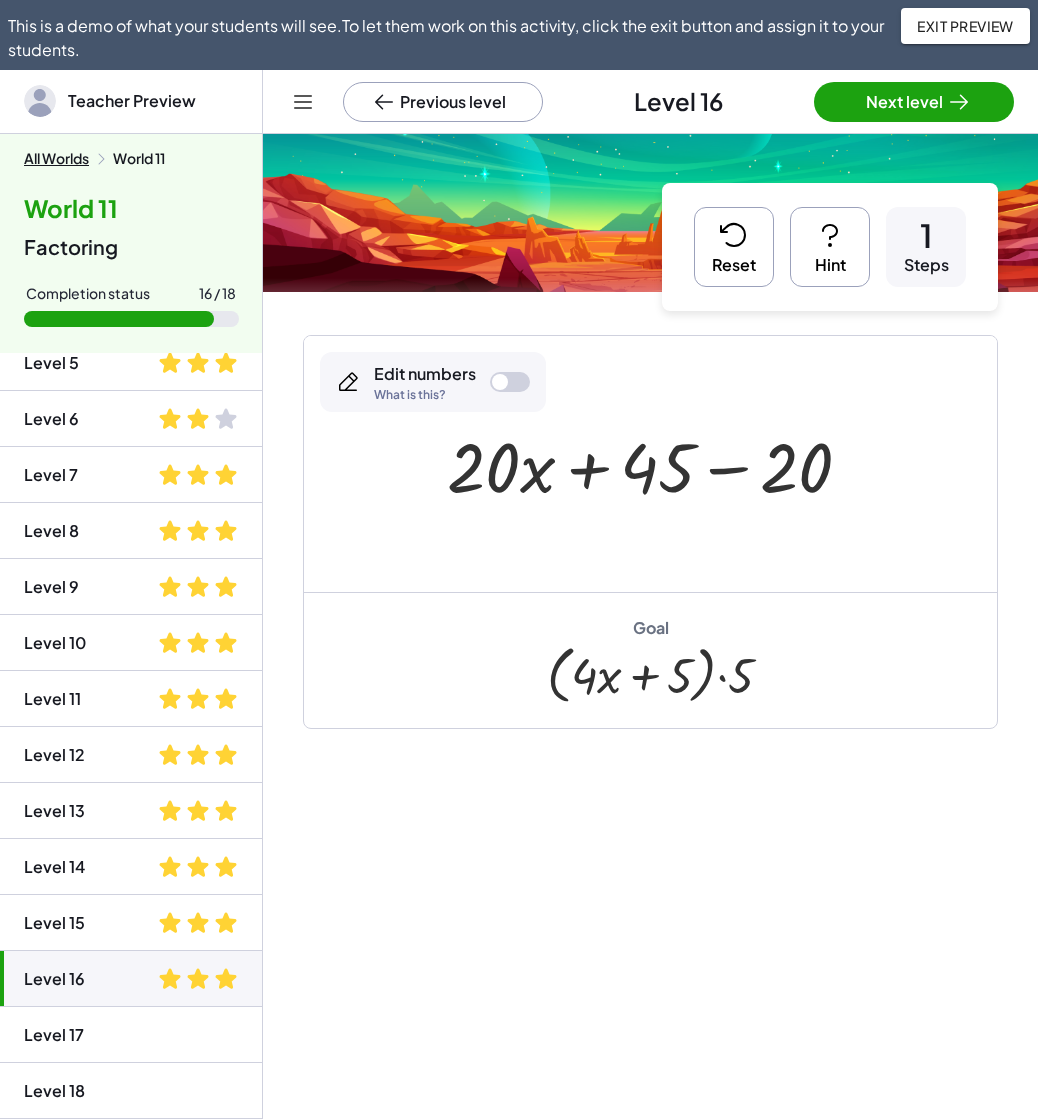 click at bounding box center [657, 464] 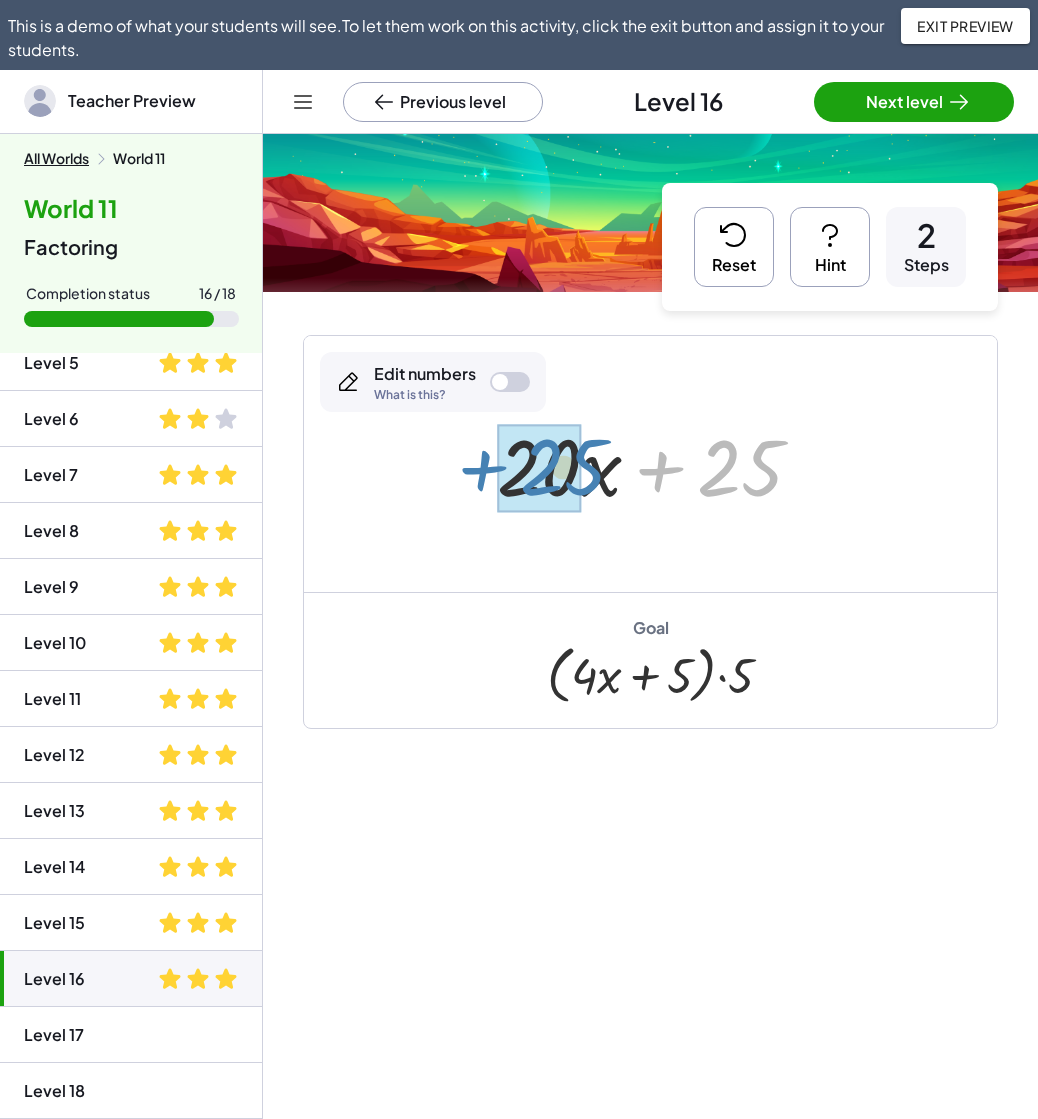 drag, startPoint x: 757, startPoint y: 471, endPoint x: 580, endPoint y: 470, distance: 177.00282 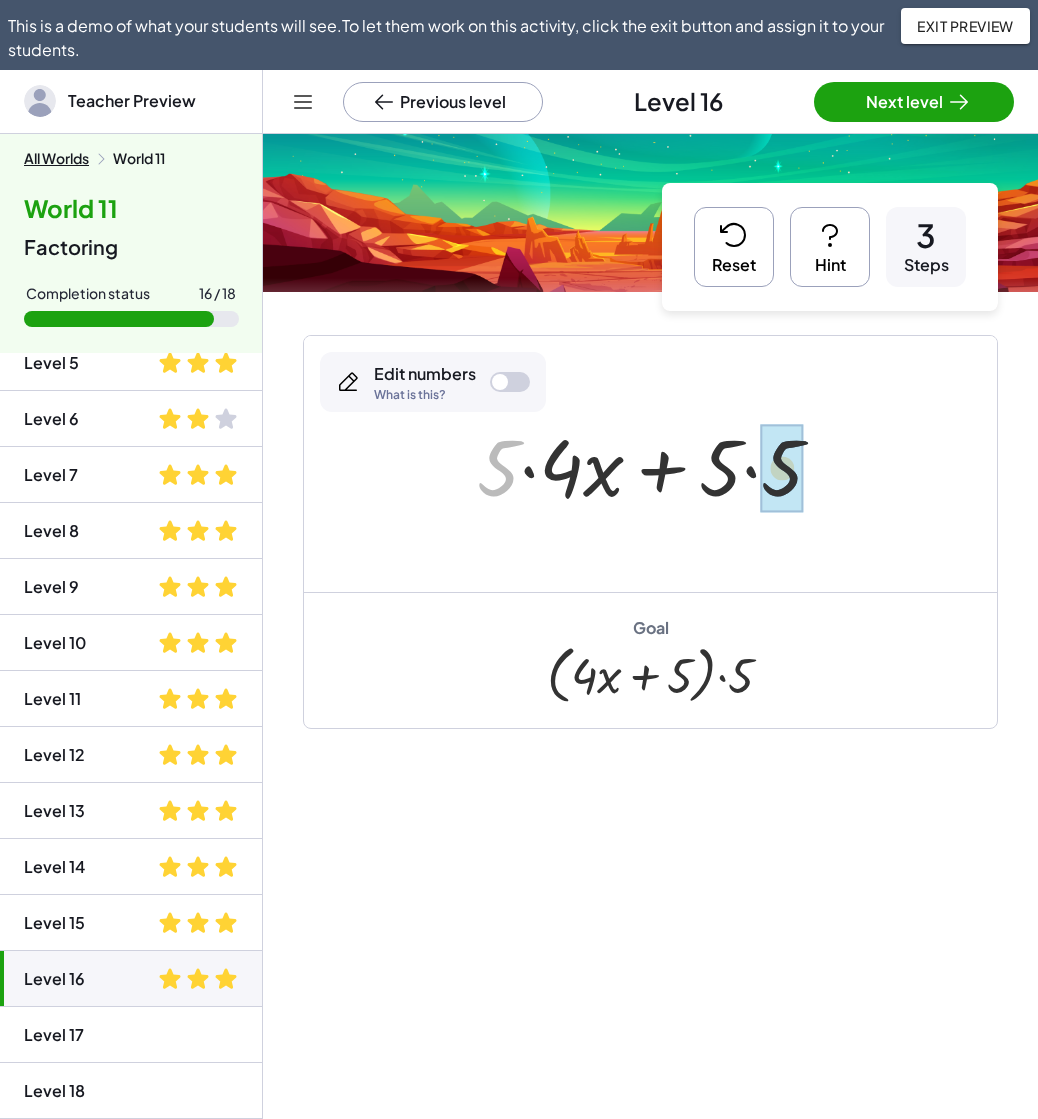 drag, startPoint x: 508, startPoint y: 469, endPoint x: 801, endPoint y: 469, distance: 293 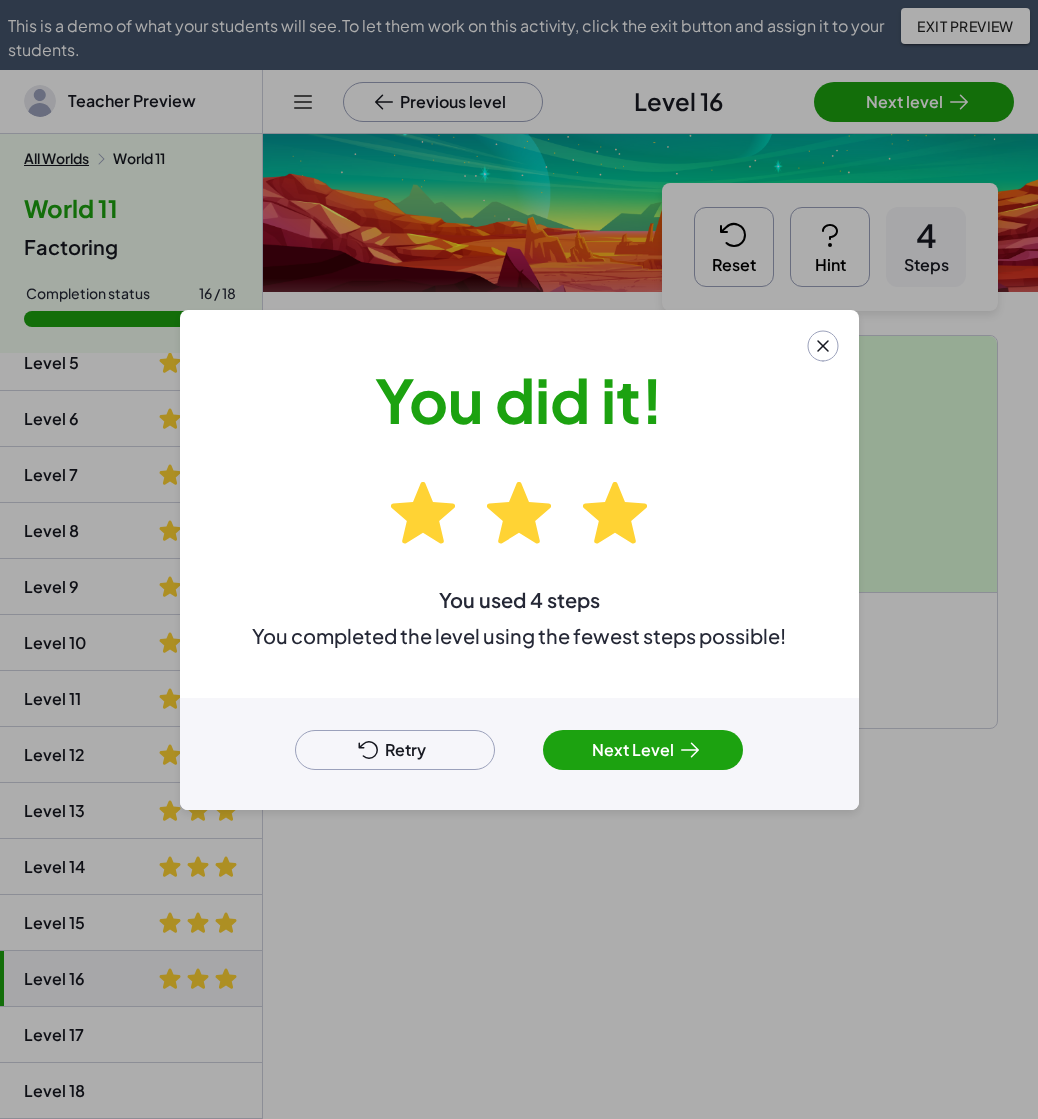 click on "Next Level" at bounding box center [643, 750] 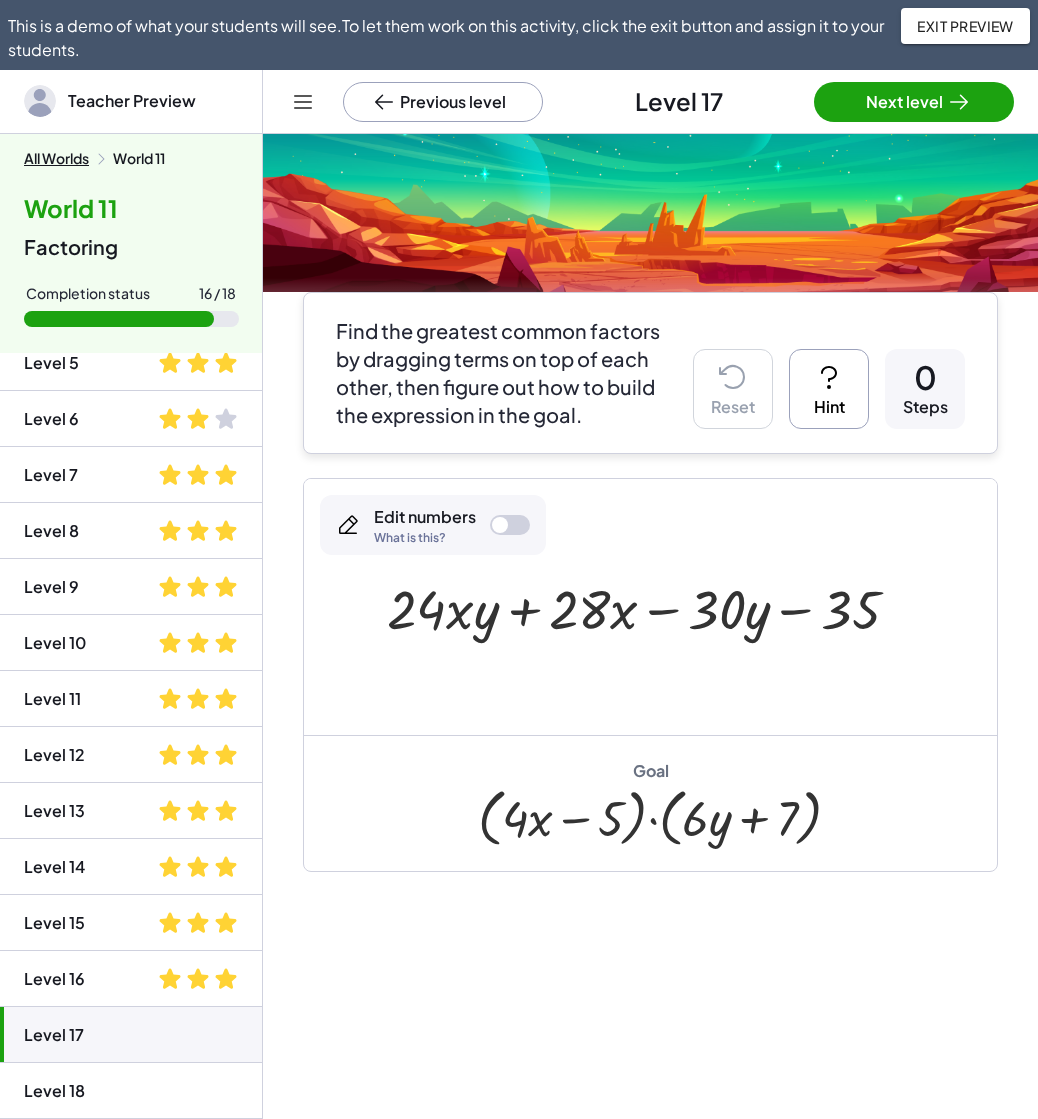 scroll, scrollTop: 73, scrollLeft: 0, axis: vertical 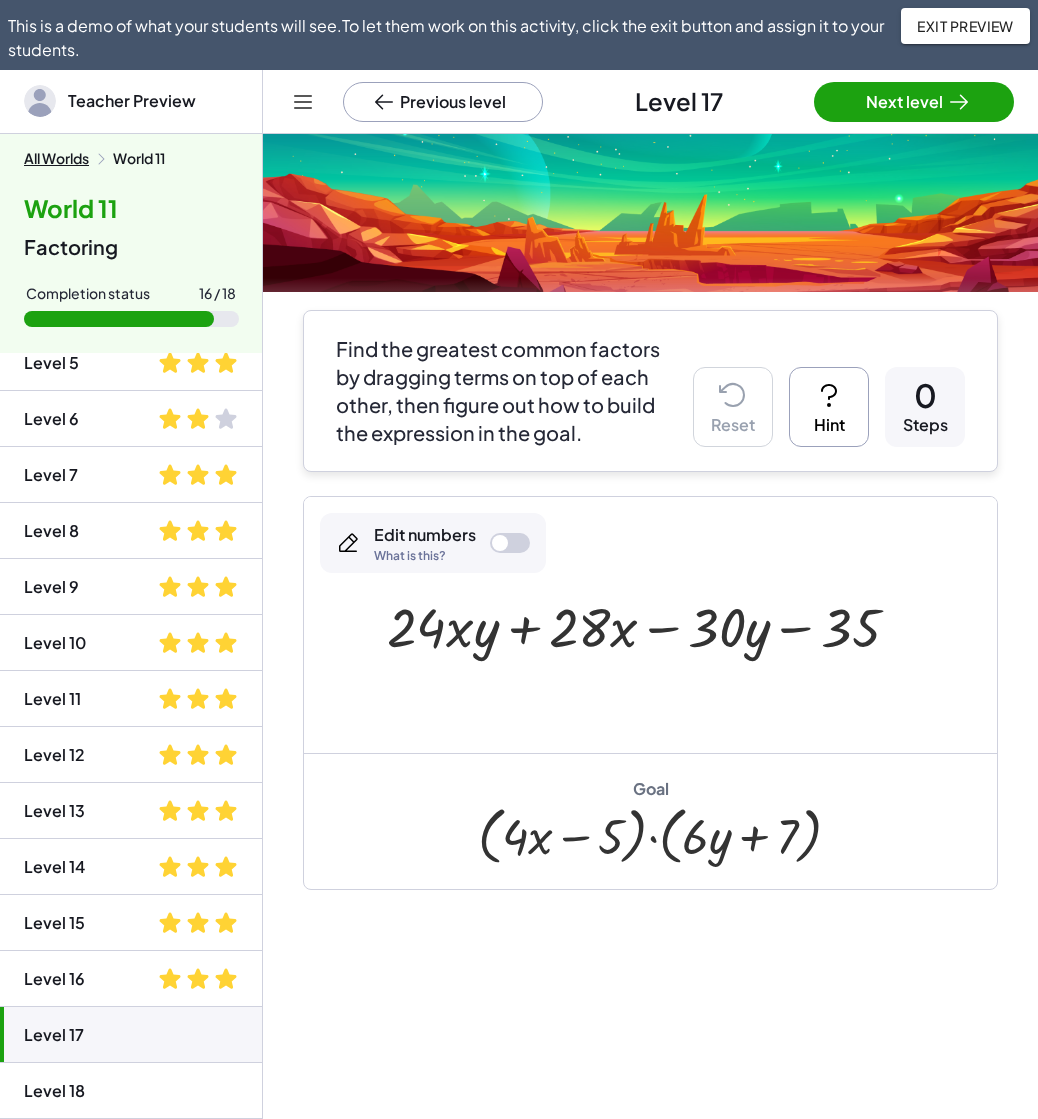 click on "Hint" at bounding box center (829, 407) 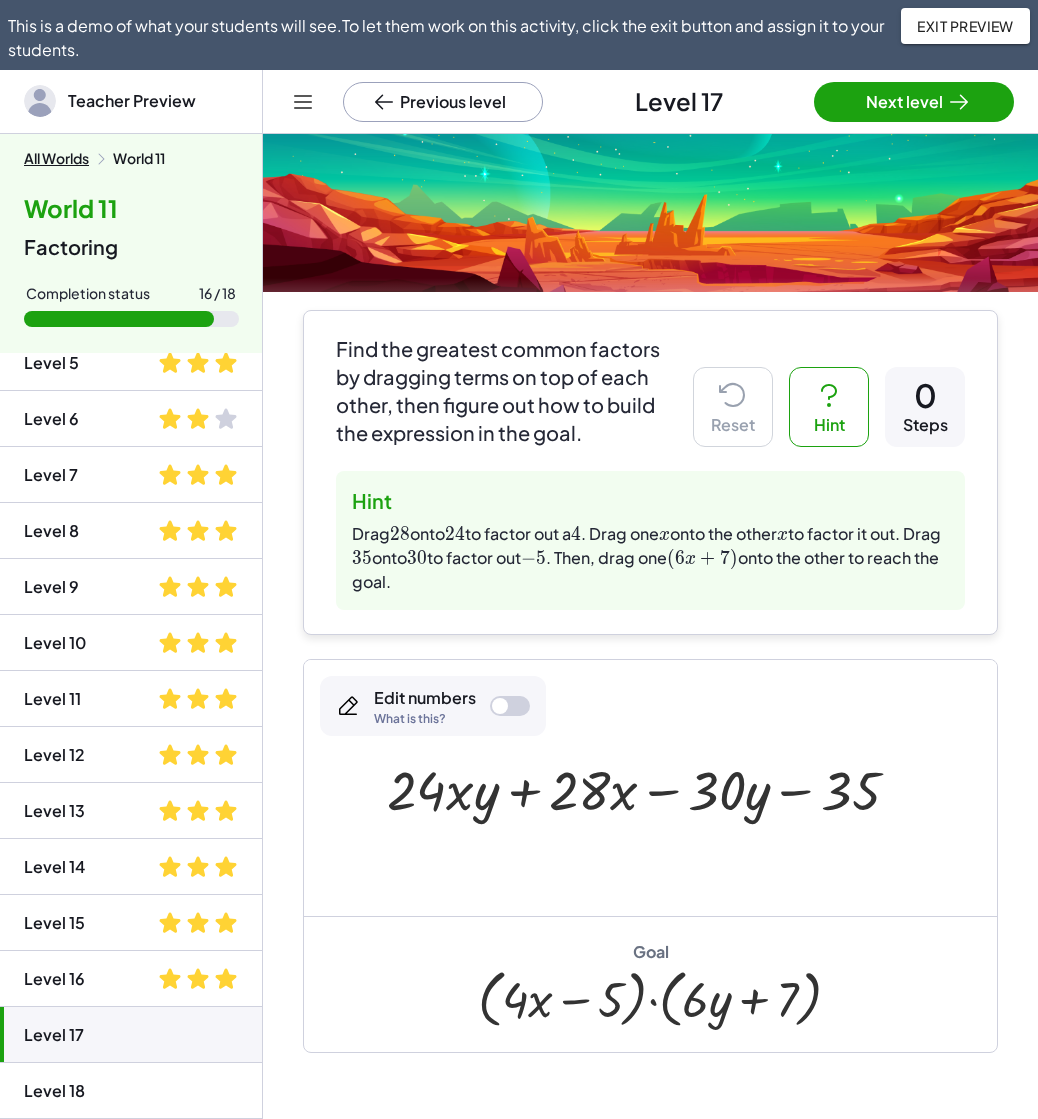 scroll, scrollTop: 100, scrollLeft: 0, axis: vertical 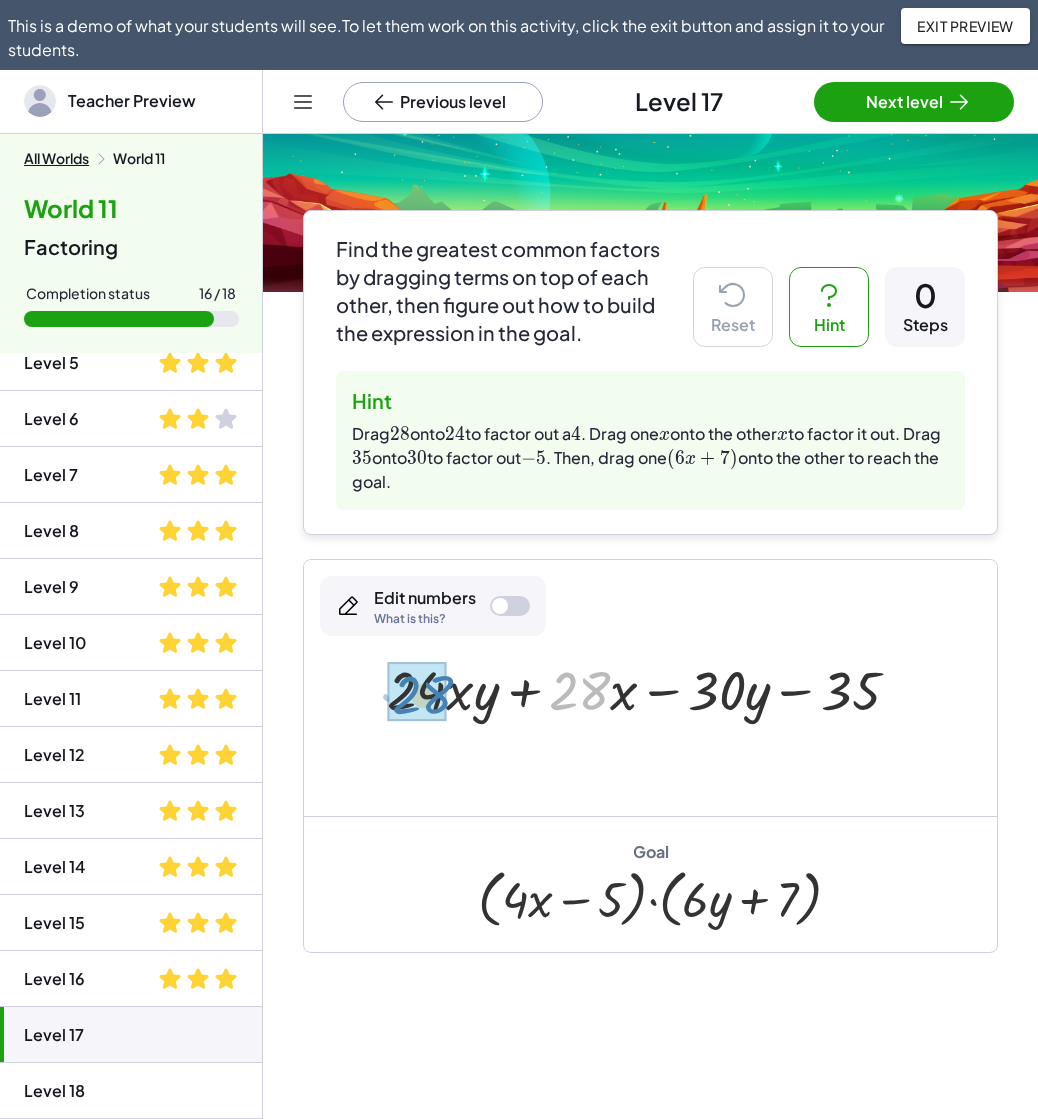 drag, startPoint x: 588, startPoint y: 725, endPoint x: 431, endPoint y: 729, distance: 157.05095 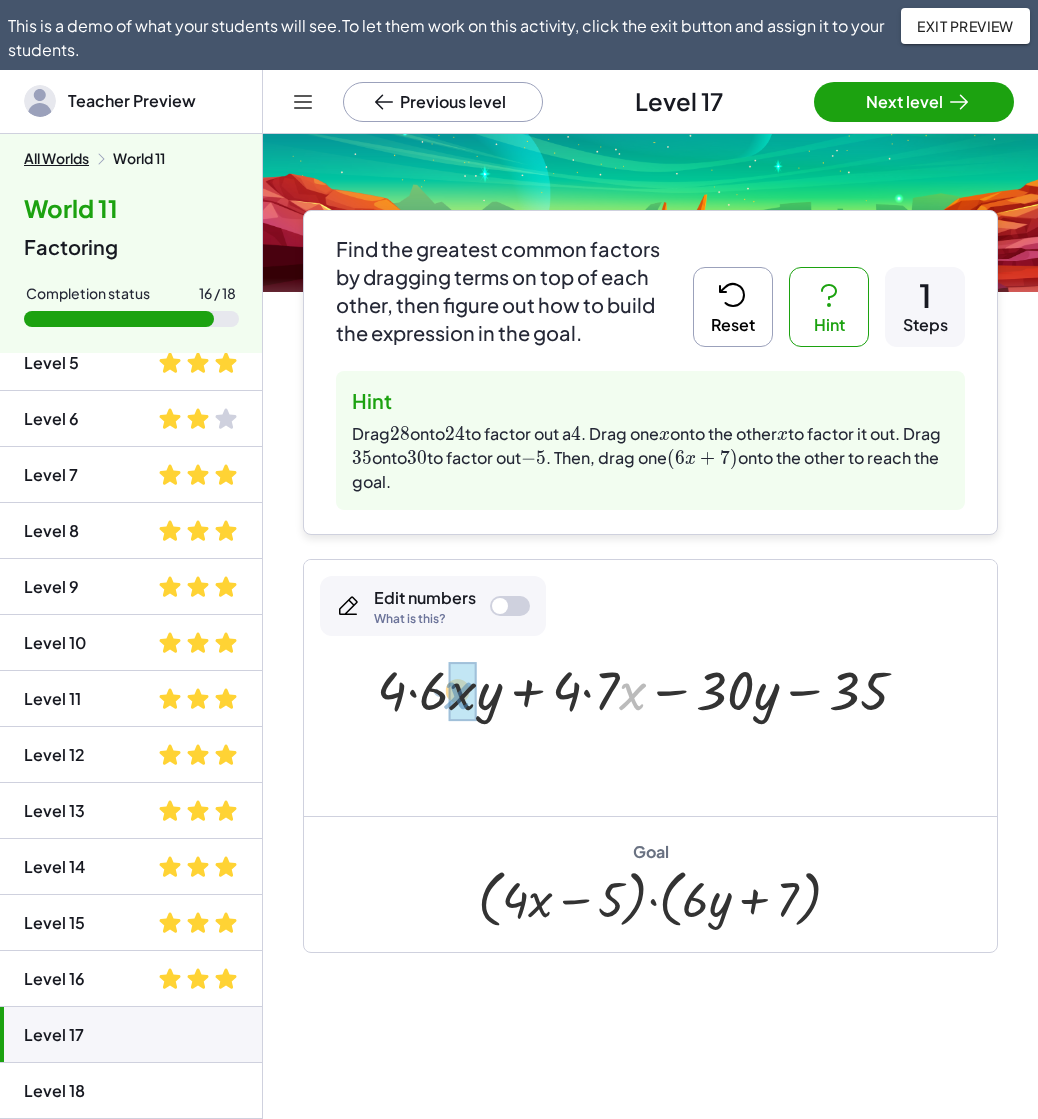 drag, startPoint x: 637, startPoint y: 728, endPoint x: 462, endPoint y: 727, distance: 175.00285 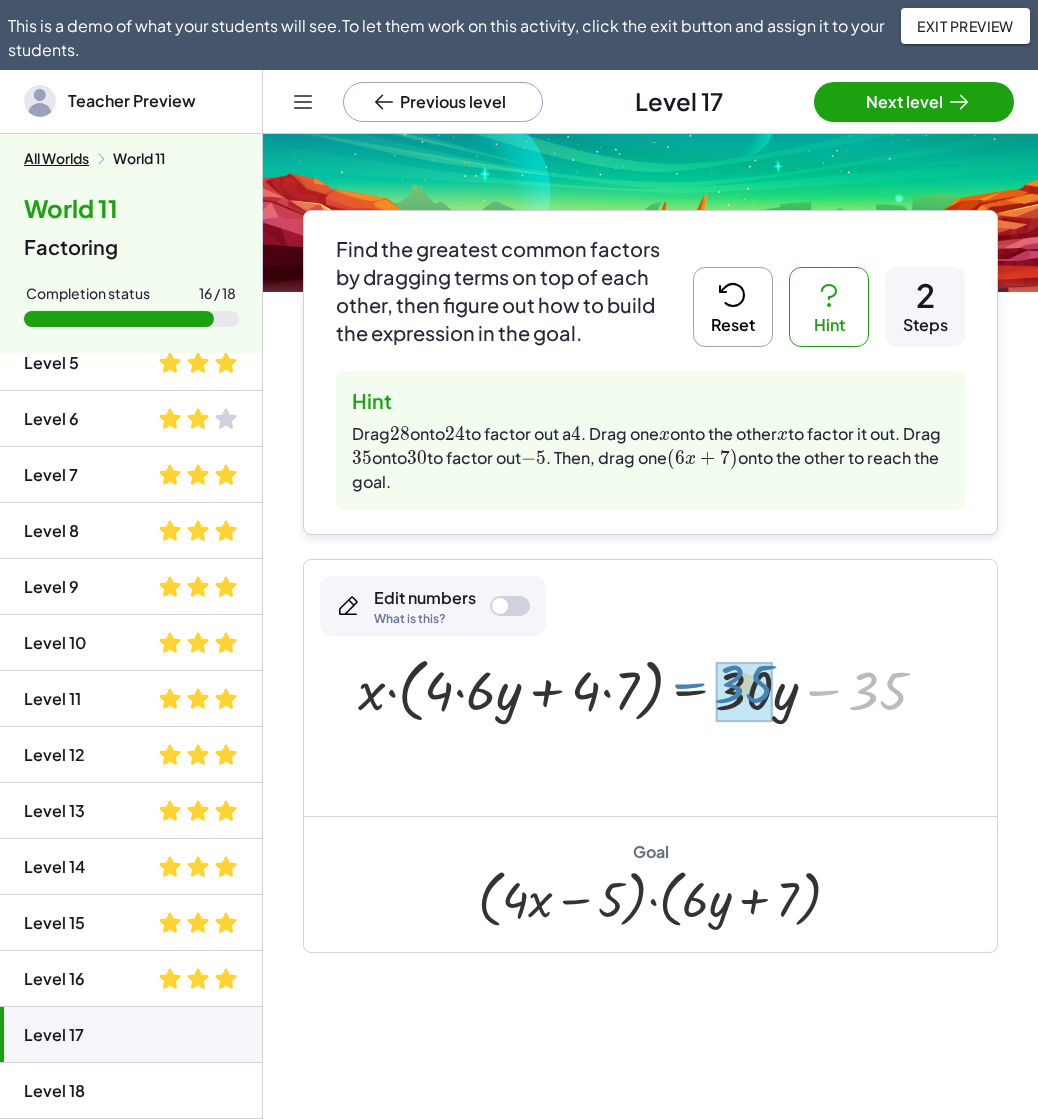 drag, startPoint x: 891, startPoint y: 728, endPoint x: 757, endPoint y: 721, distance: 134.18271 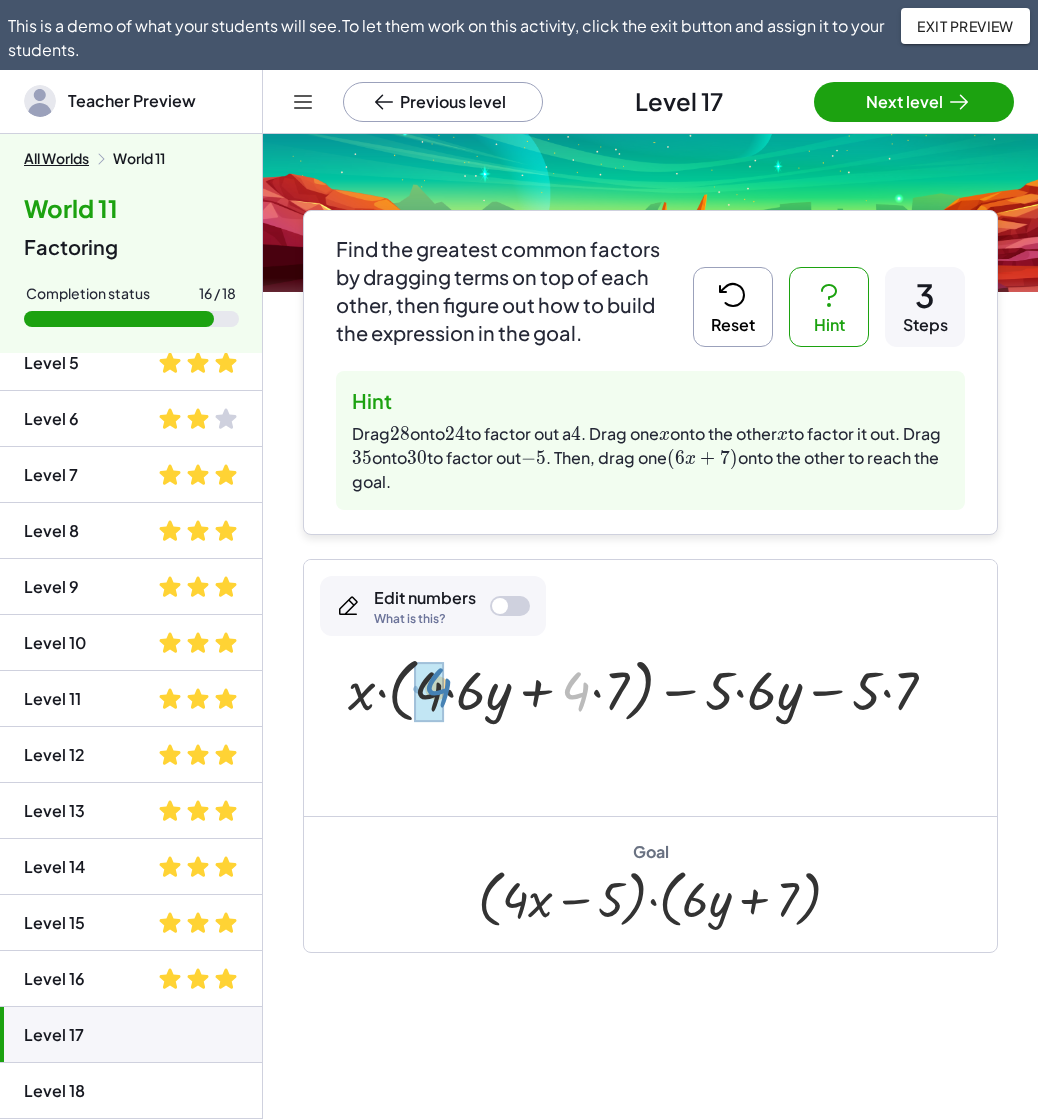 drag, startPoint x: 582, startPoint y: 723, endPoint x: 443, endPoint y: 719, distance: 139.05754 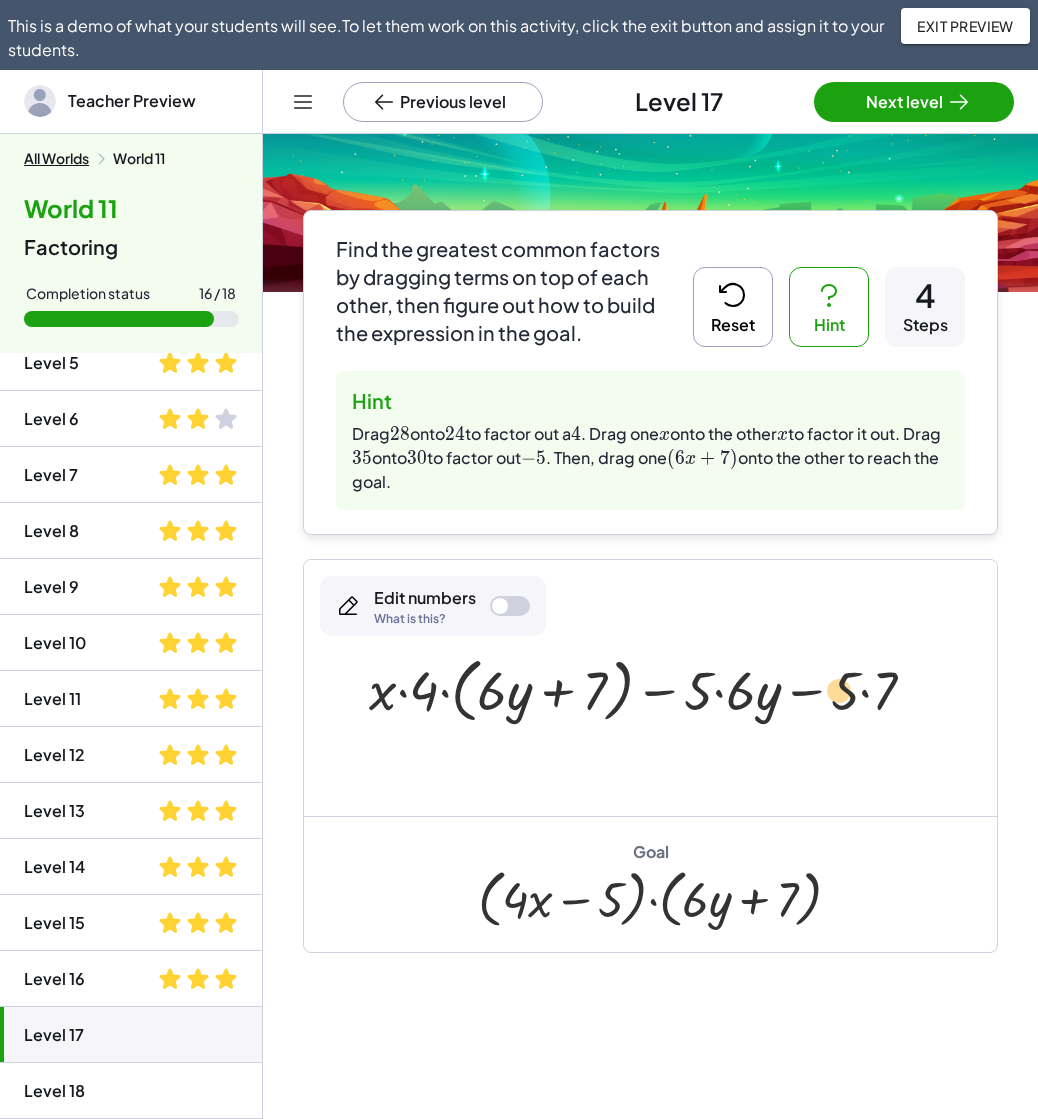 click at bounding box center (650, 688) 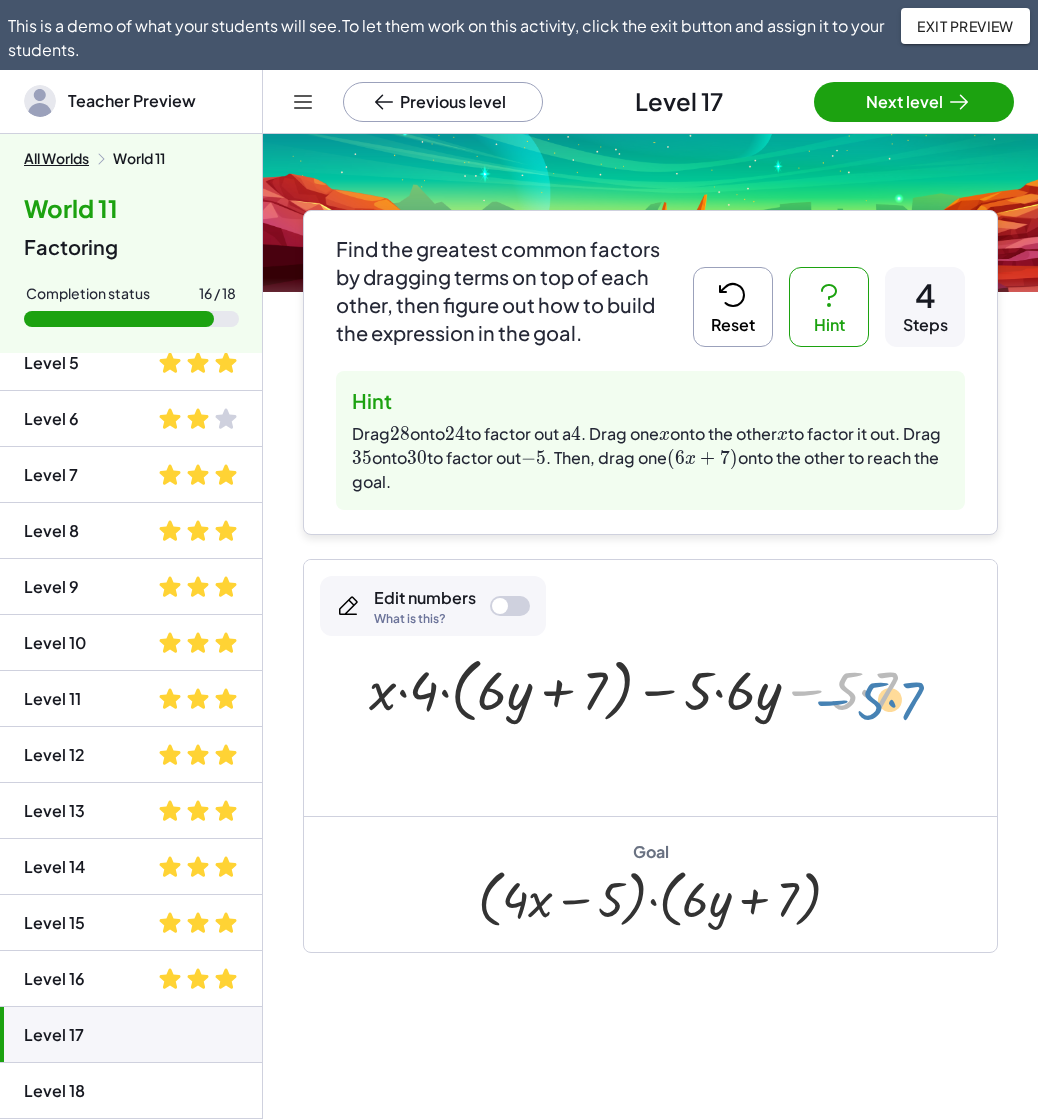 drag, startPoint x: 851, startPoint y: 722, endPoint x: 870, endPoint y: 725, distance: 19.235384 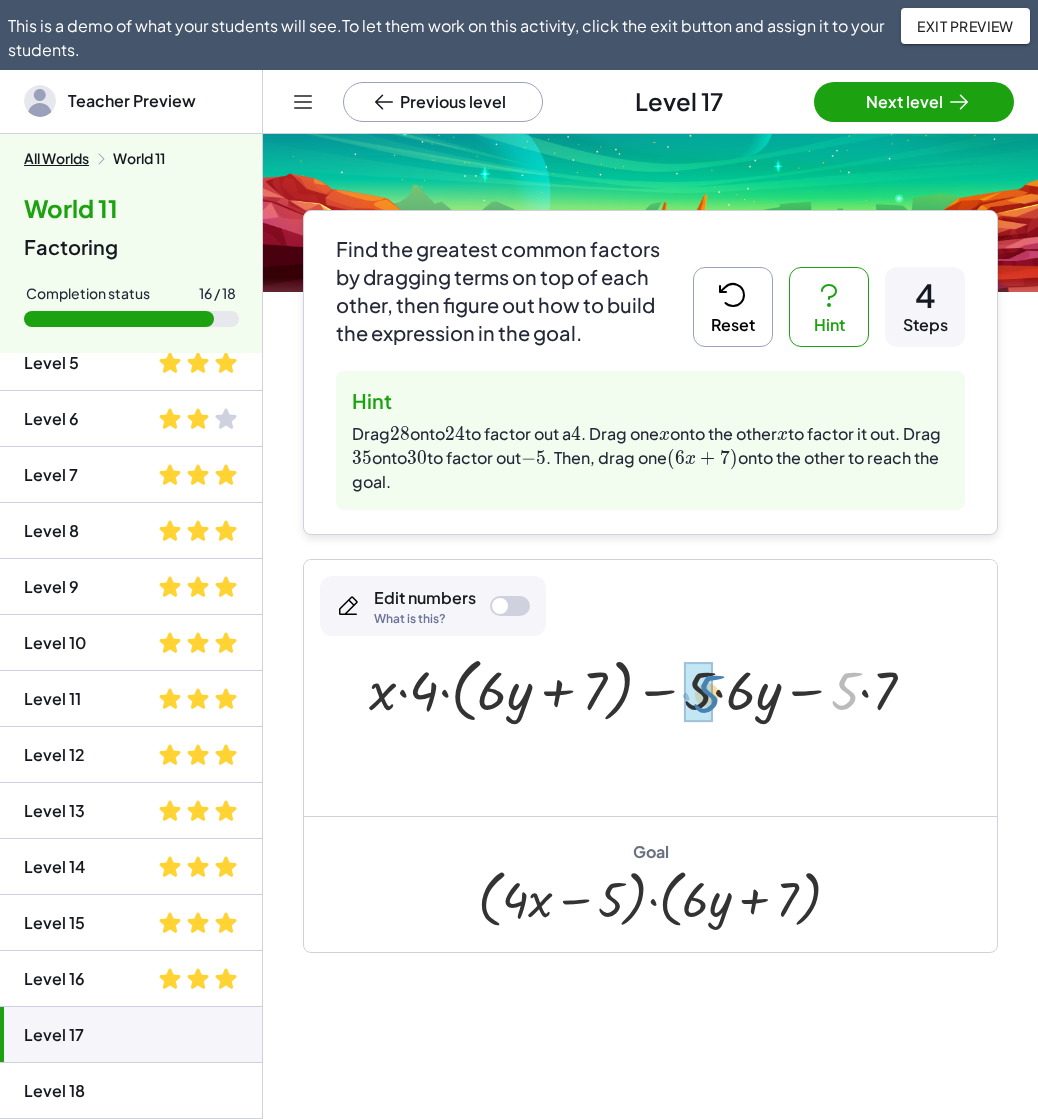 drag, startPoint x: 843, startPoint y: 729, endPoint x: 697, endPoint y: 730, distance: 146.00342 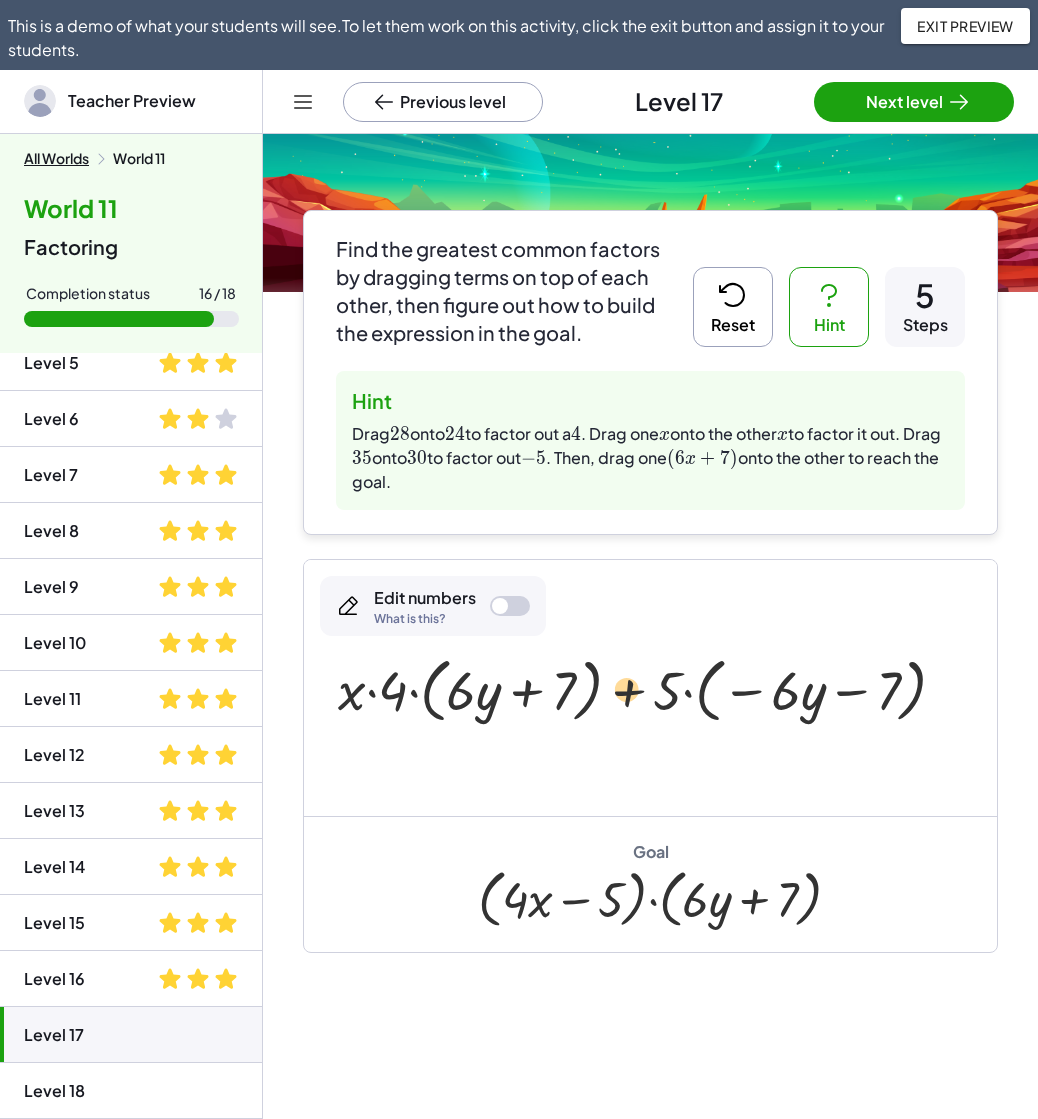 drag, startPoint x: 749, startPoint y: 722, endPoint x: 628, endPoint y: 720, distance: 121.016525 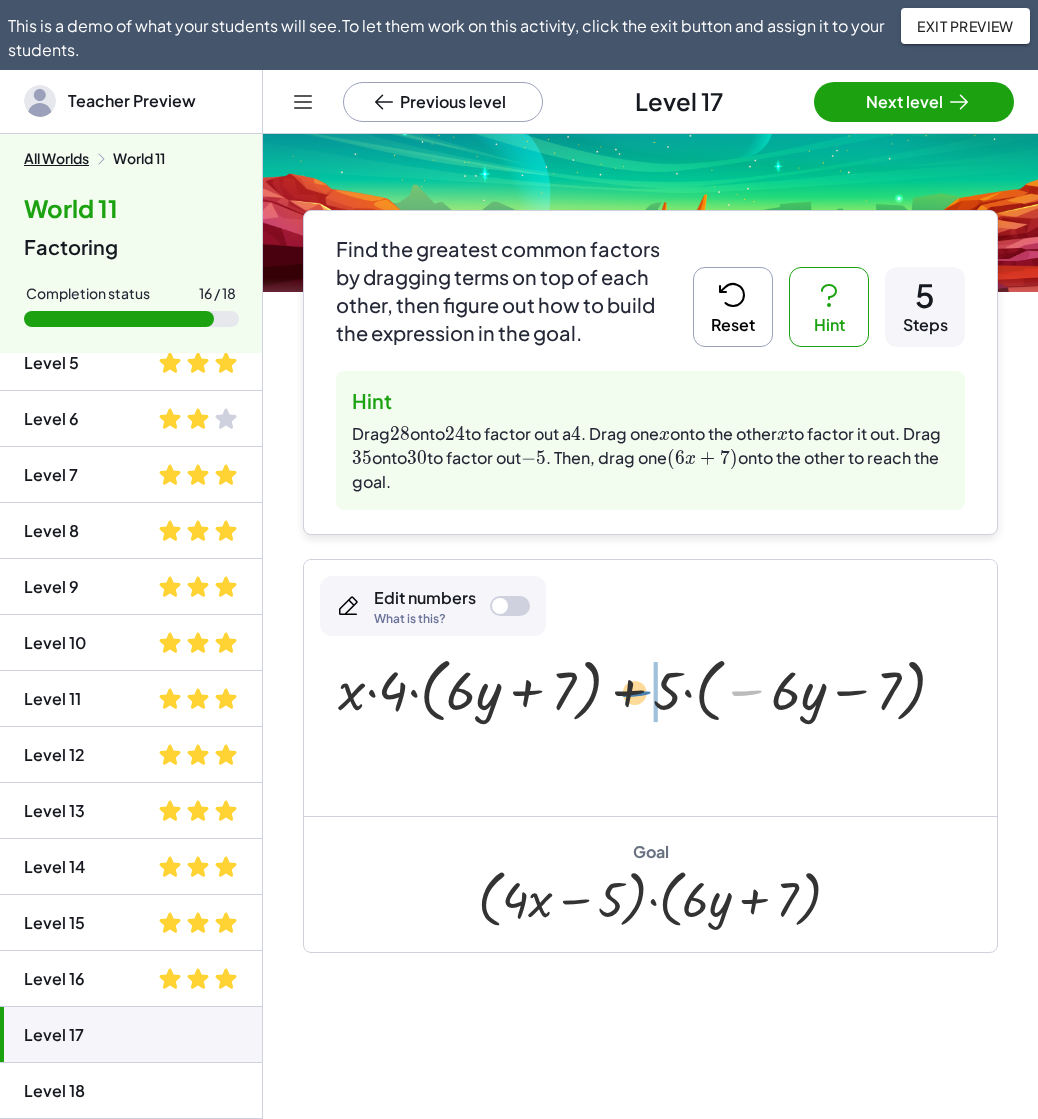 drag, startPoint x: 739, startPoint y: 723, endPoint x: 628, endPoint y: 724, distance: 111.0045 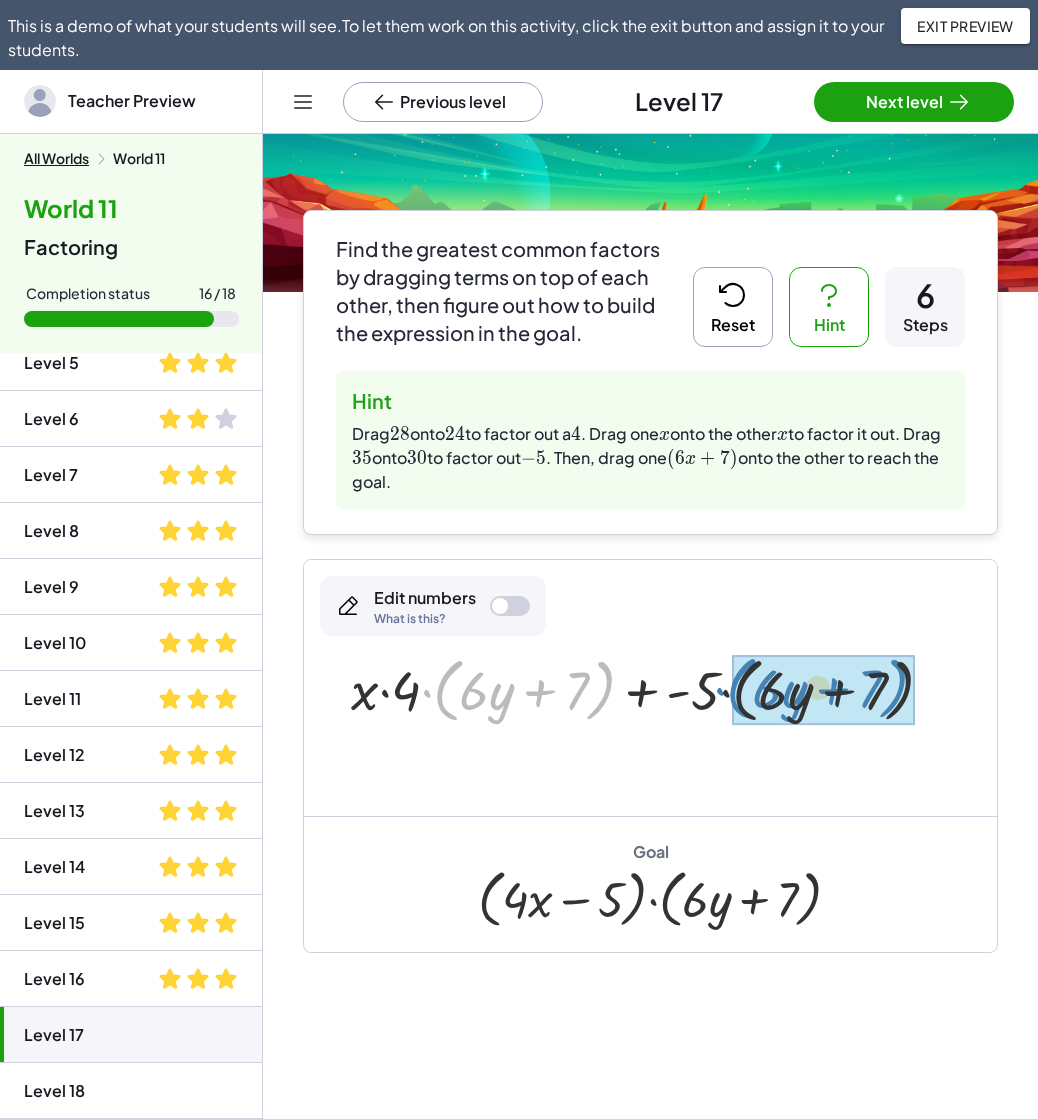 drag, startPoint x: 439, startPoint y: 724, endPoint x: 732, endPoint y: 722, distance: 293.00684 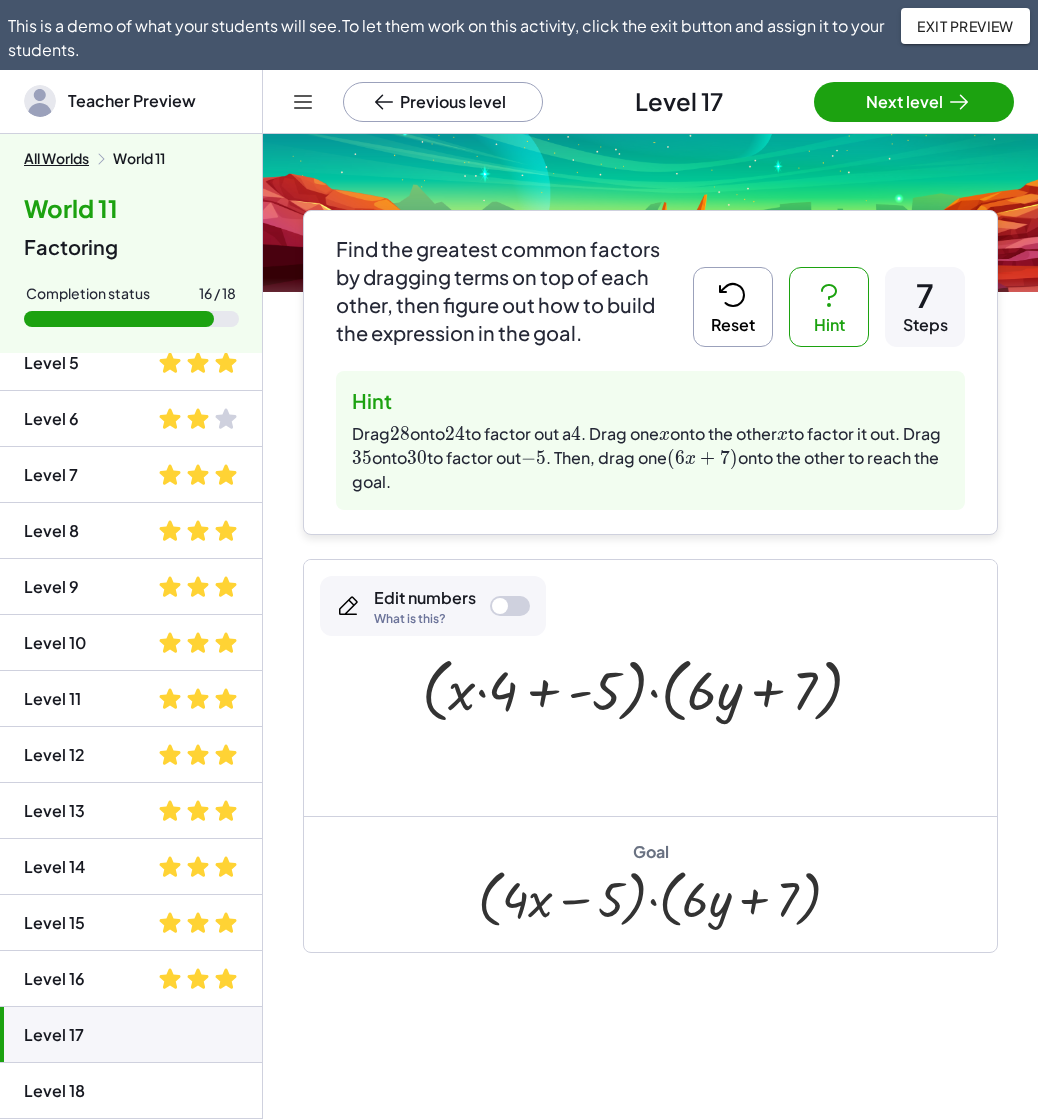 click at bounding box center [650, 688] 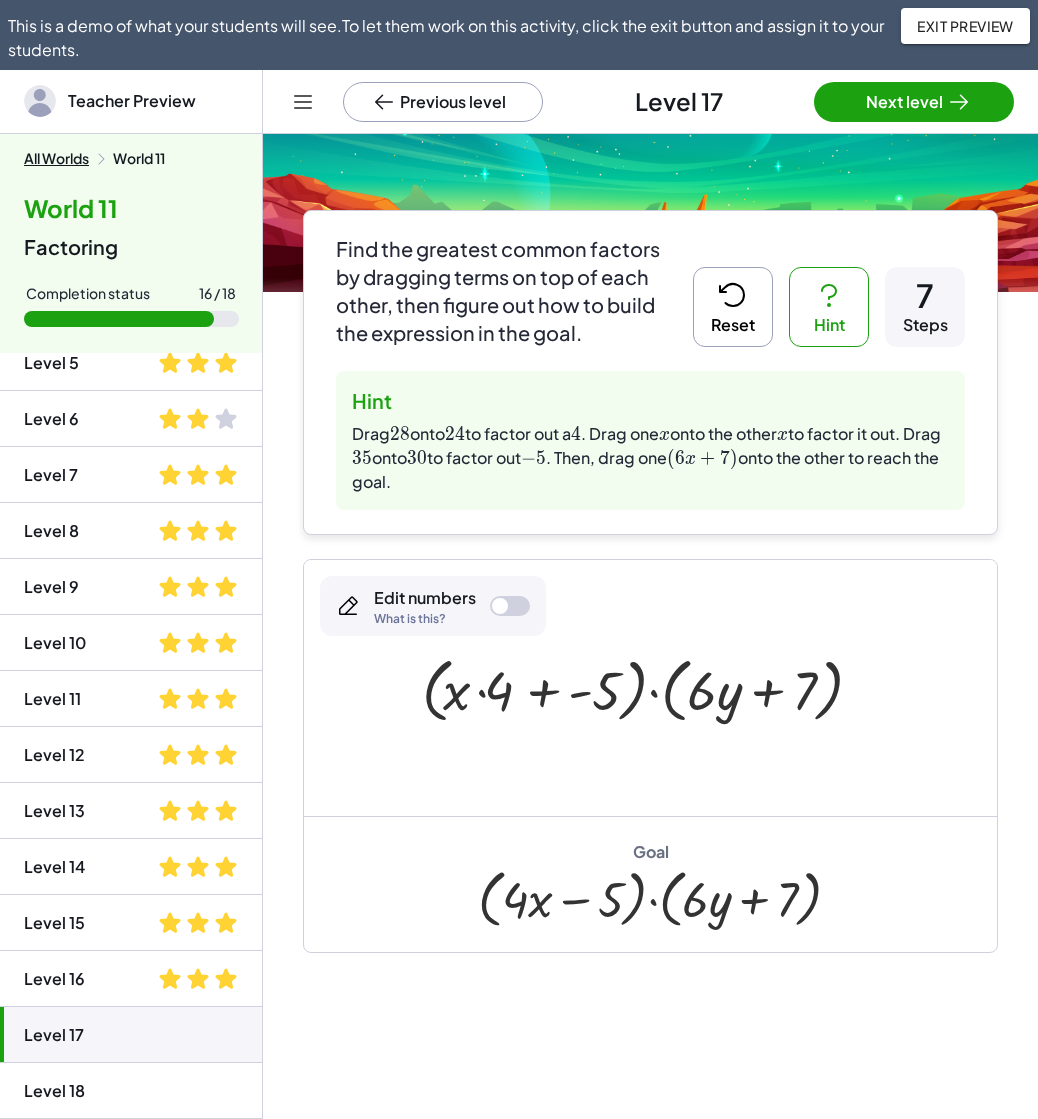 click at bounding box center [650, 688] 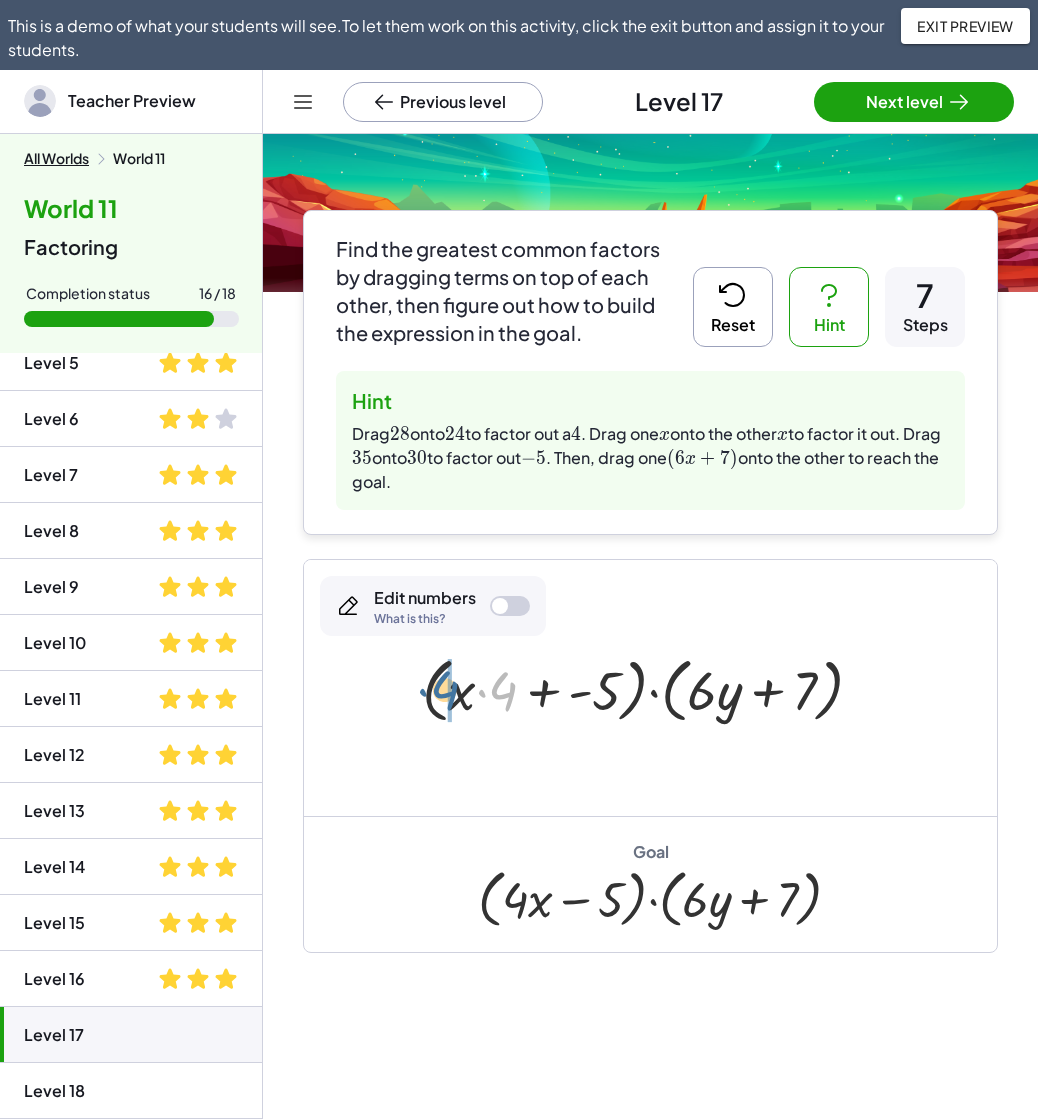 drag, startPoint x: 509, startPoint y: 722, endPoint x: 450, endPoint y: 720, distance: 59.03389 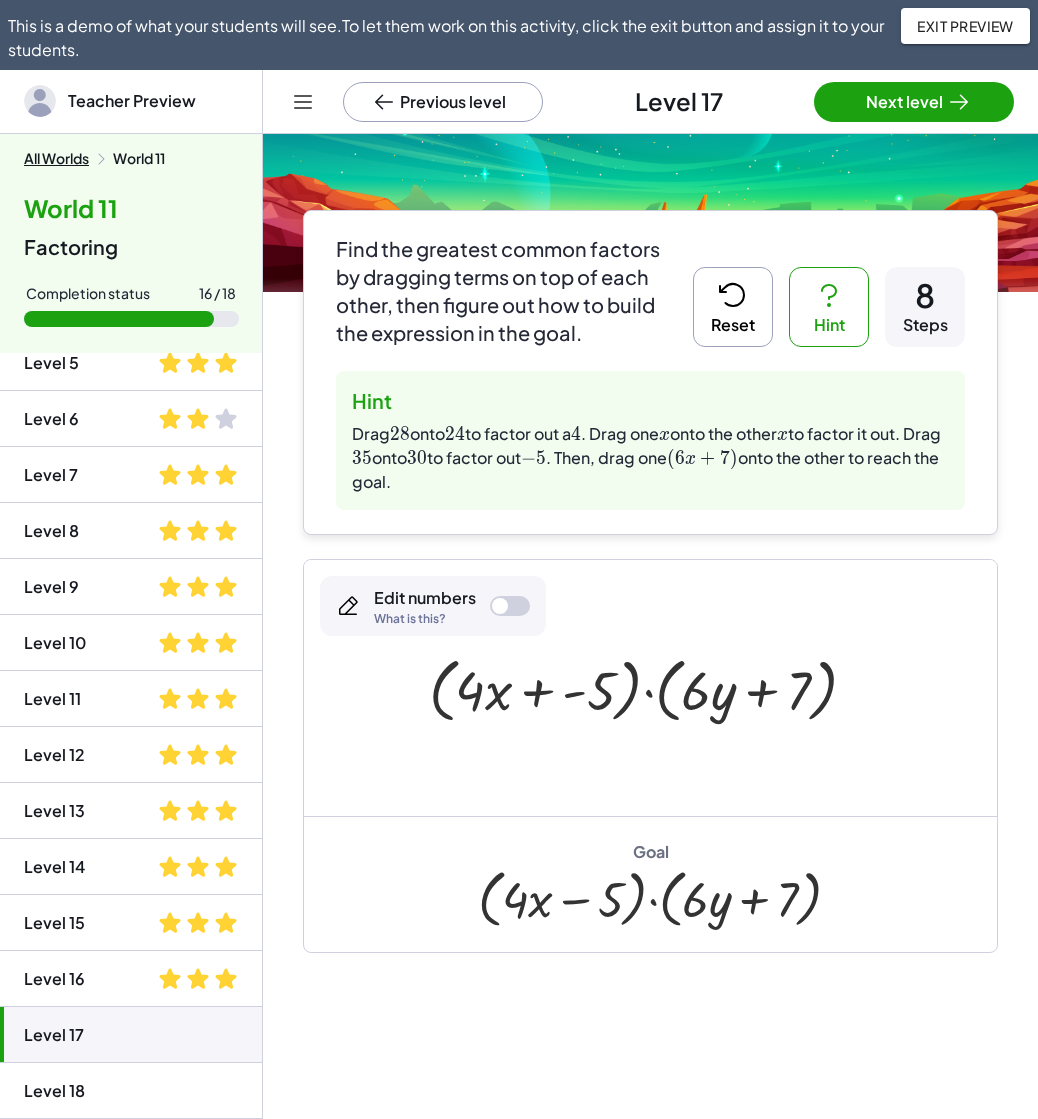 click at bounding box center (651, 688) 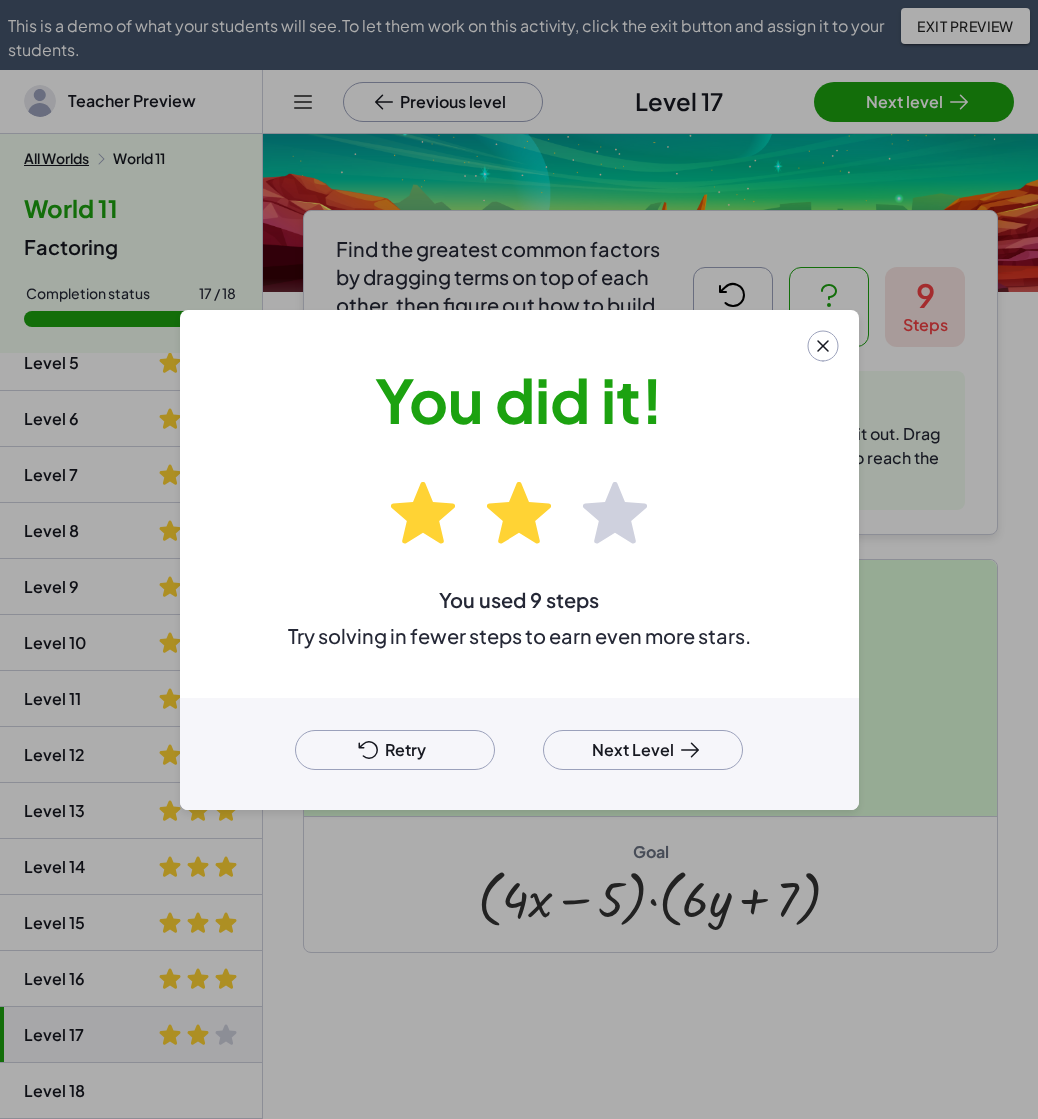 click on "Retry" at bounding box center (395, 750) 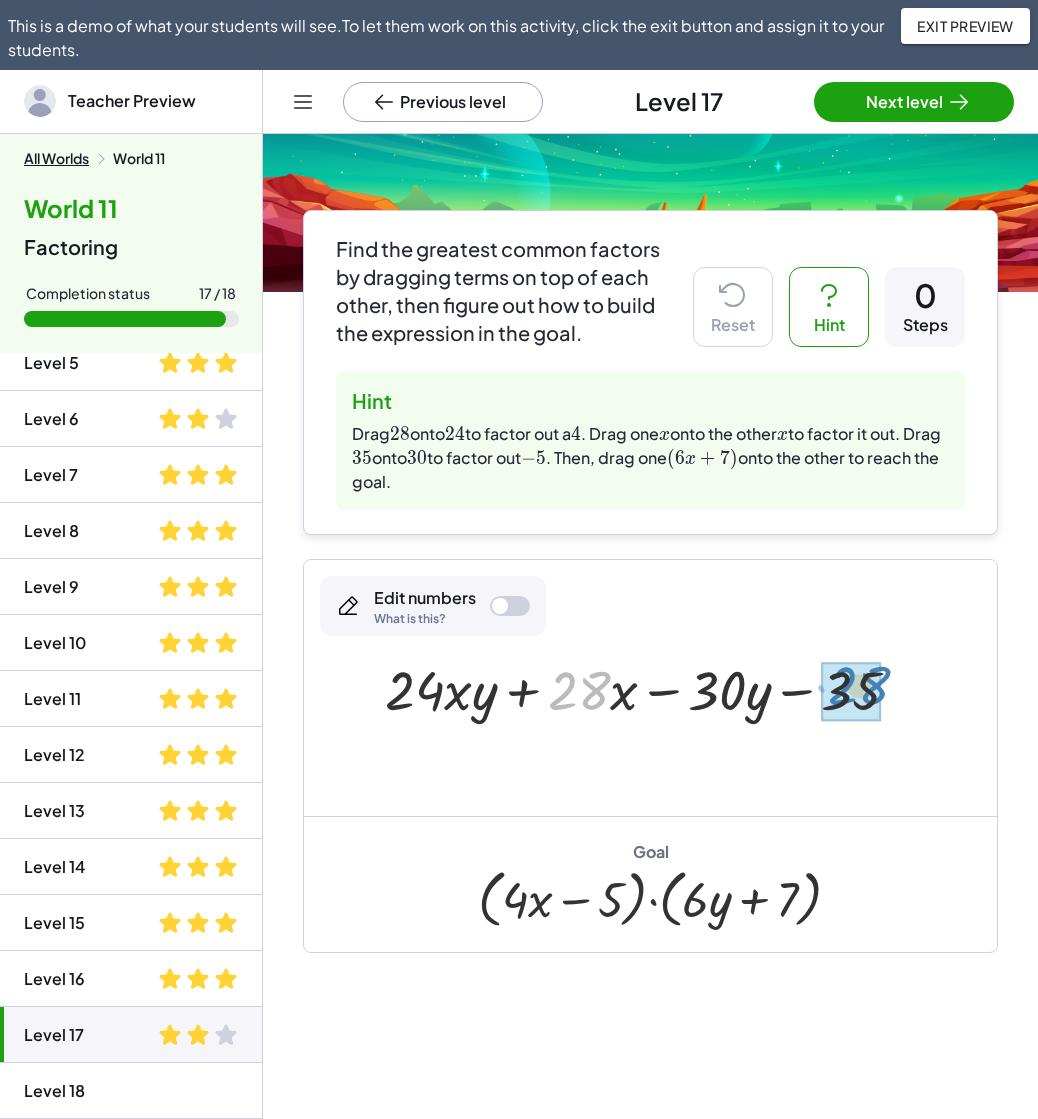 drag, startPoint x: 590, startPoint y: 710, endPoint x: 870, endPoint y: 705, distance: 280.04465 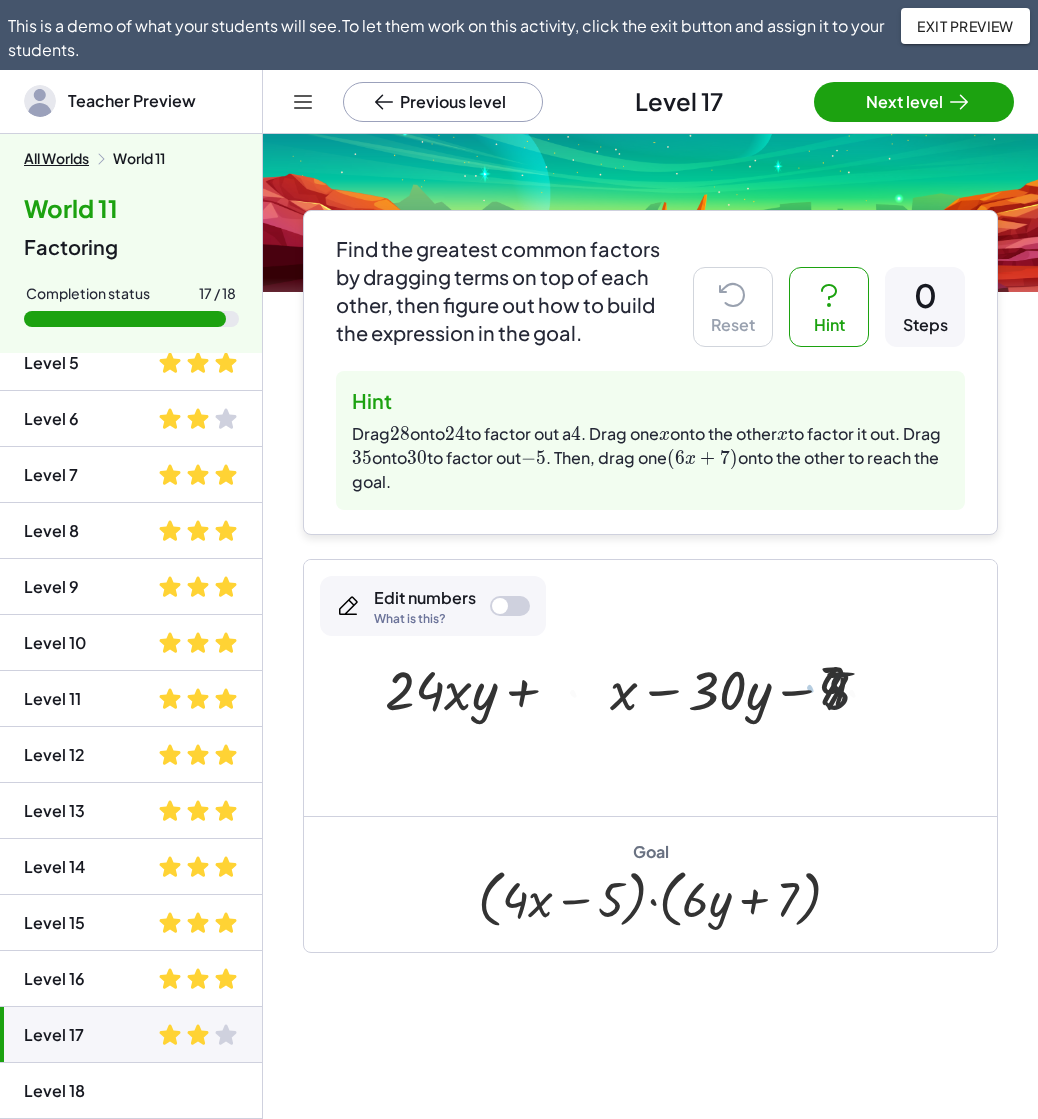 click at bounding box center [650, 688] 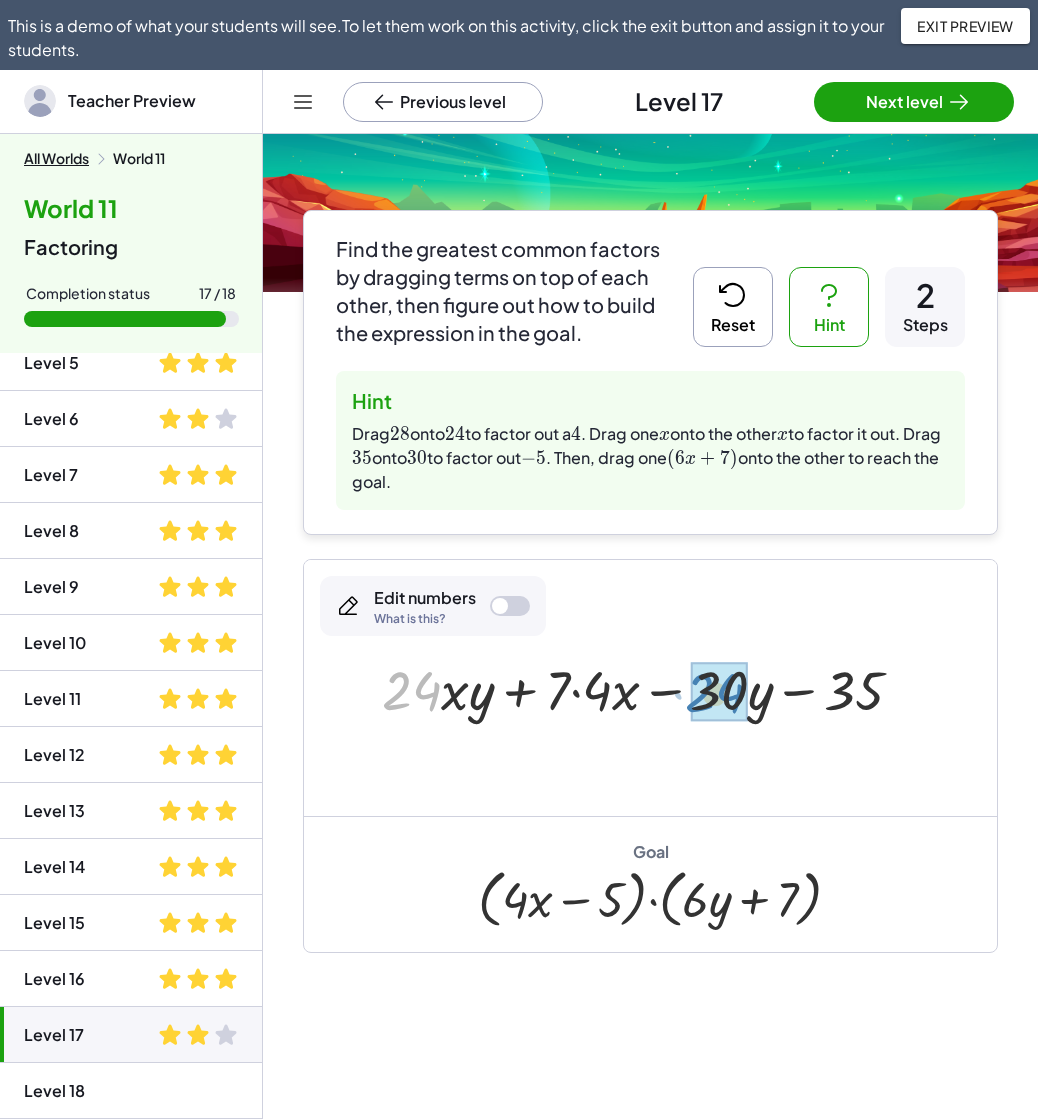 drag, startPoint x: 419, startPoint y: 714, endPoint x: 722, endPoint y: 718, distance: 303.0264 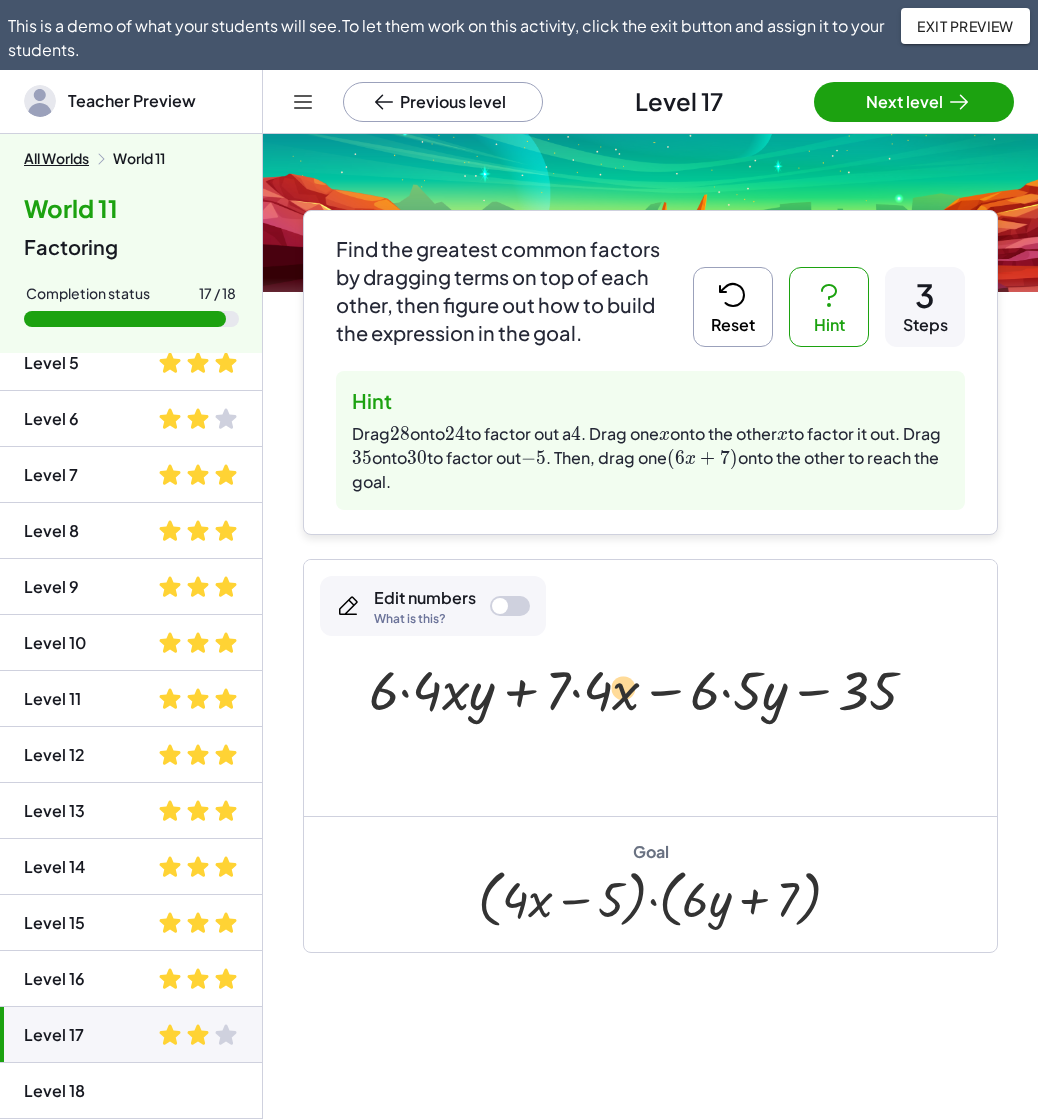 click at bounding box center (651, 688) 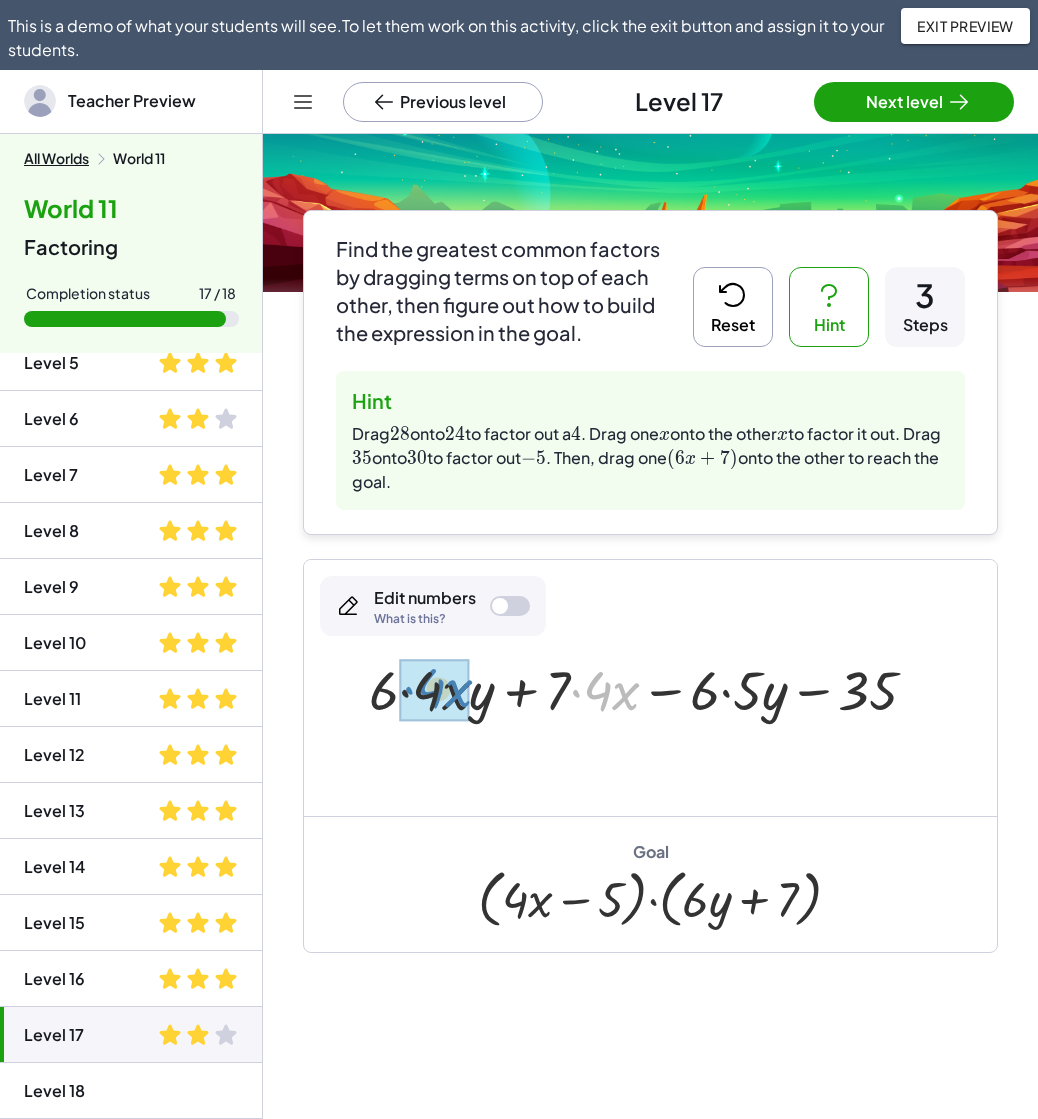 drag, startPoint x: 608, startPoint y: 719, endPoint x: 439, endPoint y: 715, distance: 169.04733 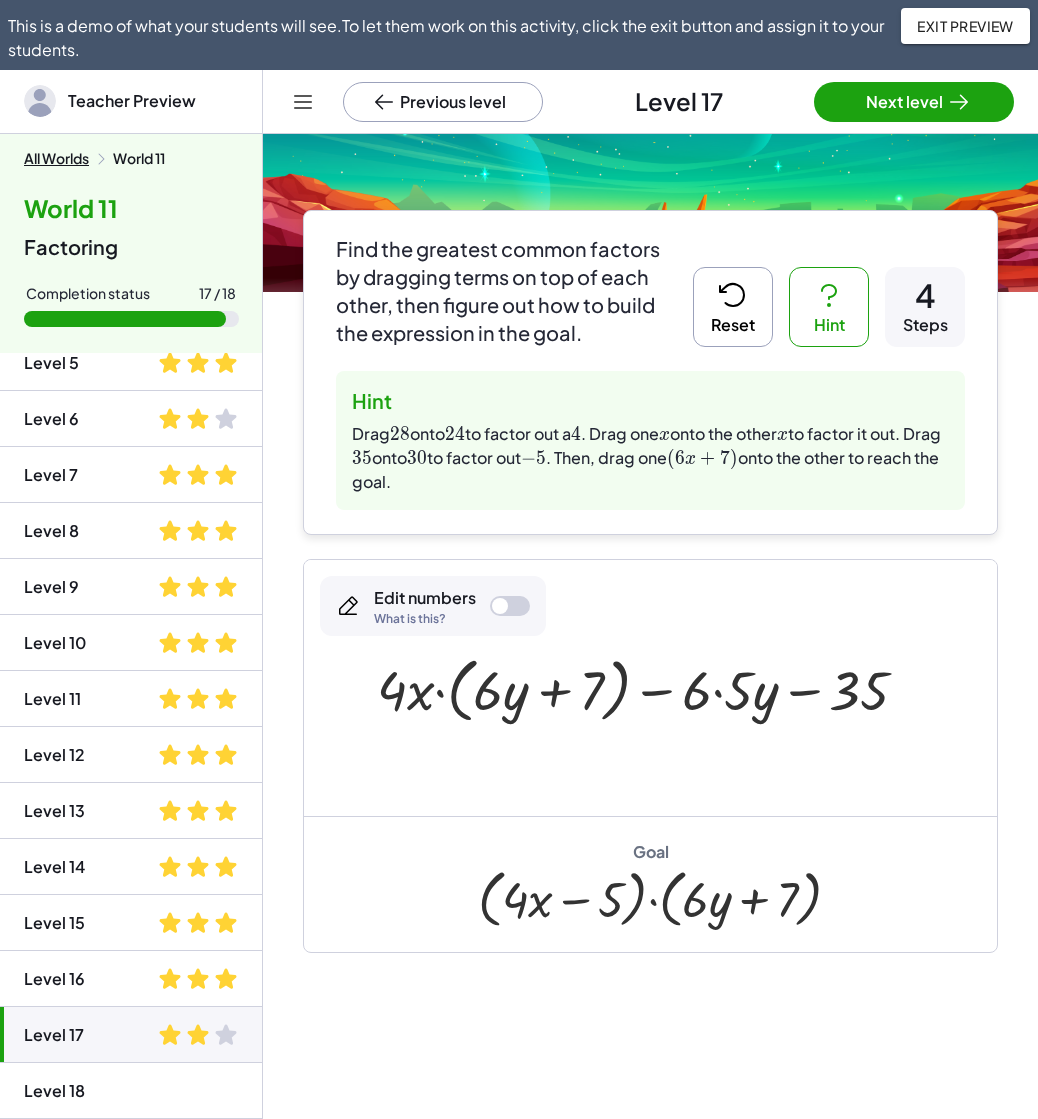 click on "Reset" at bounding box center (733, 307) 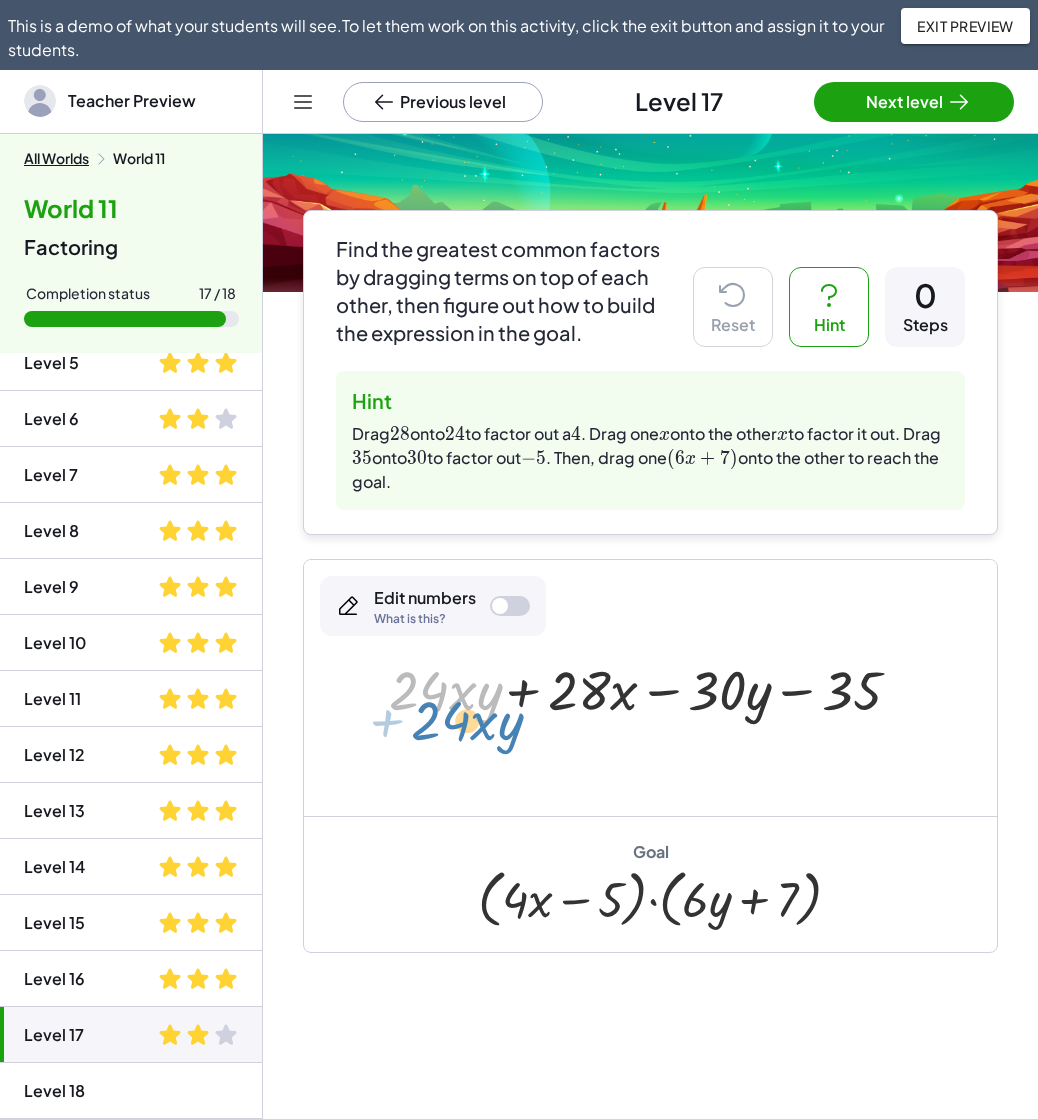 drag, startPoint x: 443, startPoint y: 747, endPoint x: 434, endPoint y: 711, distance: 37.107952 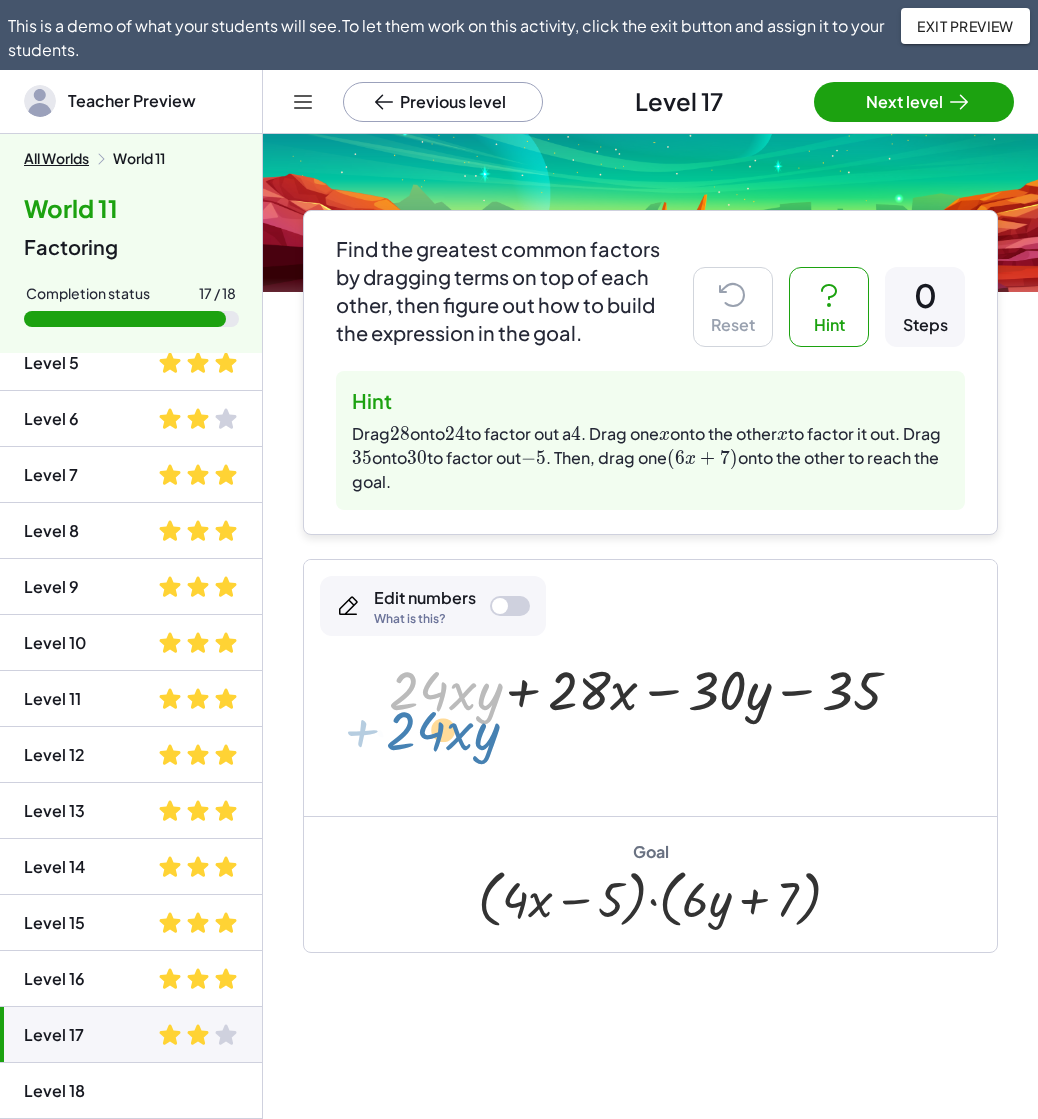 drag, startPoint x: 443, startPoint y: 720, endPoint x: 444, endPoint y: 744, distance: 24.020824 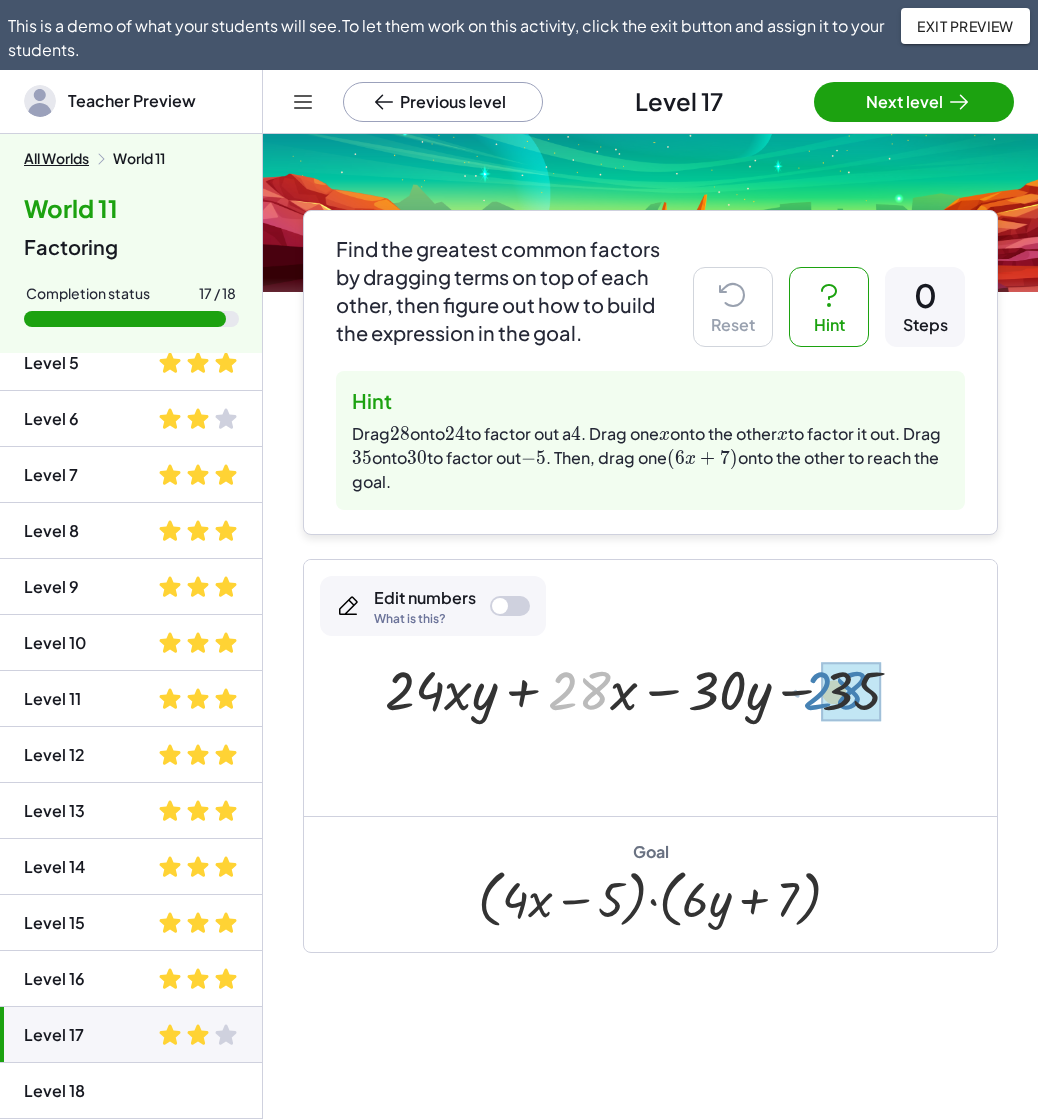 drag, startPoint x: 579, startPoint y: 714, endPoint x: 834, endPoint y: 714, distance: 255 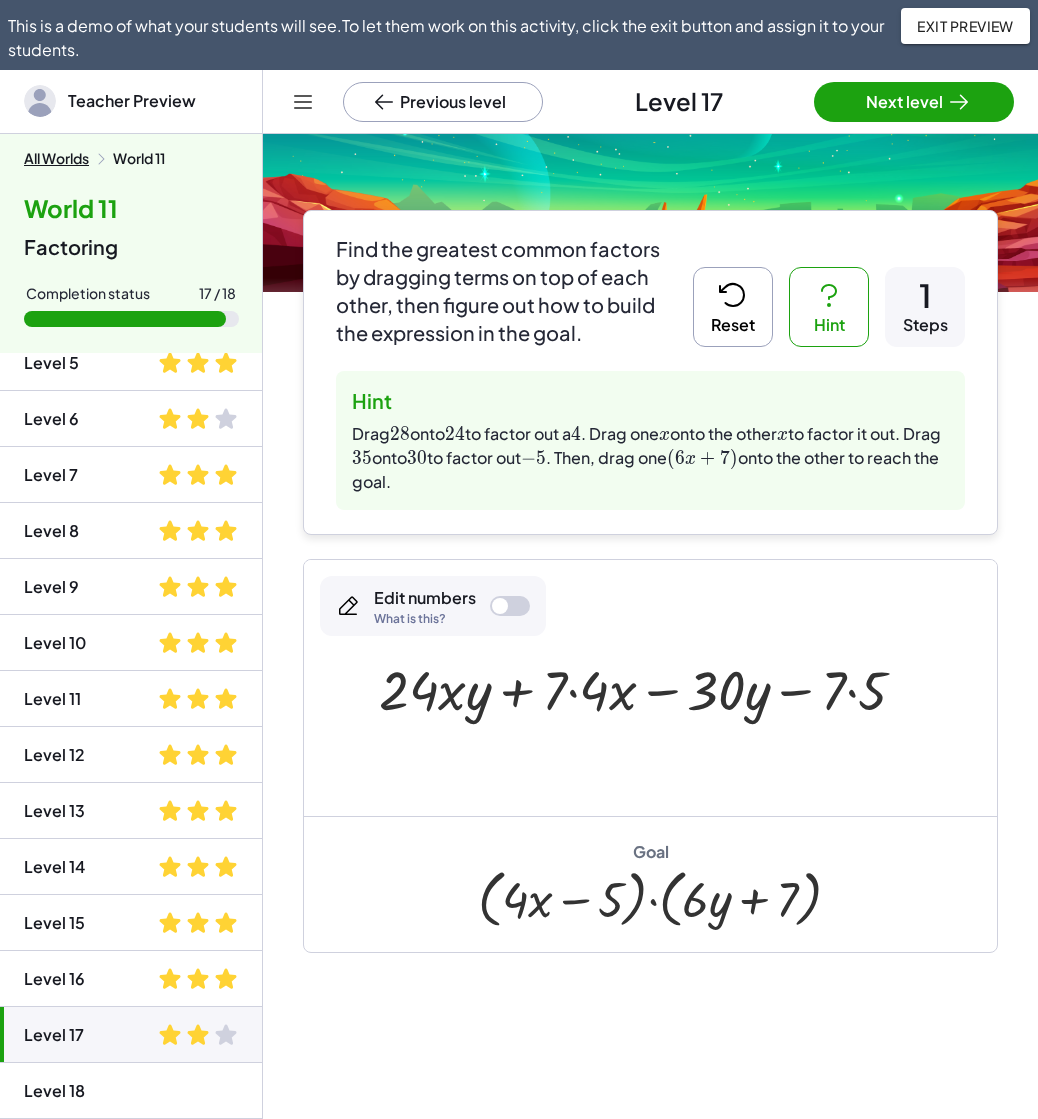 click on "Reset" at bounding box center (733, 307) 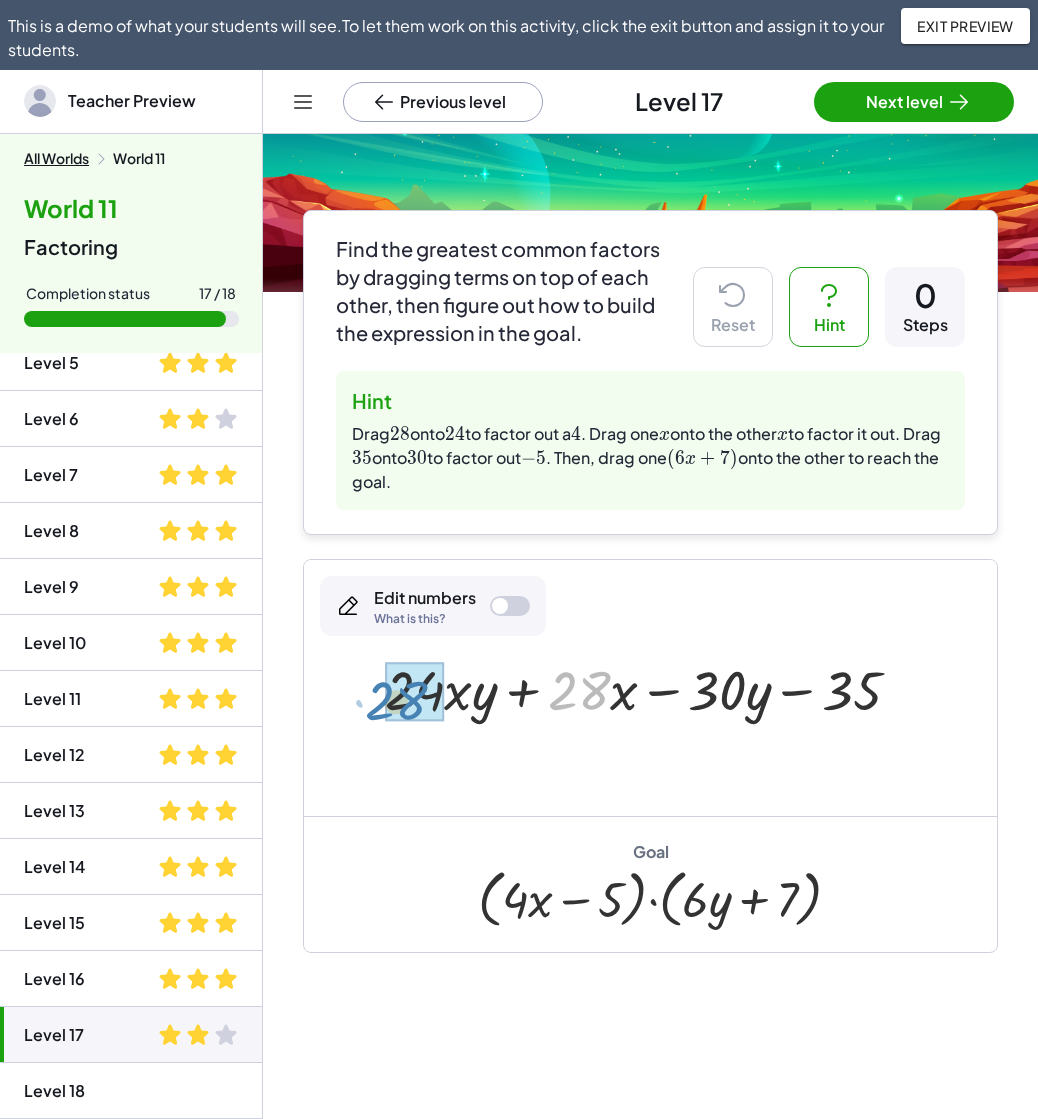 drag, startPoint x: 570, startPoint y: 728, endPoint x: 394, endPoint y: 733, distance: 176.07101 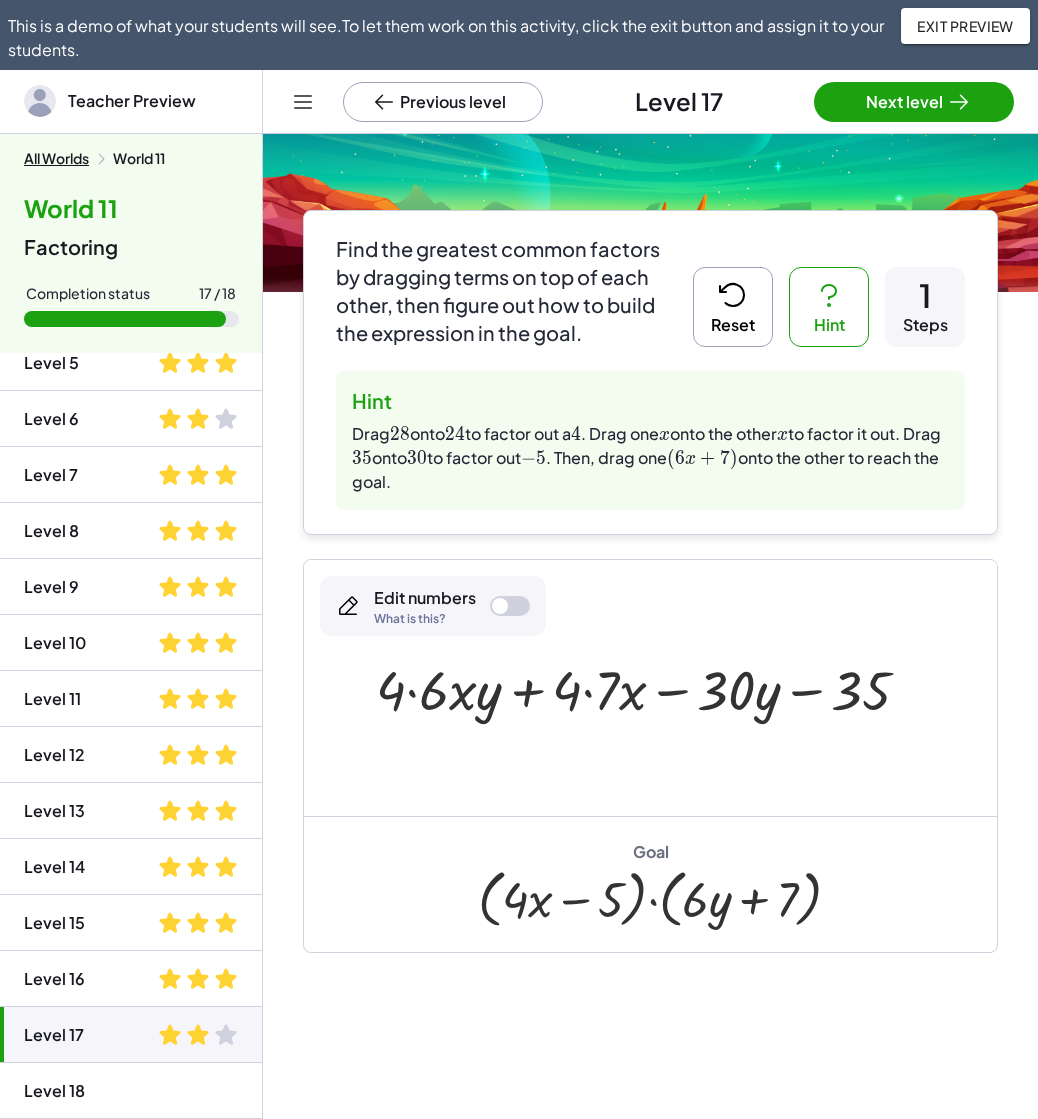 click on "Reset" at bounding box center [733, 307] 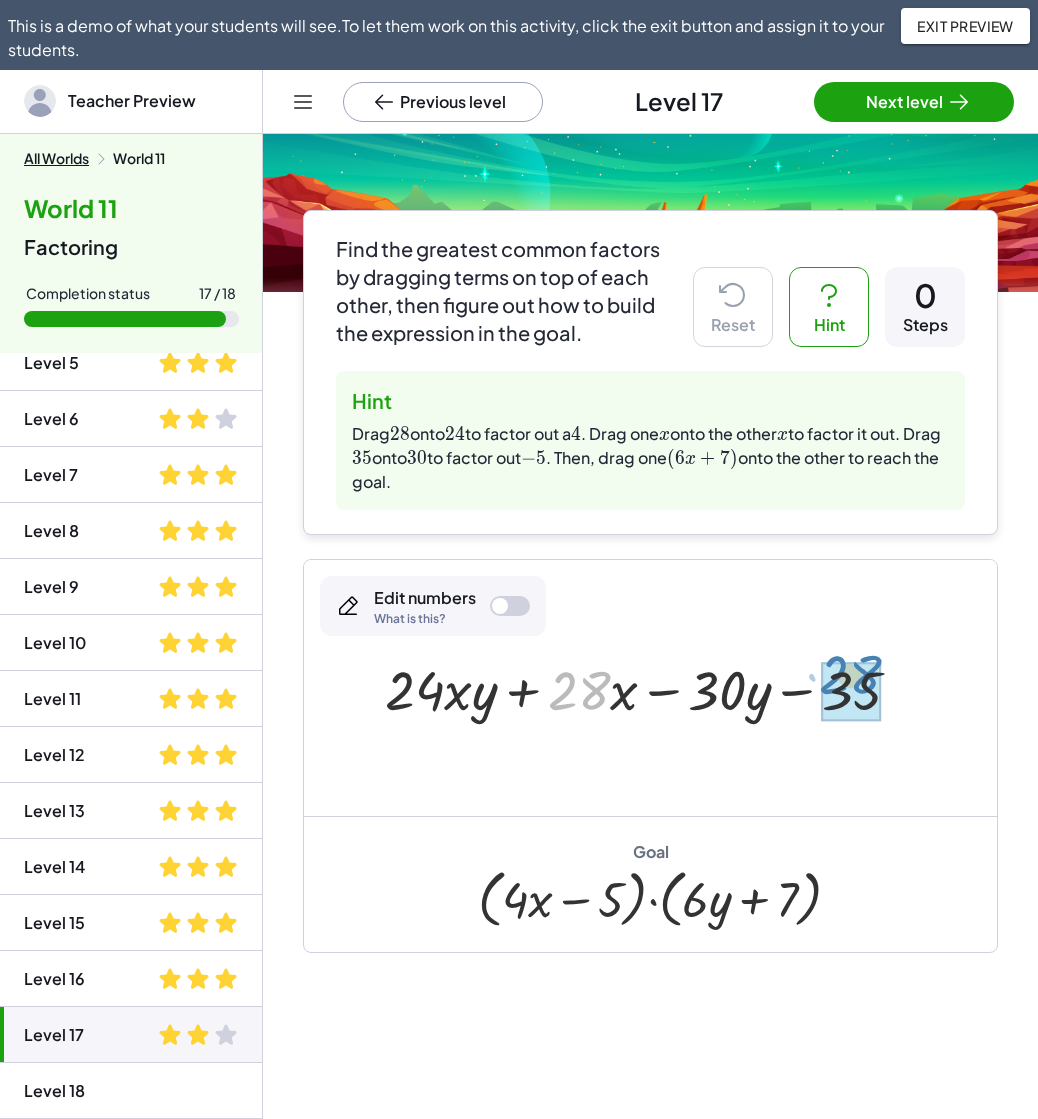 drag, startPoint x: 585, startPoint y: 723, endPoint x: 856, endPoint y: 707, distance: 271.47192 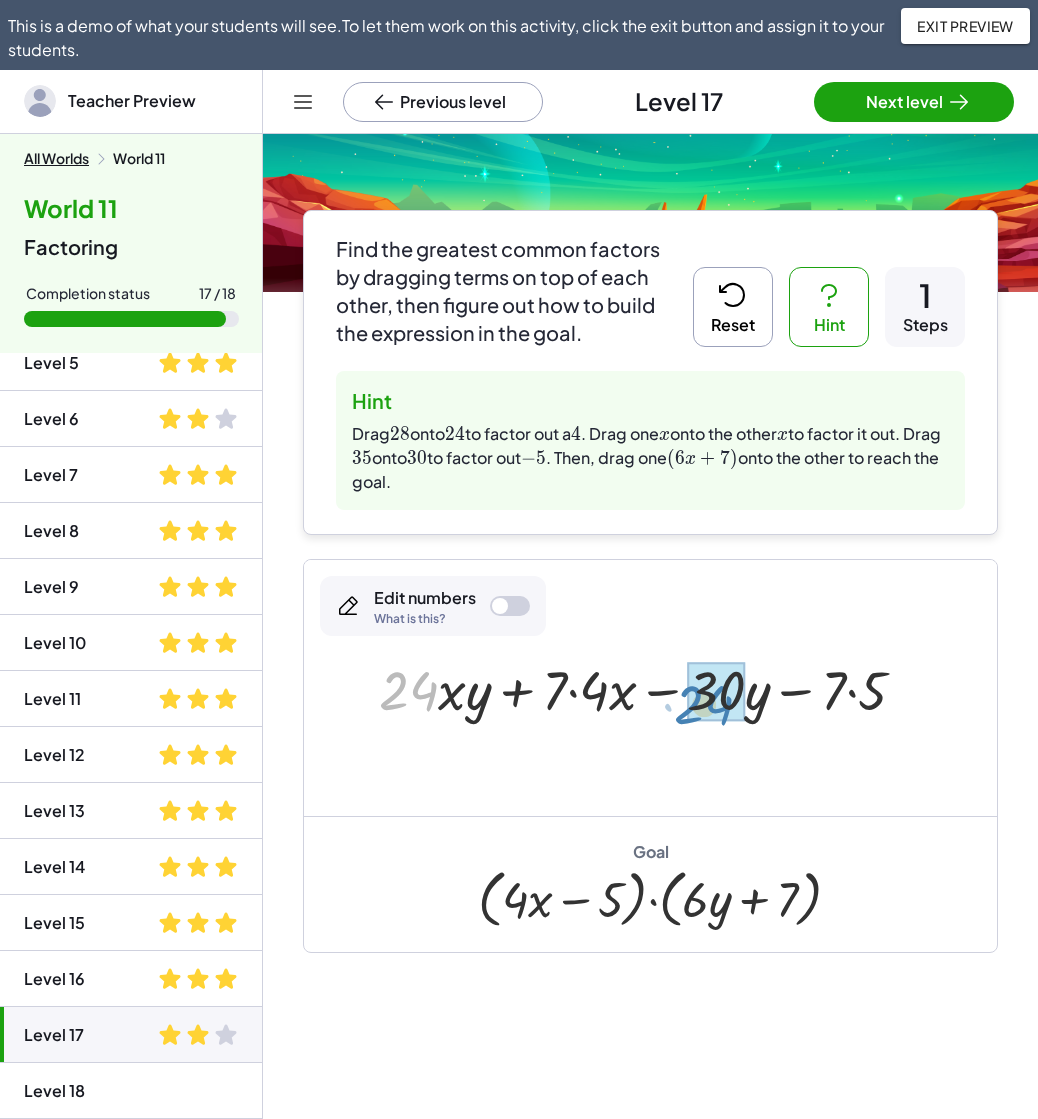drag, startPoint x: 414, startPoint y: 739, endPoint x: 685, endPoint y: 750, distance: 271.22314 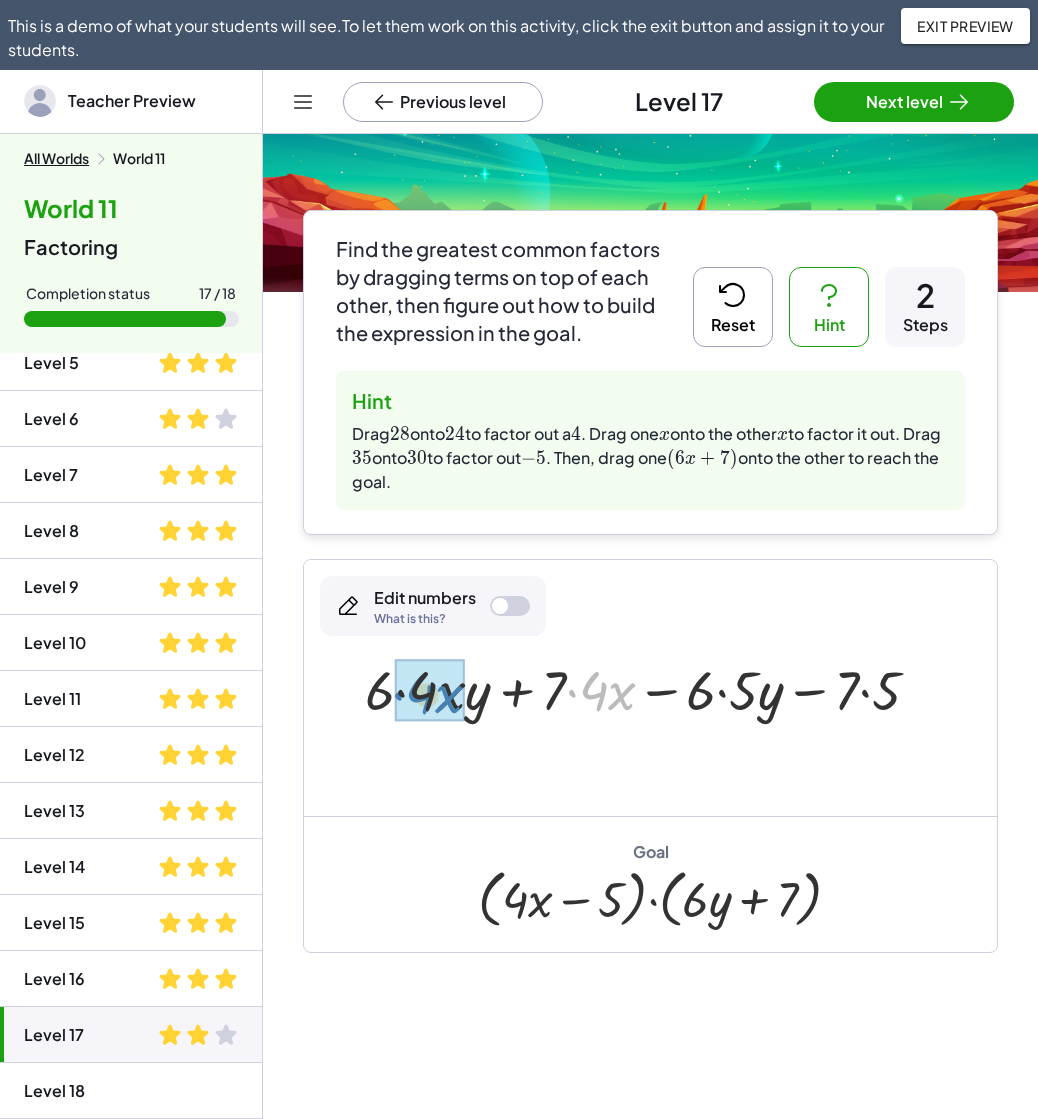 drag, startPoint x: 594, startPoint y: 716, endPoint x: 421, endPoint y: 718, distance: 173.01157 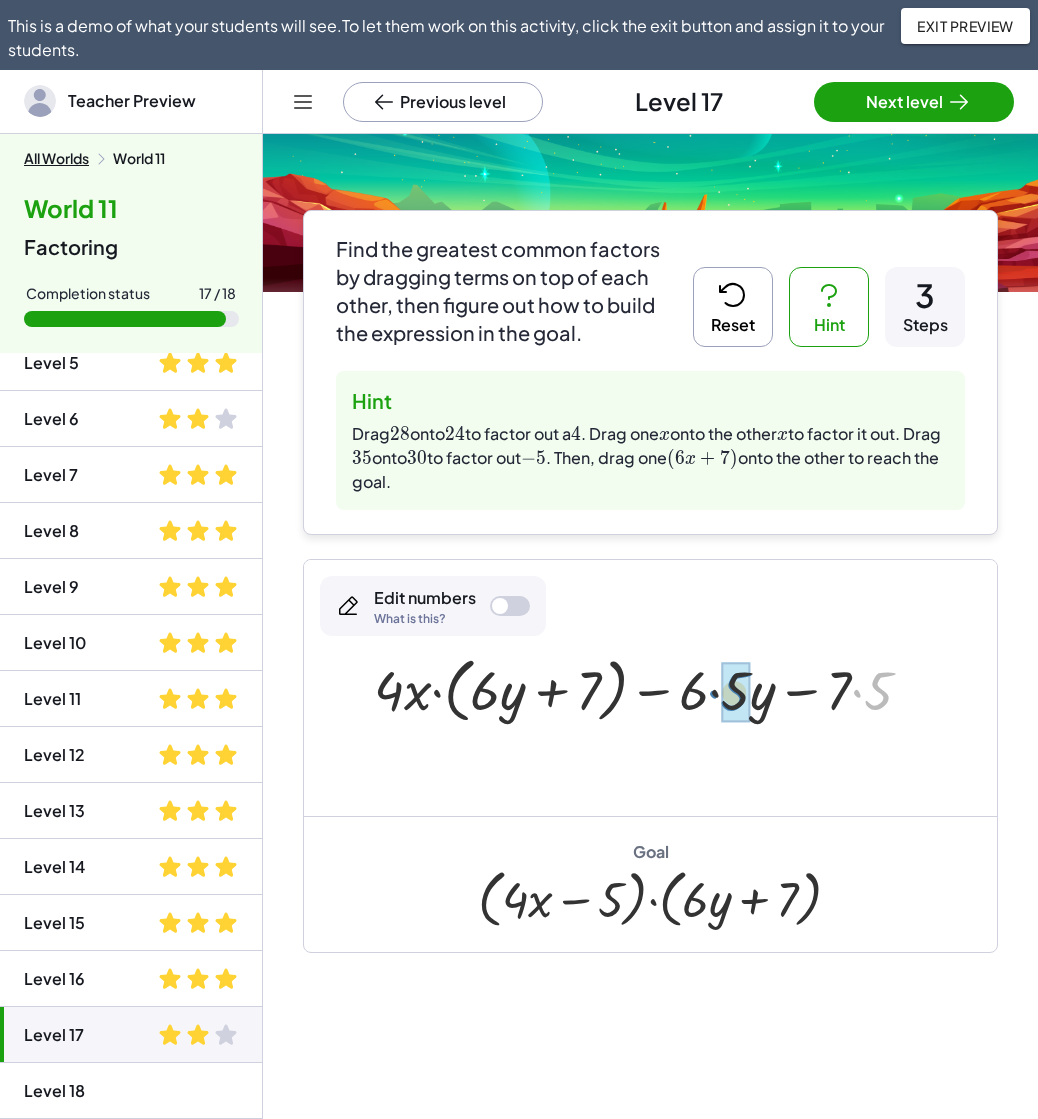 drag, startPoint x: 882, startPoint y: 719, endPoint x: 738, endPoint y: 720, distance: 144.00348 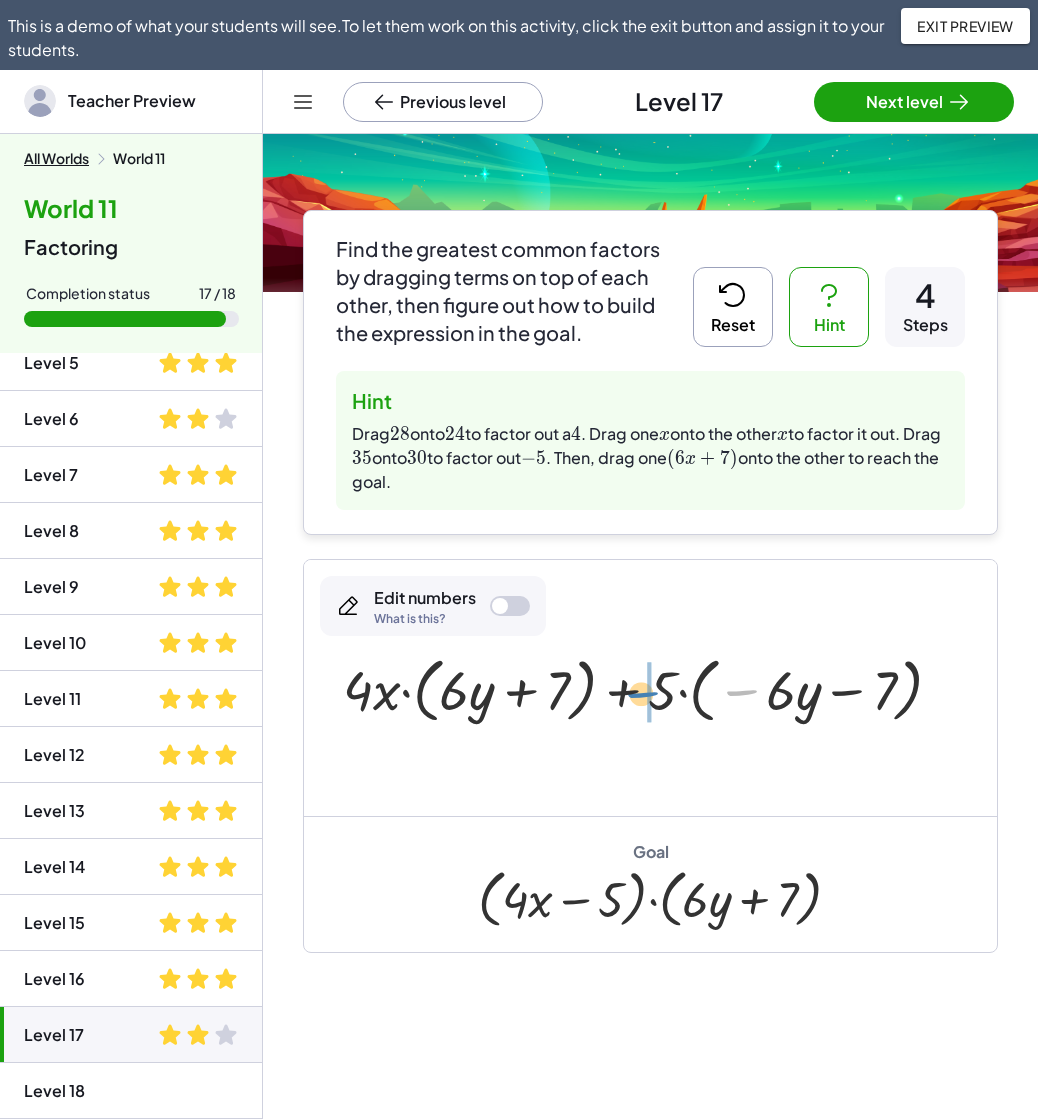 drag, startPoint x: 738, startPoint y: 719, endPoint x: 640, endPoint y: 721, distance: 98.02041 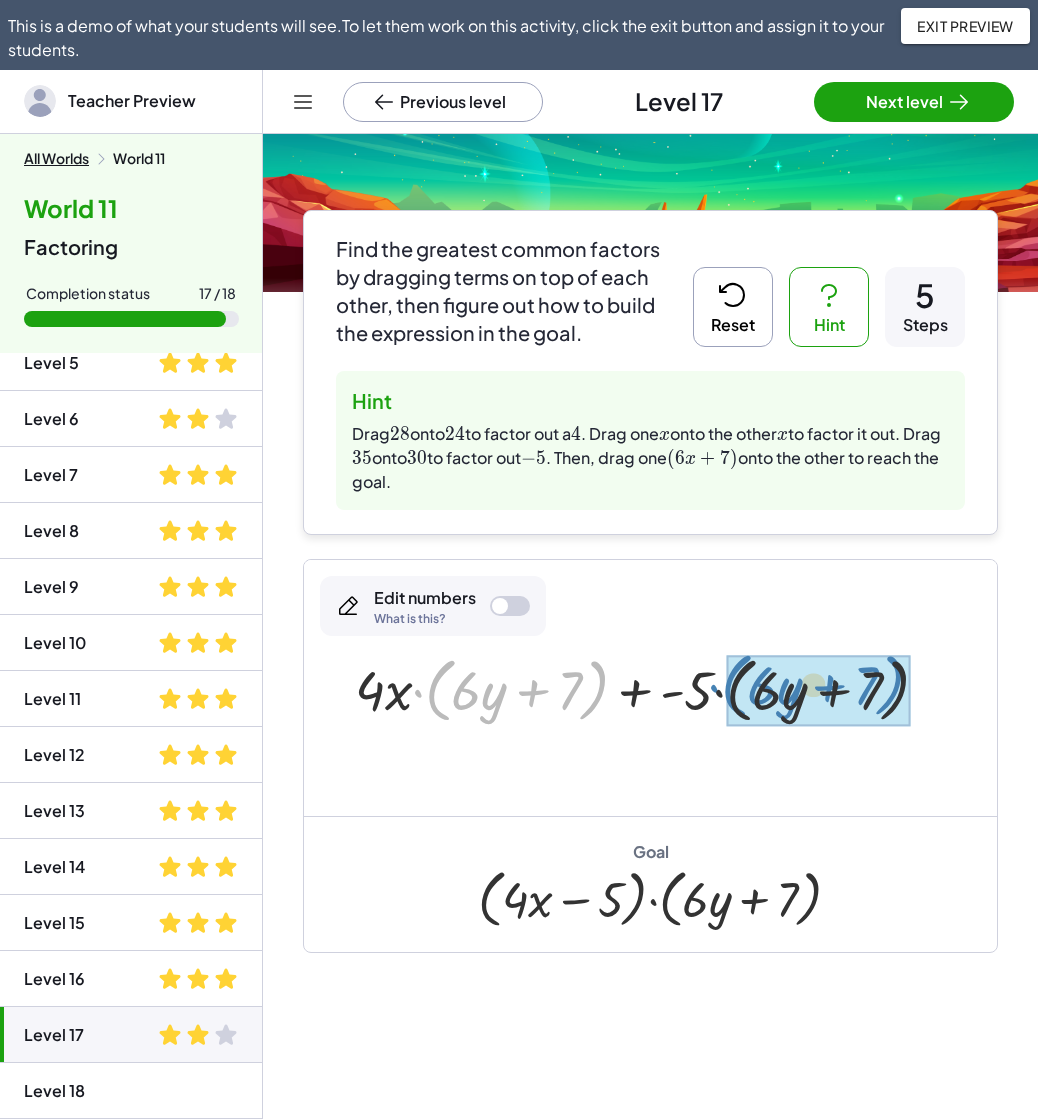drag, startPoint x: 436, startPoint y: 708, endPoint x: 733, endPoint y: 703, distance: 297.04208 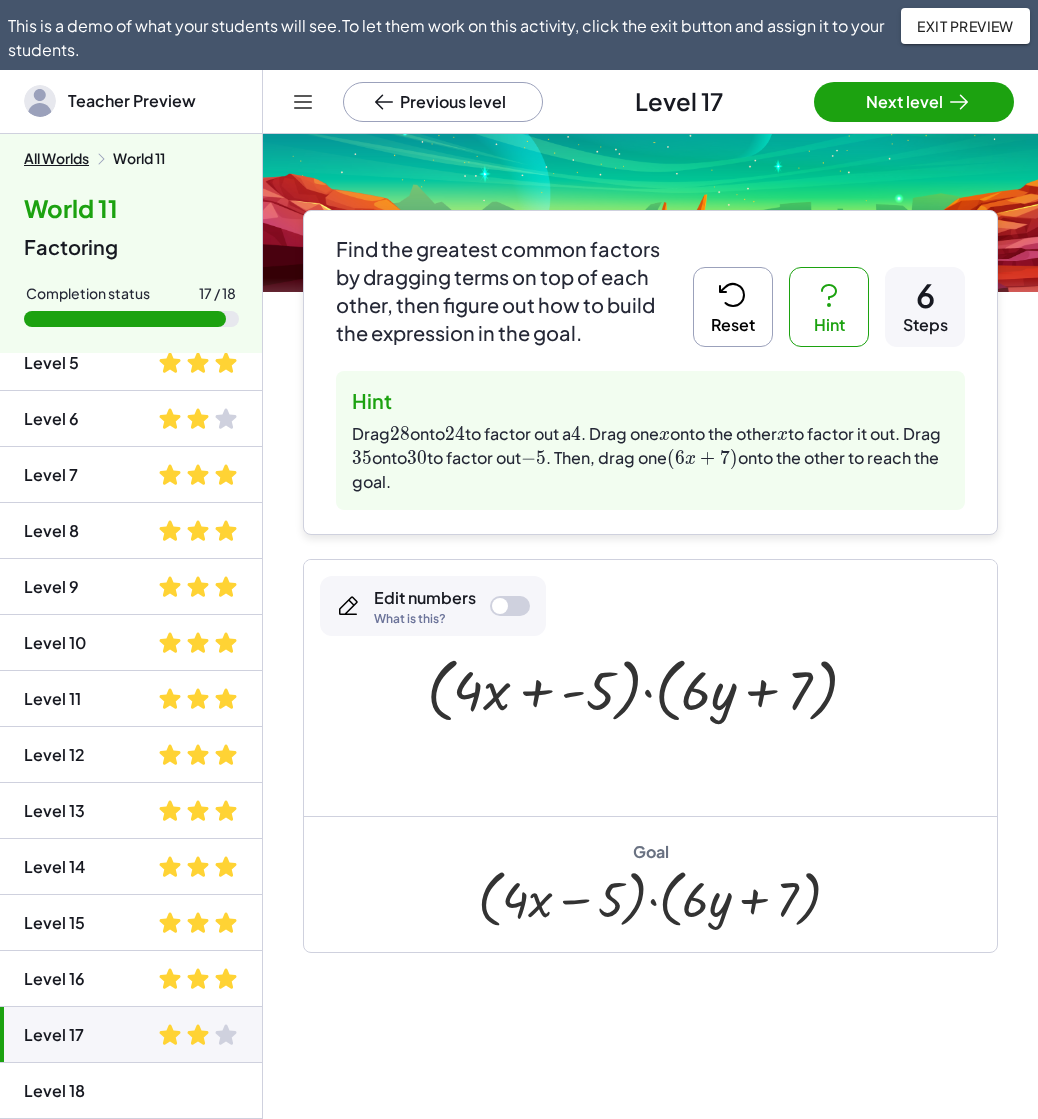 click at bounding box center [650, 688] 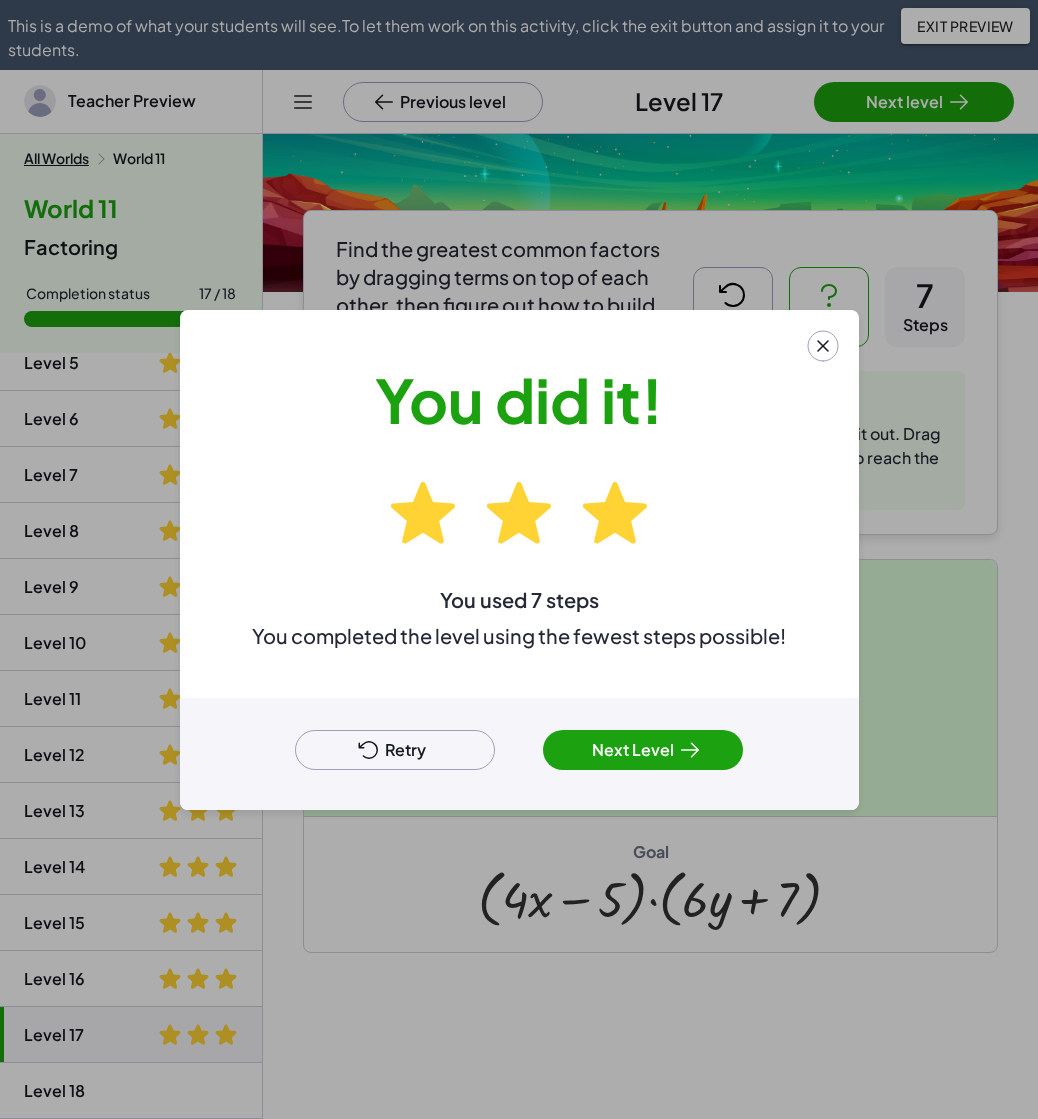 click on "Retry" at bounding box center (395, 750) 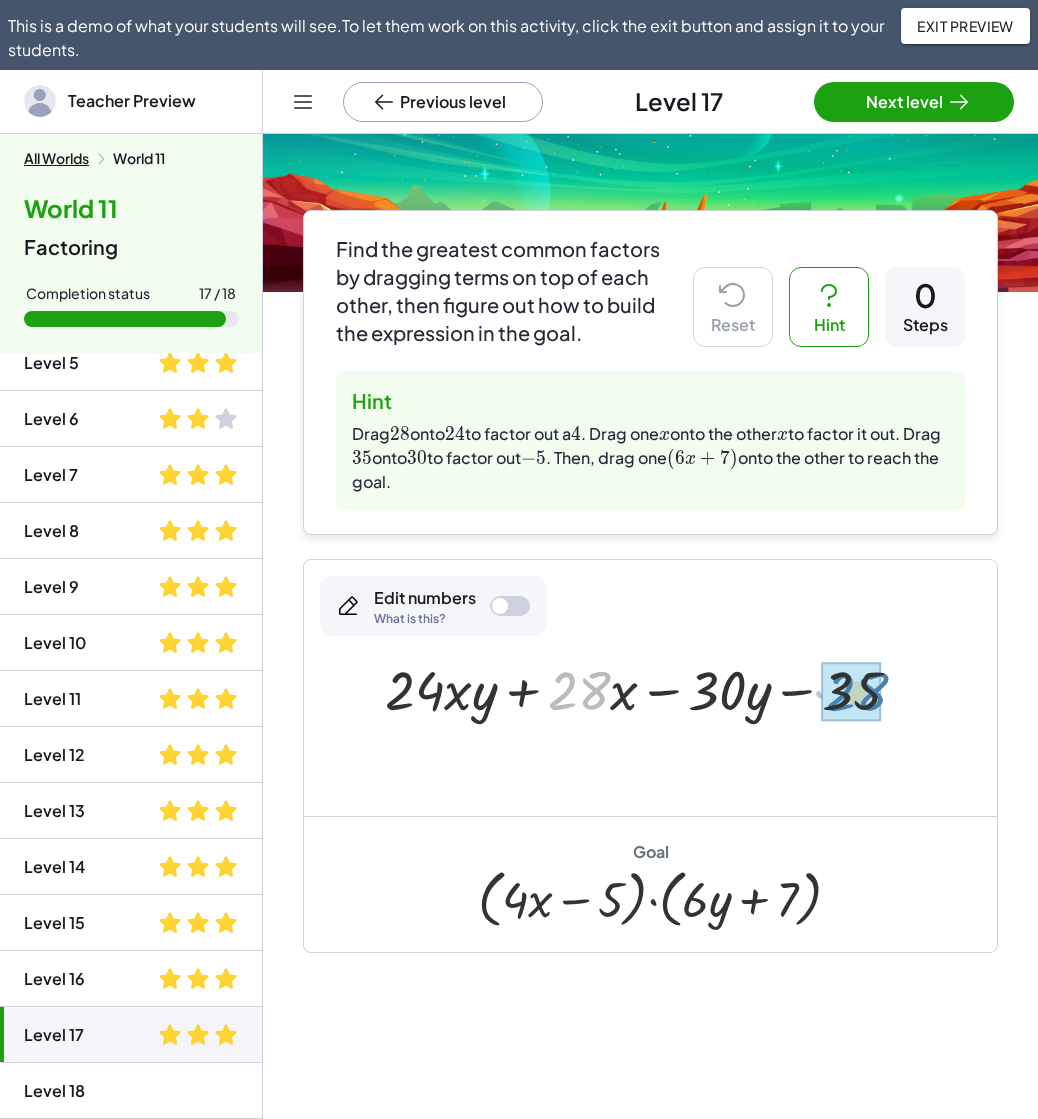 drag, startPoint x: 575, startPoint y: 722, endPoint x: 853, endPoint y: 723, distance: 278.0018 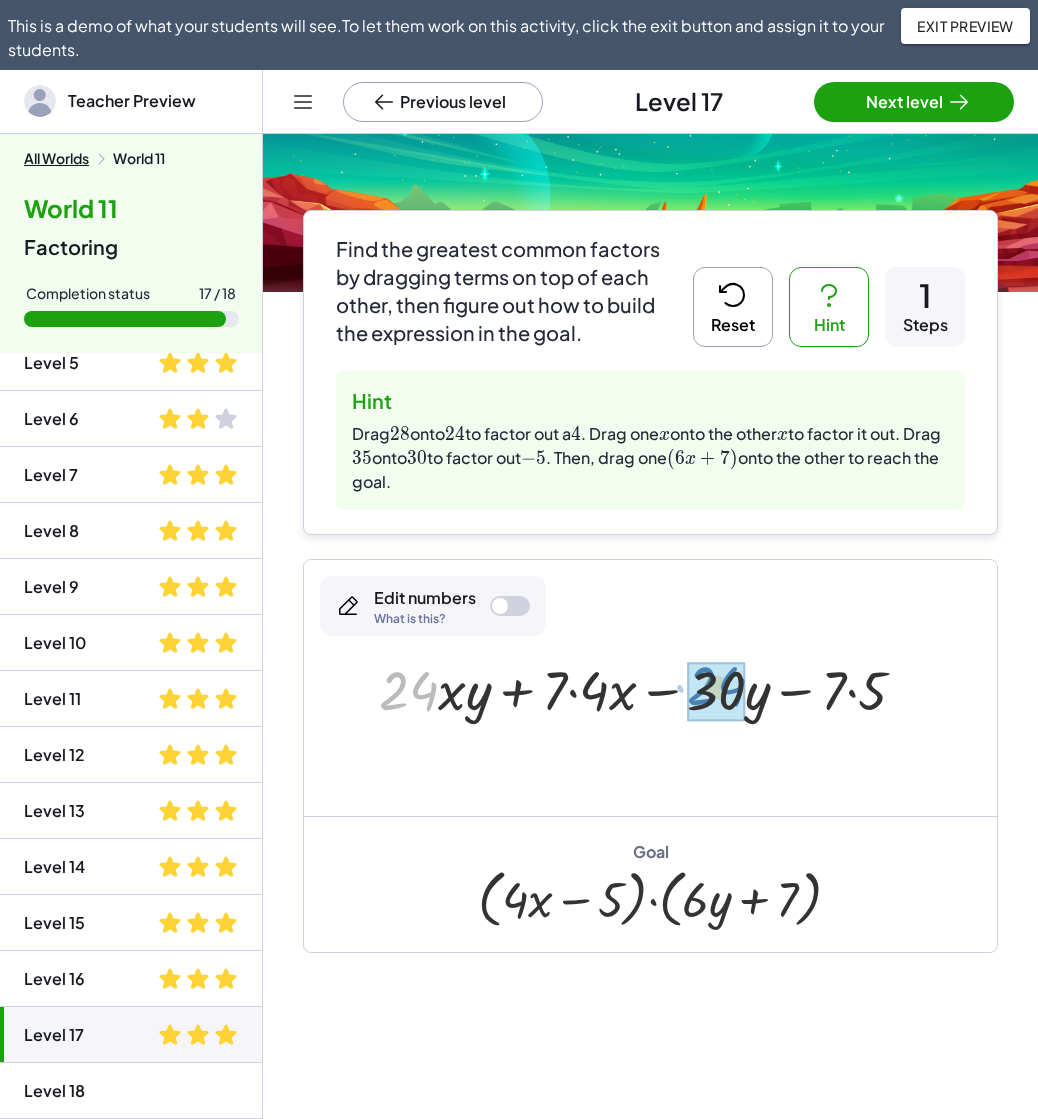 drag, startPoint x: 410, startPoint y: 717, endPoint x: 718, endPoint y: 712, distance: 308.0406 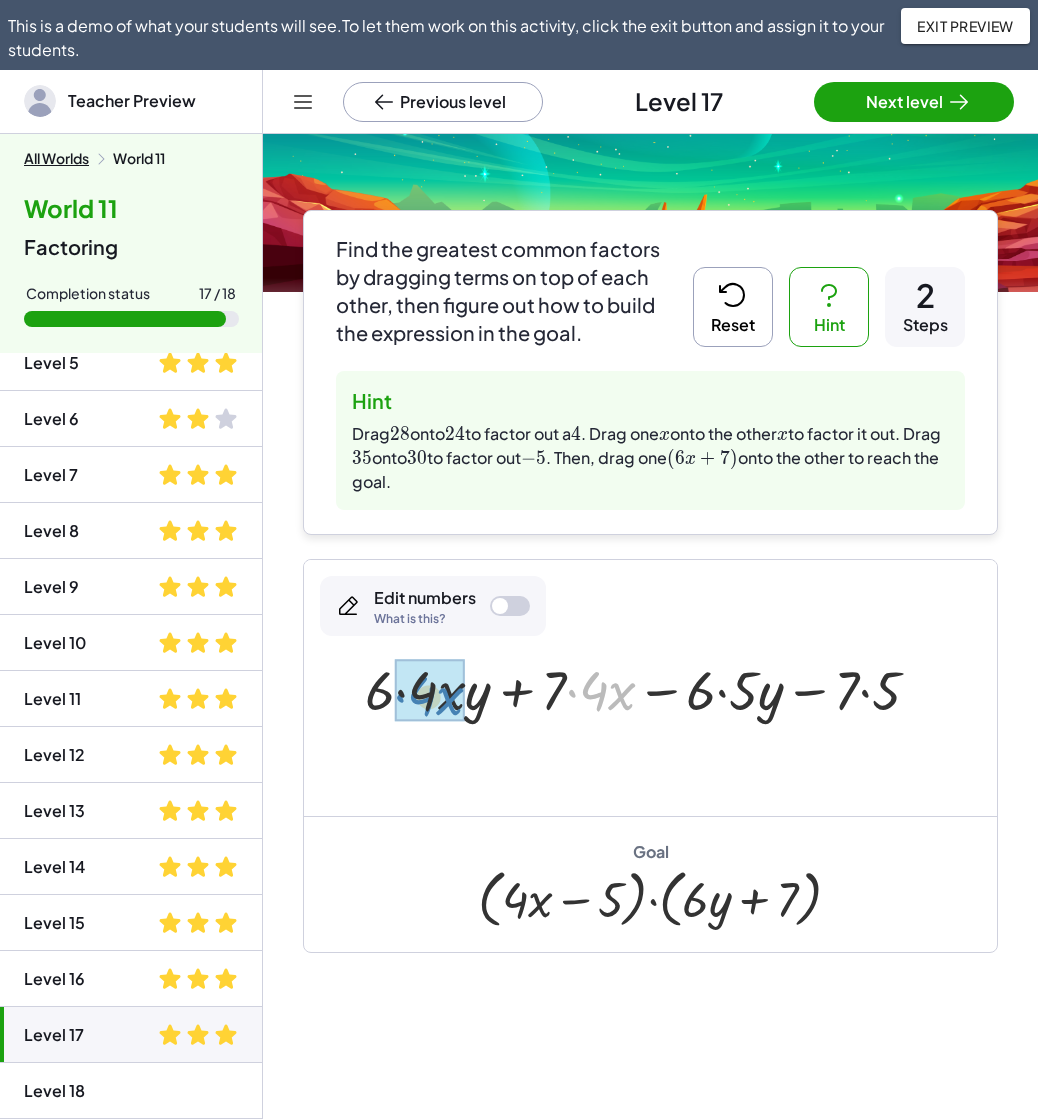 drag, startPoint x: 607, startPoint y: 719, endPoint x: 435, endPoint y: 724, distance: 172.07266 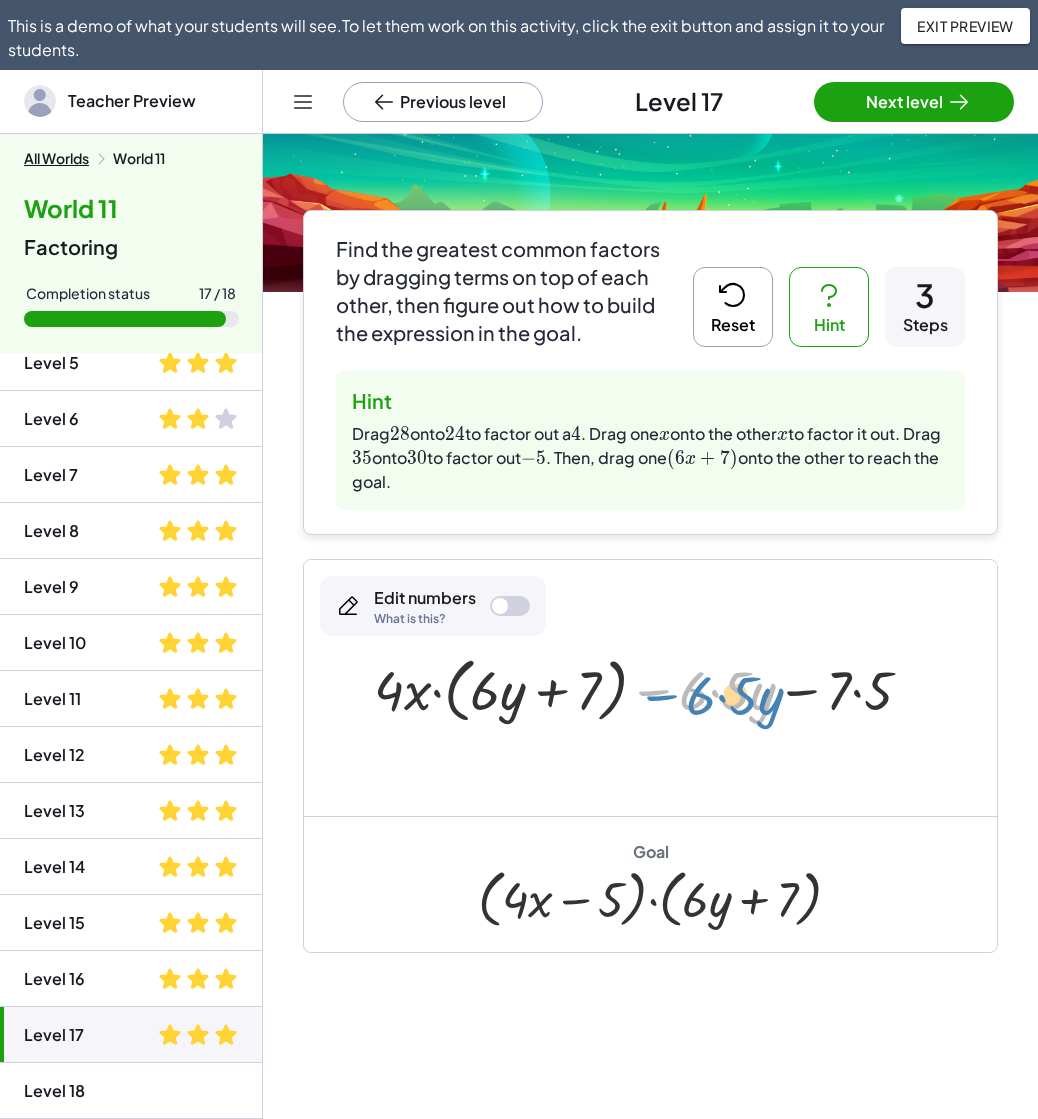 click at bounding box center (651, 688) 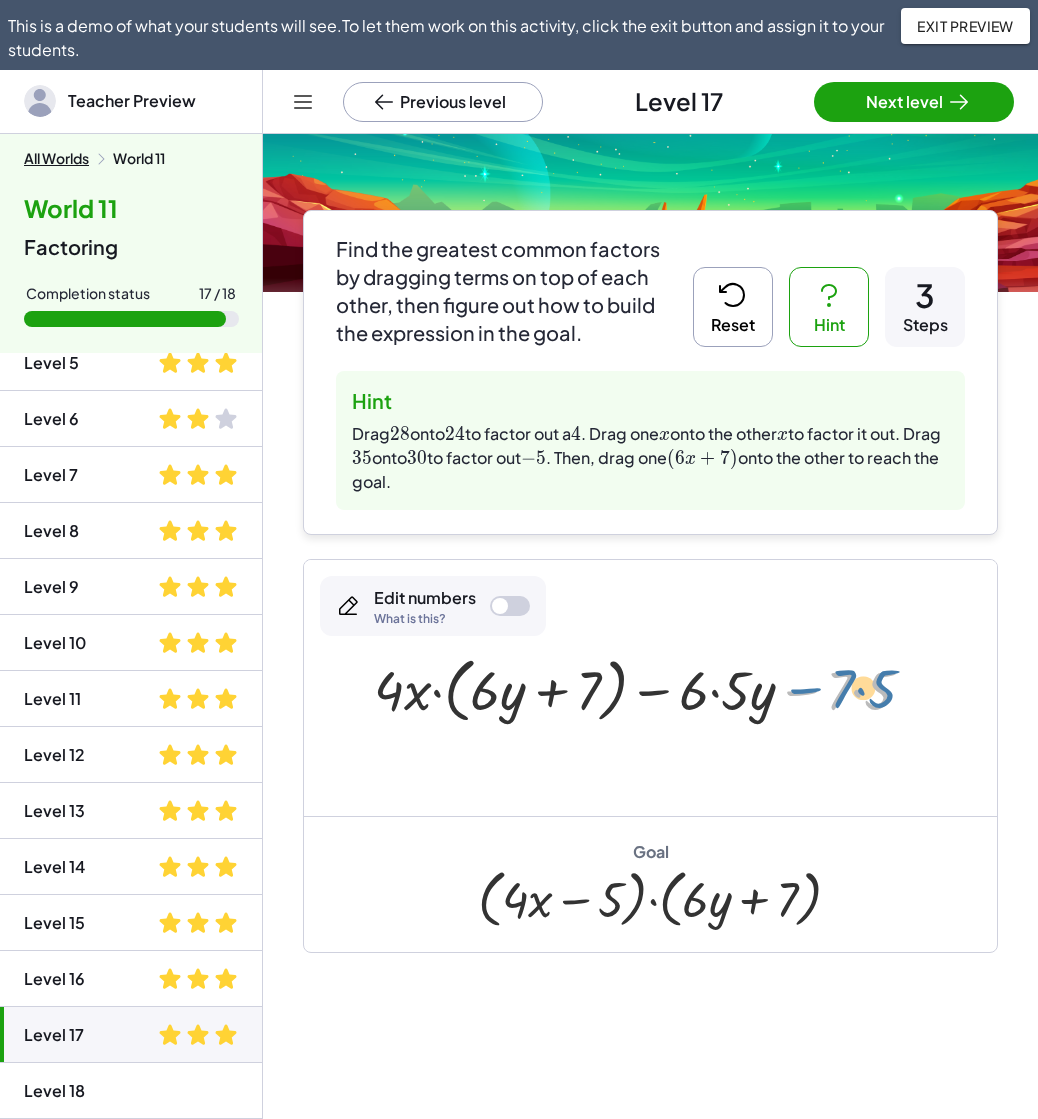 click at bounding box center [651, 688] 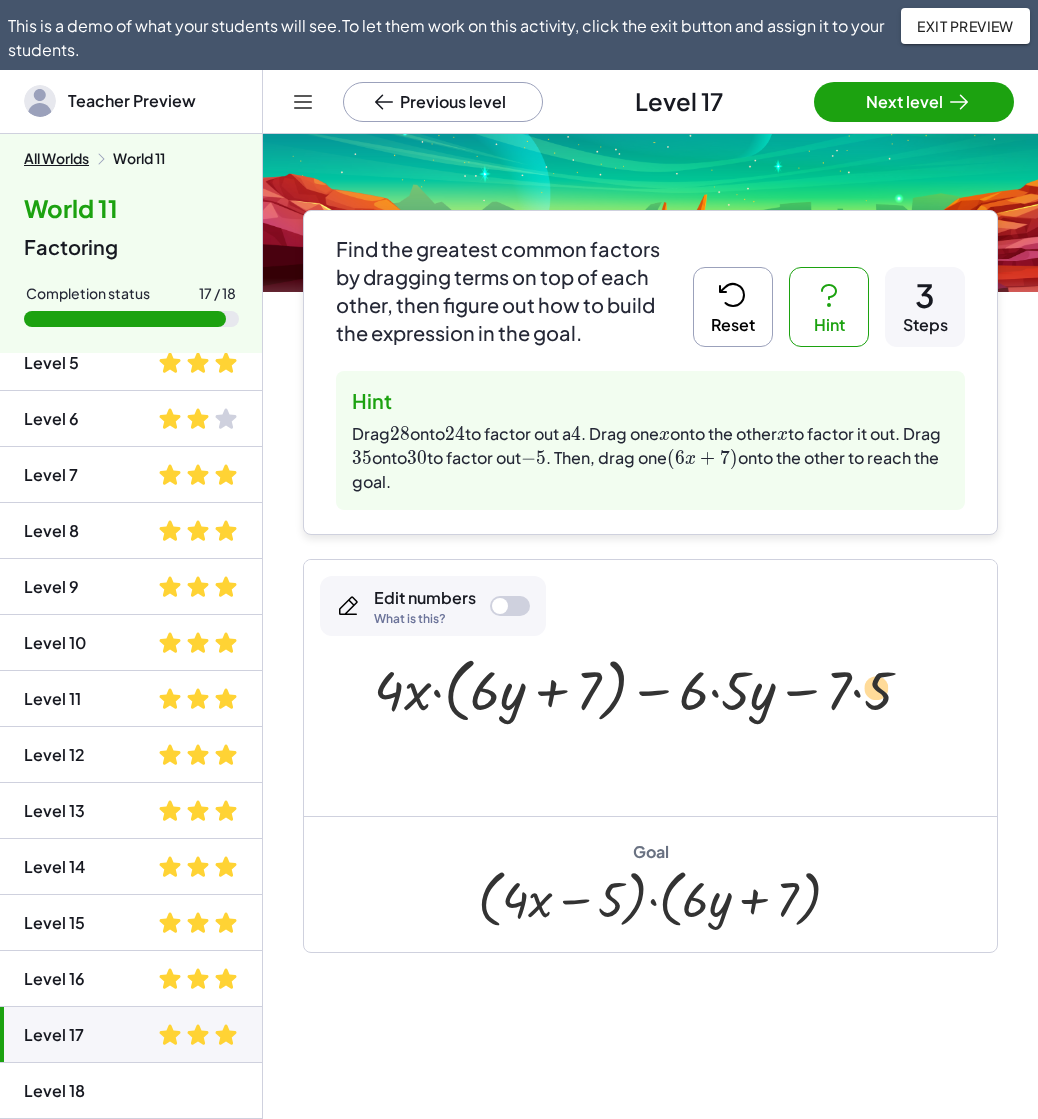 click at bounding box center [651, 688] 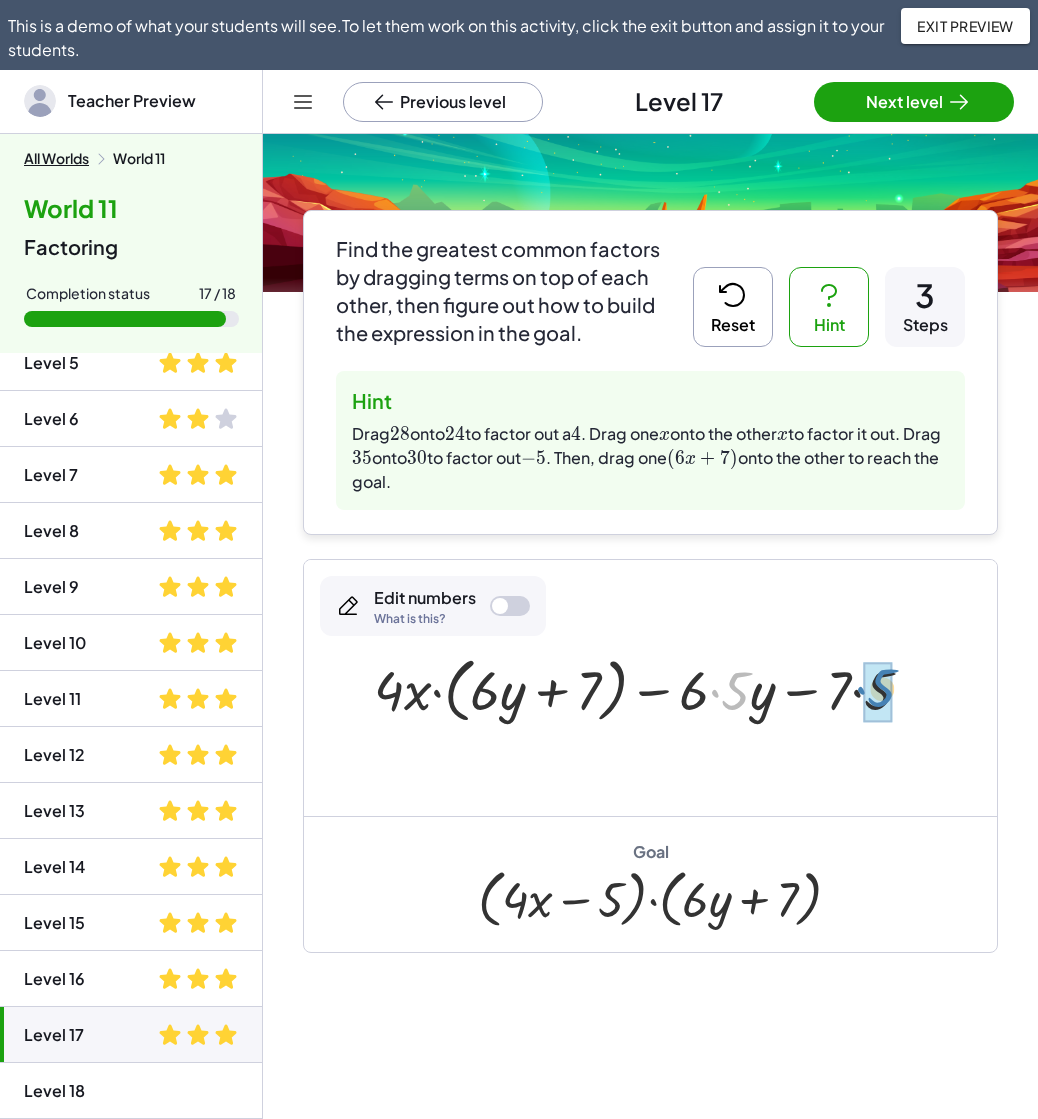 drag, startPoint x: 712, startPoint y: 719, endPoint x: 859, endPoint y: 716, distance: 147.03061 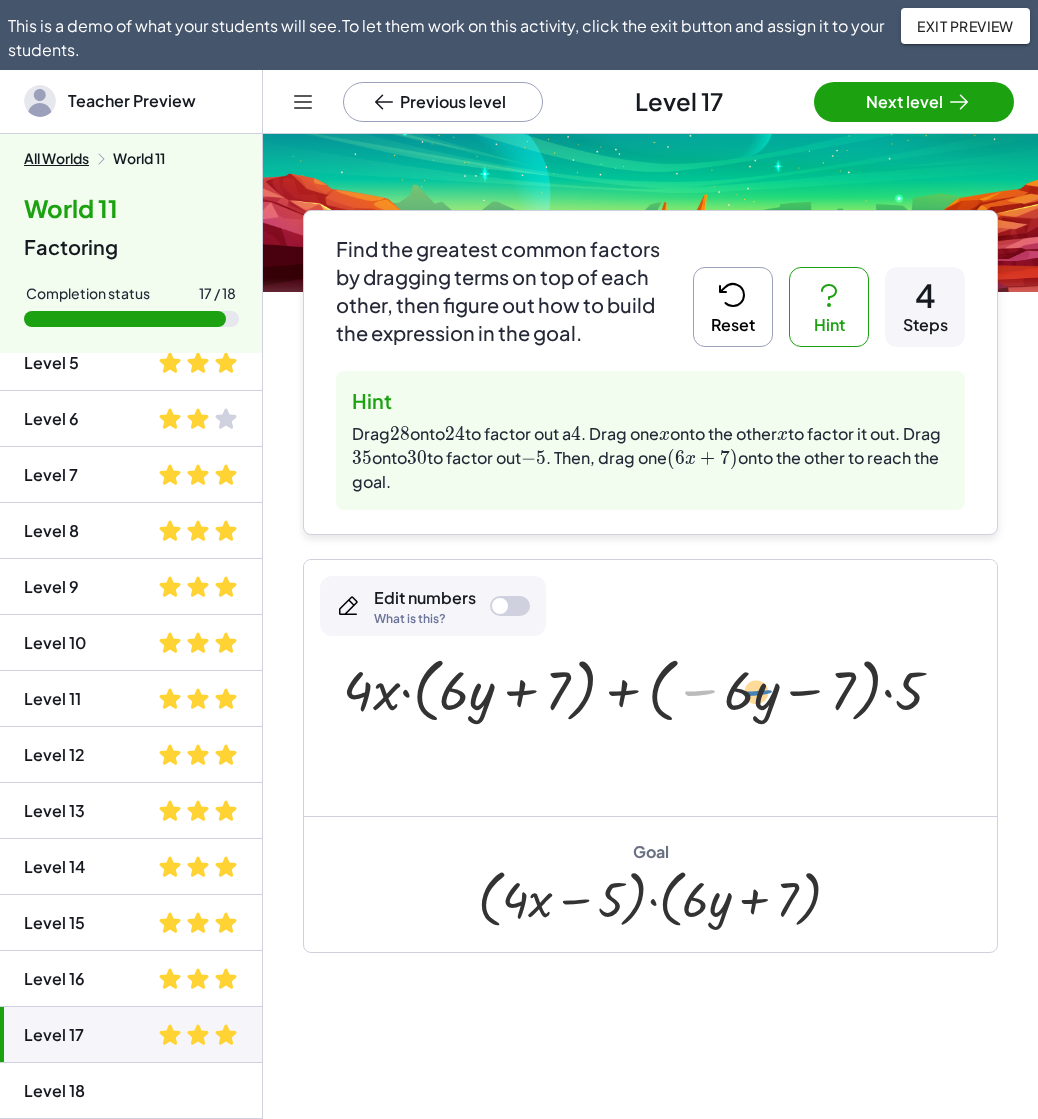 click at bounding box center [651, 688] 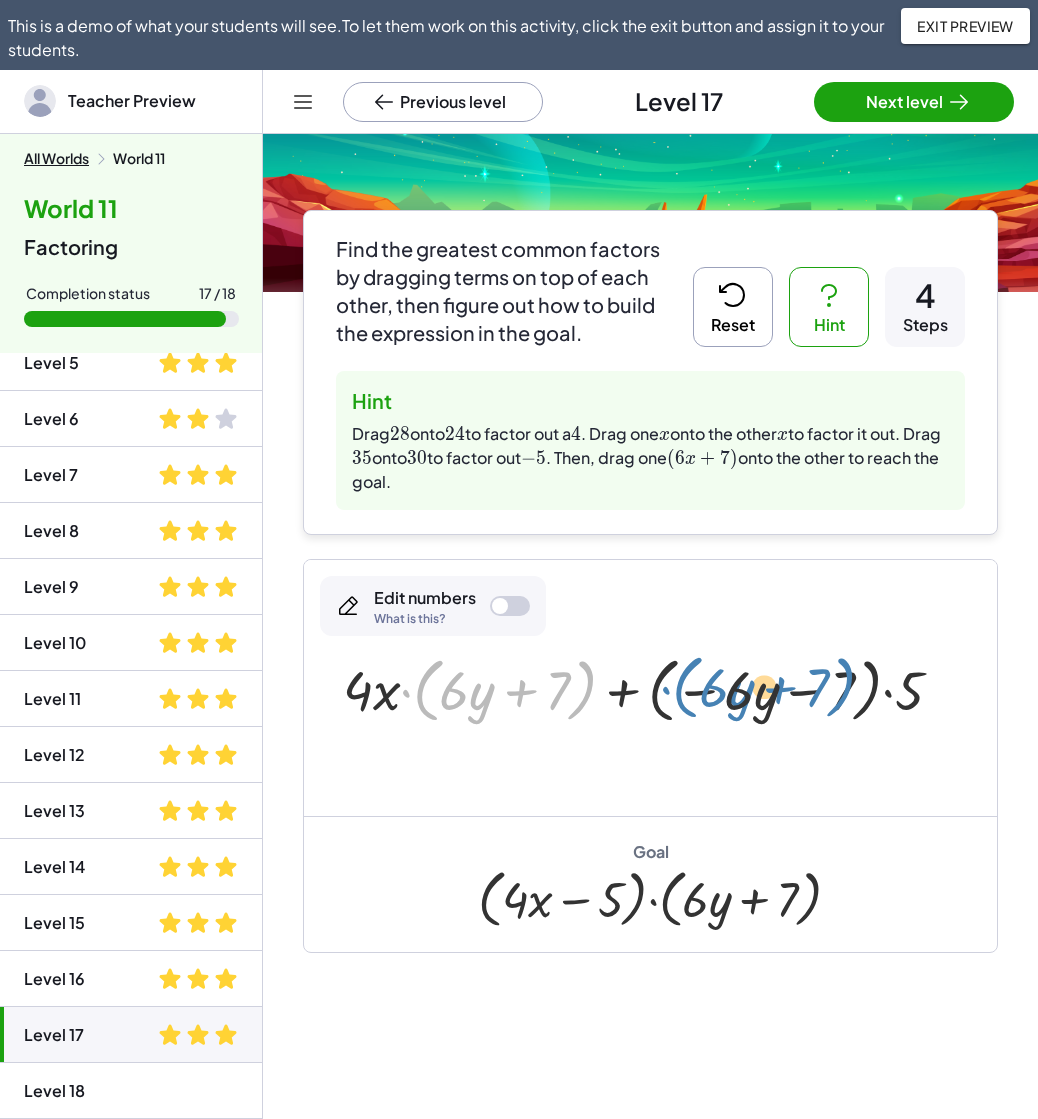 drag, startPoint x: 507, startPoint y: 703, endPoint x: 678, endPoint y: 707, distance: 171.04678 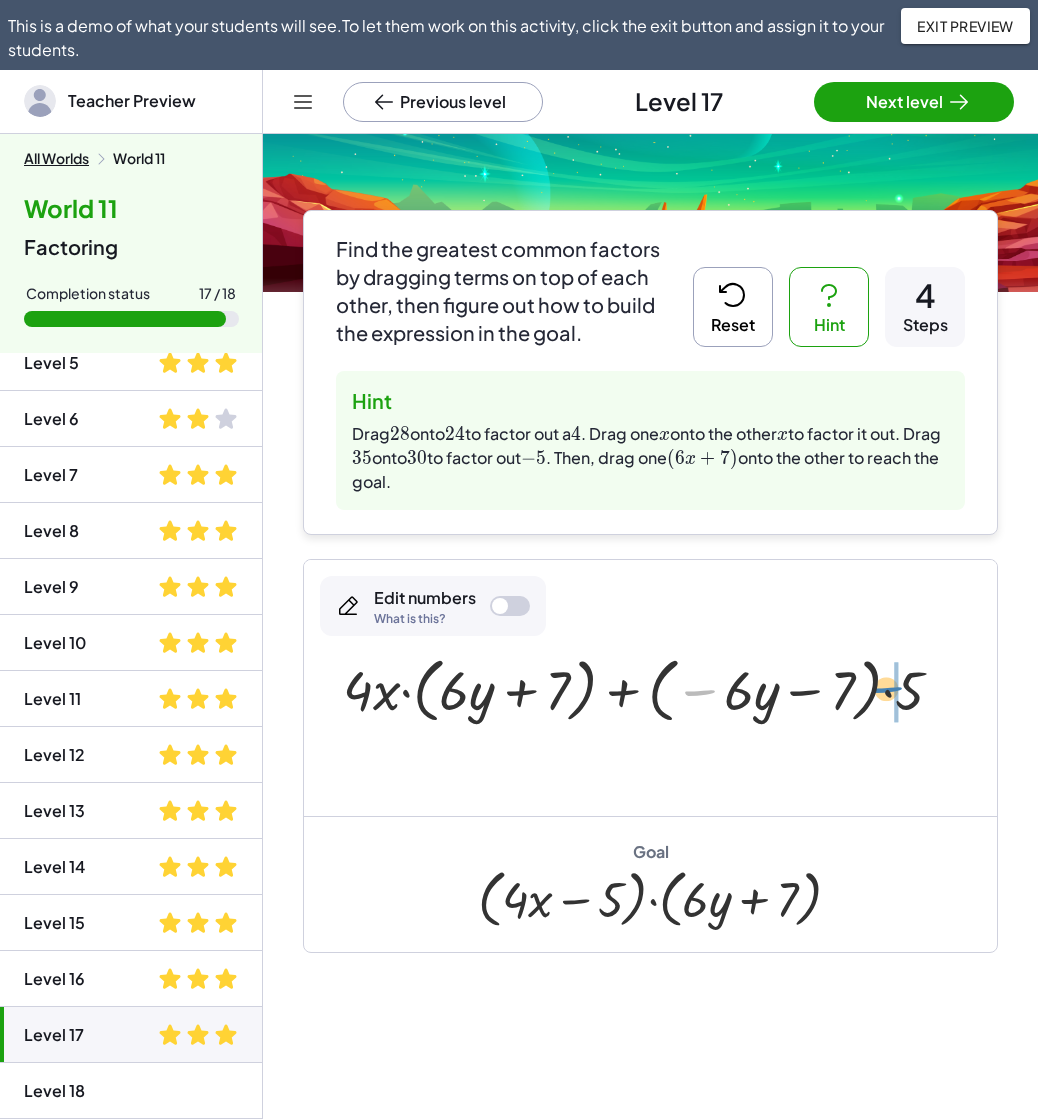 drag, startPoint x: 699, startPoint y: 720, endPoint x: 887, endPoint y: 717, distance: 188.02394 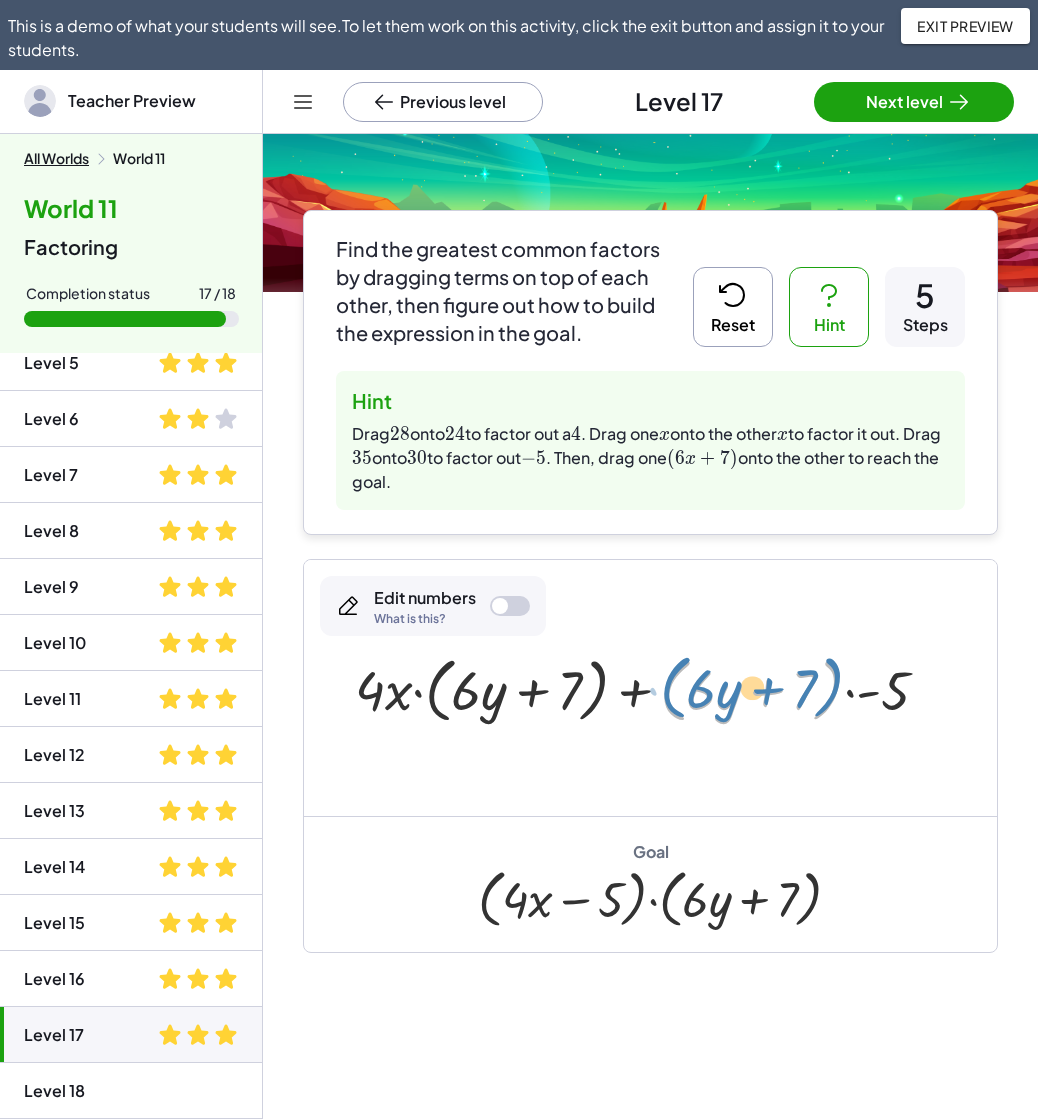 click at bounding box center (650, 688) 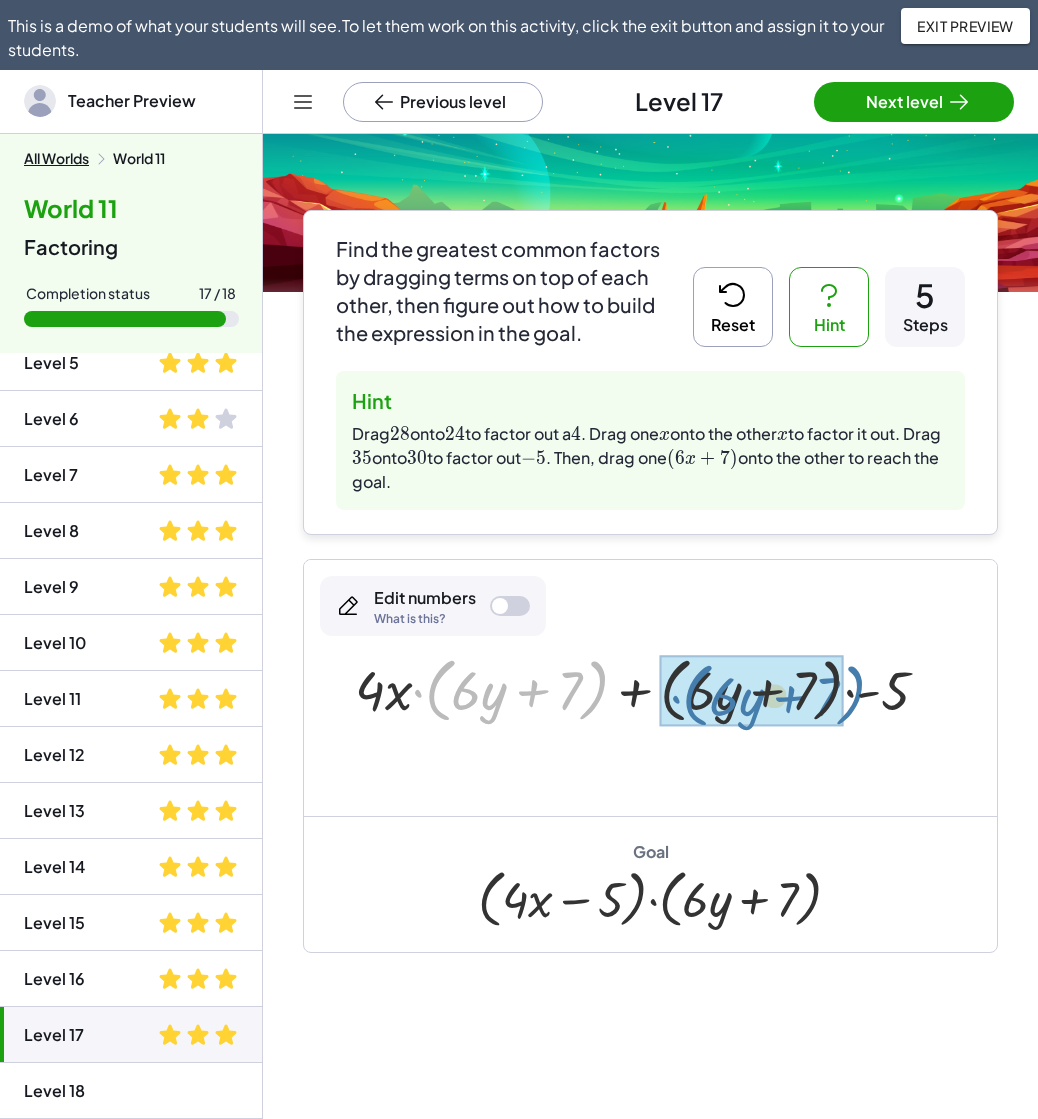 drag, startPoint x: 435, startPoint y: 720, endPoint x: 693, endPoint y: 736, distance: 258.49564 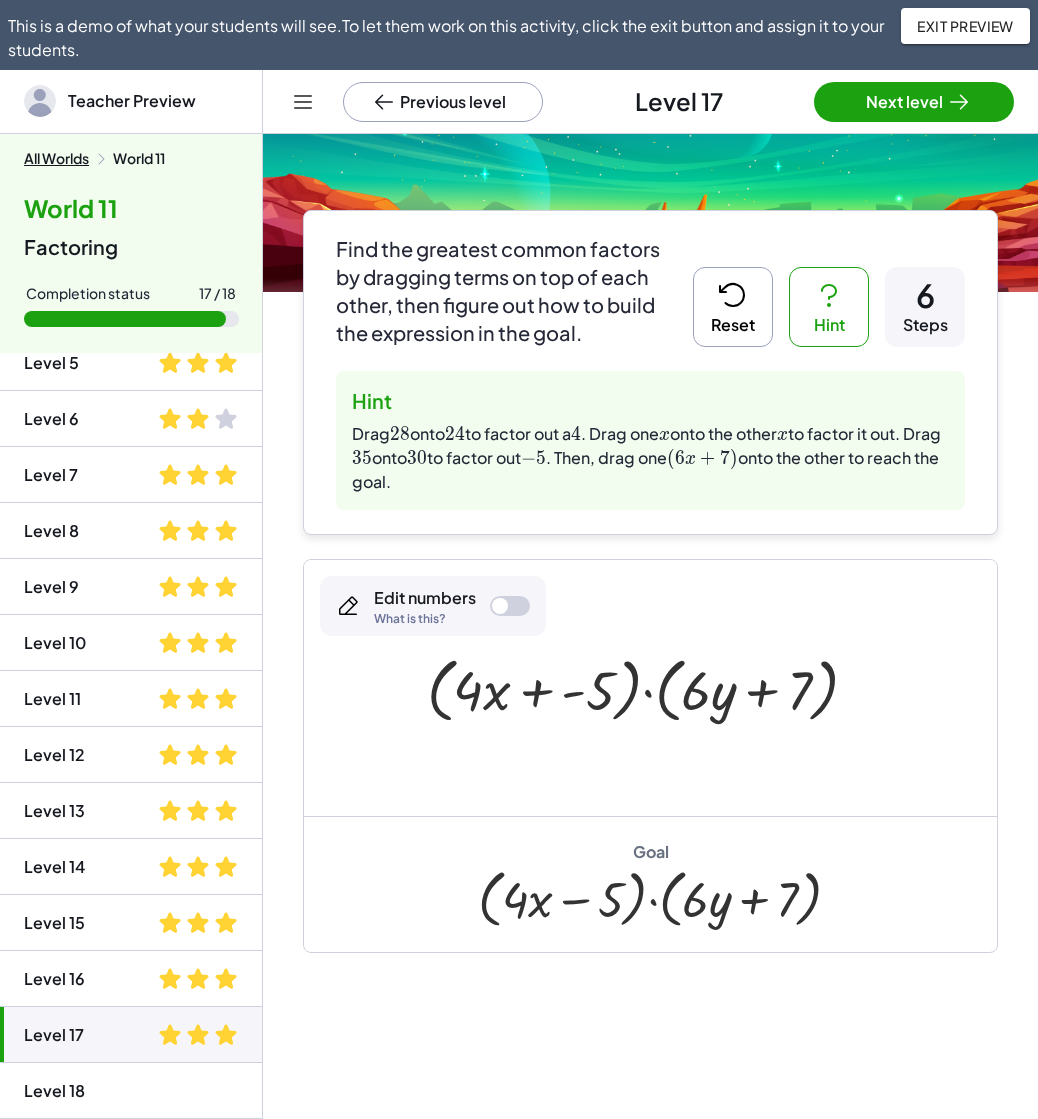 click at bounding box center (650, 688) 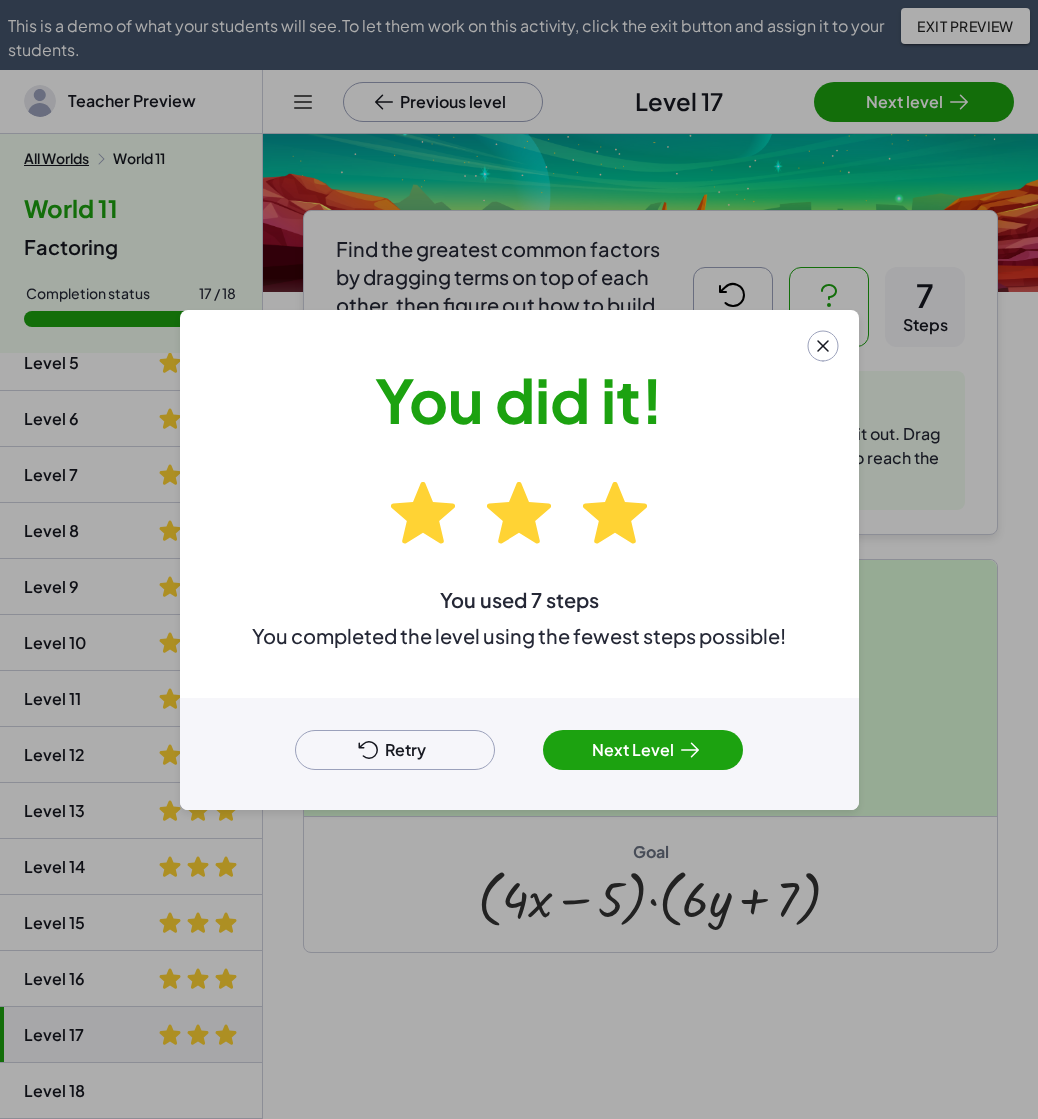 click on "Retry" at bounding box center (395, 750) 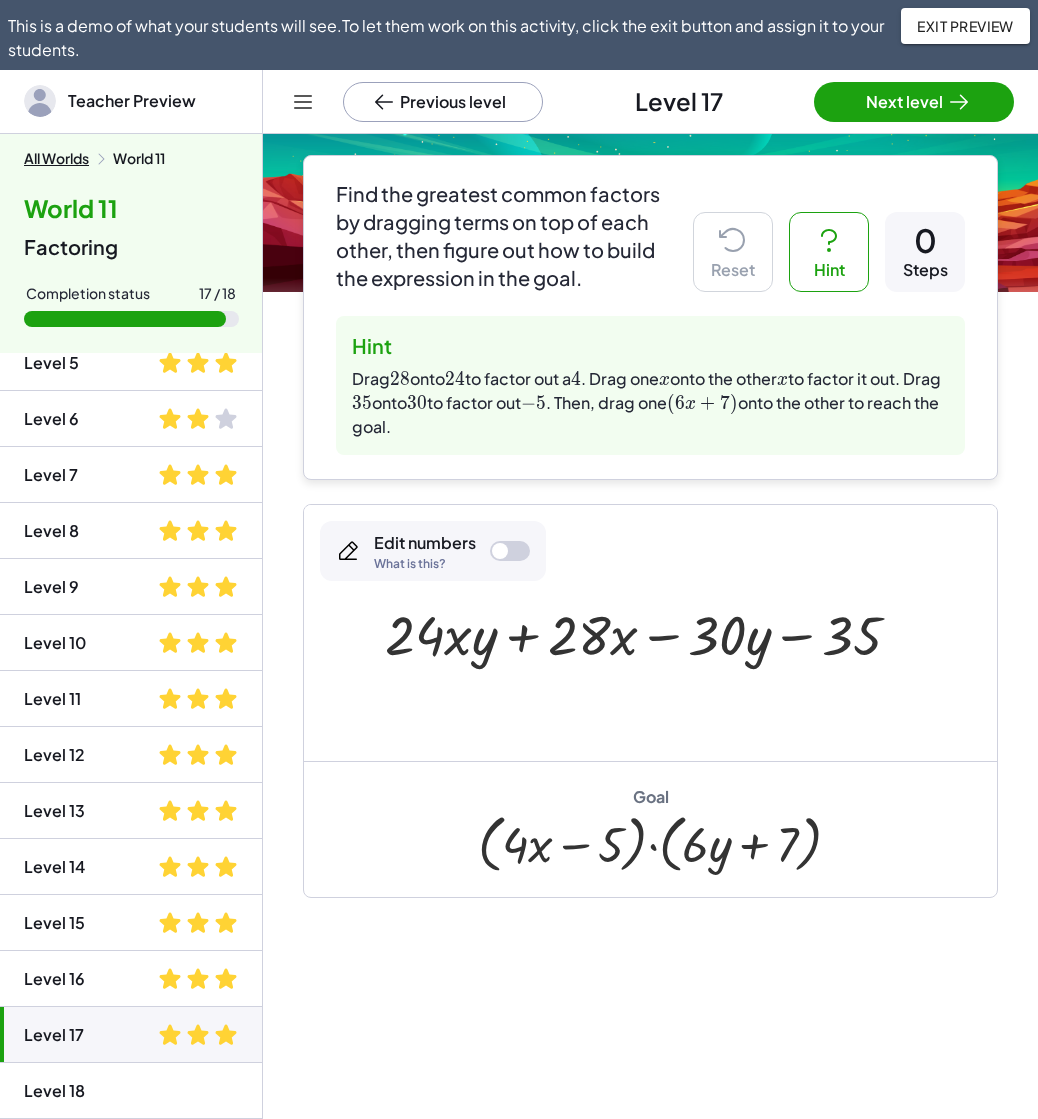 scroll, scrollTop: 200, scrollLeft: 0, axis: vertical 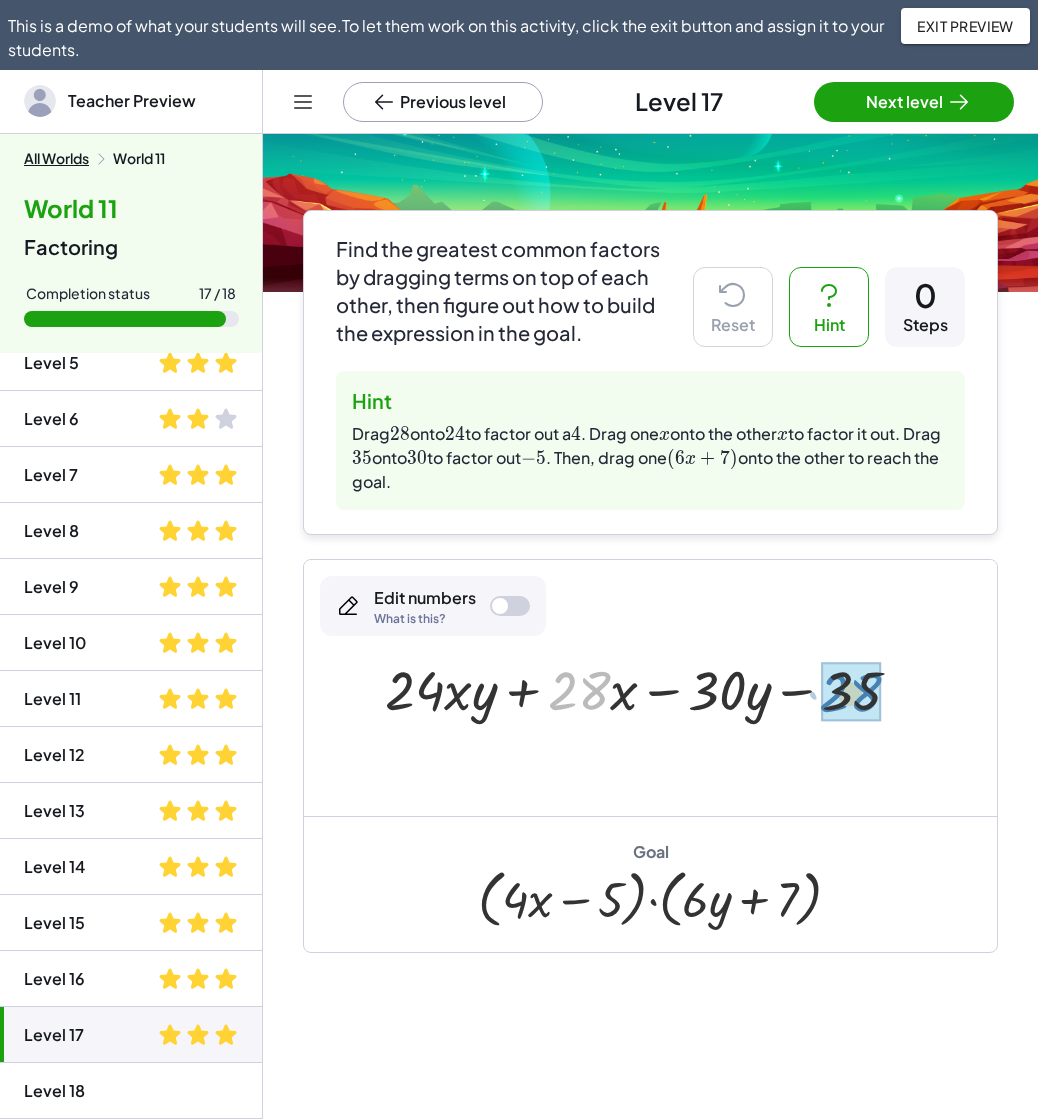 drag, startPoint x: 570, startPoint y: 718, endPoint x: 842, endPoint y: 720, distance: 272.00735 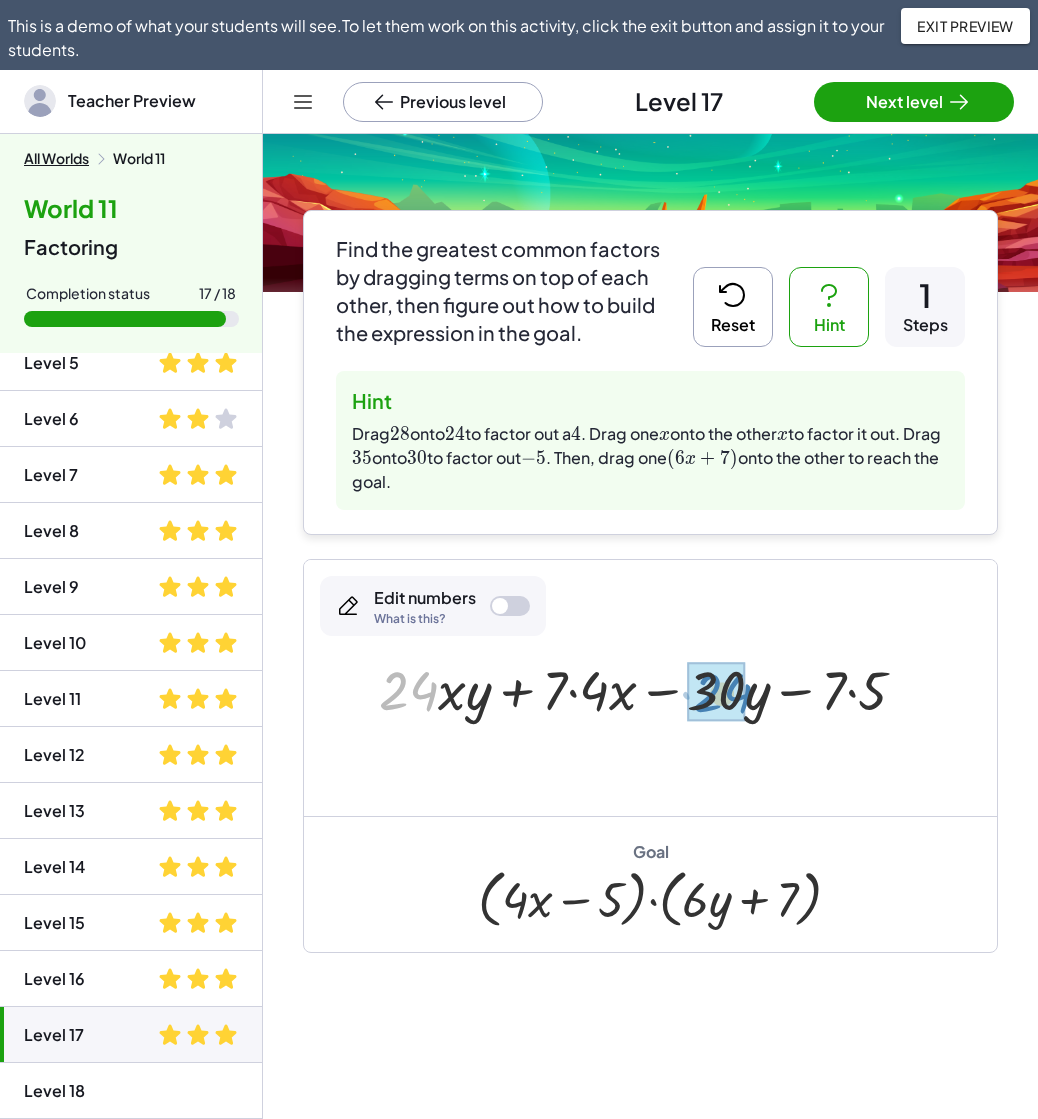 drag, startPoint x: 413, startPoint y: 724, endPoint x: 727, endPoint y: 726, distance: 314.00638 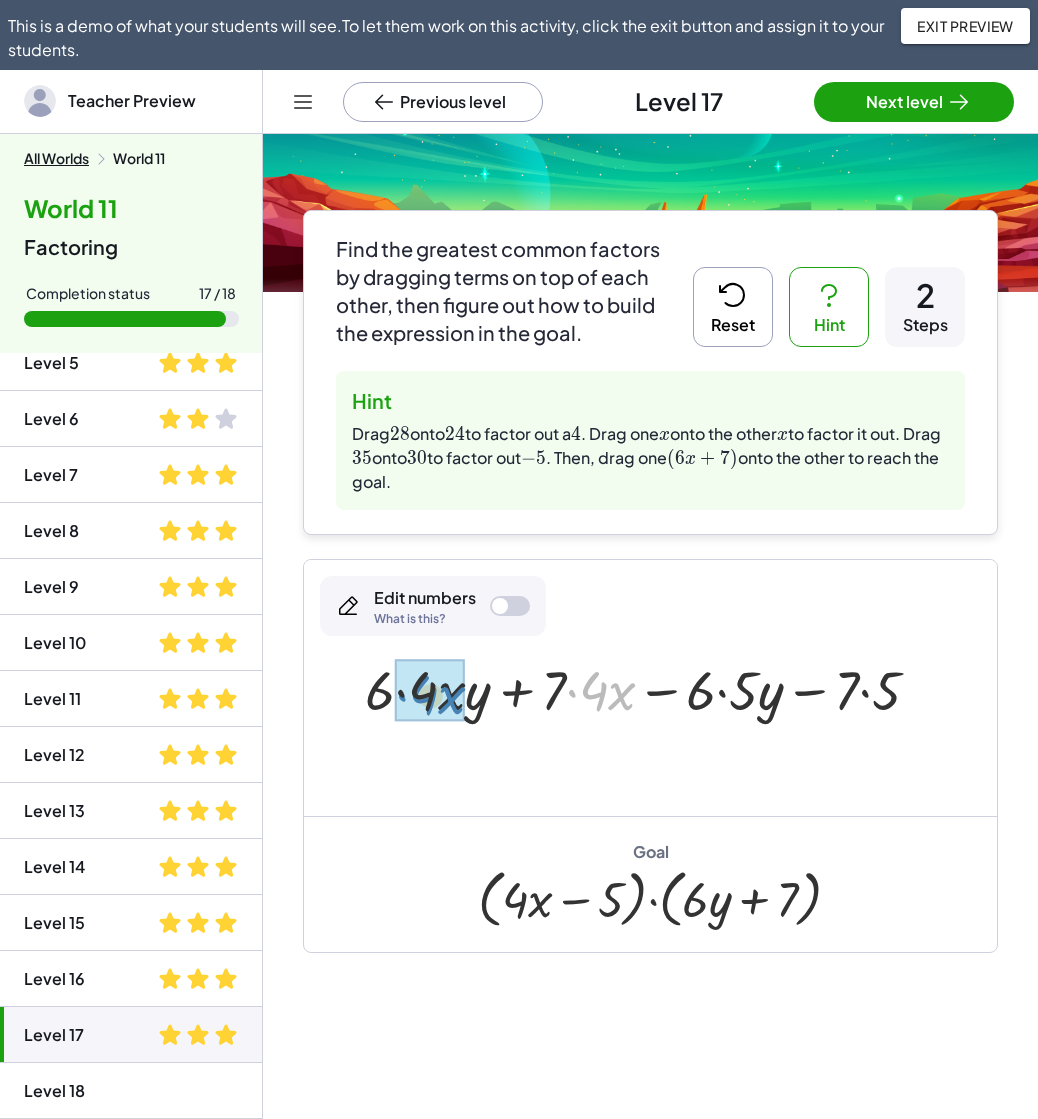 drag, startPoint x: 582, startPoint y: 715, endPoint x: 427, endPoint y: 750, distance: 158.90248 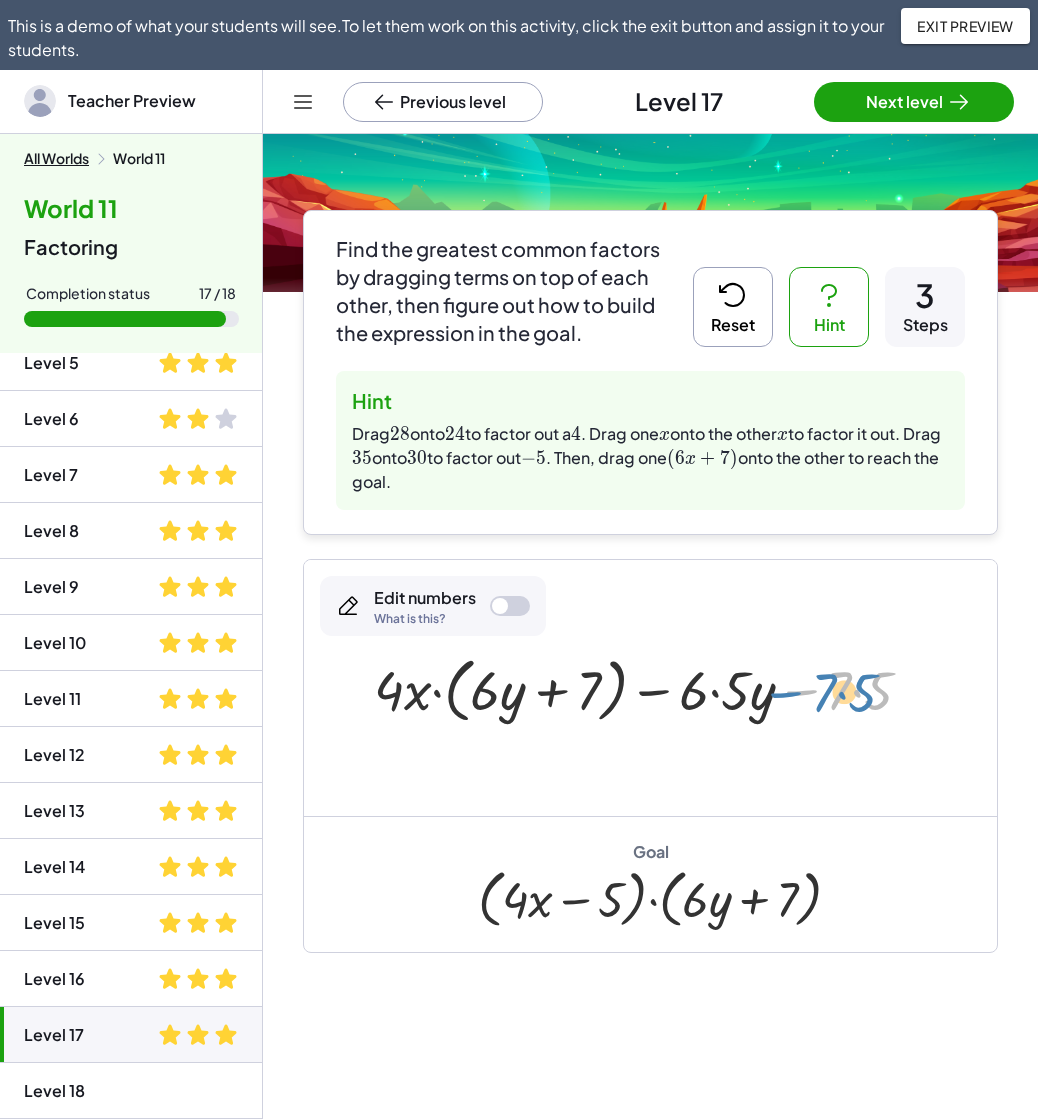 drag, startPoint x: 806, startPoint y: 720, endPoint x: 792, endPoint y: 721, distance: 14.035668 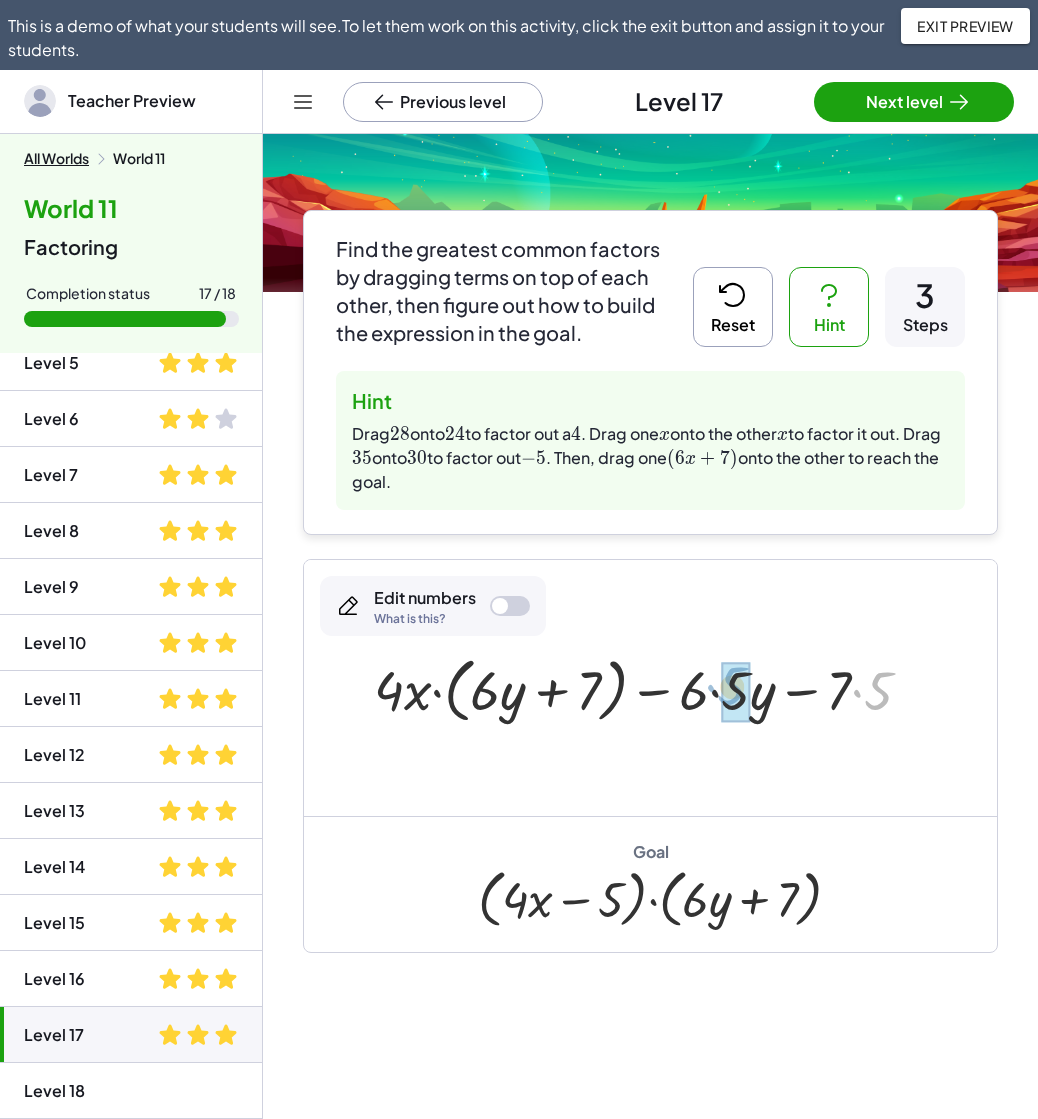 drag, startPoint x: 856, startPoint y: 720, endPoint x: 710, endPoint y: 715, distance: 146.08559 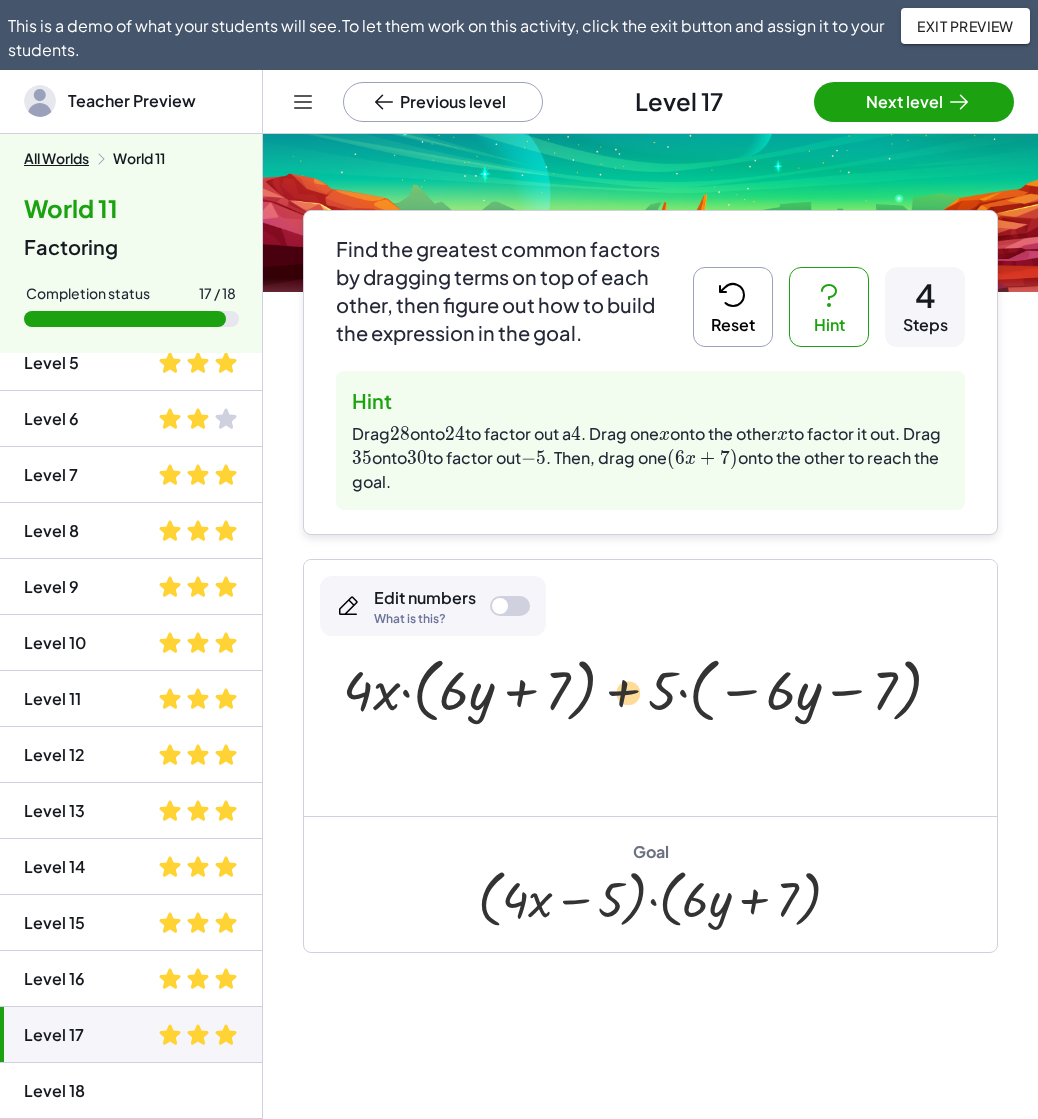 drag, startPoint x: 748, startPoint y: 717, endPoint x: 635, endPoint y: 718, distance: 113.004425 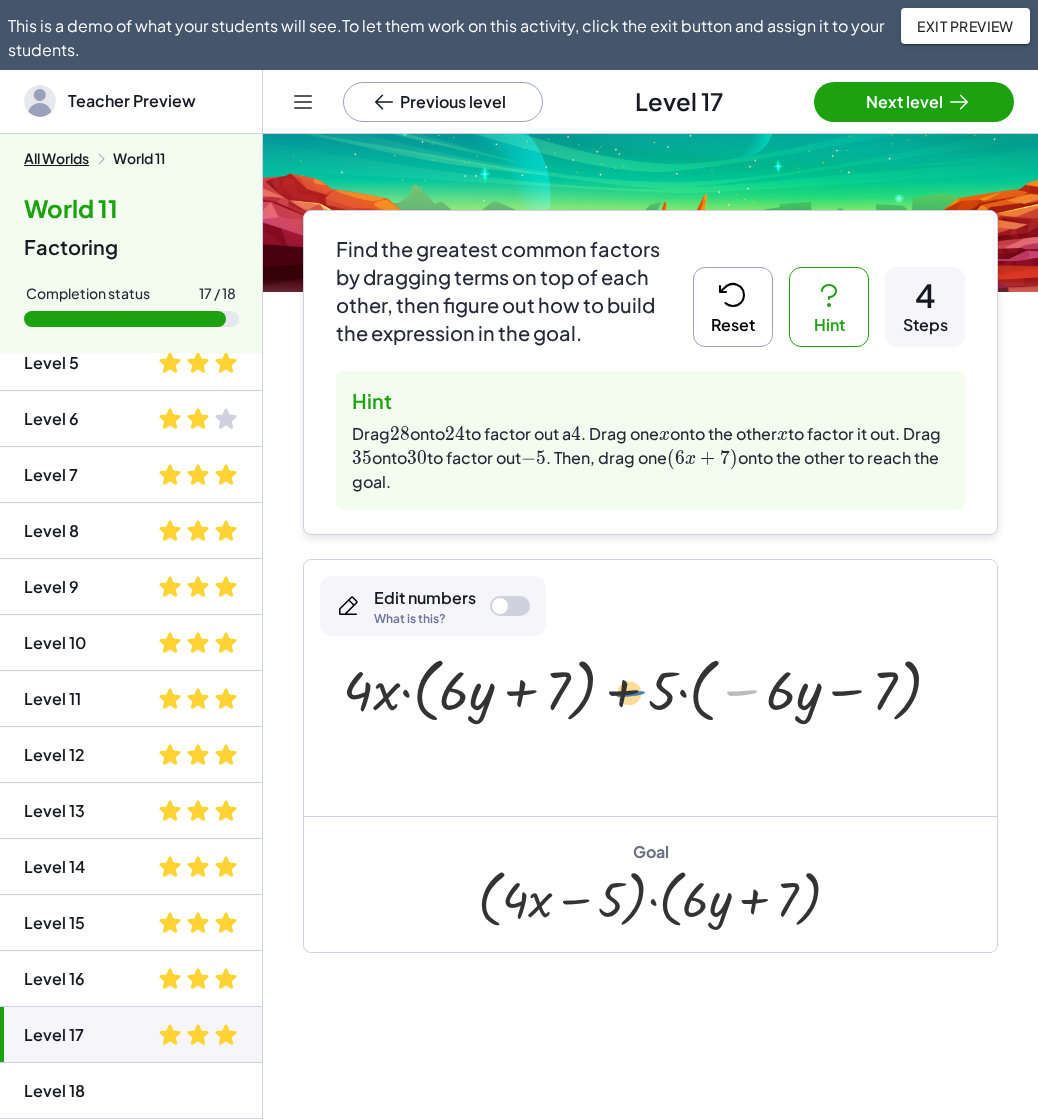 drag, startPoint x: 746, startPoint y: 718, endPoint x: 632, endPoint y: 719, distance: 114.00439 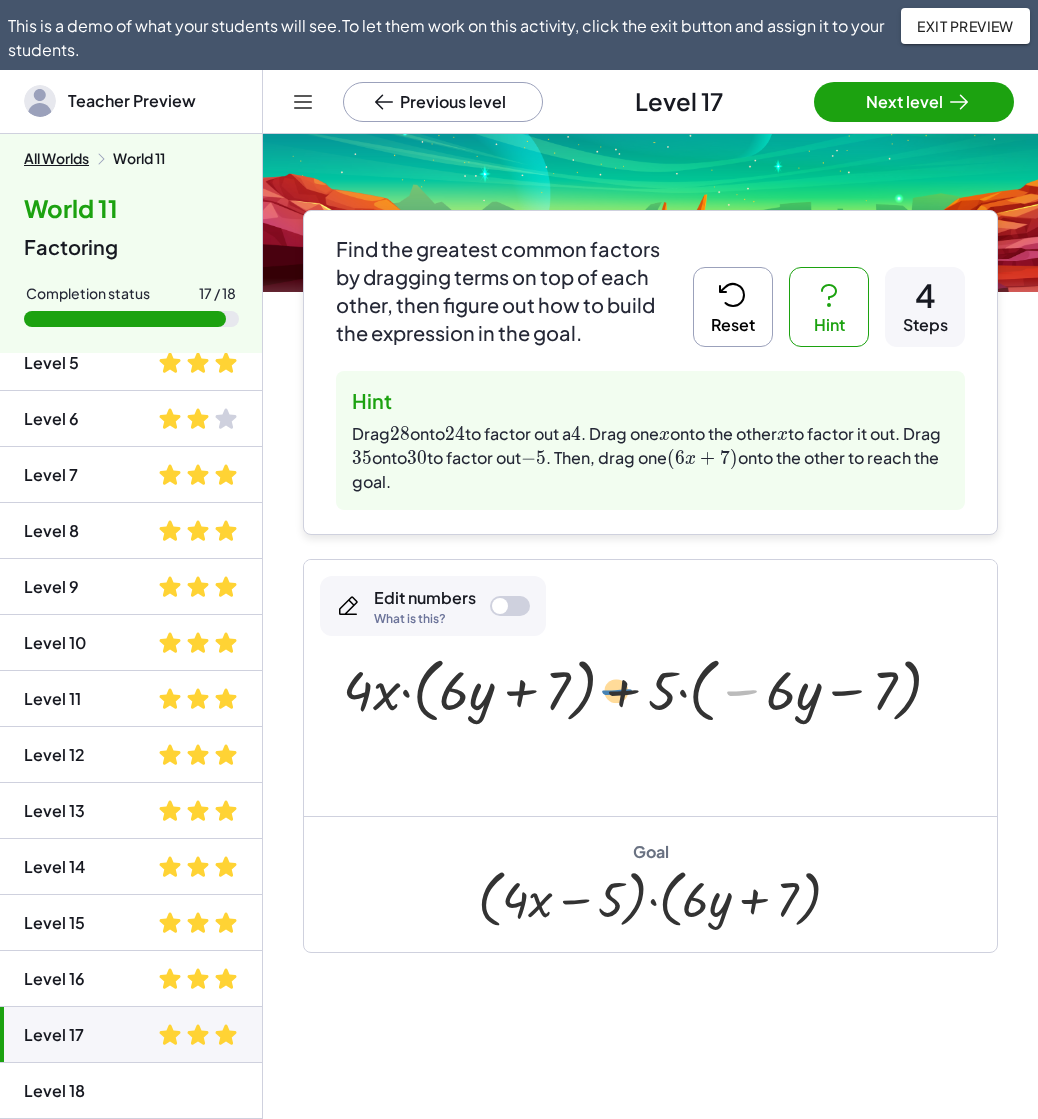 drag, startPoint x: 741, startPoint y: 719, endPoint x: 617, endPoint y: 718, distance: 124.004036 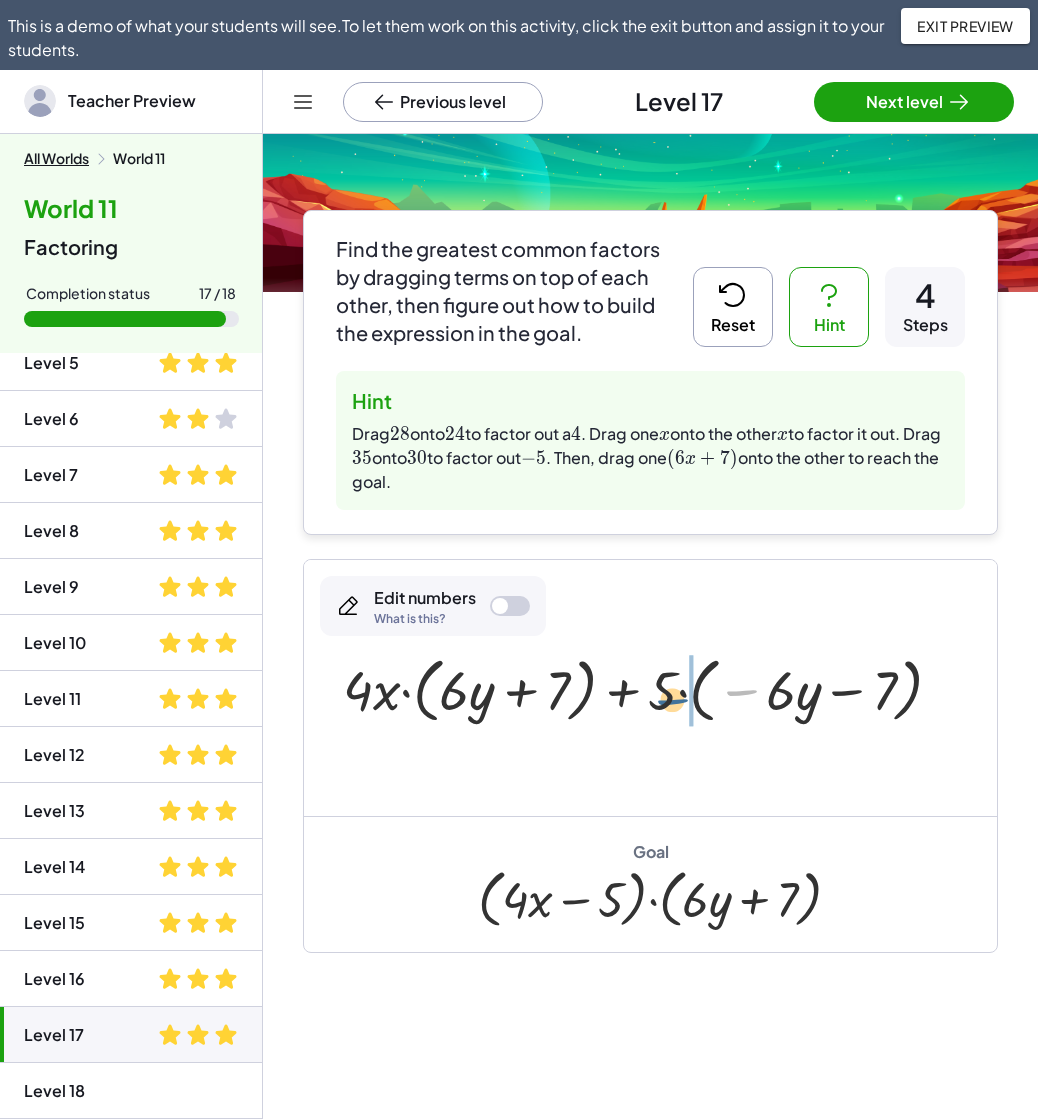 drag, startPoint x: 737, startPoint y: 719, endPoint x: 668, endPoint y: 727, distance: 69.46222 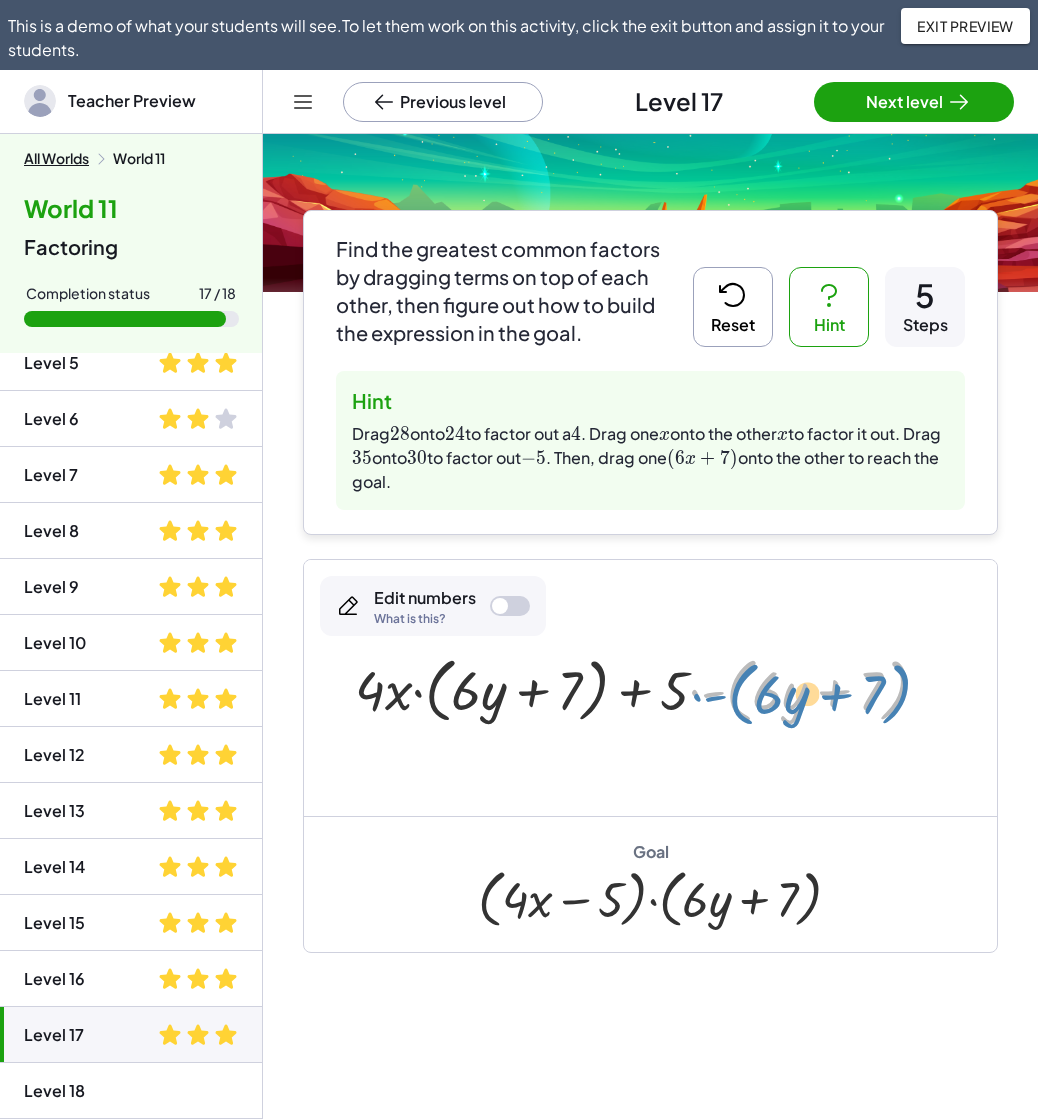 click at bounding box center (650, 688) 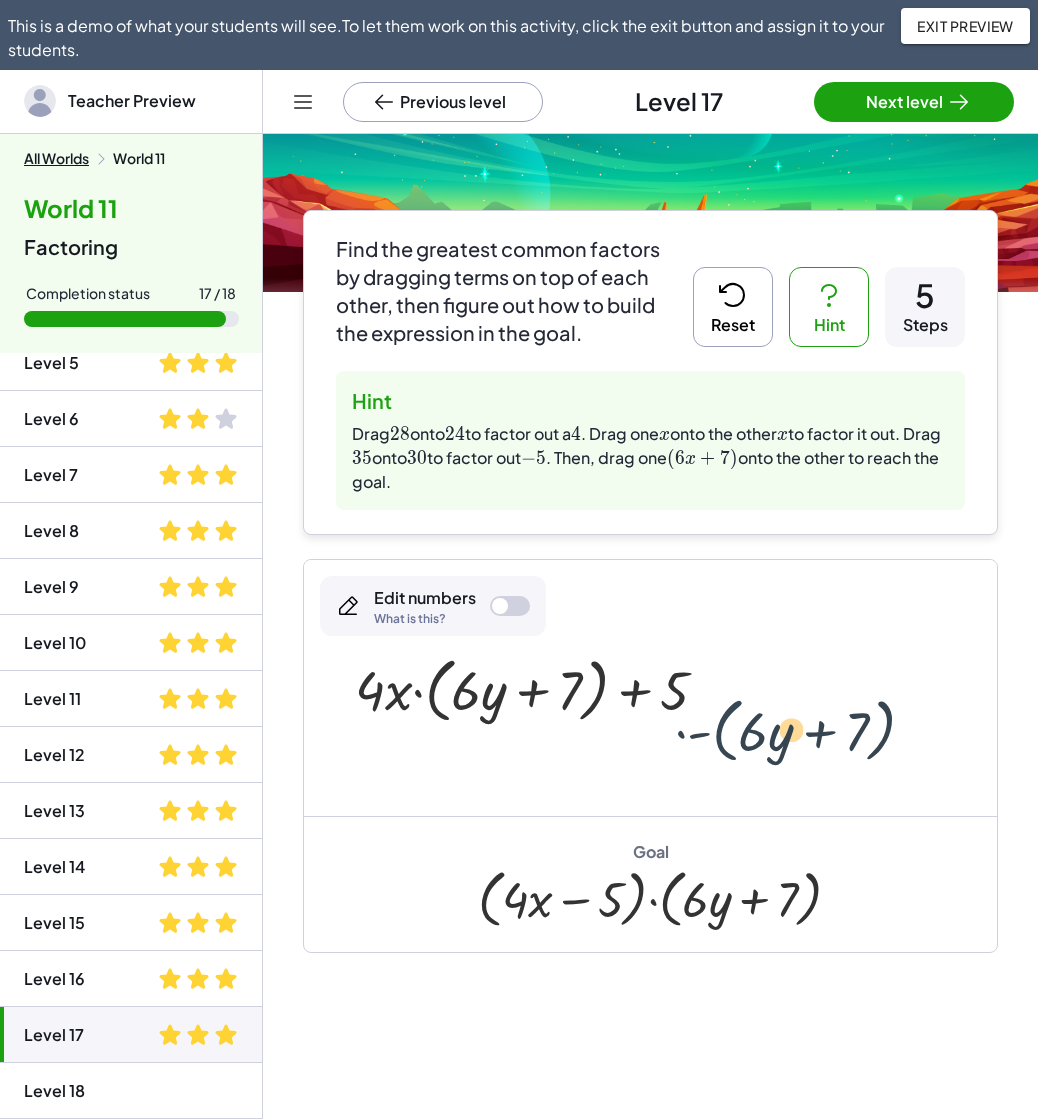 drag, startPoint x: 746, startPoint y: 740, endPoint x: 731, endPoint y: 734, distance: 16.155495 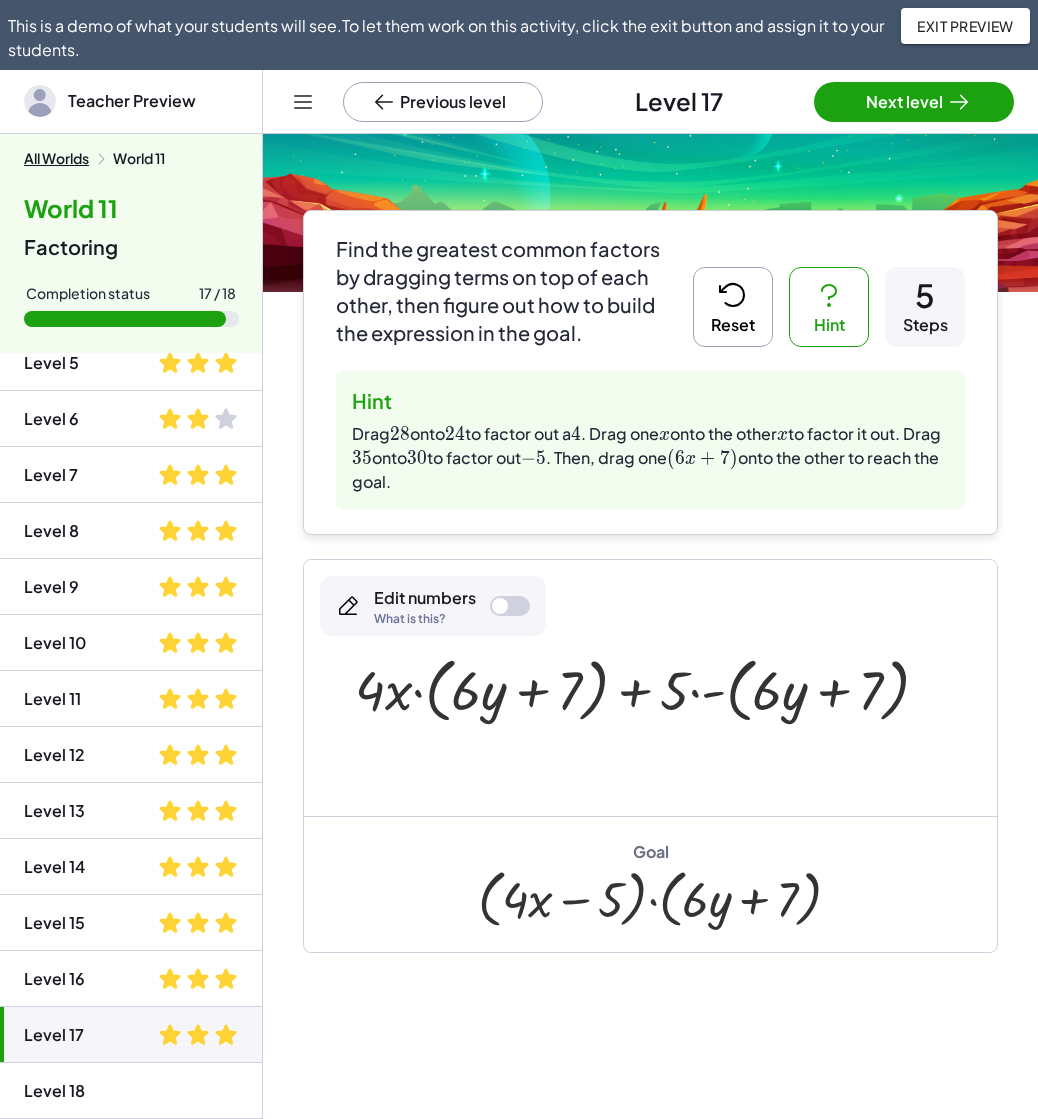 click on "Reset" at bounding box center [733, 307] 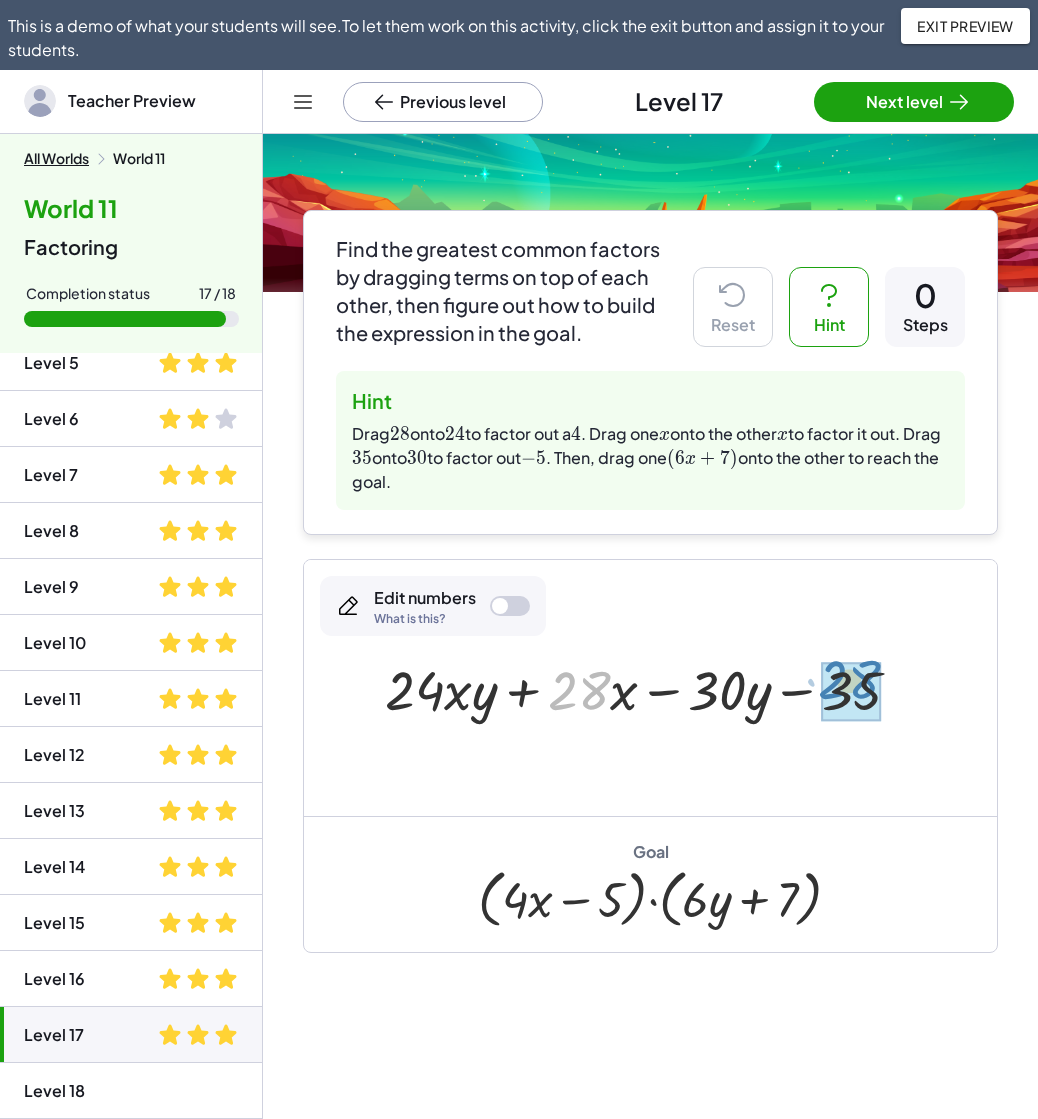 drag, startPoint x: 630, startPoint y: 691, endPoint x: 846, endPoint y: 701, distance: 216.23135 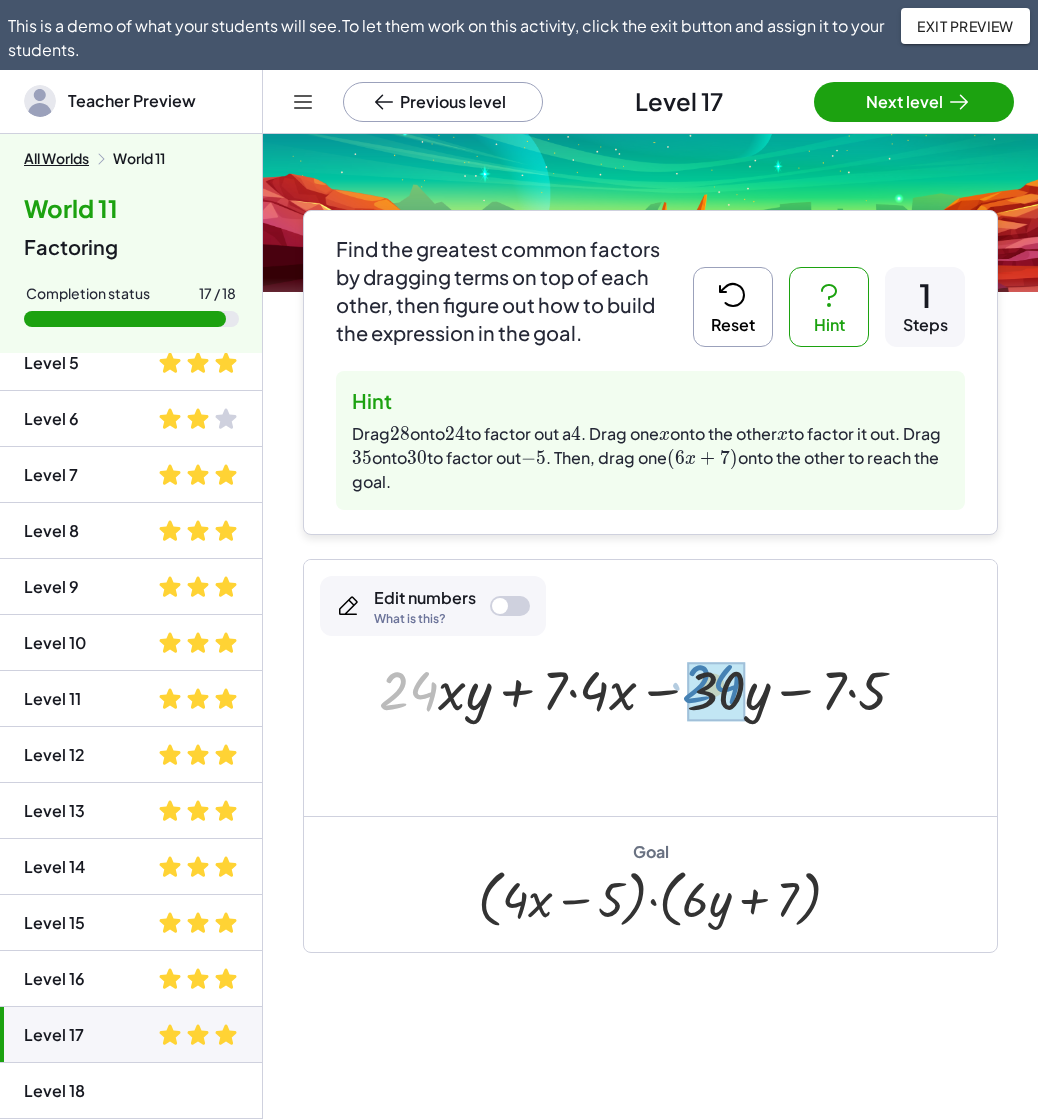 drag, startPoint x: 413, startPoint y: 715, endPoint x: 718, endPoint y: 708, distance: 305.08032 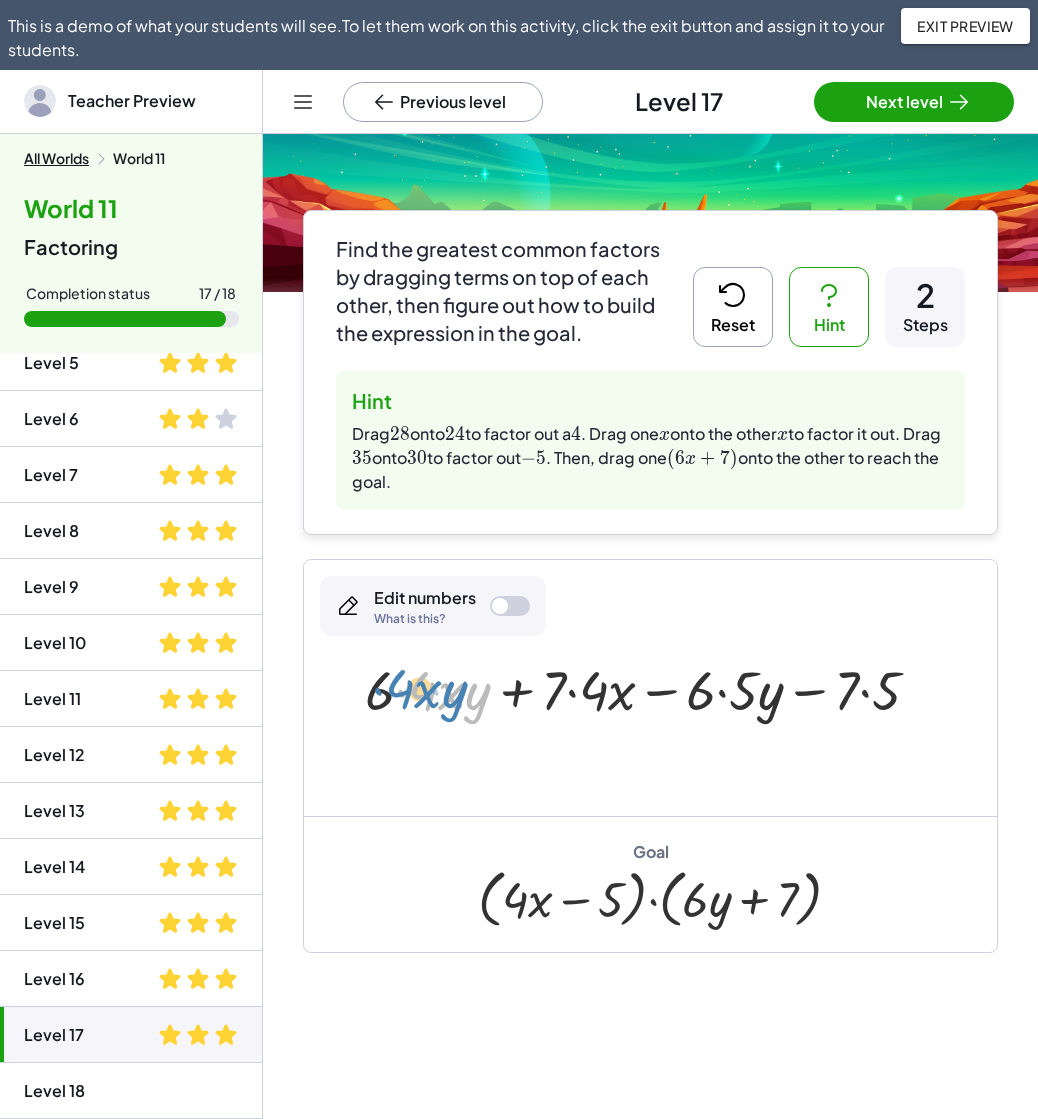 drag, startPoint x: 419, startPoint y: 719, endPoint x: 393, endPoint y: 707, distance: 28.635643 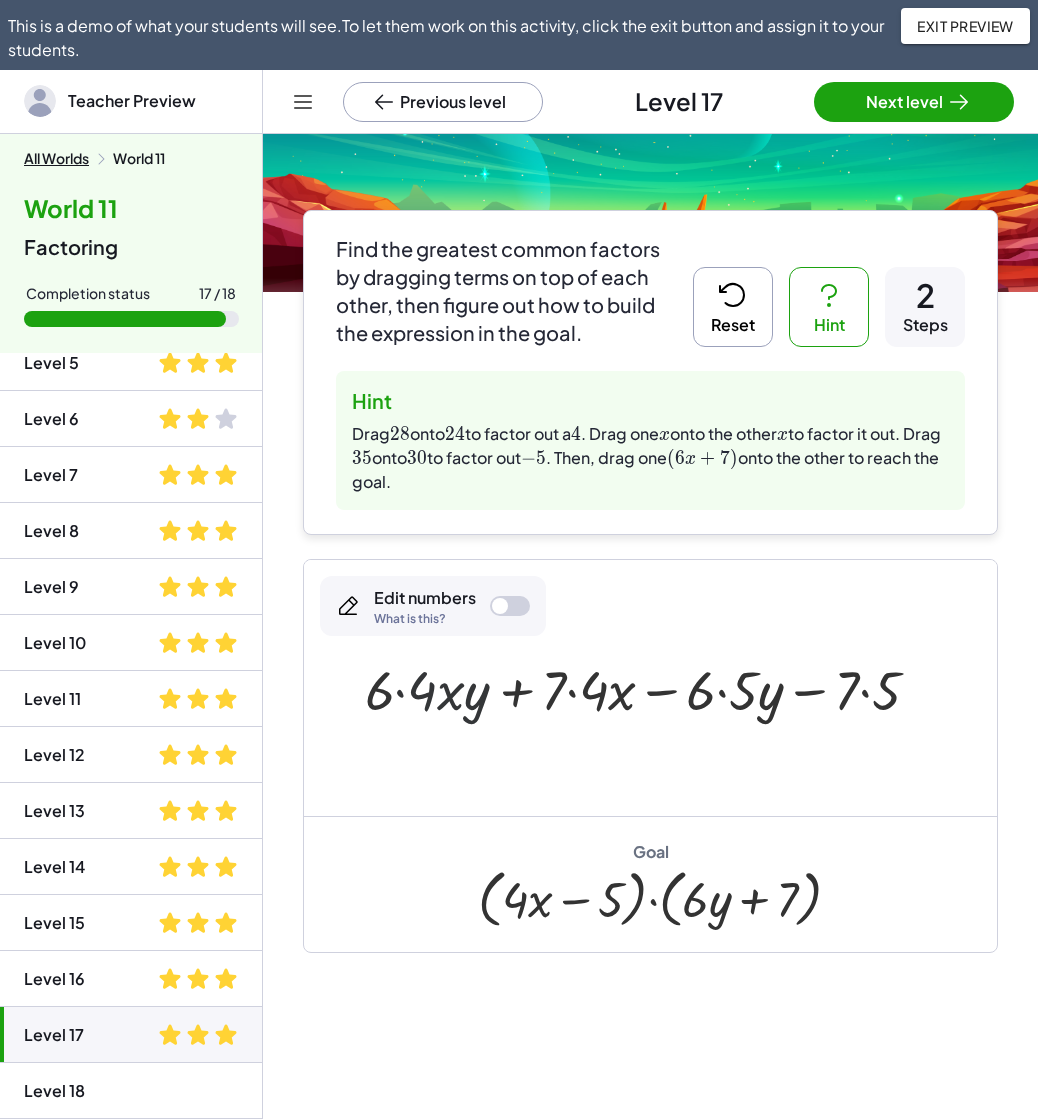click at bounding box center [650, 688] 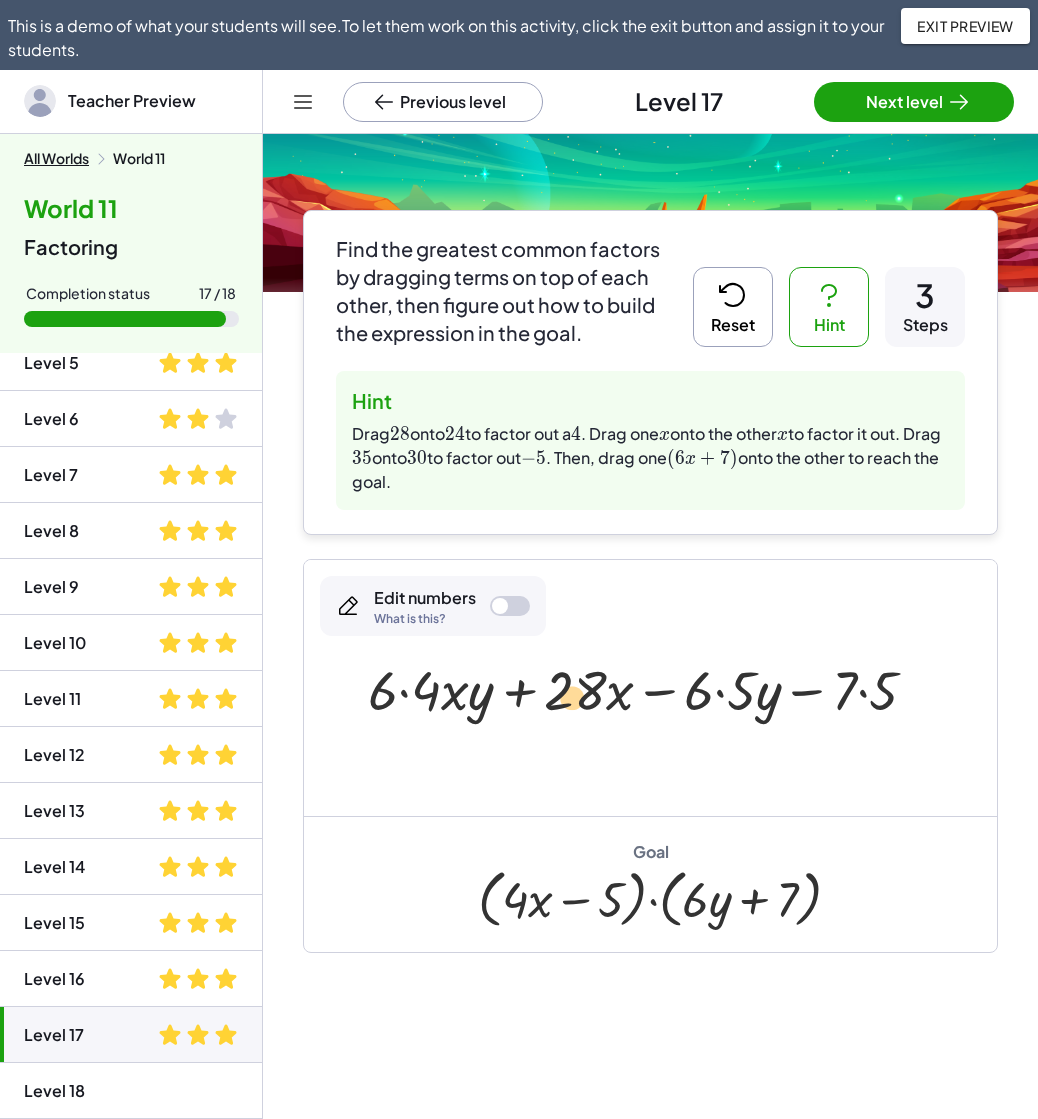 click at bounding box center [650, 688] 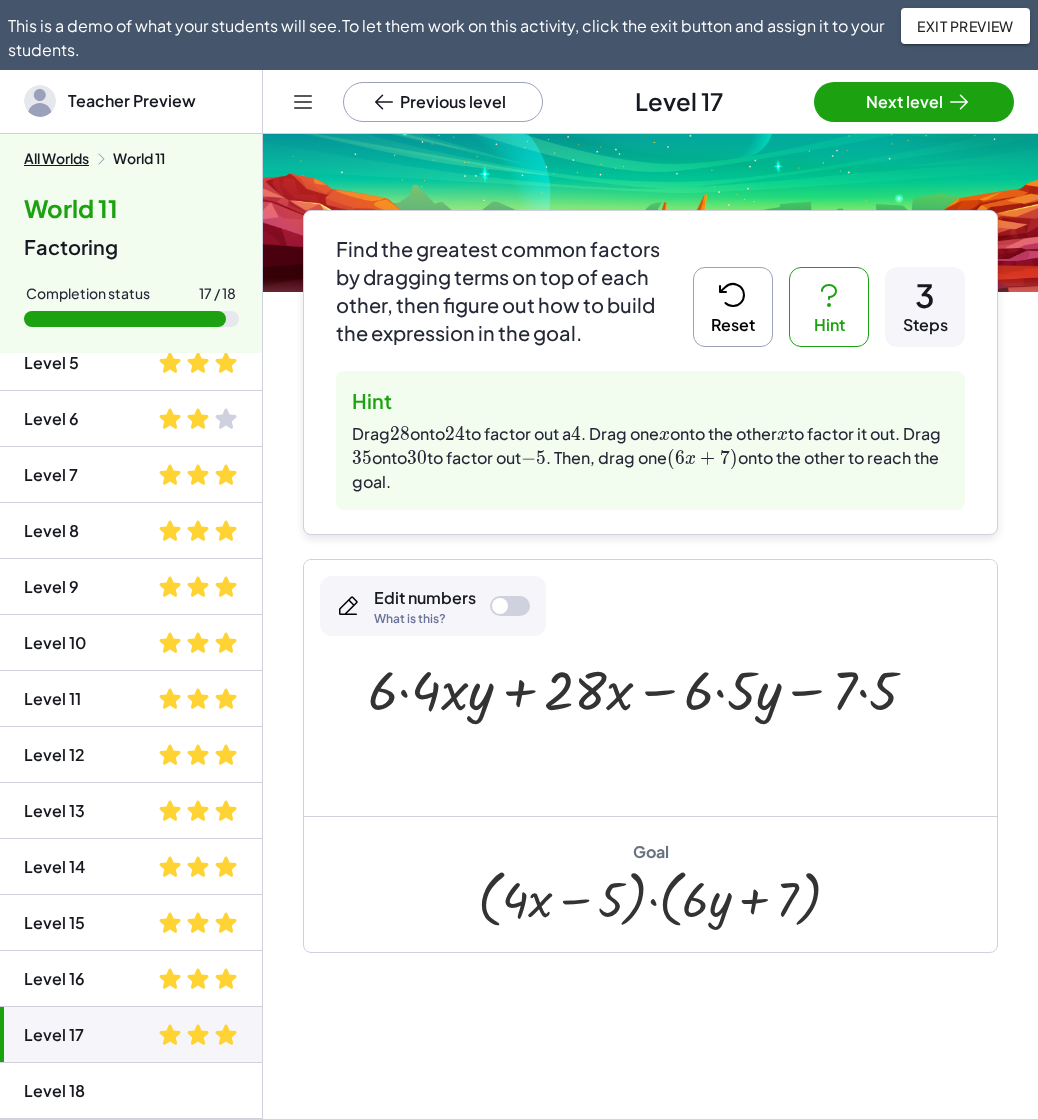 click on "Reset" at bounding box center [733, 307] 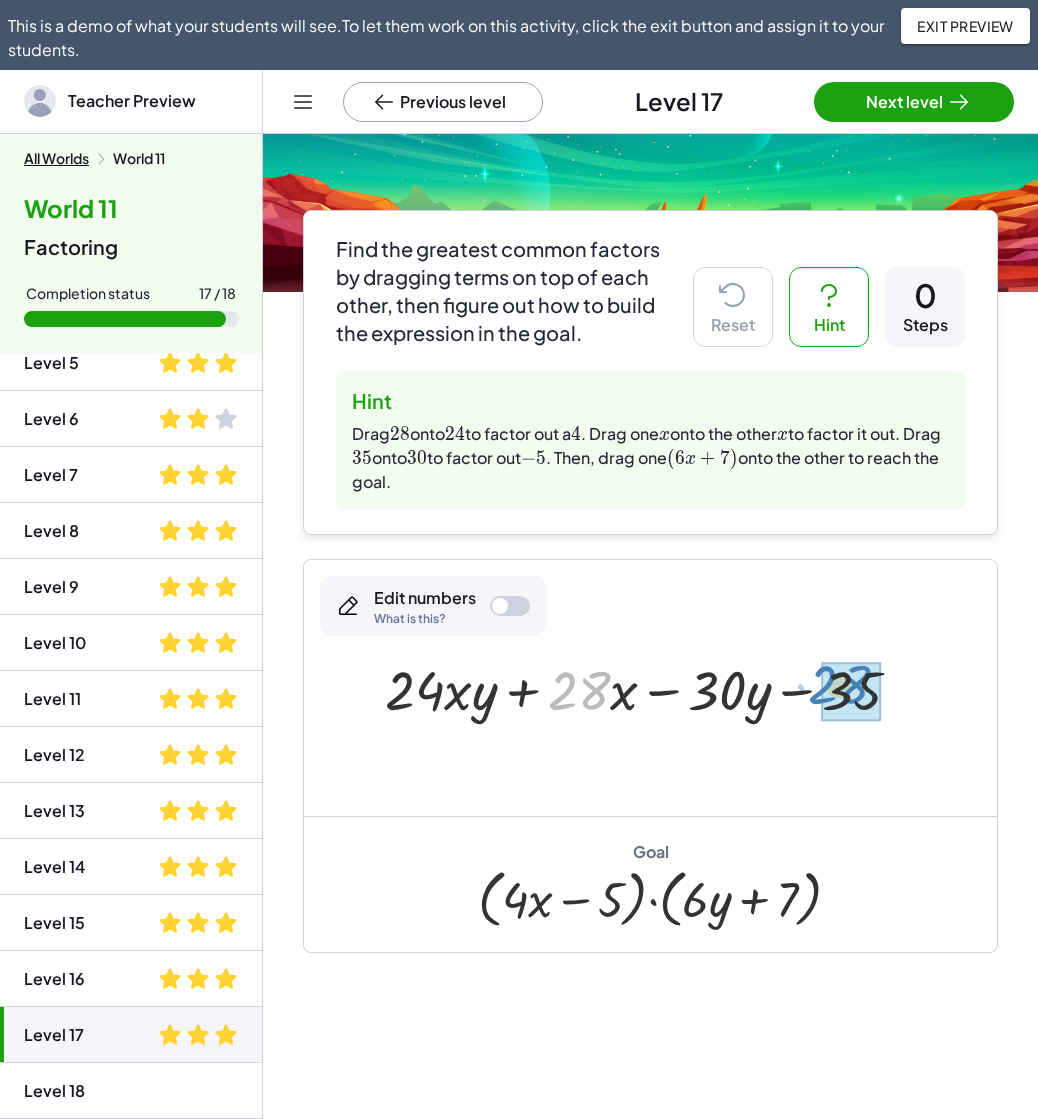 drag, startPoint x: 578, startPoint y: 718, endPoint x: 839, endPoint y: 713, distance: 261.04788 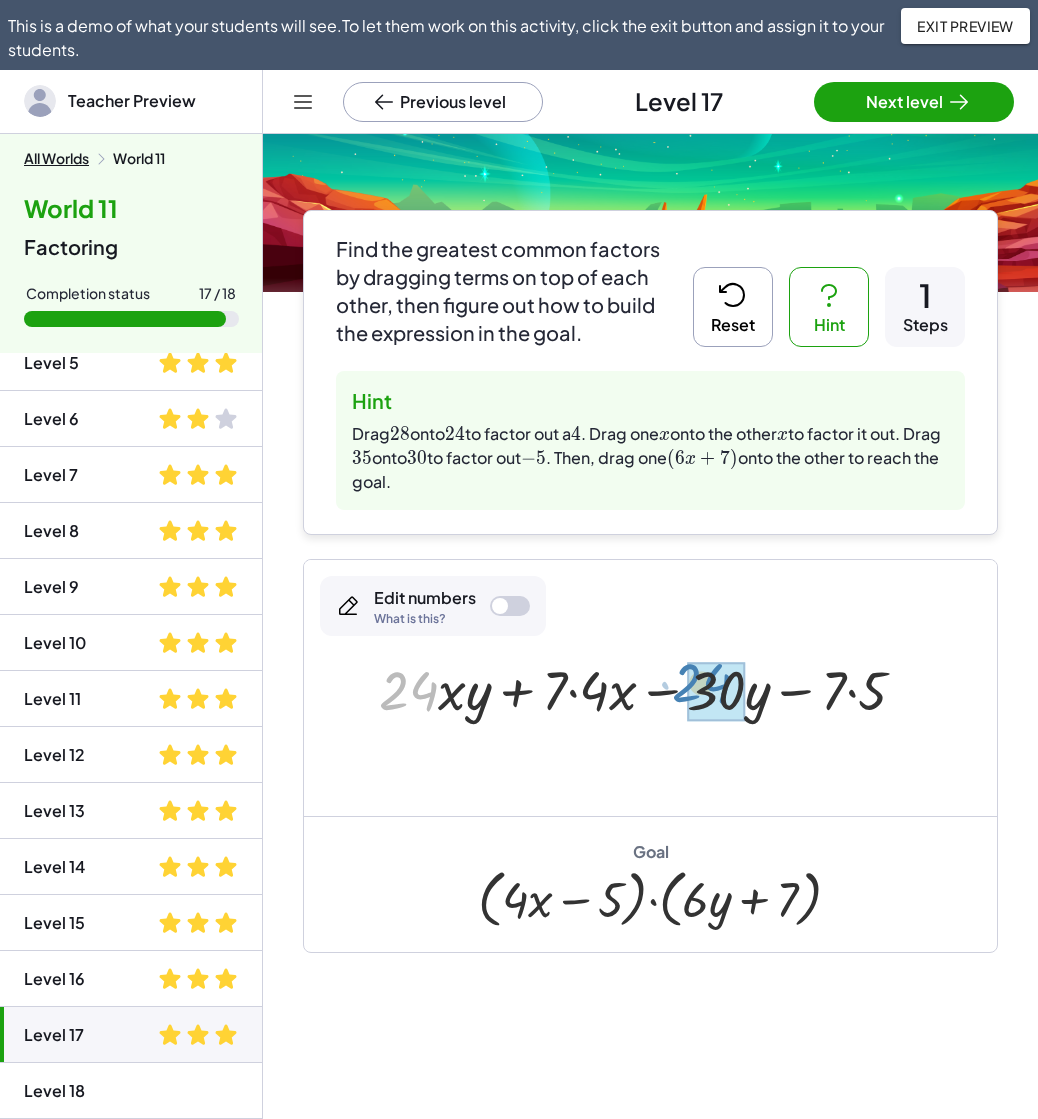 drag, startPoint x: 421, startPoint y: 720, endPoint x: 714, endPoint y: 712, distance: 293.1092 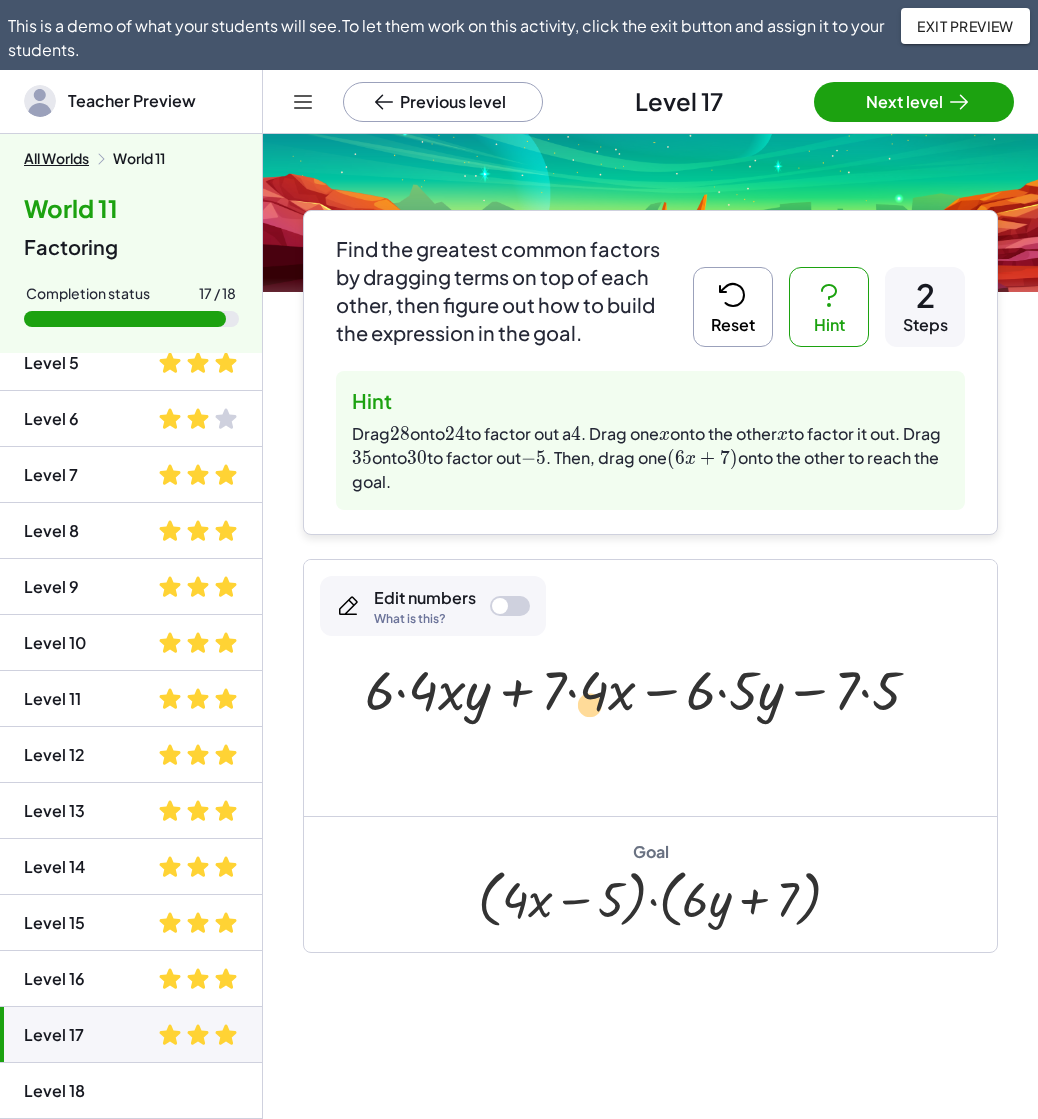 click at bounding box center [650, 688] 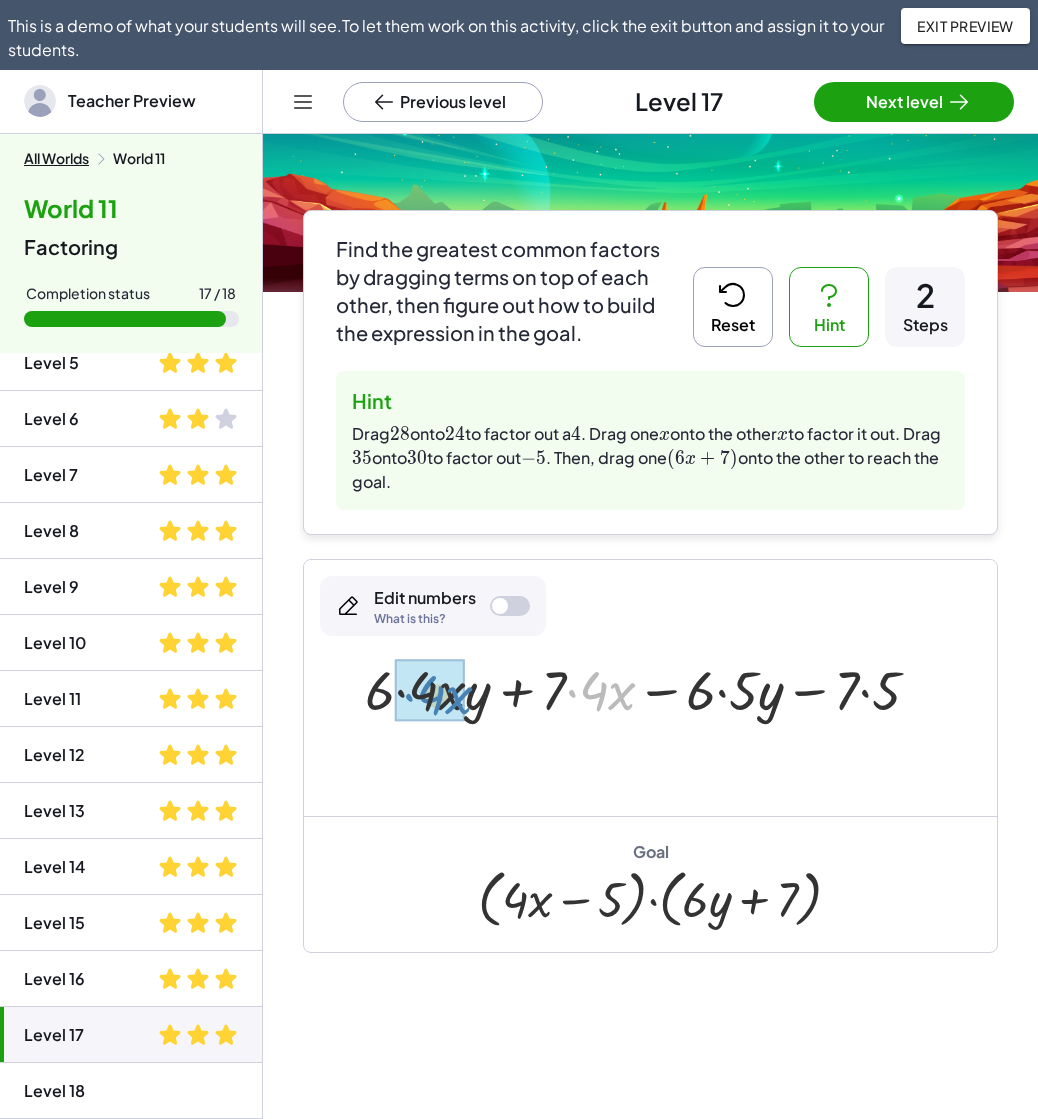 drag, startPoint x: 608, startPoint y: 717, endPoint x: 445, endPoint y: 716, distance: 163.00307 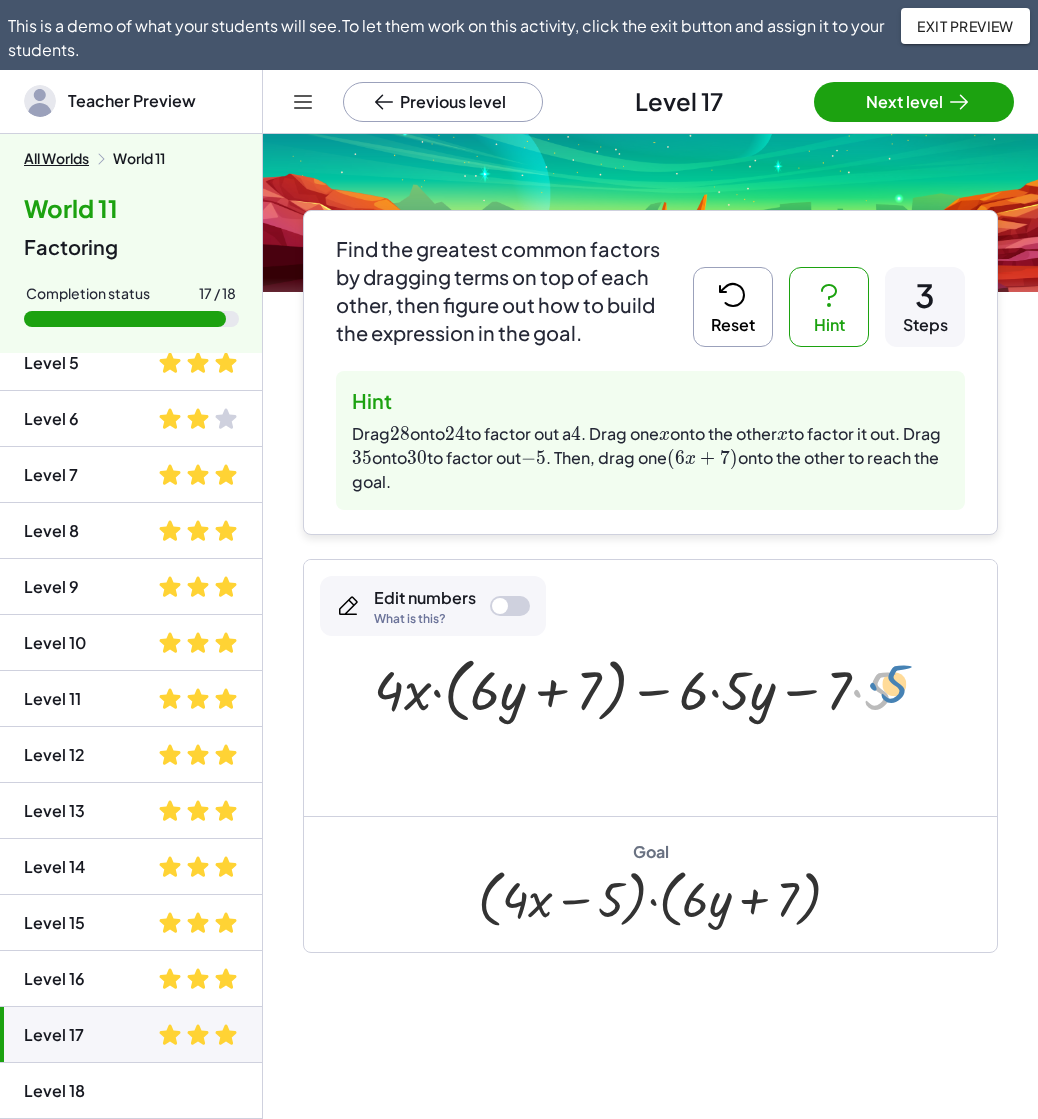 drag, startPoint x: 882, startPoint y: 719, endPoint x: 899, endPoint y: 710, distance: 19.235384 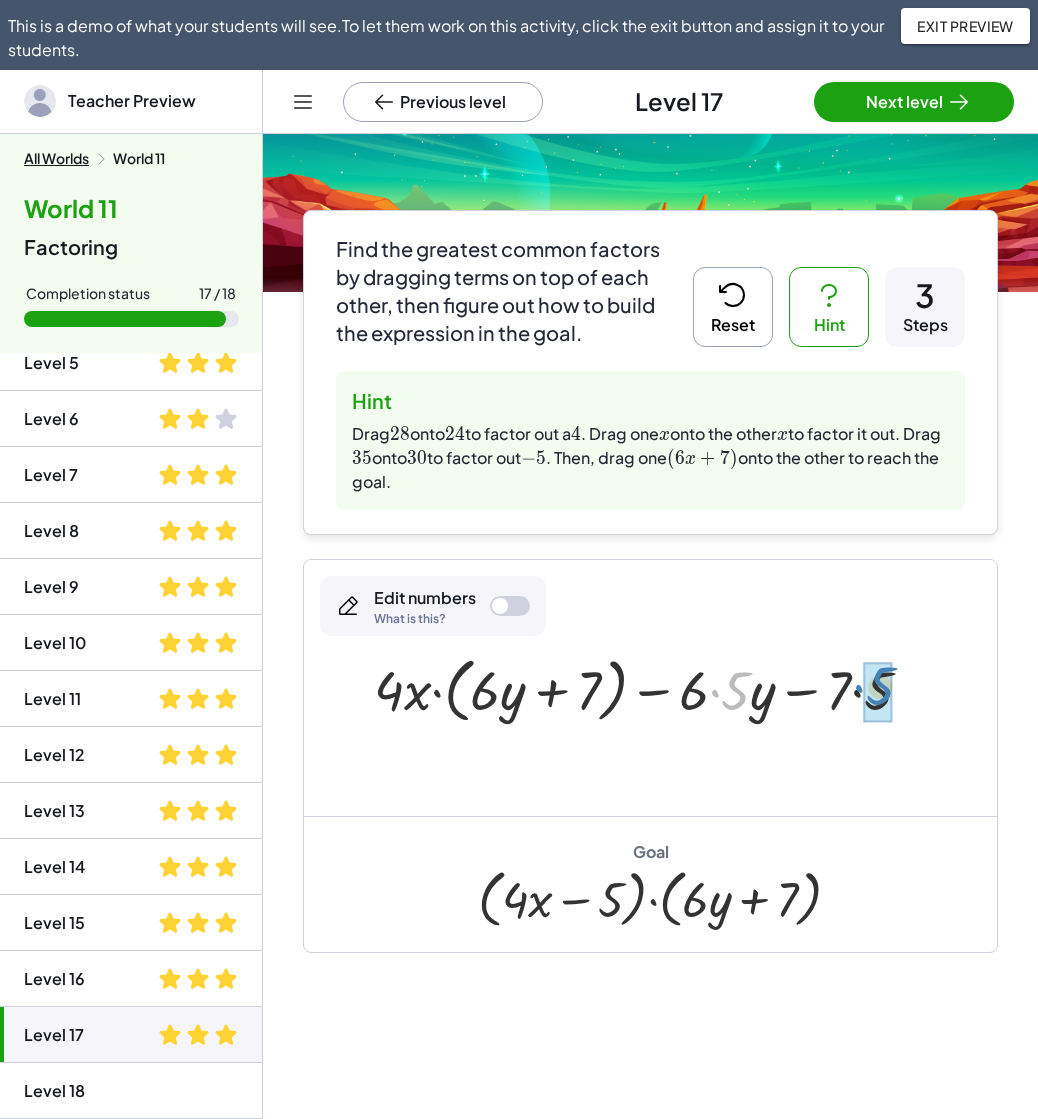 drag, startPoint x: 739, startPoint y: 734, endPoint x: 884, endPoint y: 730, distance: 145.05516 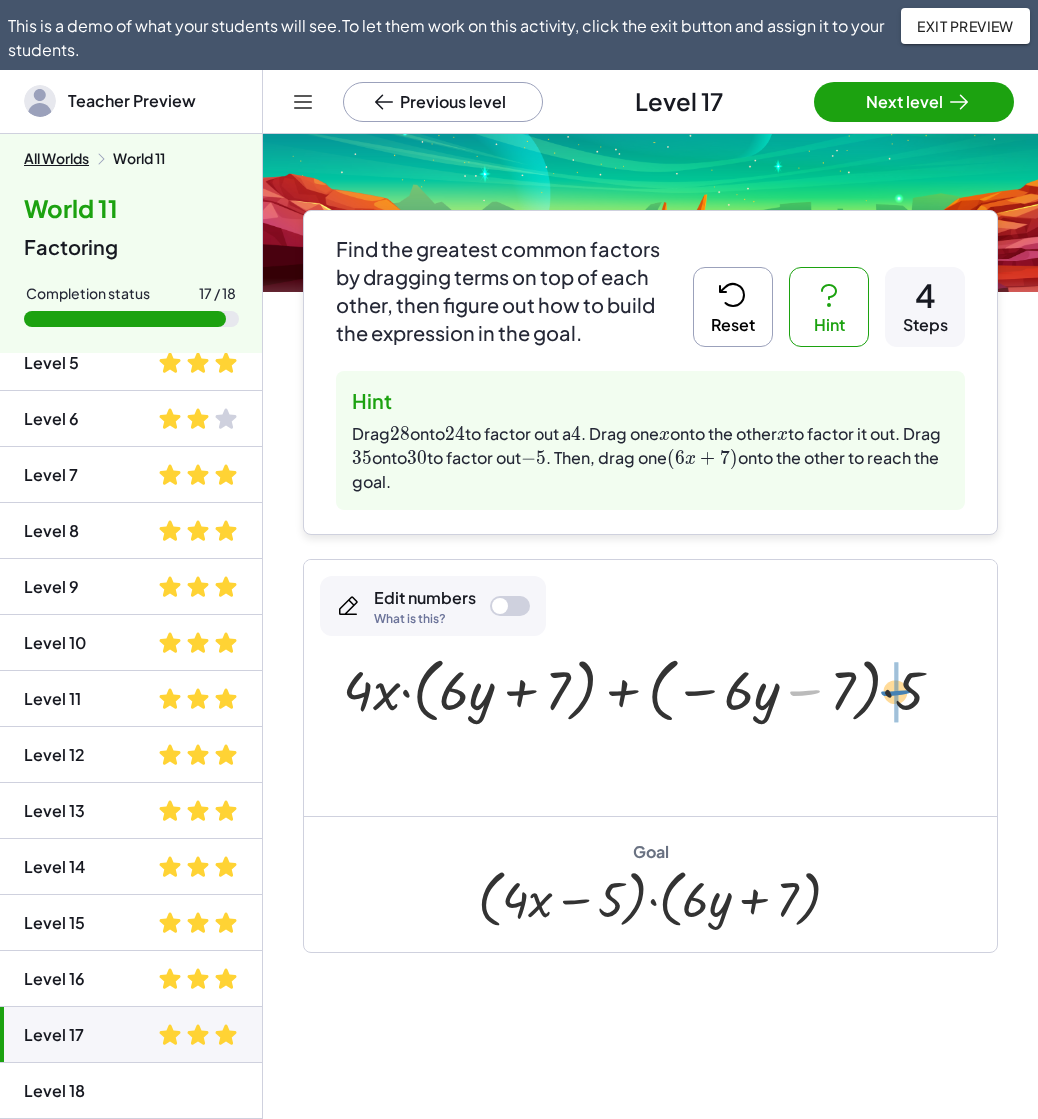 drag, startPoint x: 800, startPoint y: 712, endPoint x: 891, endPoint y: 712, distance: 91 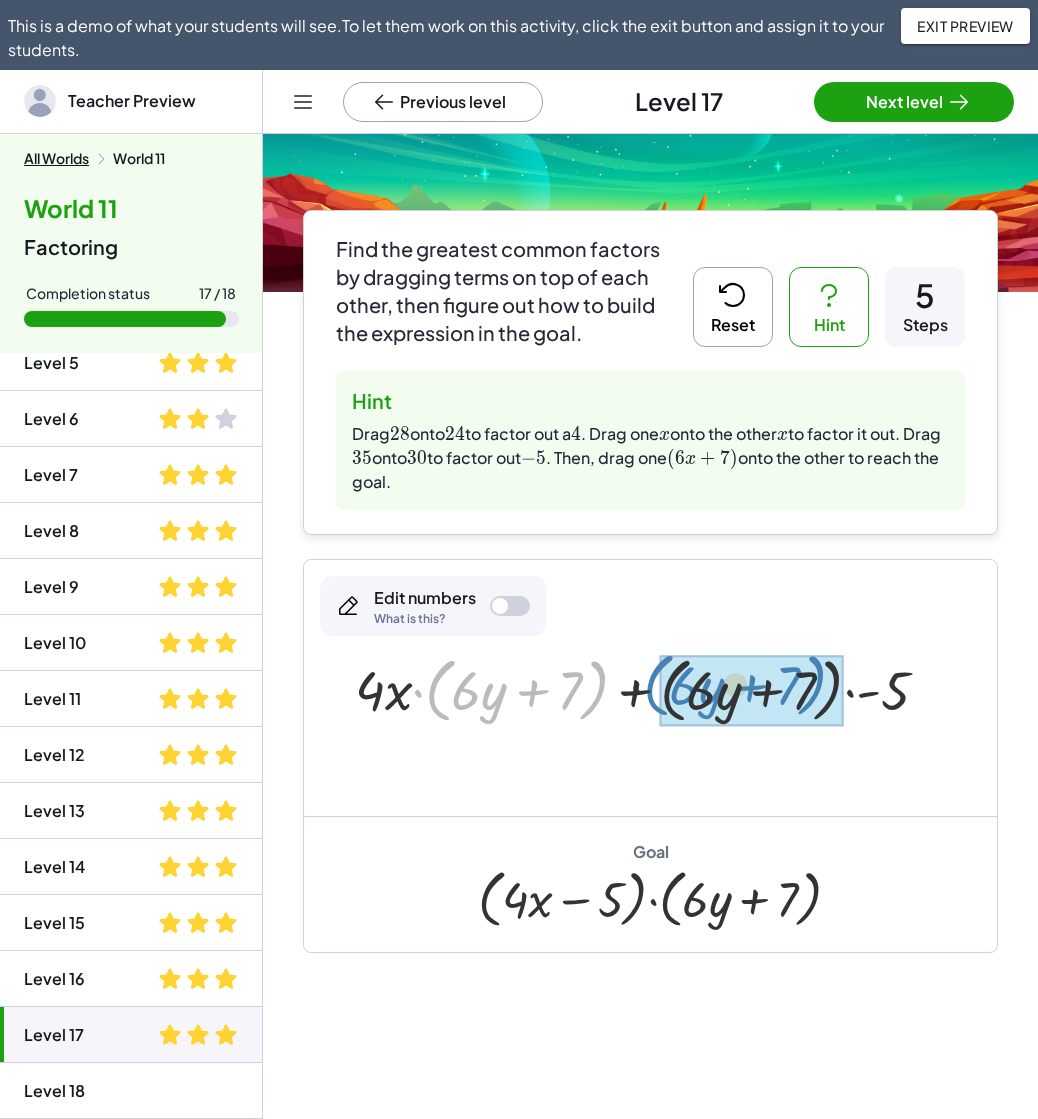 drag, startPoint x: 441, startPoint y: 705, endPoint x: 659, endPoint y: 700, distance: 218.05733 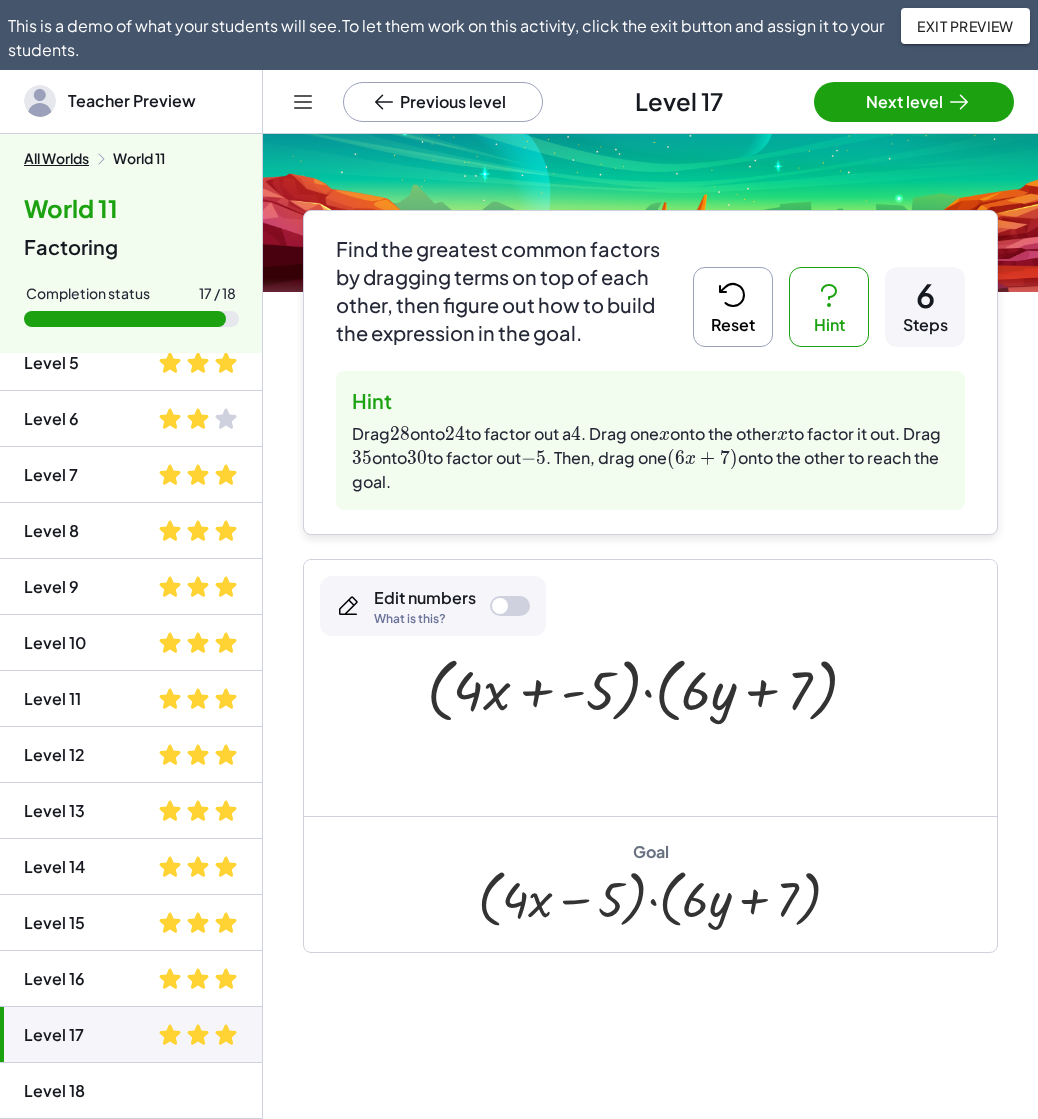 click at bounding box center (650, 688) 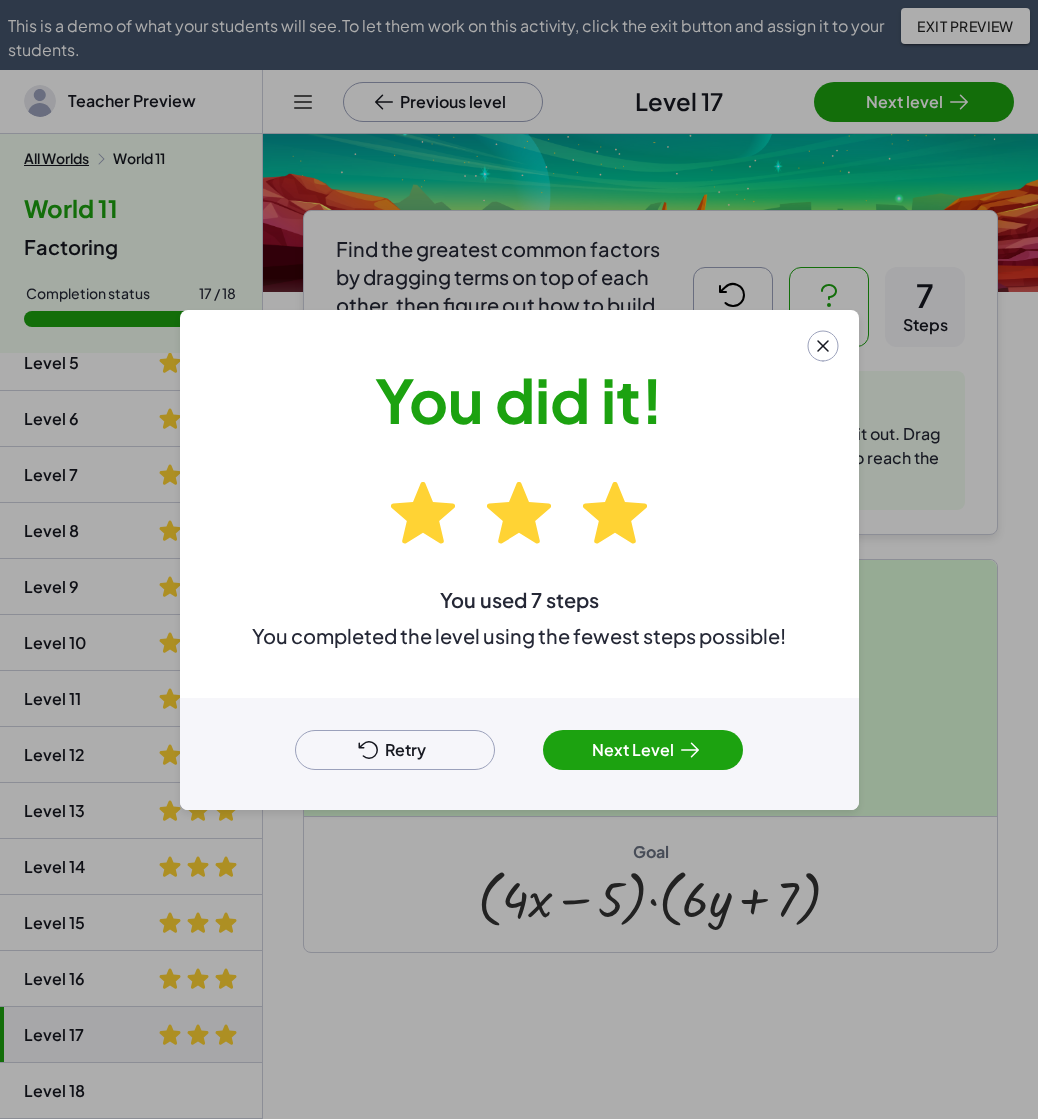 click on "Retry" at bounding box center [395, 750] 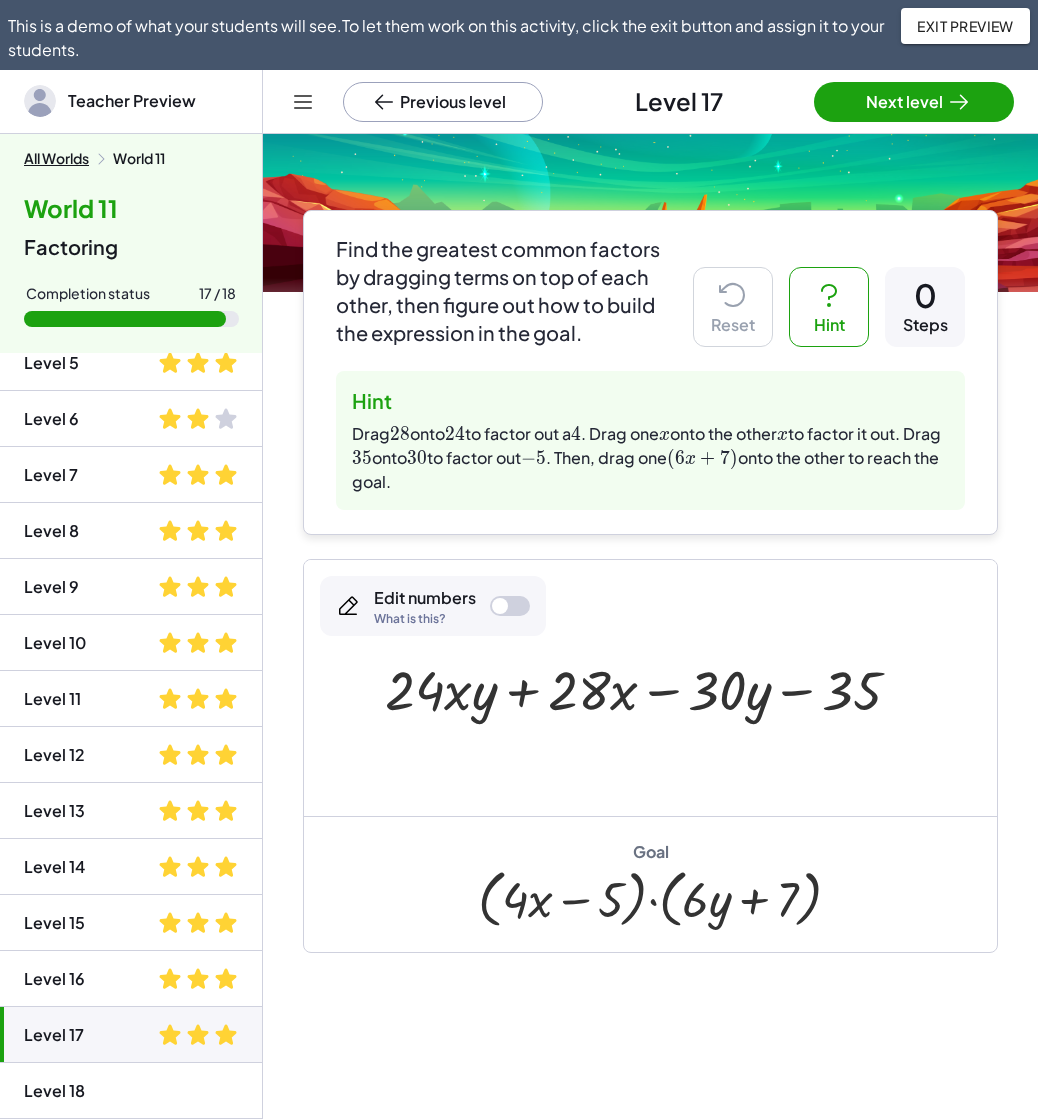 scroll, scrollTop: 200, scrollLeft: 0, axis: vertical 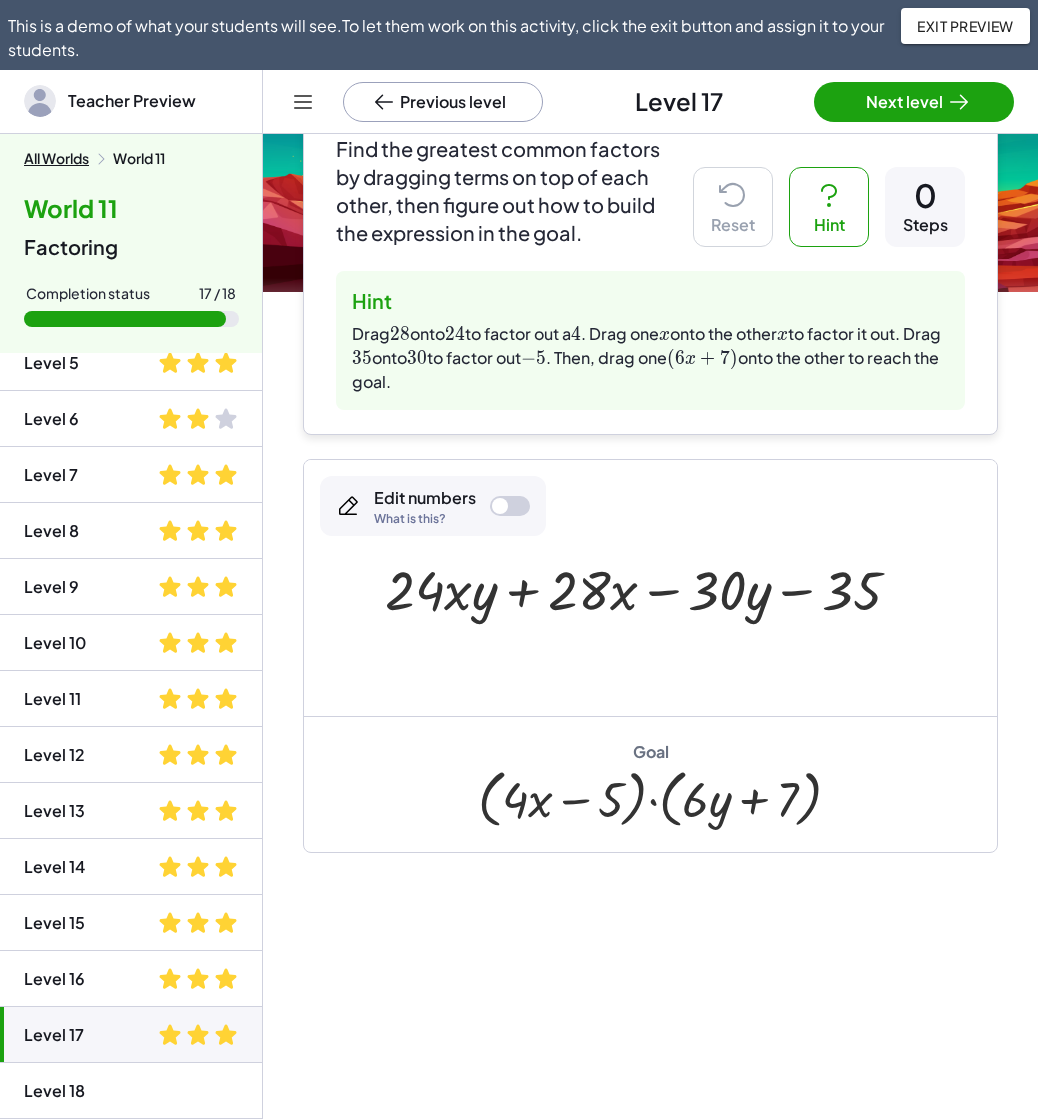 click on "Level 18" 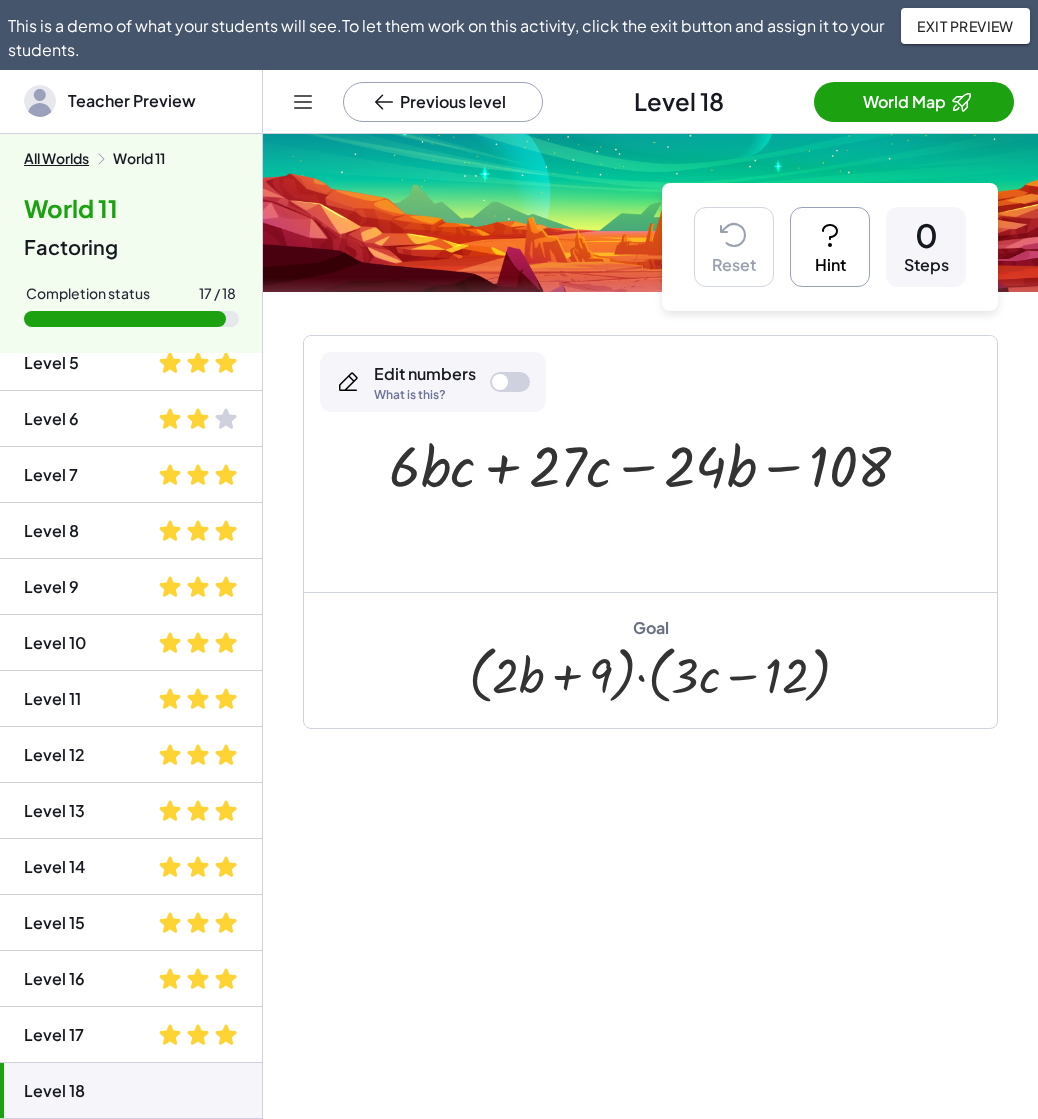 scroll, scrollTop: 0, scrollLeft: 0, axis: both 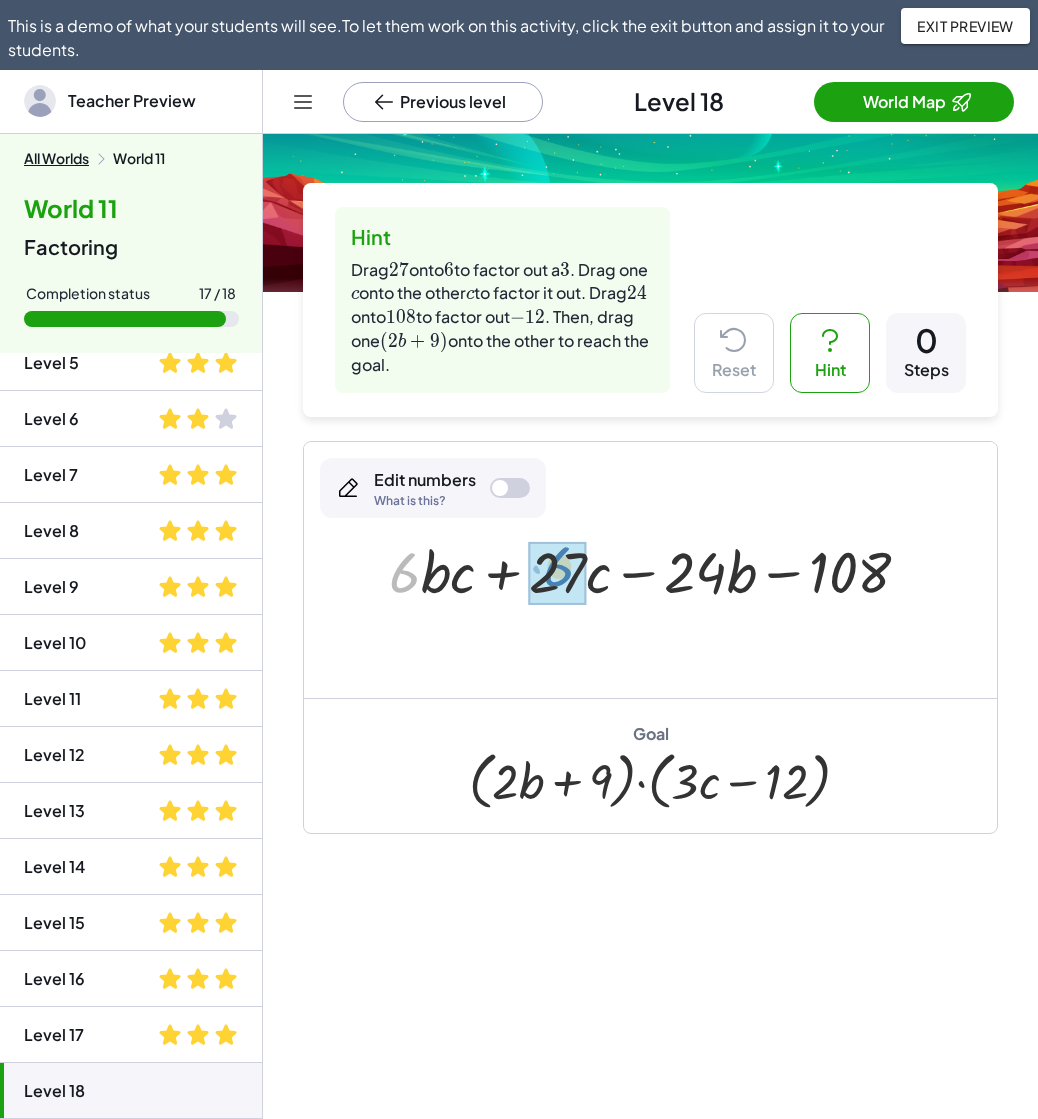 drag, startPoint x: 394, startPoint y: 568, endPoint x: 549, endPoint y: 563, distance: 155.08063 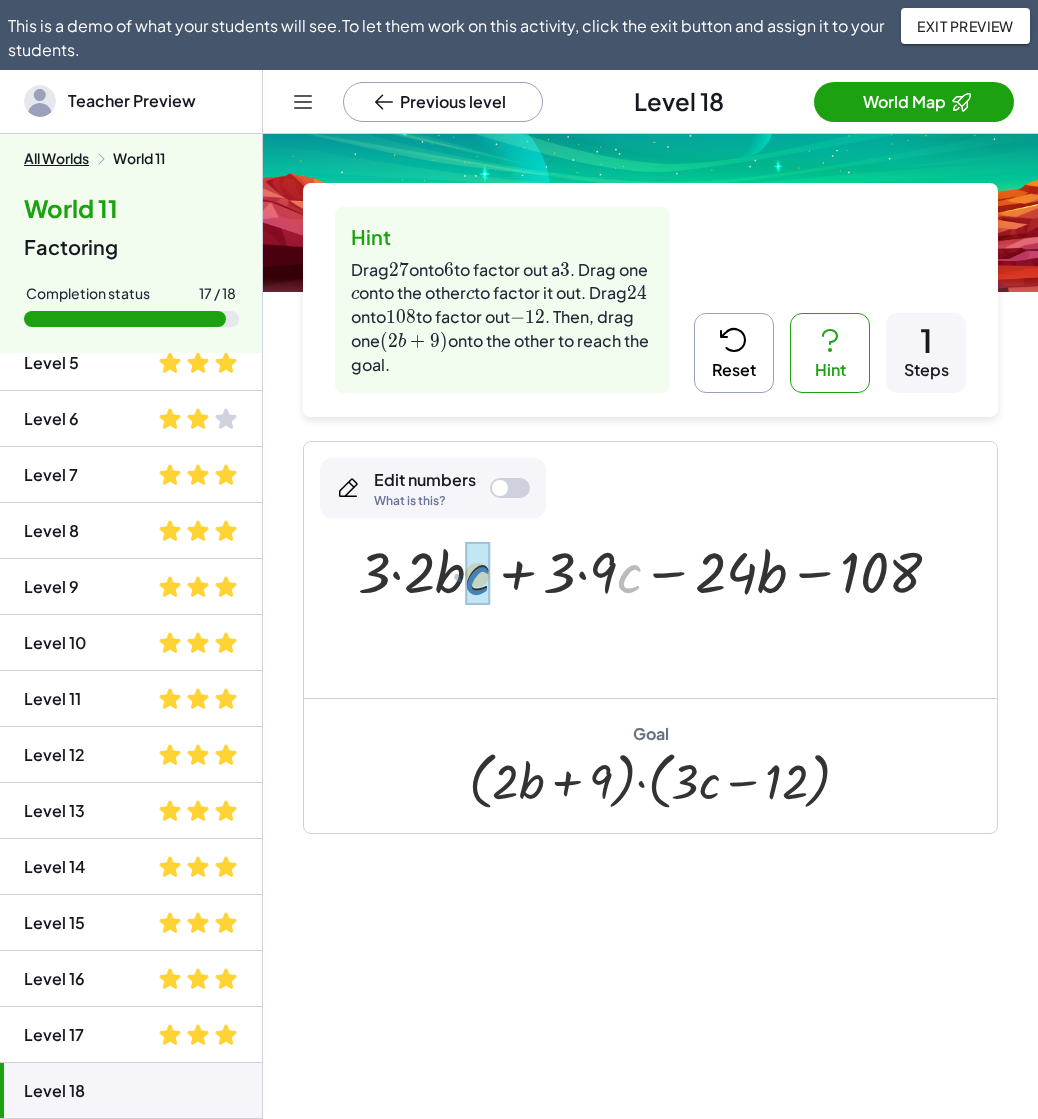 drag, startPoint x: 623, startPoint y: 580, endPoint x: 471, endPoint y: 582, distance: 152.01315 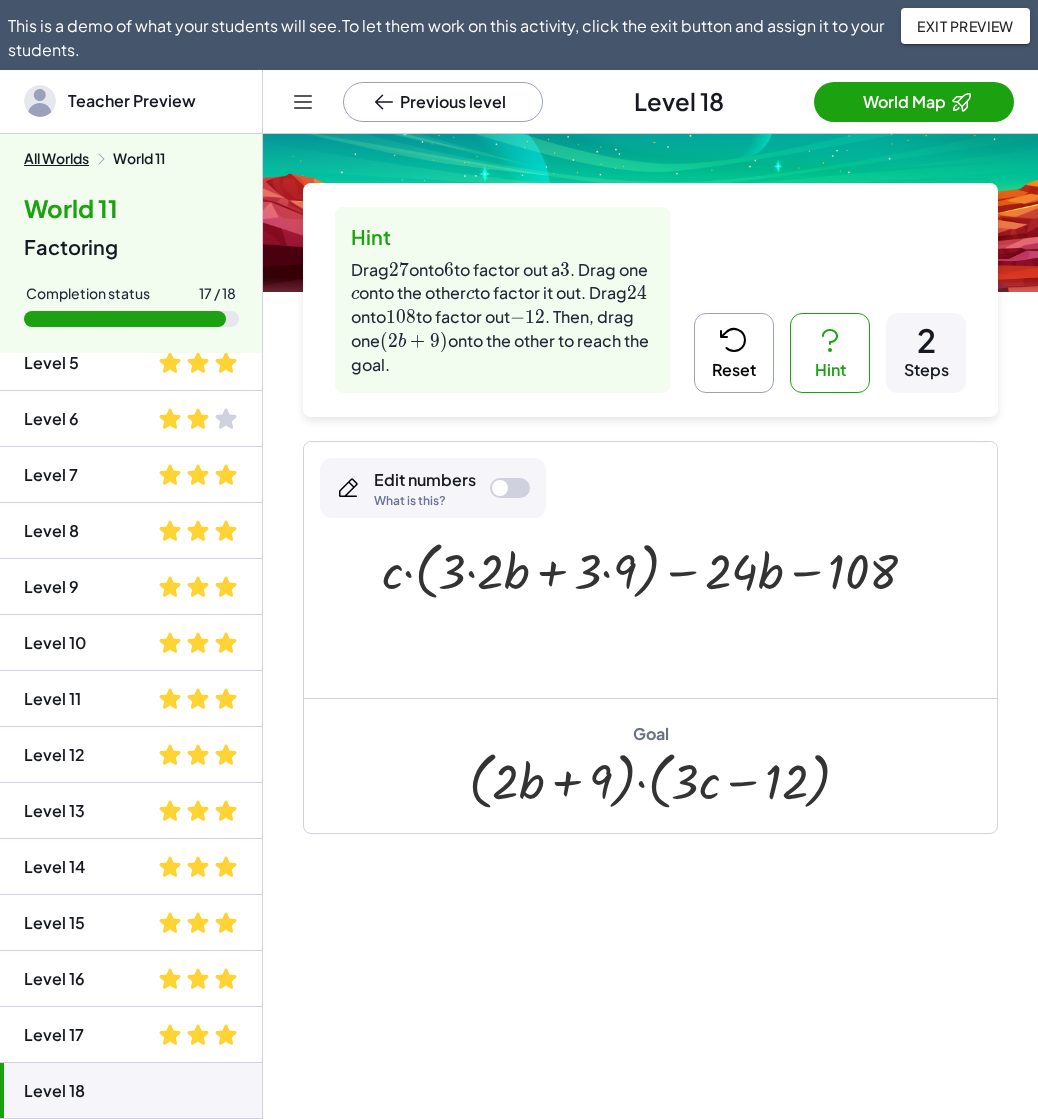 click on "Reset" at bounding box center [734, 353] 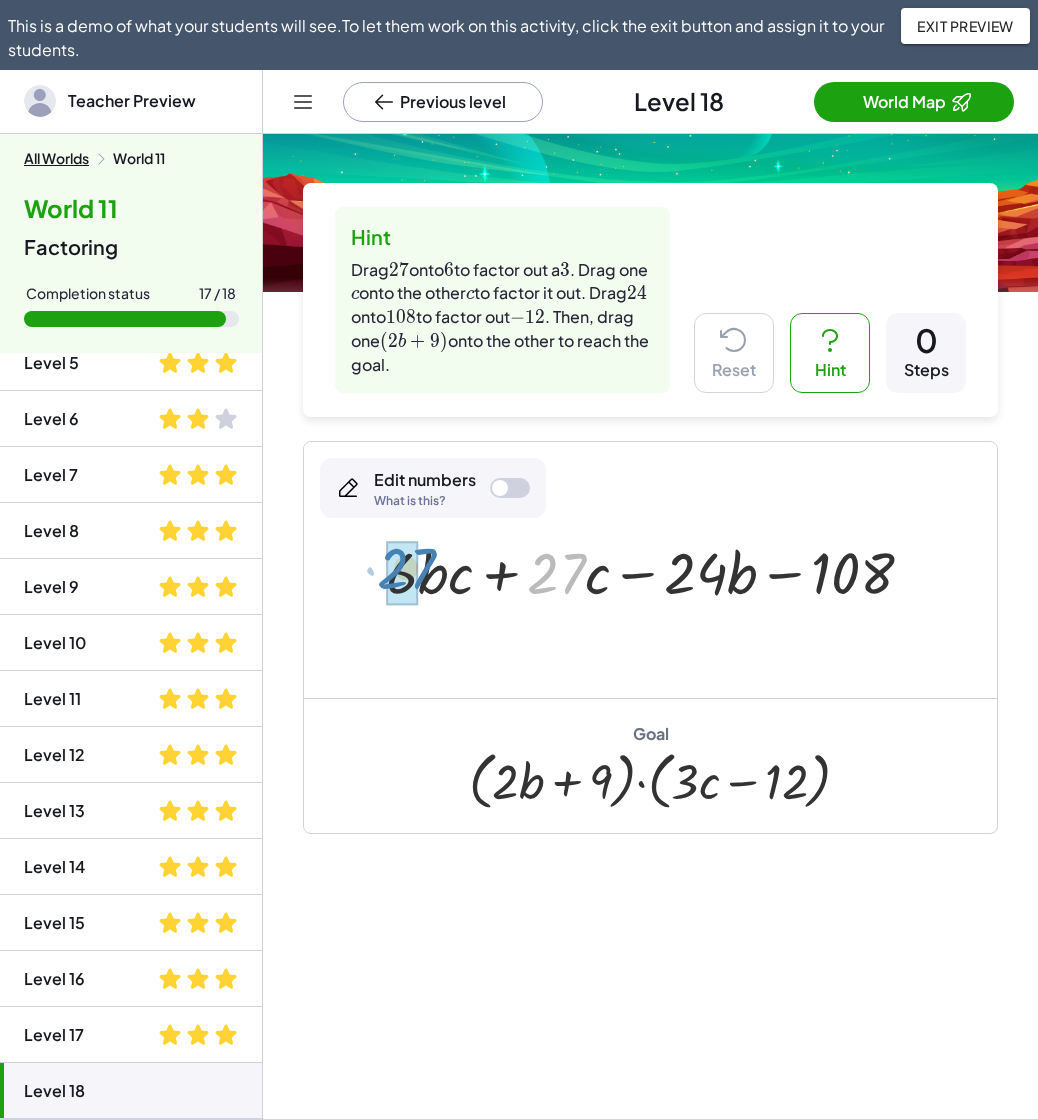 drag, startPoint x: 569, startPoint y: 581, endPoint x: 419, endPoint y: 576, distance: 150.08331 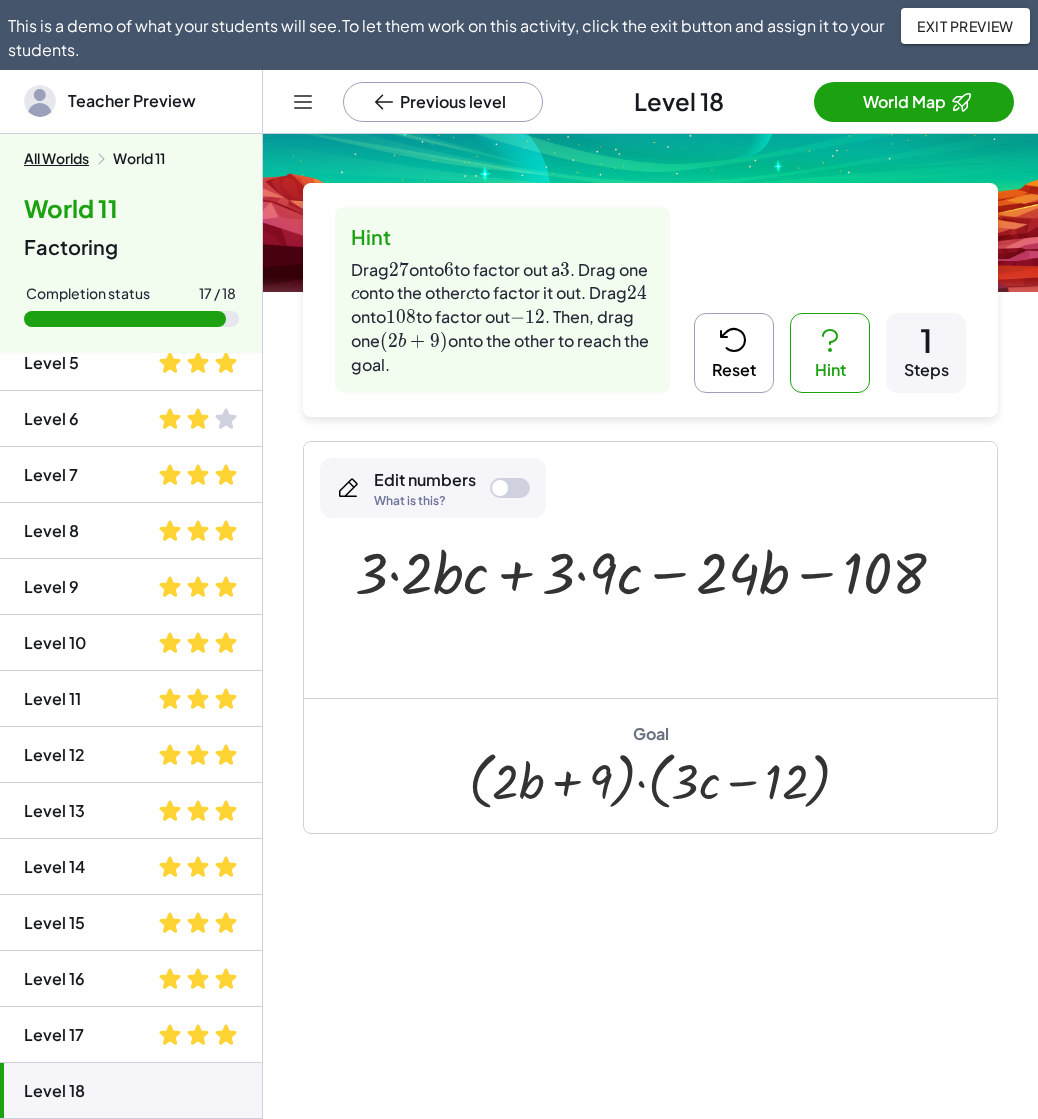 click on "Reset" at bounding box center [734, 353] 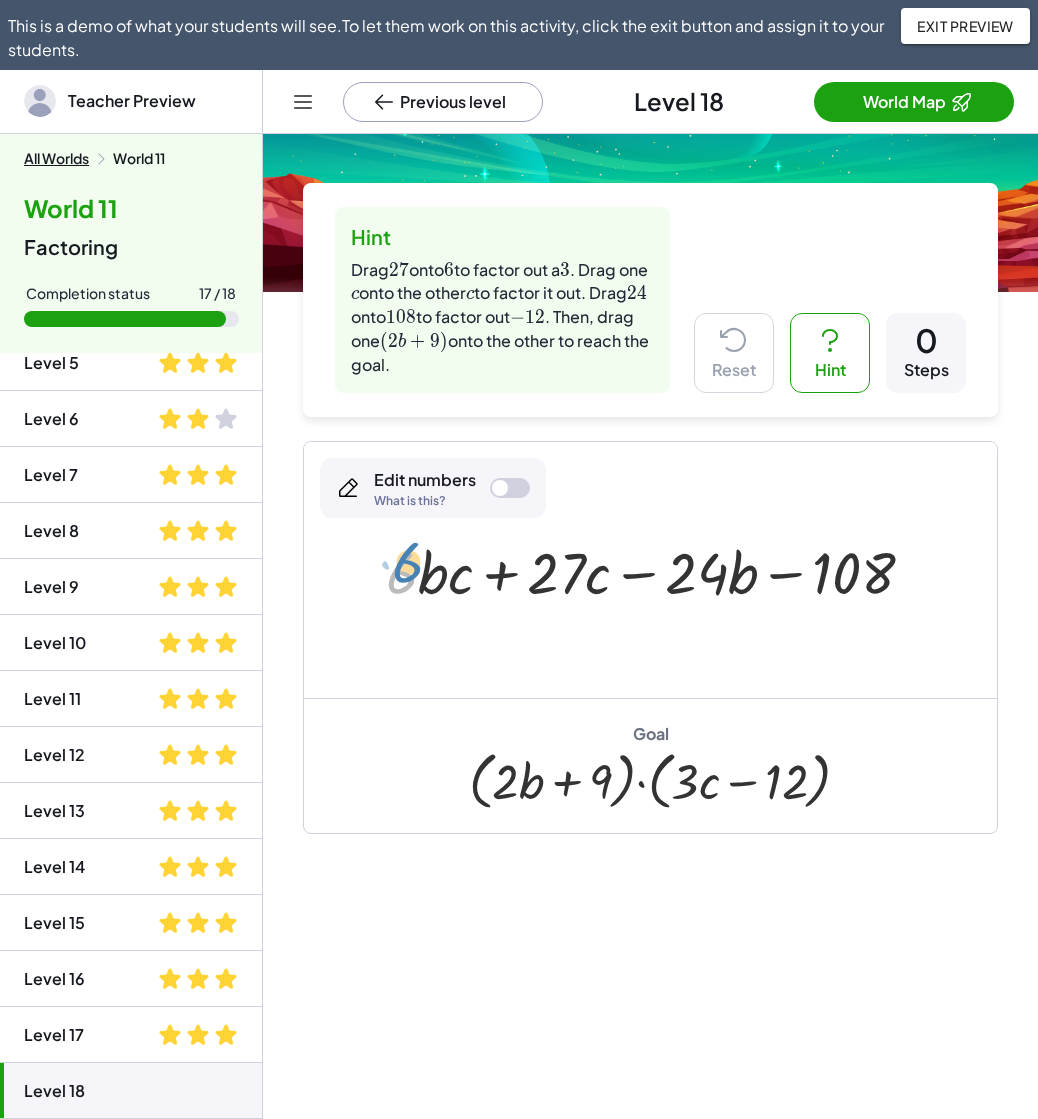 drag, startPoint x: 396, startPoint y: 576, endPoint x: 498, endPoint y: 577, distance: 102.0049 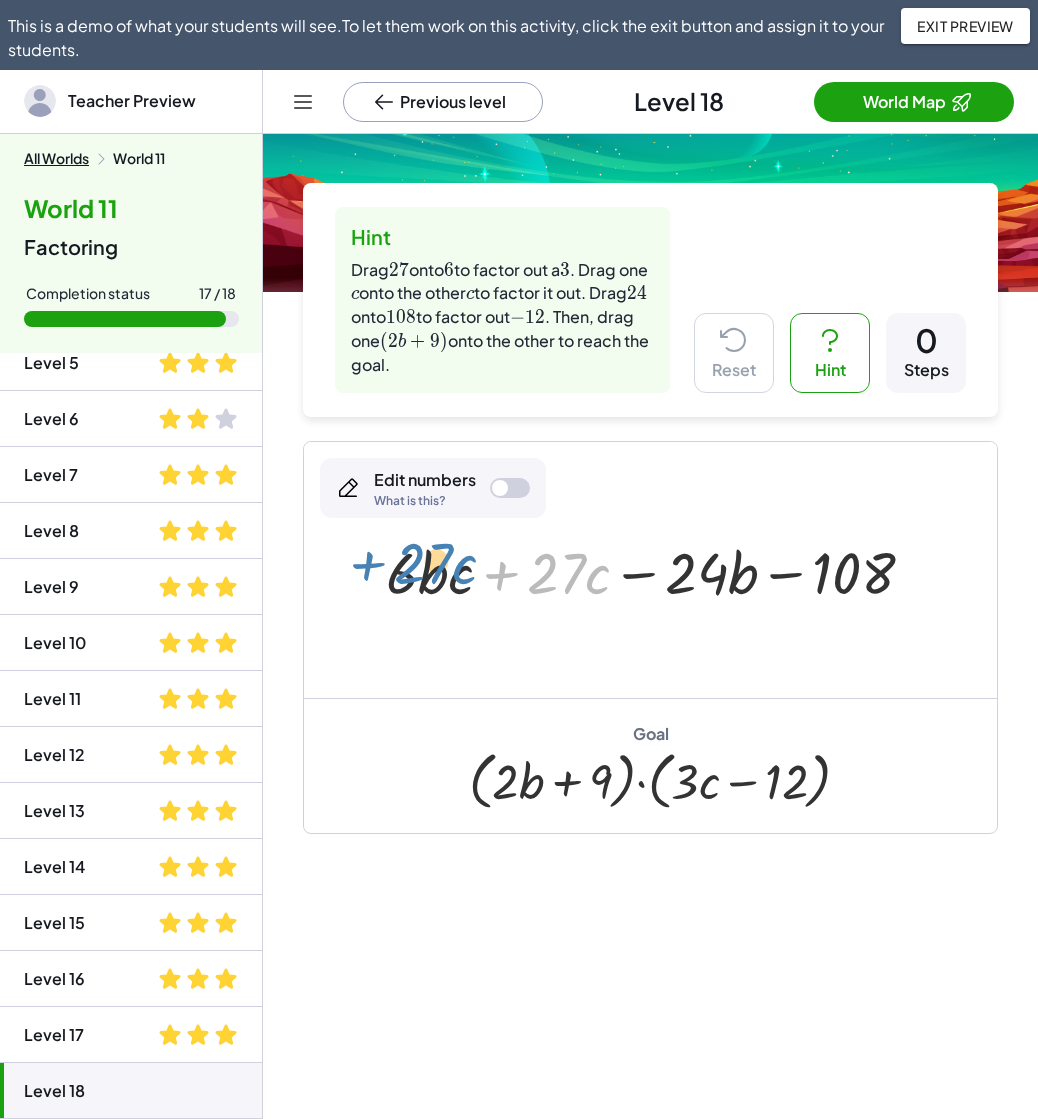 drag, startPoint x: 561, startPoint y: 589, endPoint x: 431, endPoint y: 569, distance: 131.52946 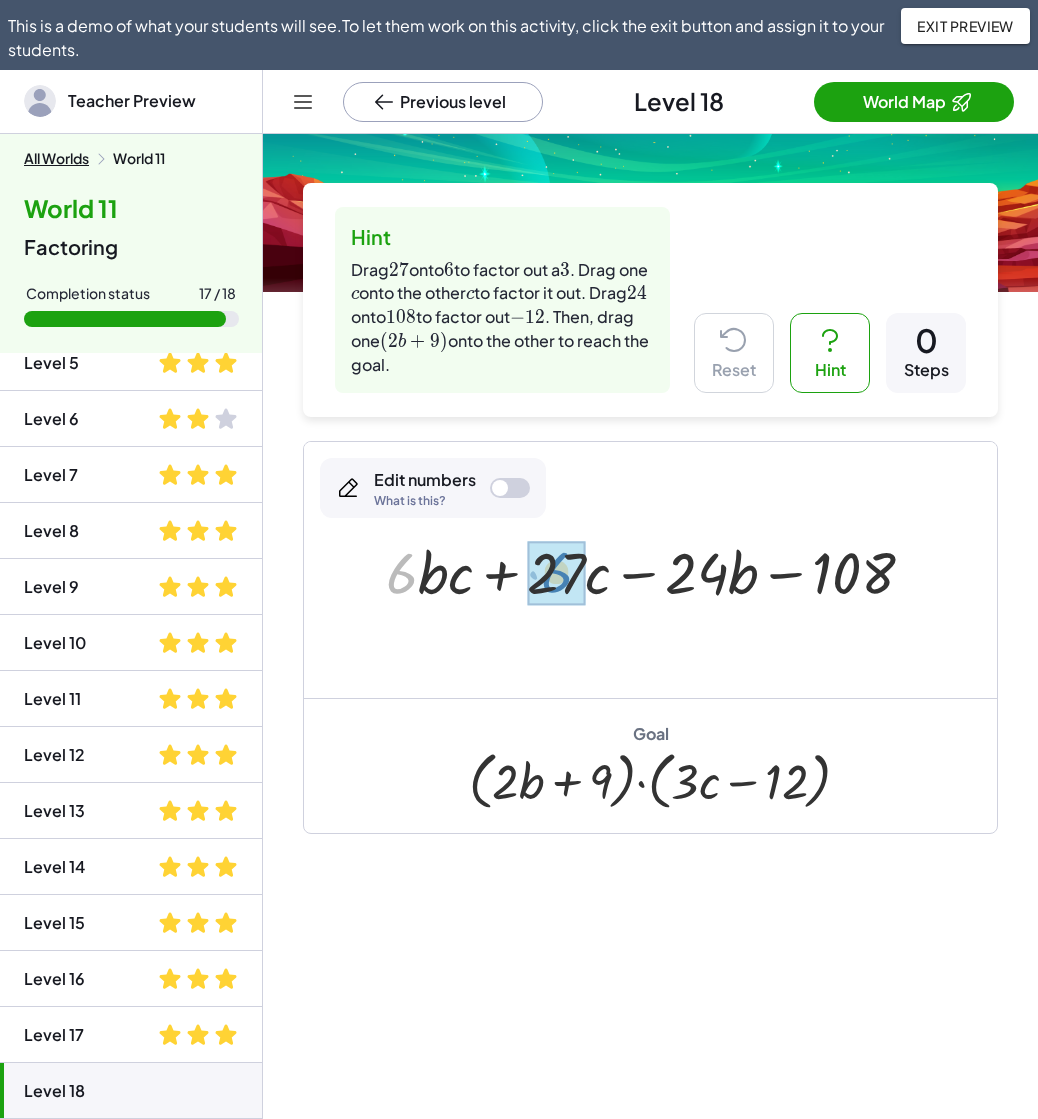 drag, startPoint x: 403, startPoint y: 583, endPoint x: 558, endPoint y: 582, distance: 155.00322 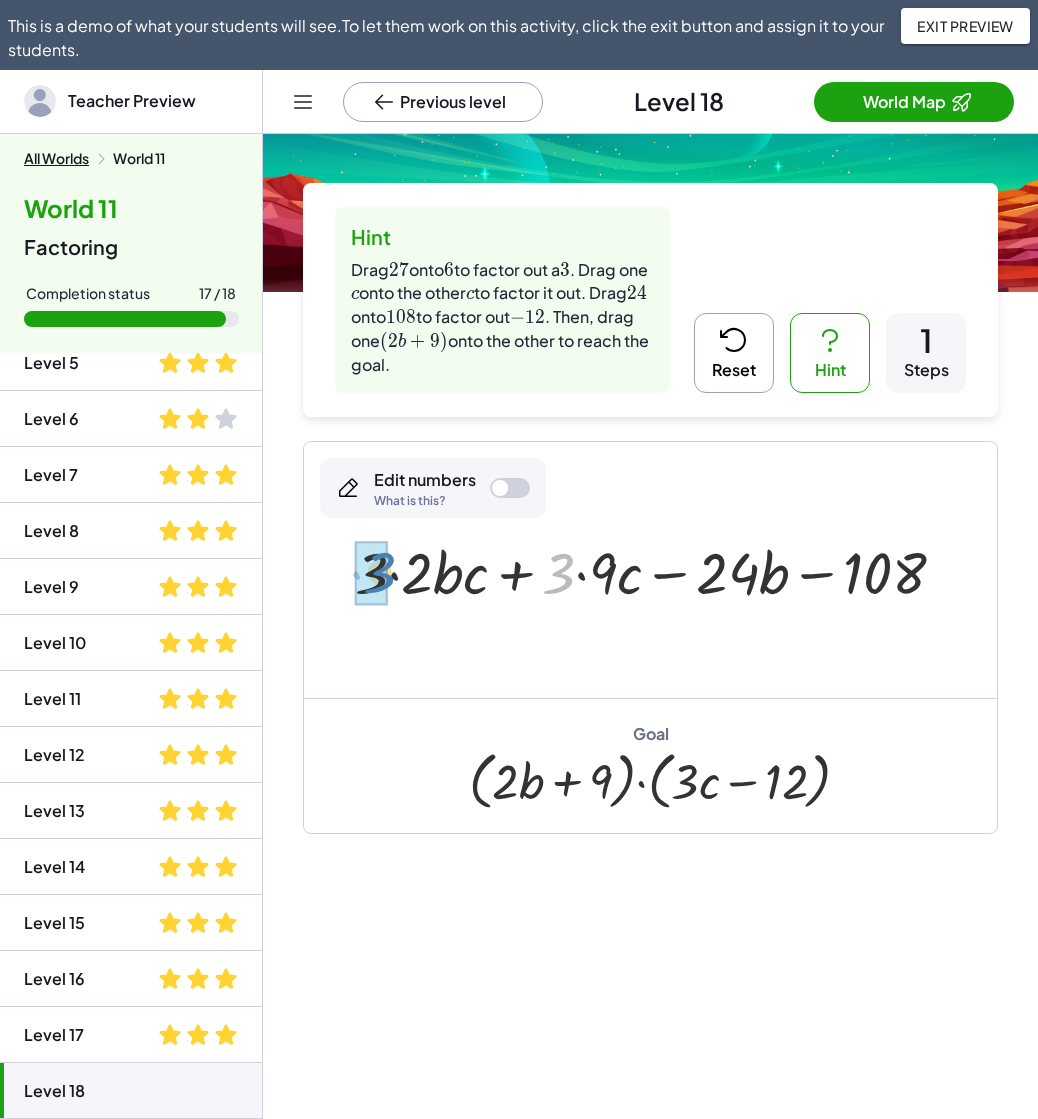 drag, startPoint x: 549, startPoint y: 576, endPoint x: 370, endPoint y: 575, distance: 179.00279 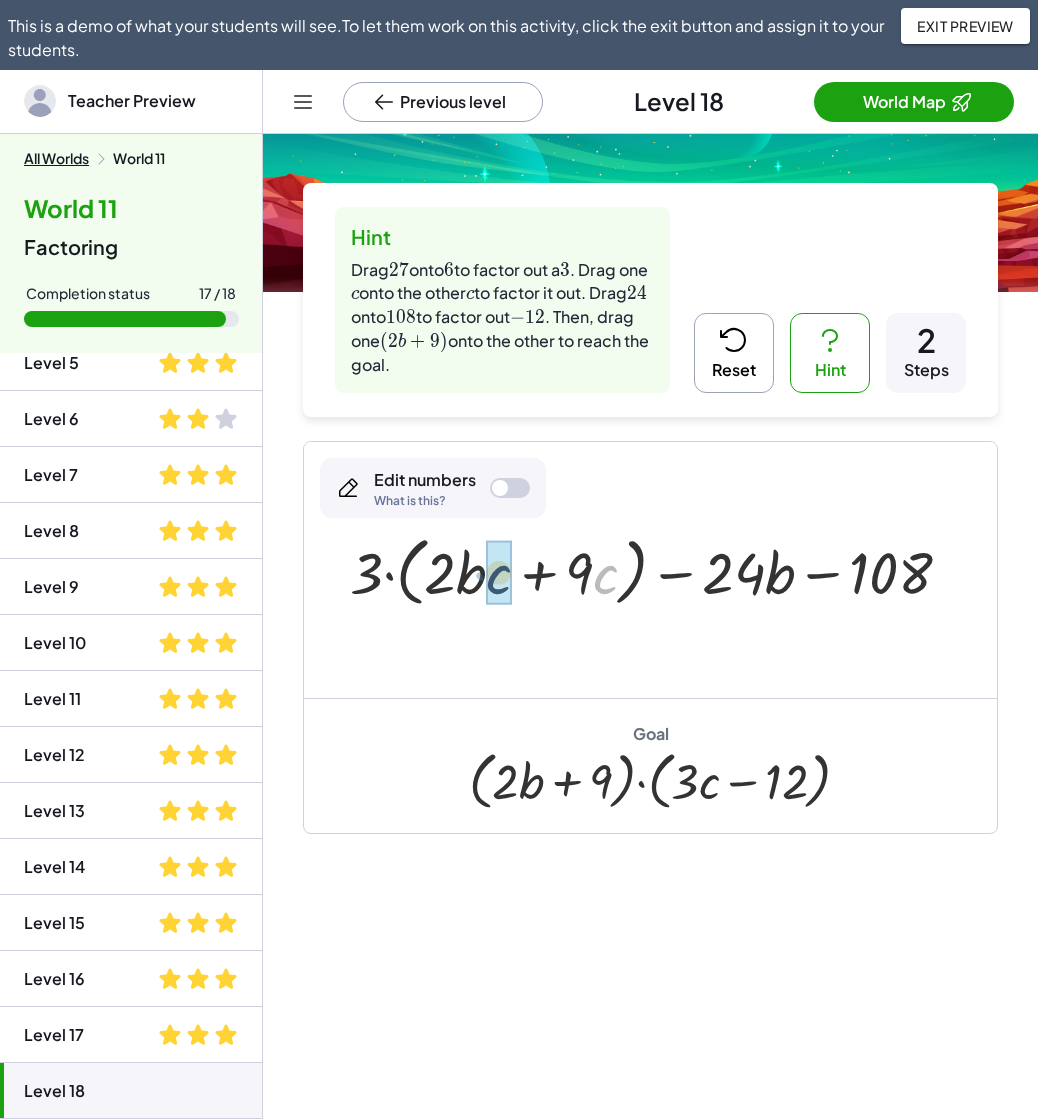 drag, startPoint x: 604, startPoint y: 583, endPoint x: 497, endPoint y: 583, distance: 107 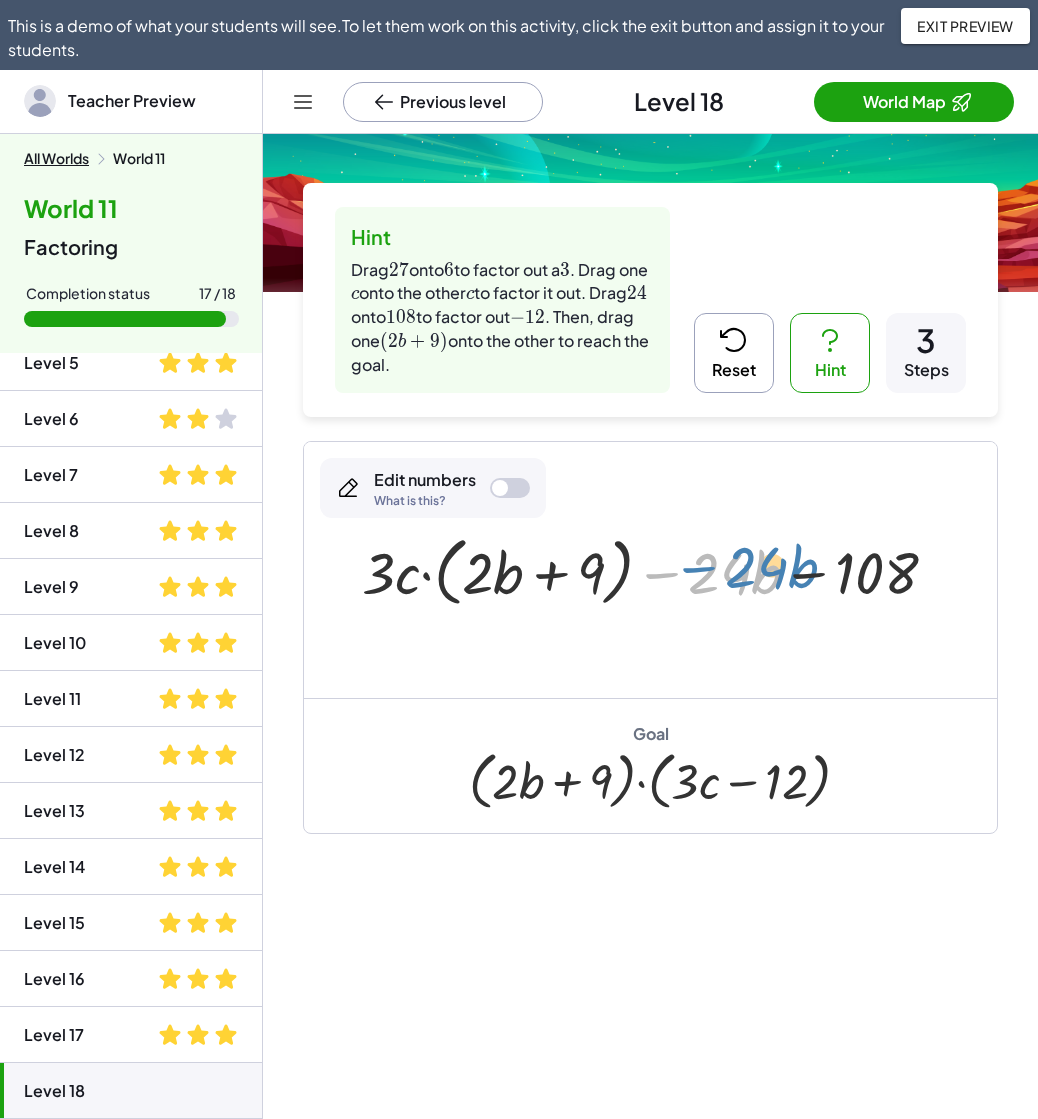 drag, startPoint x: 670, startPoint y: 577, endPoint x: 697, endPoint y: 574, distance: 27.166155 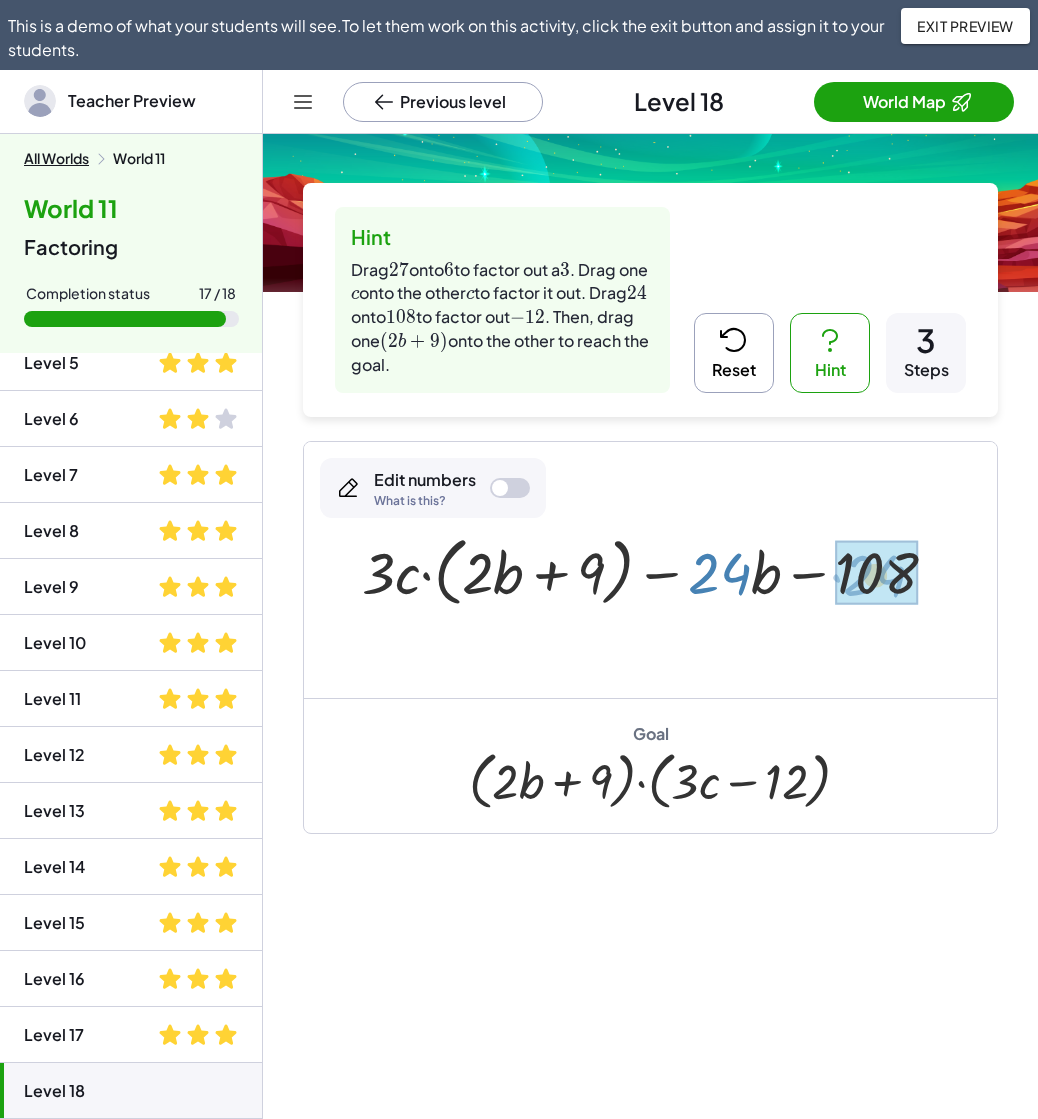 drag, startPoint x: 719, startPoint y: 581, endPoint x: 876, endPoint y: 582, distance: 157.00319 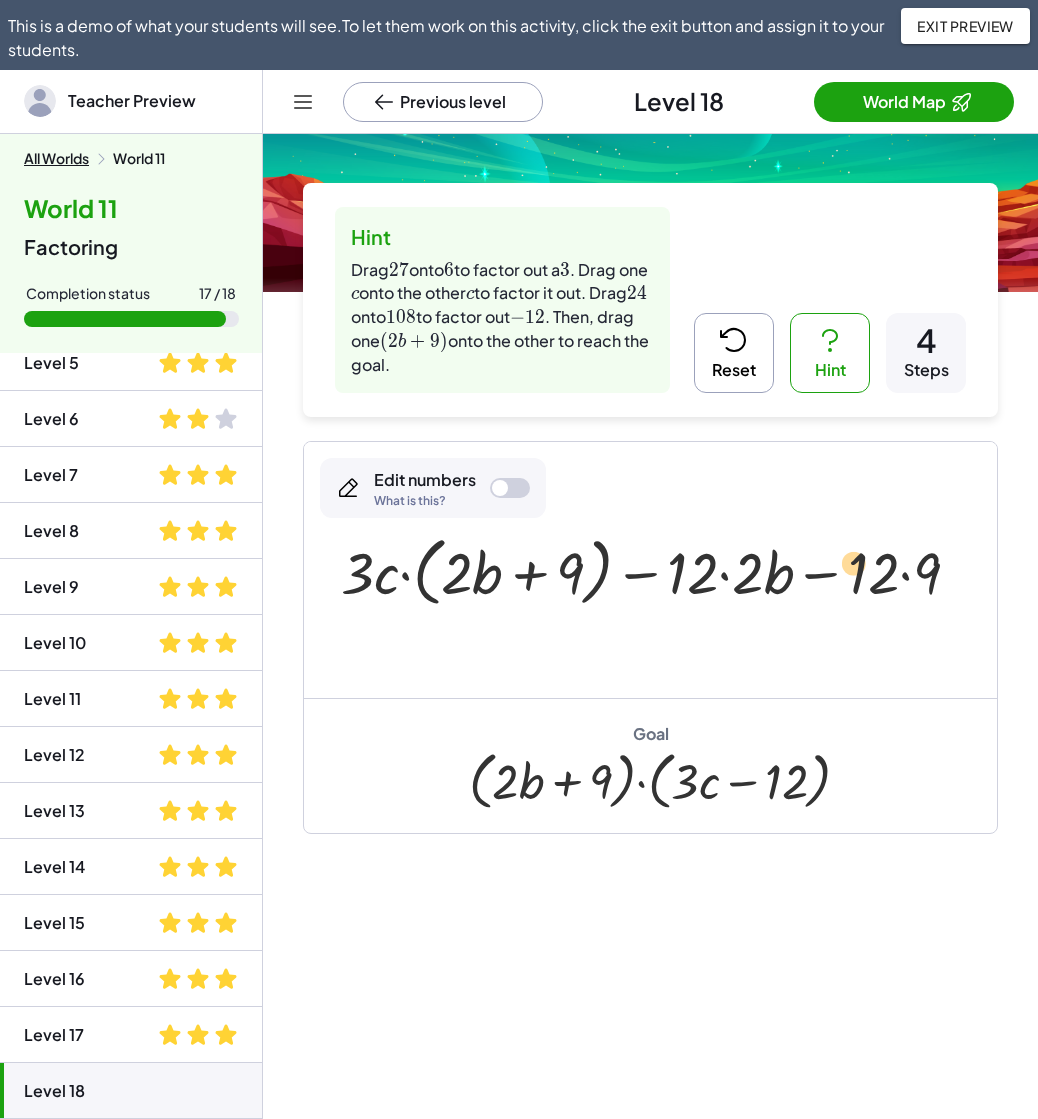 drag, startPoint x: 825, startPoint y: 572, endPoint x: 787, endPoint y: 567, distance: 38.327538 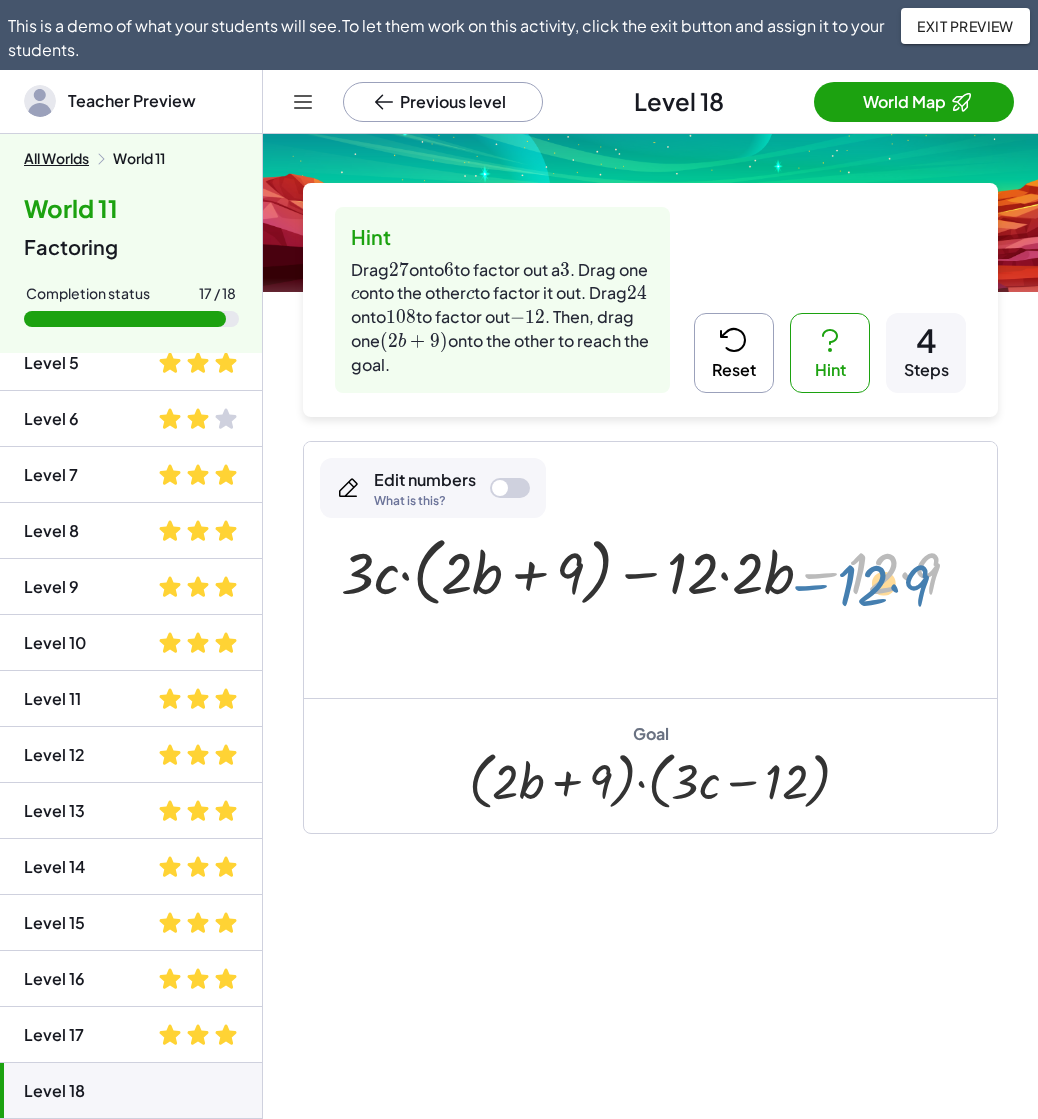 click at bounding box center [658, 569] 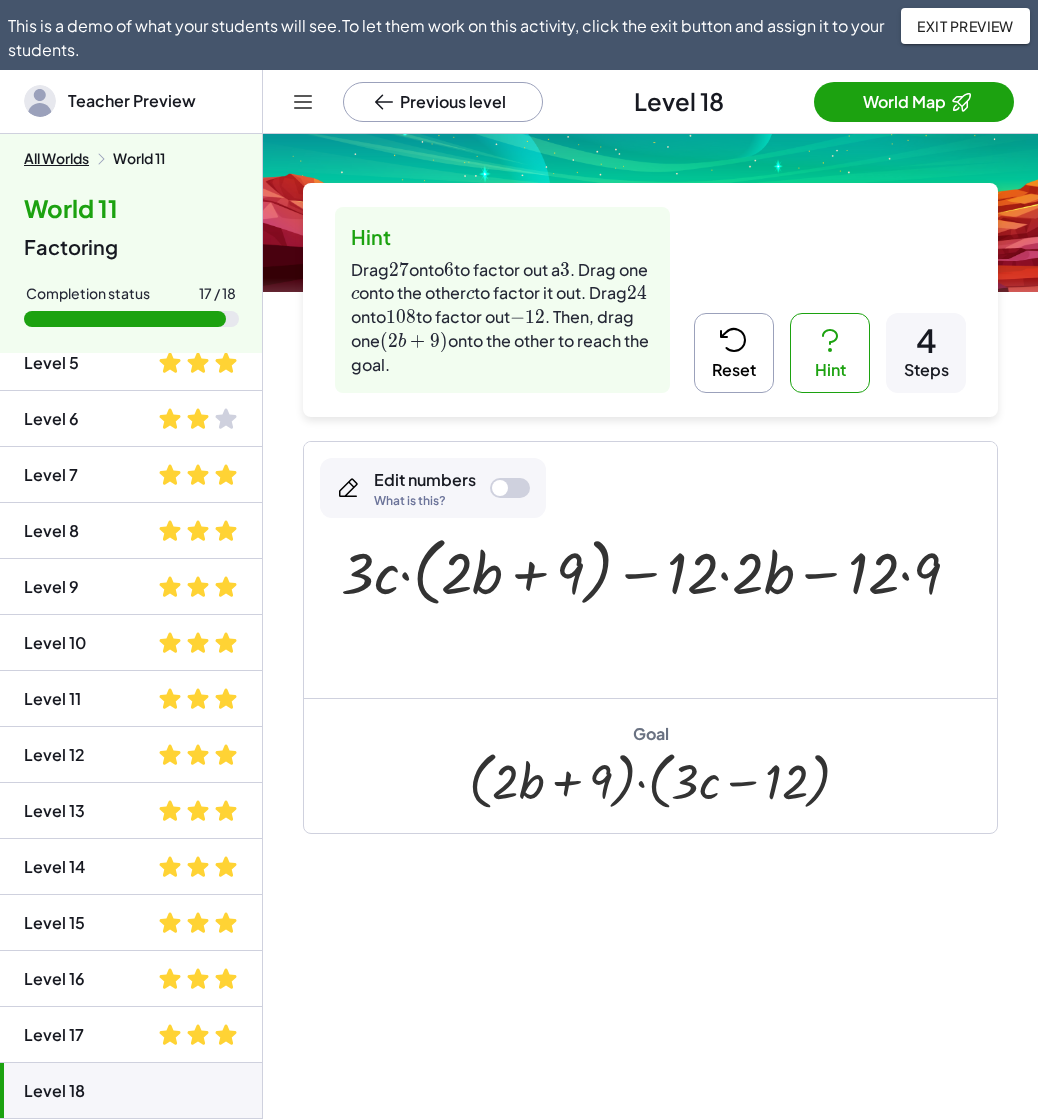 click at bounding box center (658, 569) 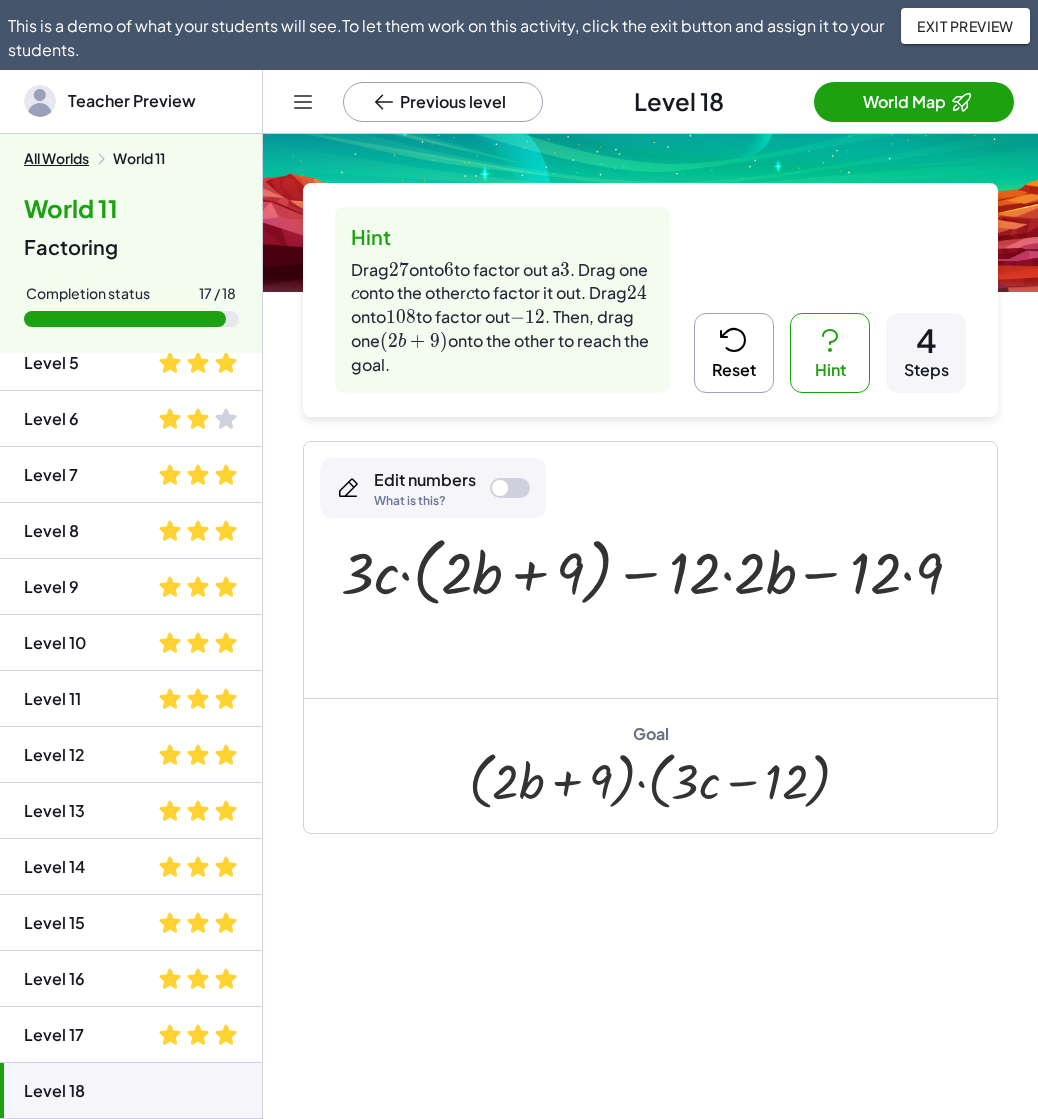 click at bounding box center (658, 569) 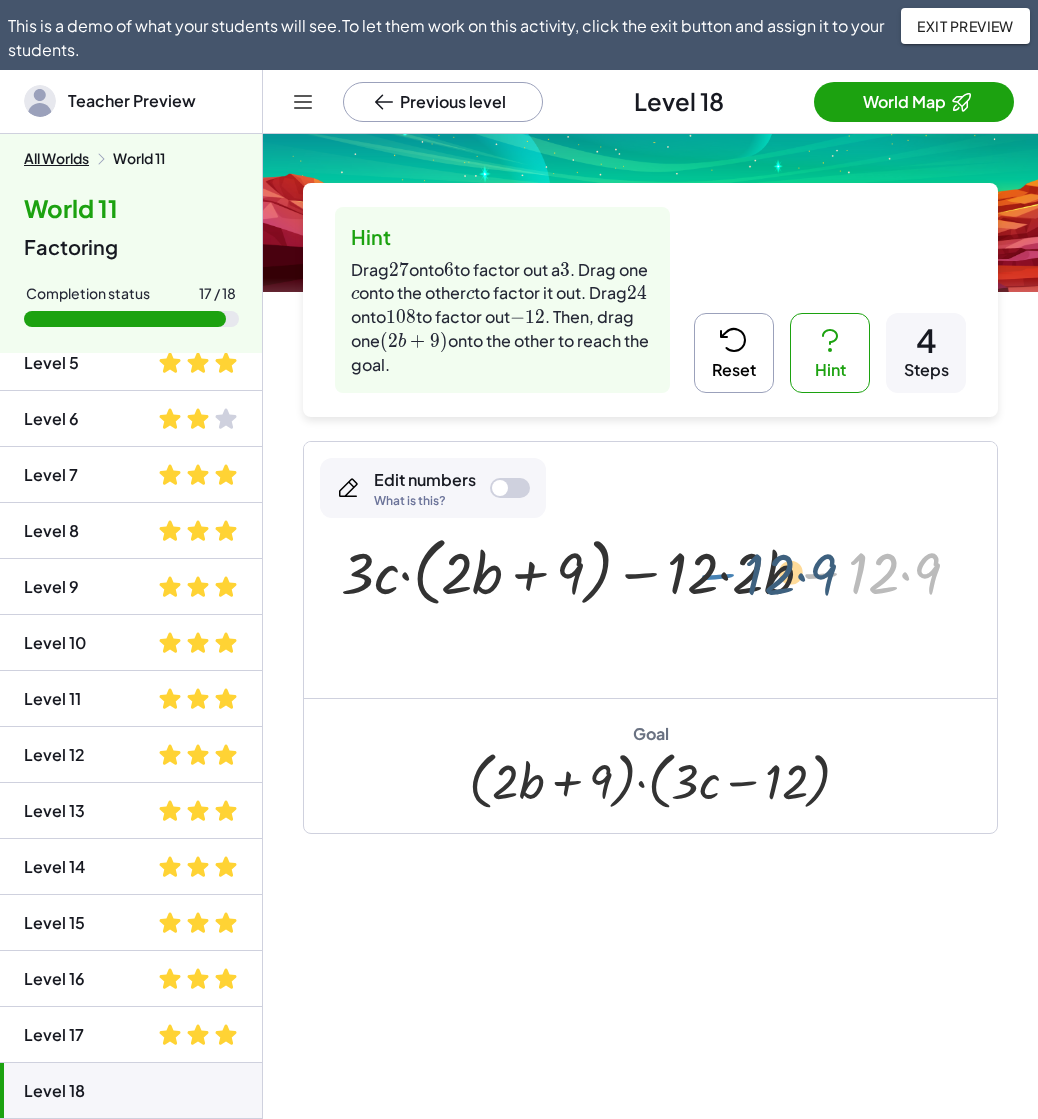 drag, startPoint x: 822, startPoint y: 574, endPoint x: 820, endPoint y: 558, distance: 16.124516 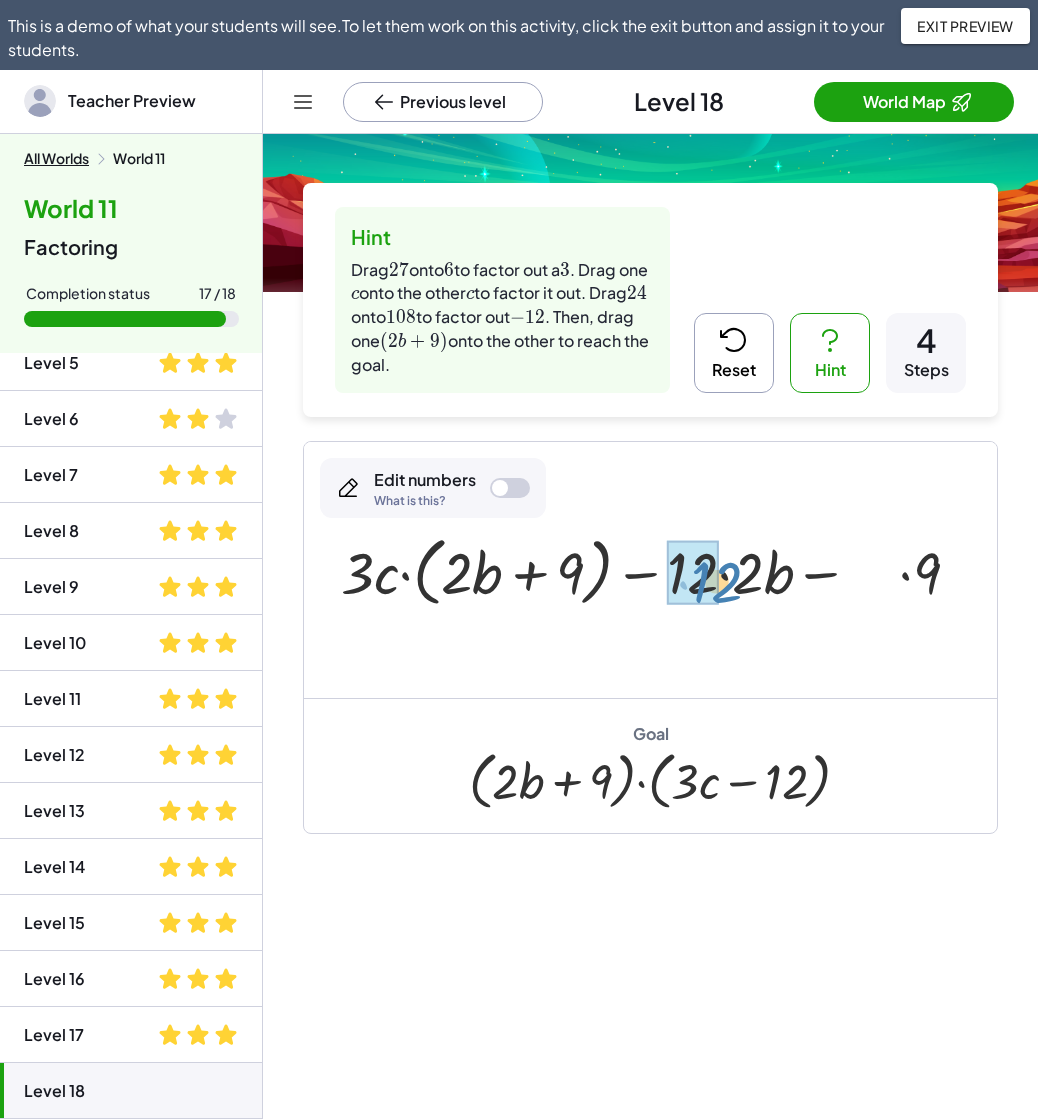 drag, startPoint x: 863, startPoint y: 572, endPoint x: 702, endPoint y: 578, distance: 161.11176 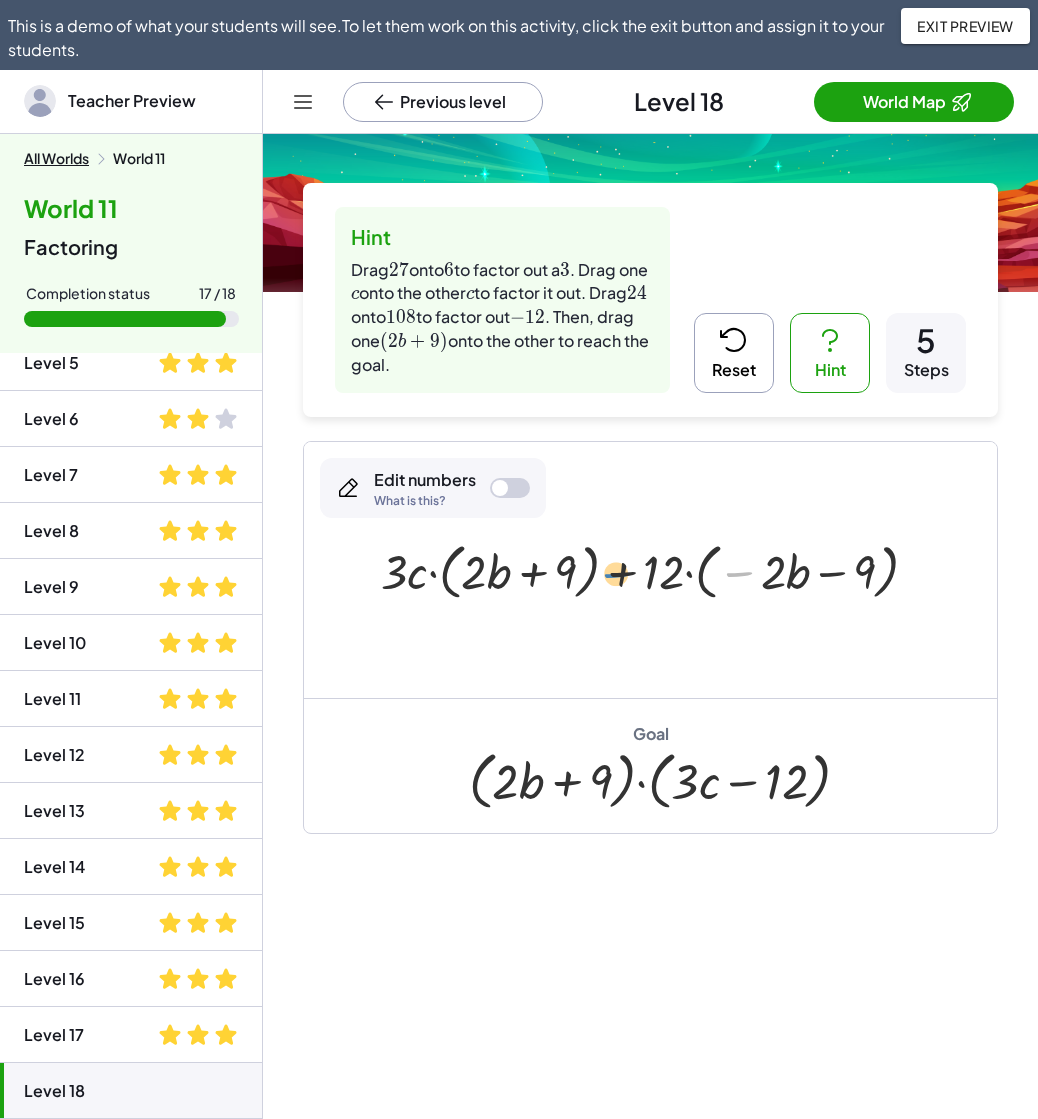 drag, startPoint x: 735, startPoint y: 576, endPoint x: 616, endPoint y: 574, distance: 119.01681 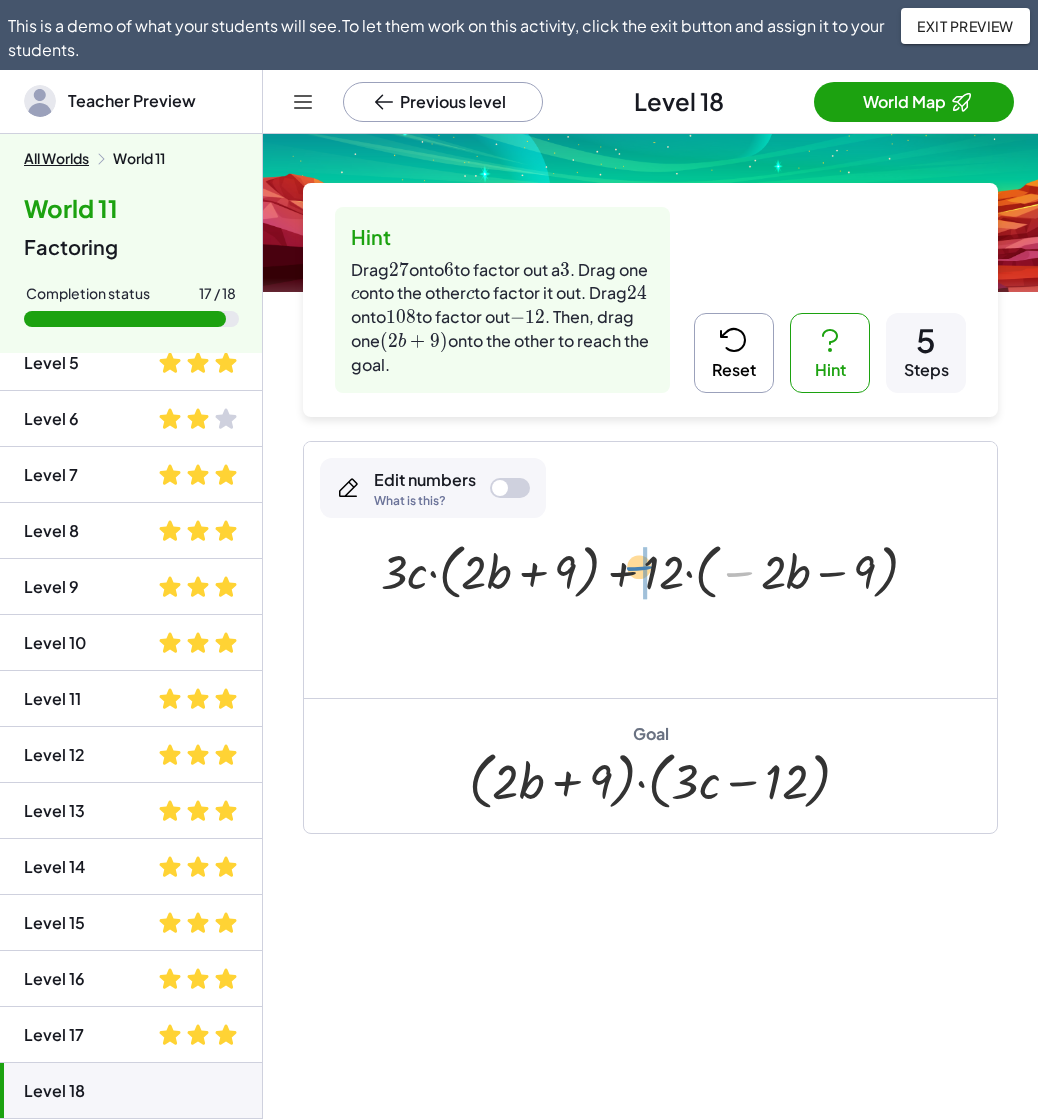 drag, startPoint x: 718, startPoint y: 573, endPoint x: 642, endPoint y: 562, distance: 76.79192 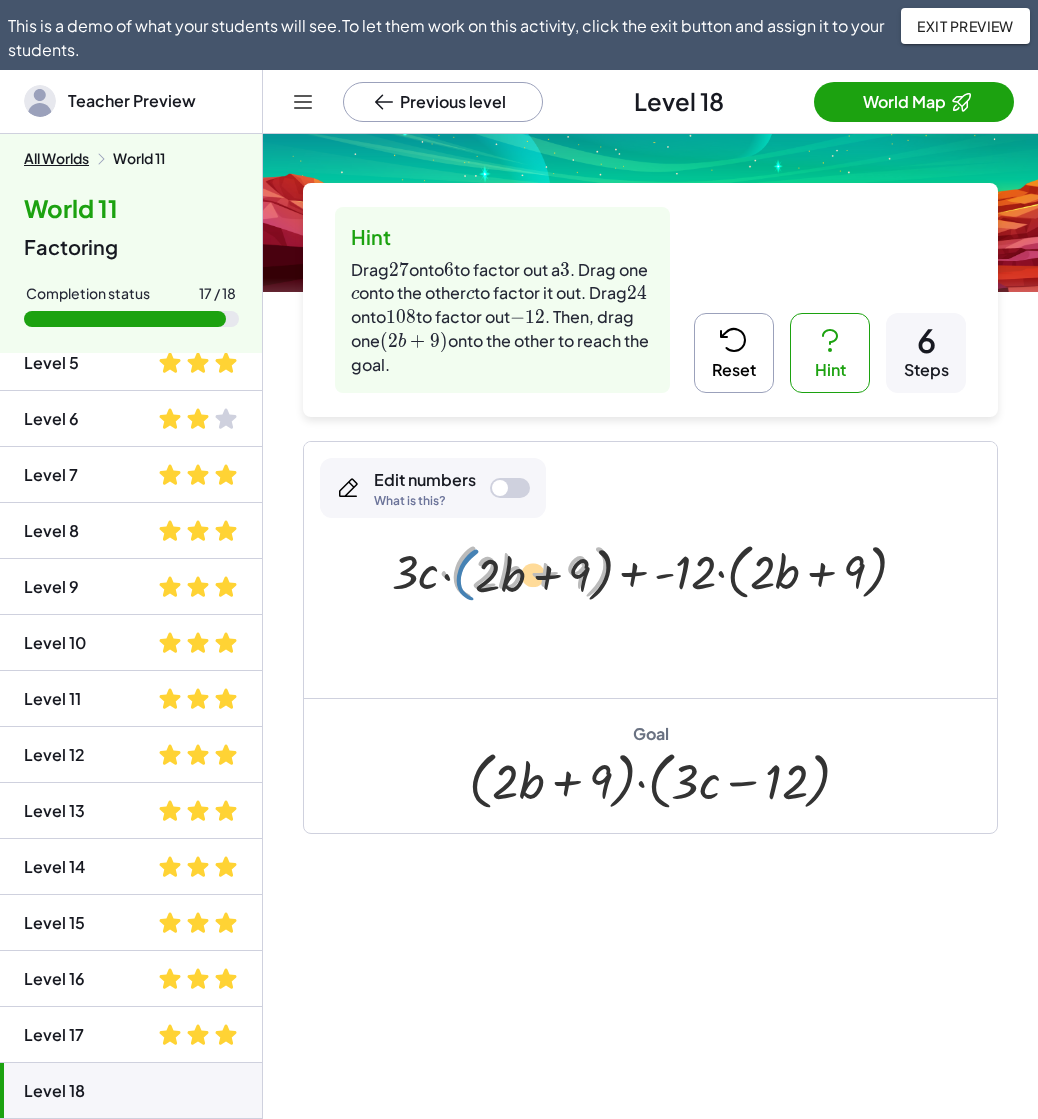 drag, startPoint x: 457, startPoint y: 561, endPoint x: 486, endPoint y: 558, distance: 29.15476 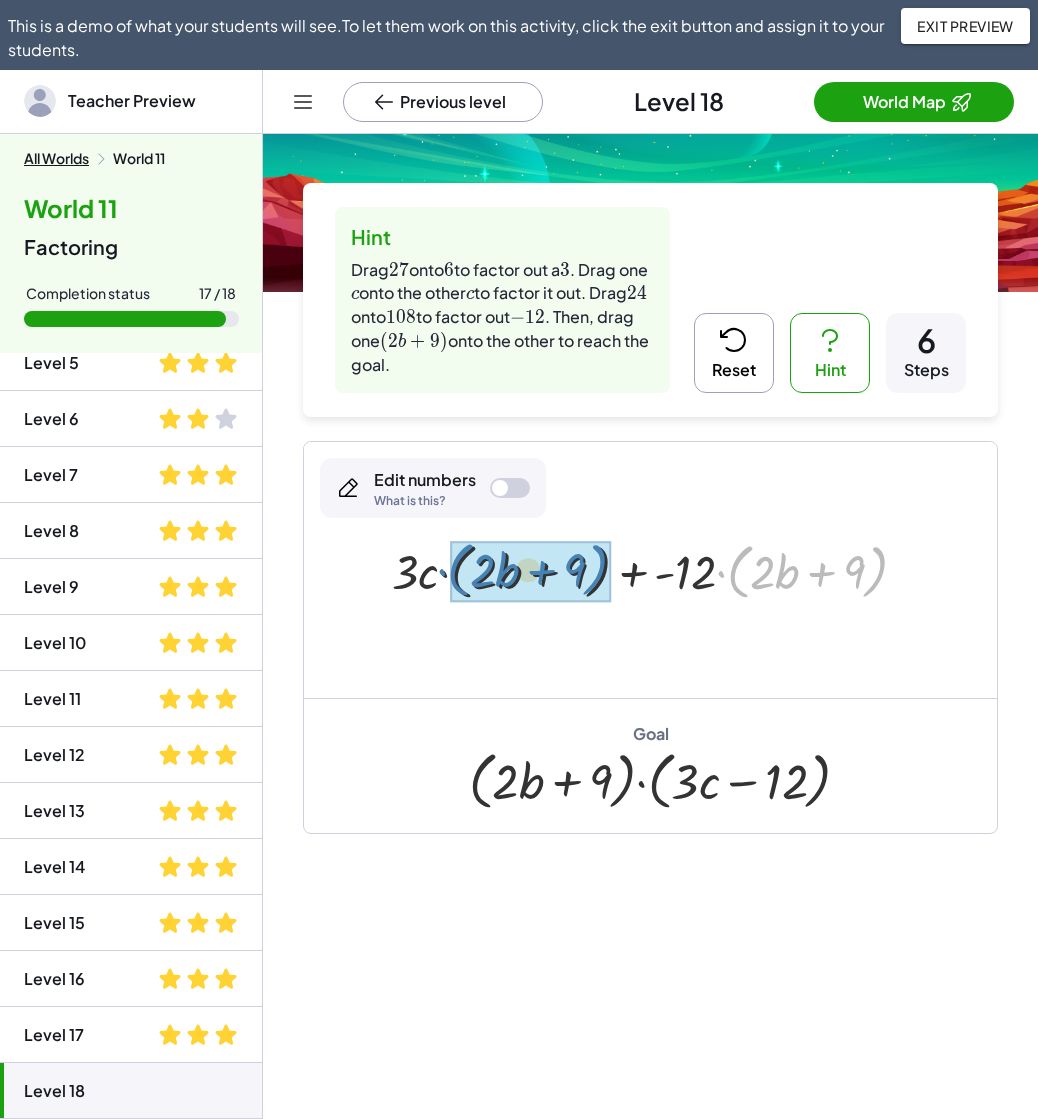 drag, startPoint x: 735, startPoint y: 568, endPoint x: 453, endPoint y: 566, distance: 282.00708 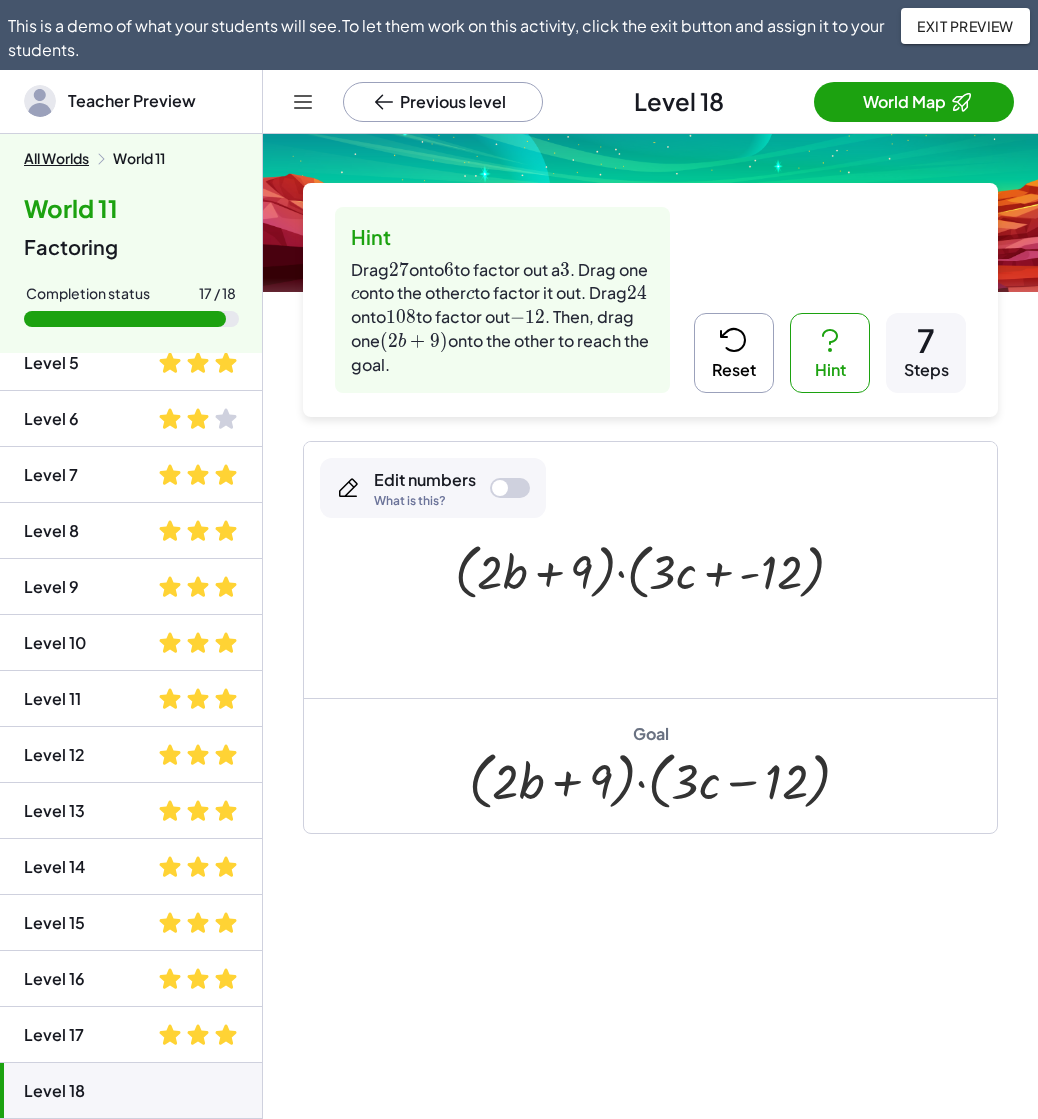 click at bounding box center (657, 570) 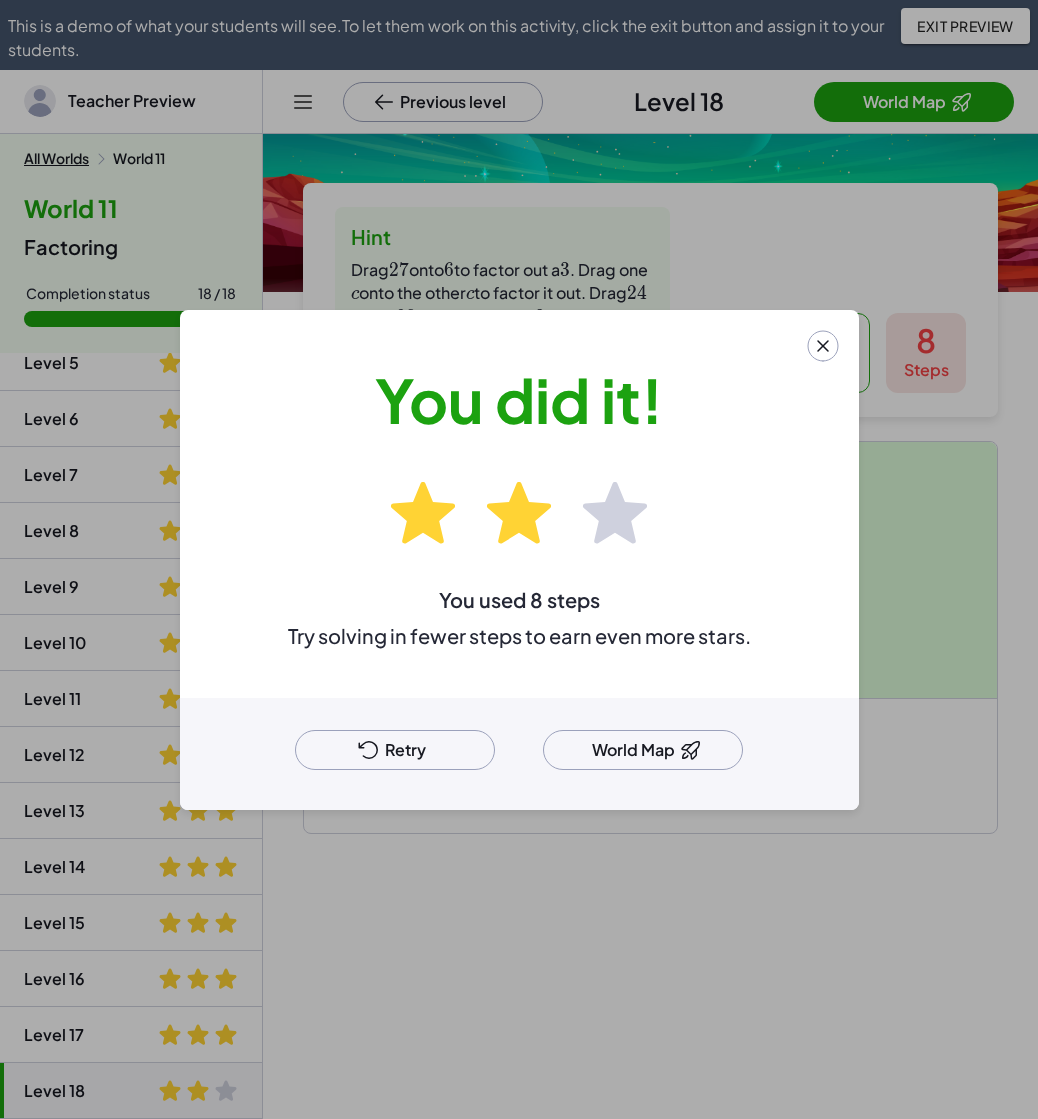 click on "Retry" at bounding box center (395, 750) 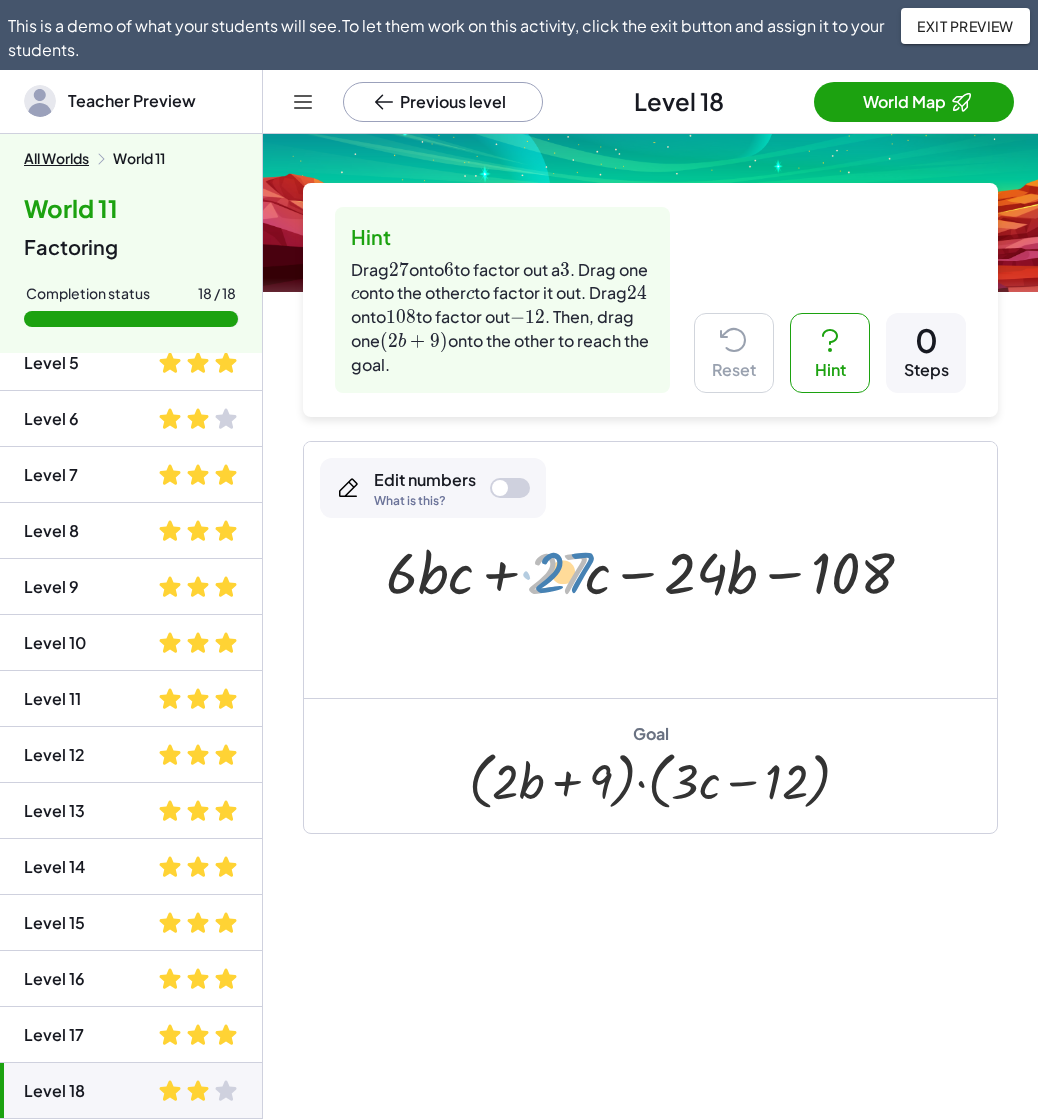 drag, startPoint x: 559, startPoint y: 590, endPoint x: 570, endPoint y: 589, distance: 11.045361 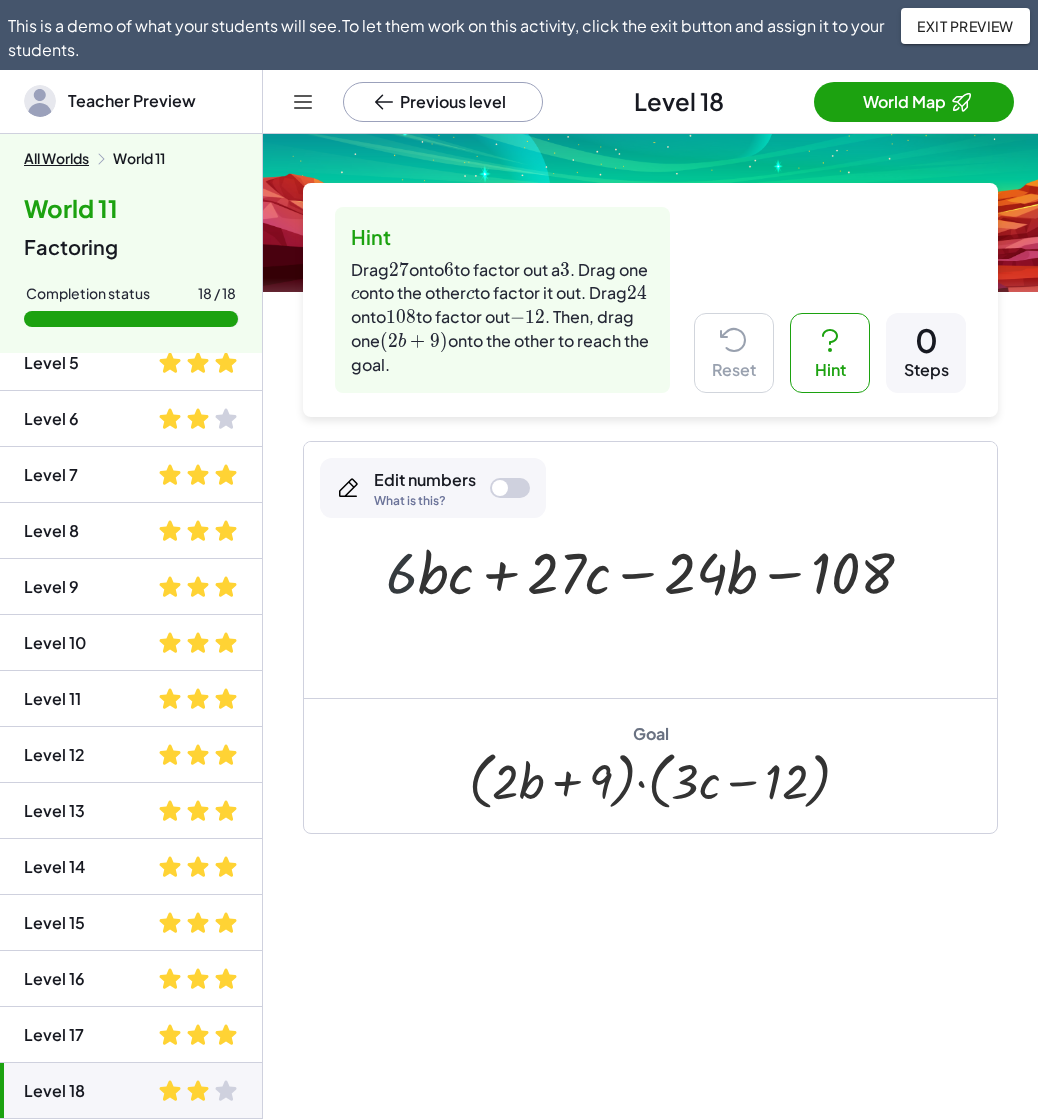 click at bounding box center [657, 570] 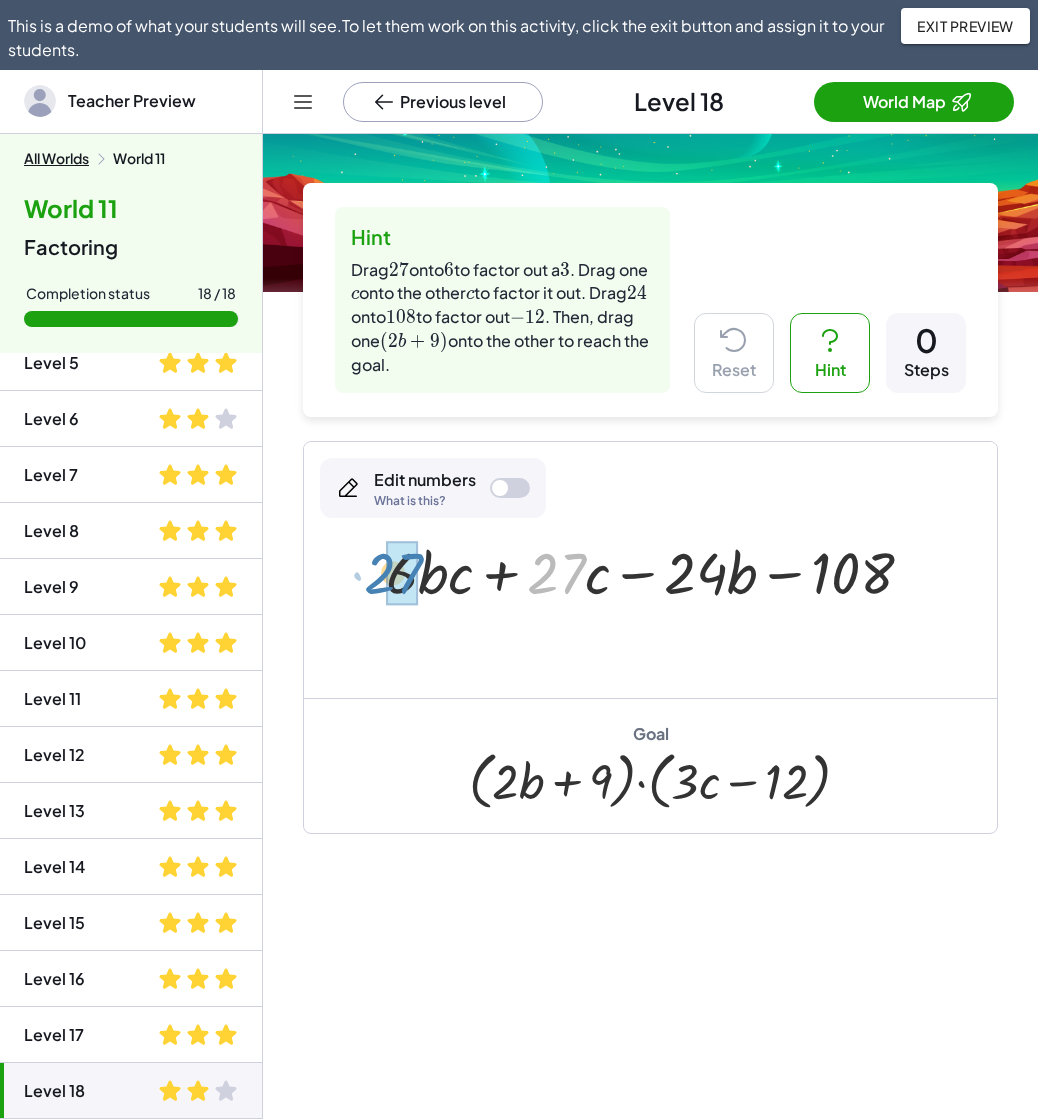 drag, startPoint x: 557, startPoint y: 577, endPoint x: 394, endPoint y: 577, distance: 163 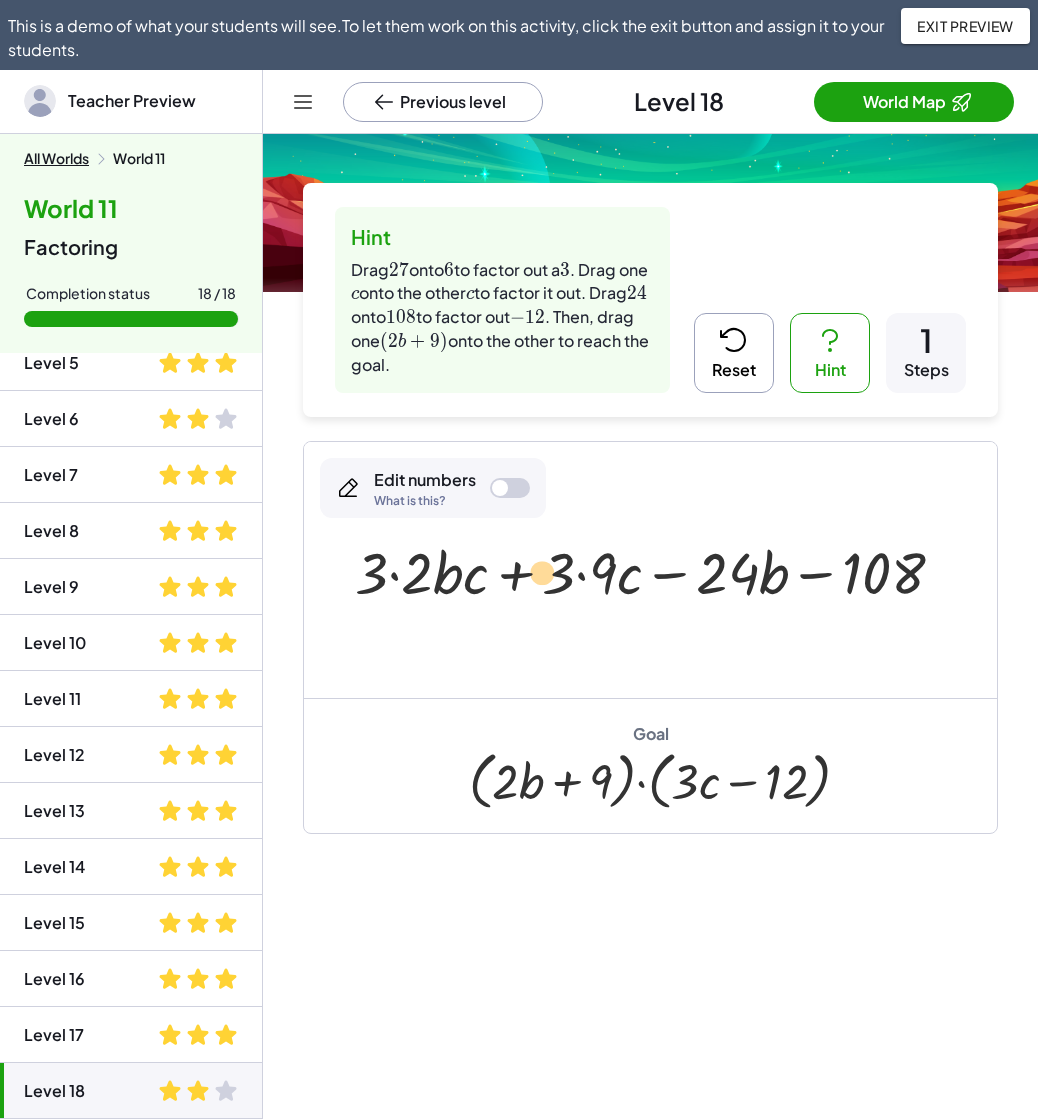 drag, startPoint x: 559, startPoint y: 588, endPoint x: 546, endPoint y: 588, distance: 13 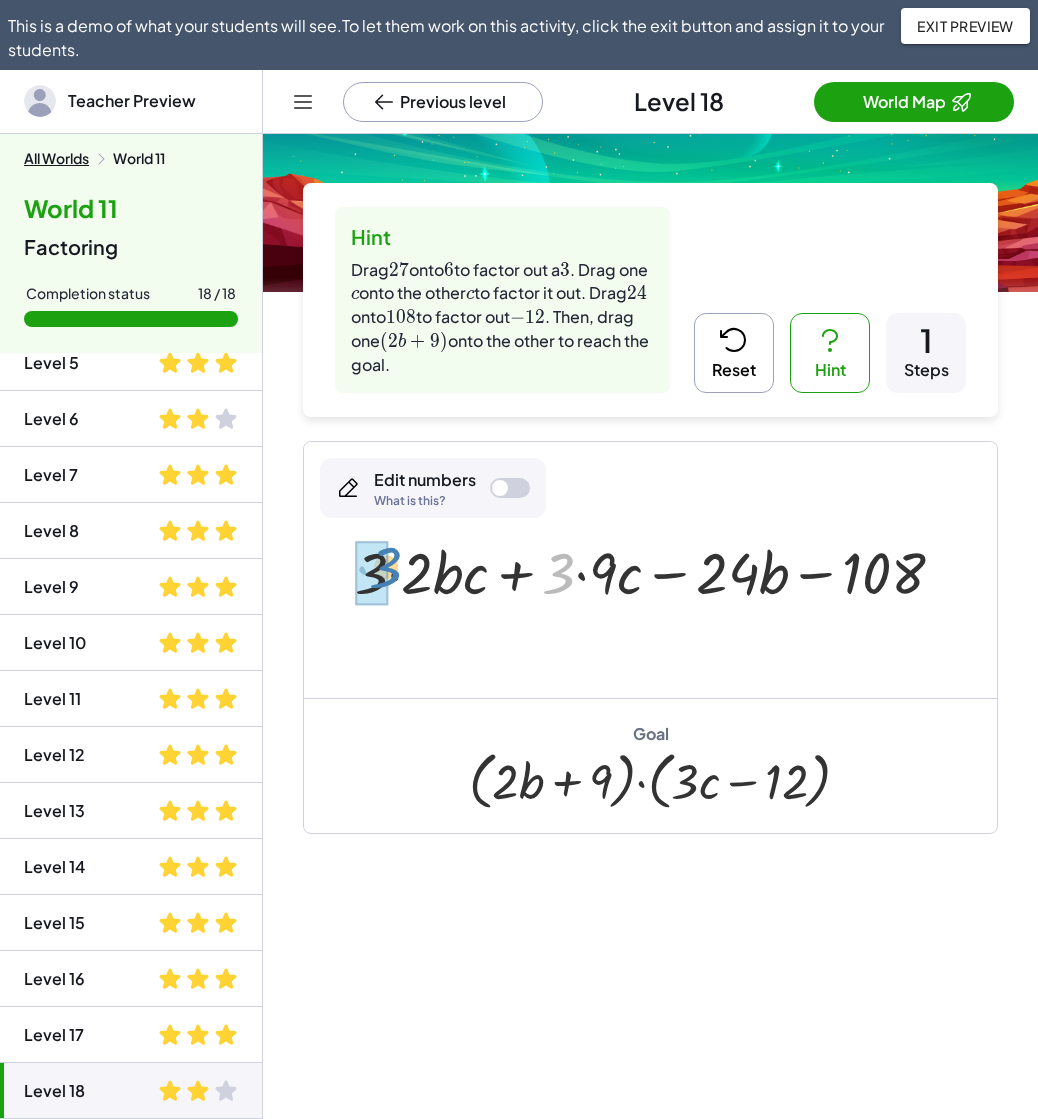 drag, startPoint x: 566, startPoint y: 578, endPoint x: 393, endPoint y: 572, distance: 173.10402 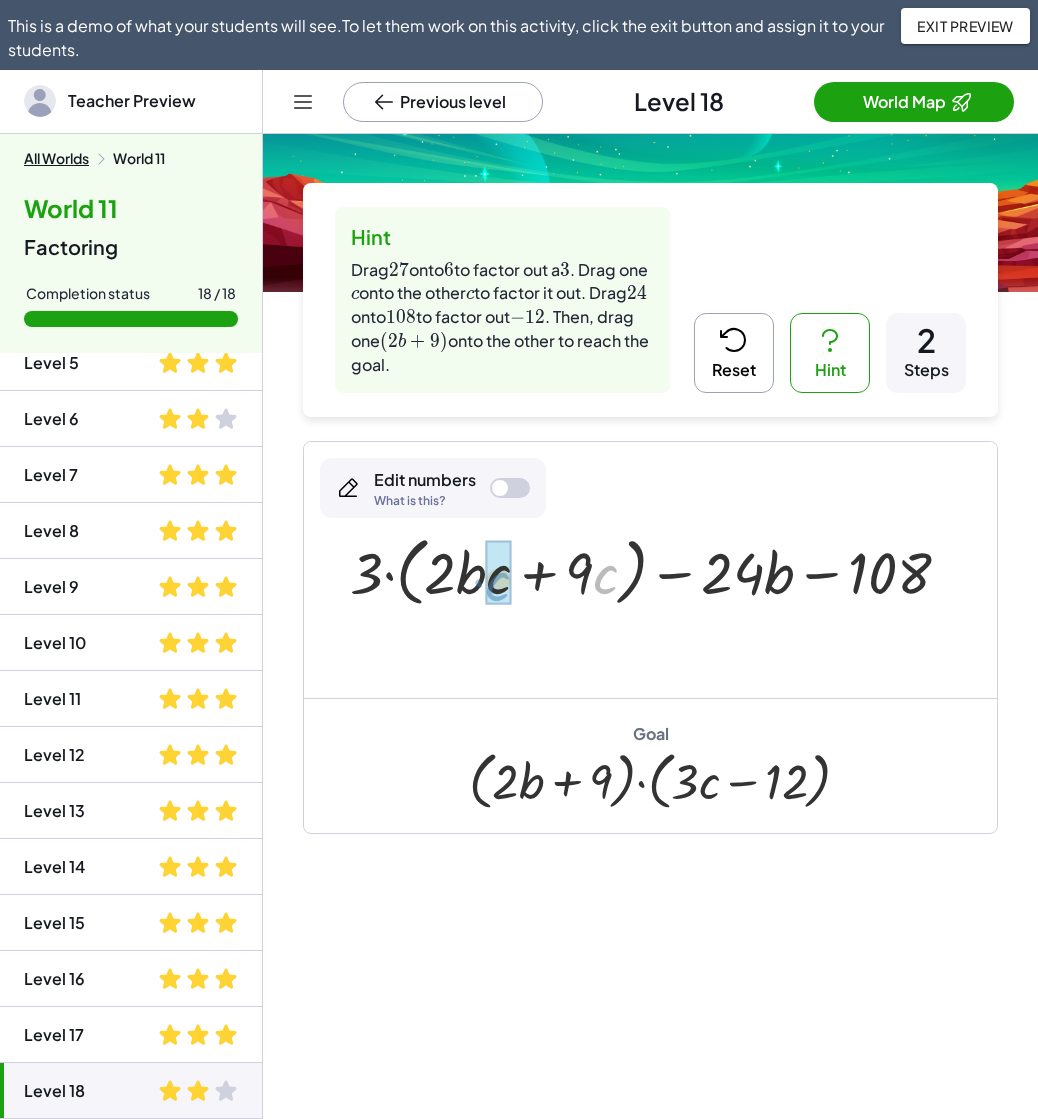 drag, startPoint x: 598, startPoint y: 581, endPoint x: 490, endPoint y: 588, distance: 108.226616 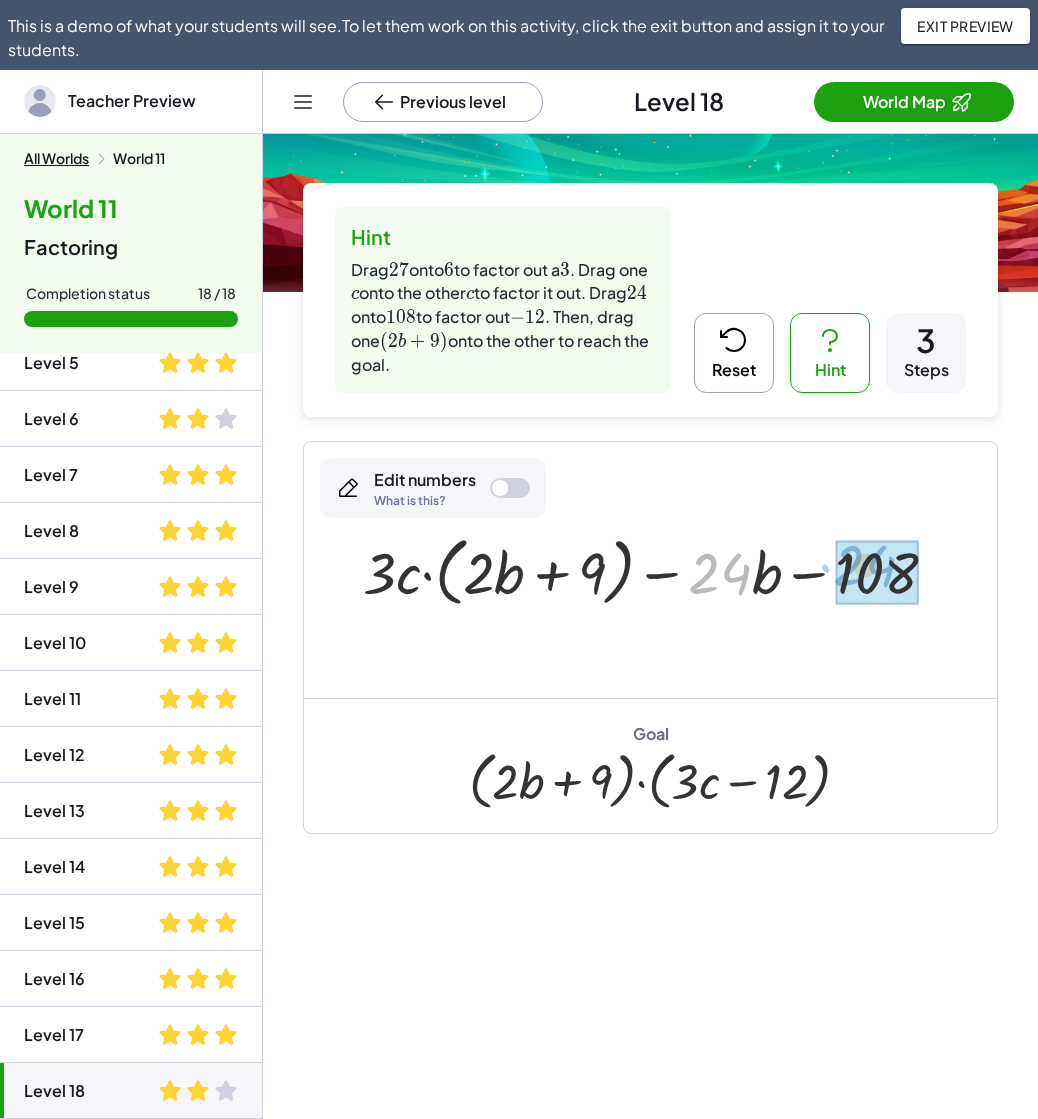drag, startPoint x: 736, startPoint y: 570, endPoint x: 853, endPoint y: 571, distance: 117.00427 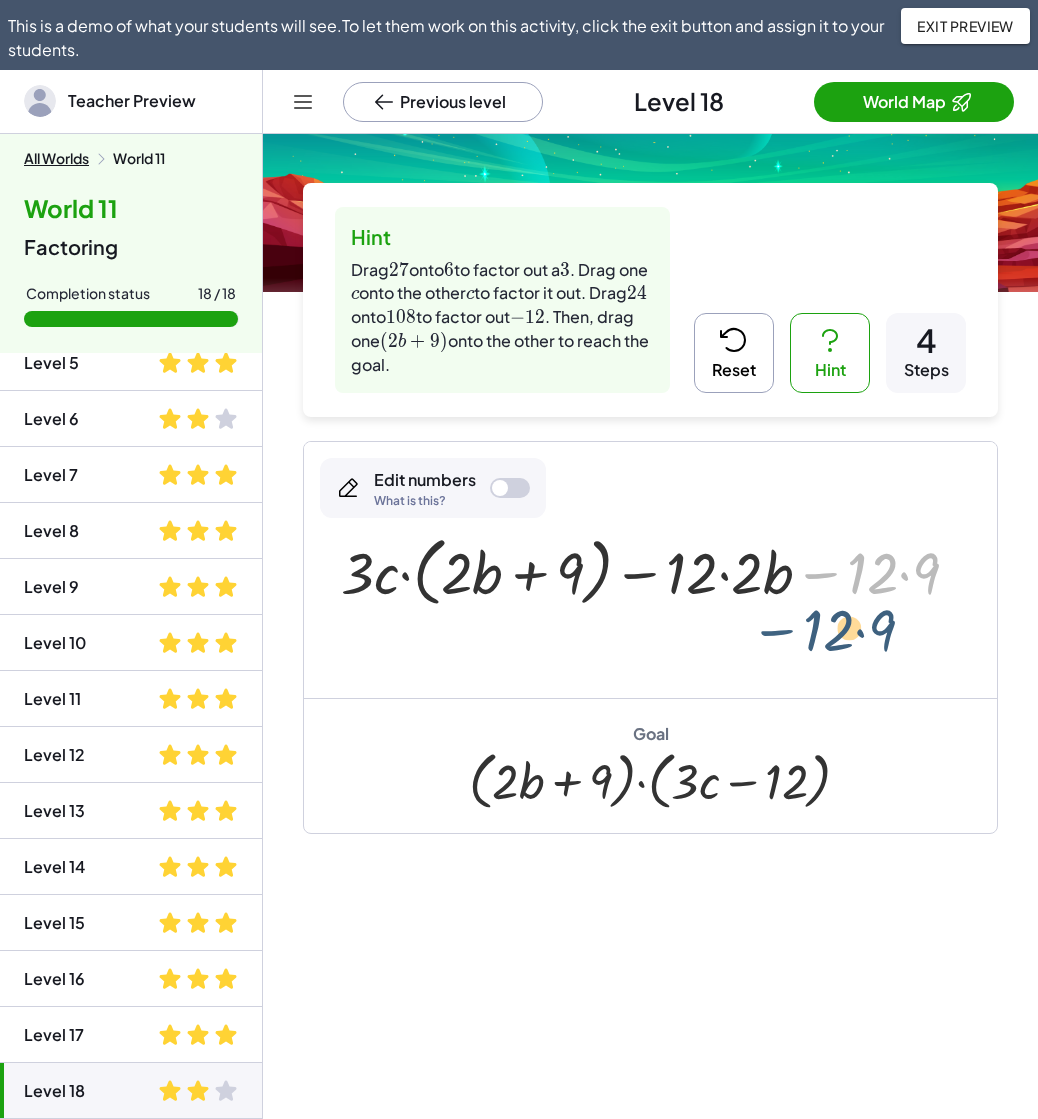 click at bounding box center [658, 569] 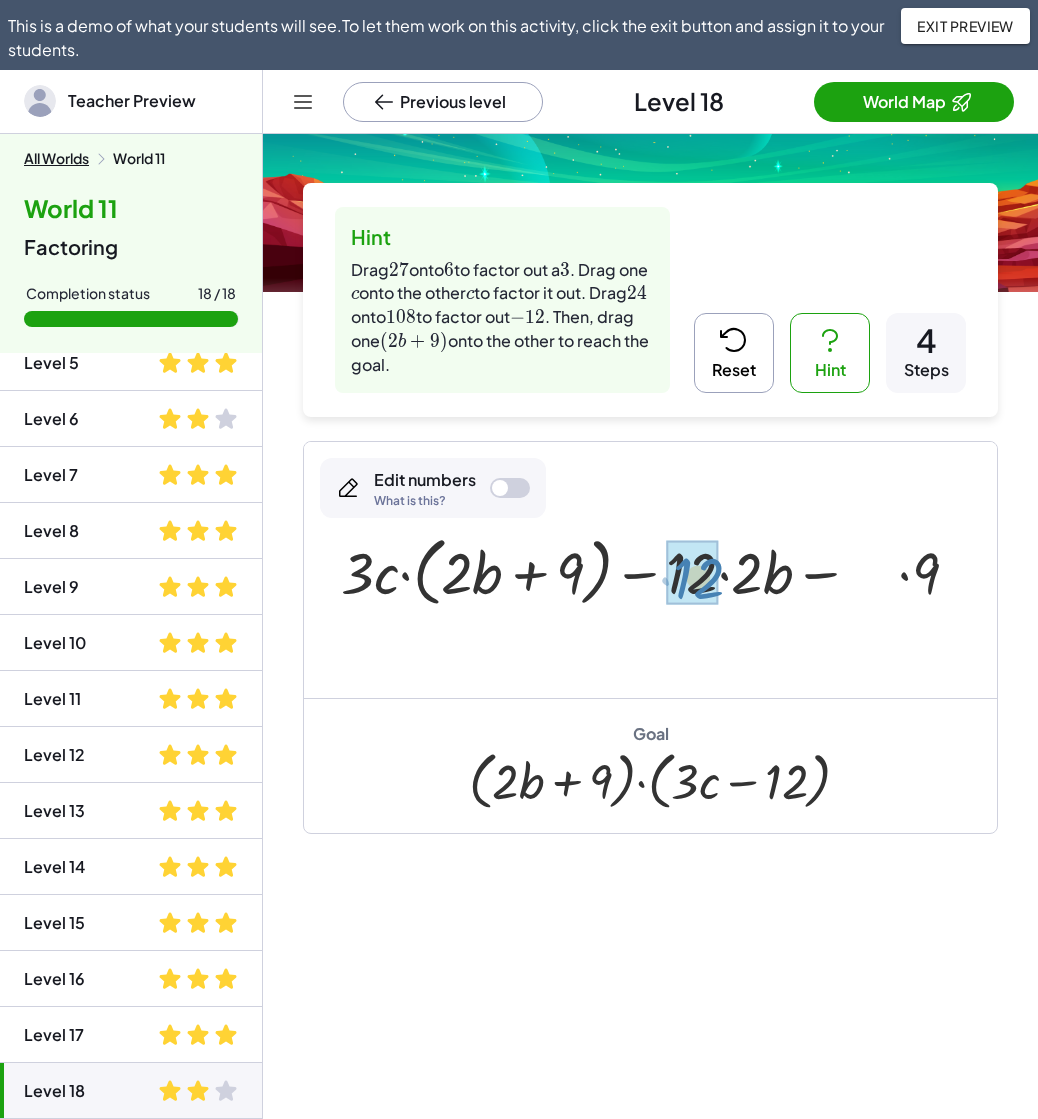 drag, startPoint x: 873, startPoint y: 570, endPoint x: 694, endPoint y: 571, distance: 179.00279 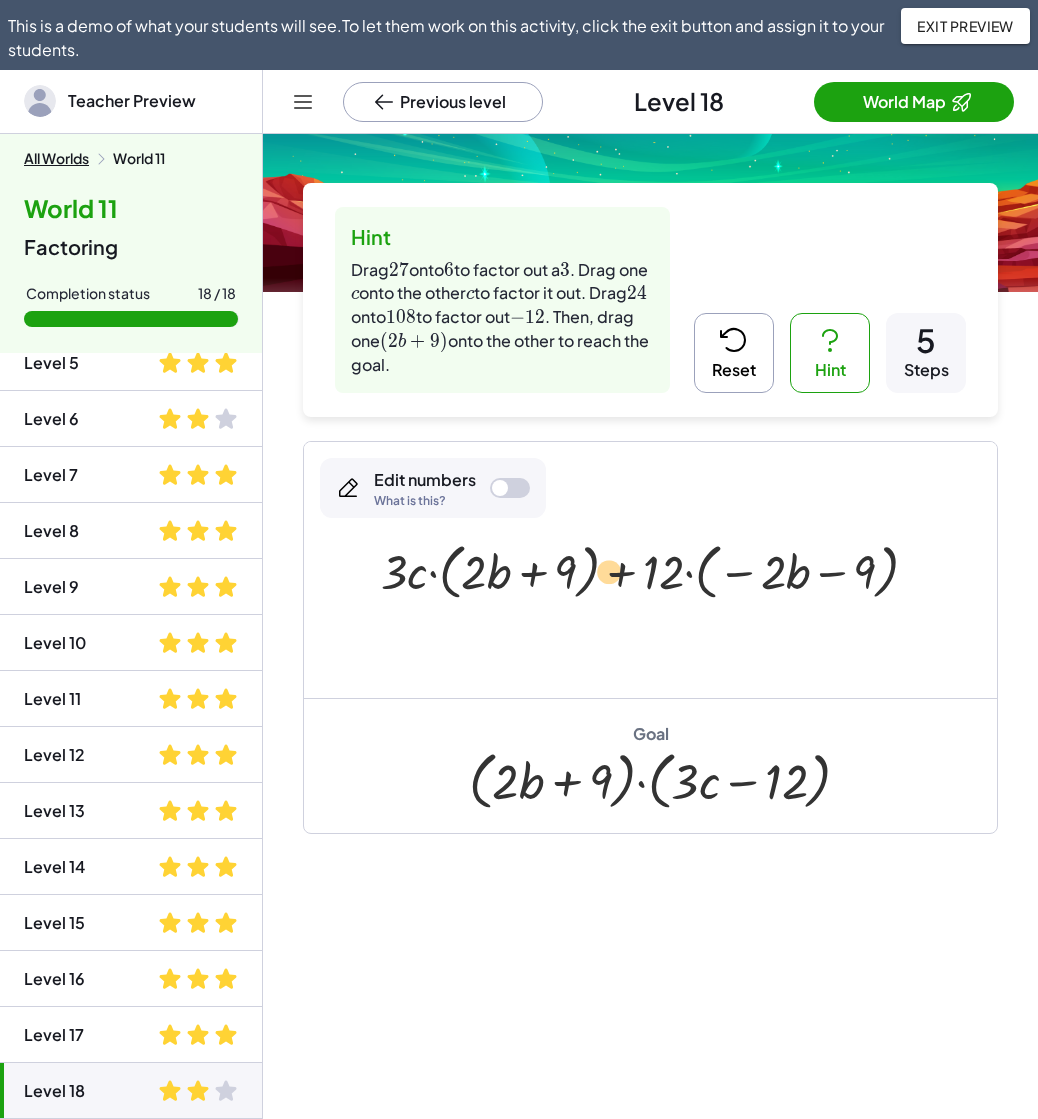 drag, startPoint x: 755, startPoint y: 575, endPoint x: 661, endPoint y: 575, distance: 94 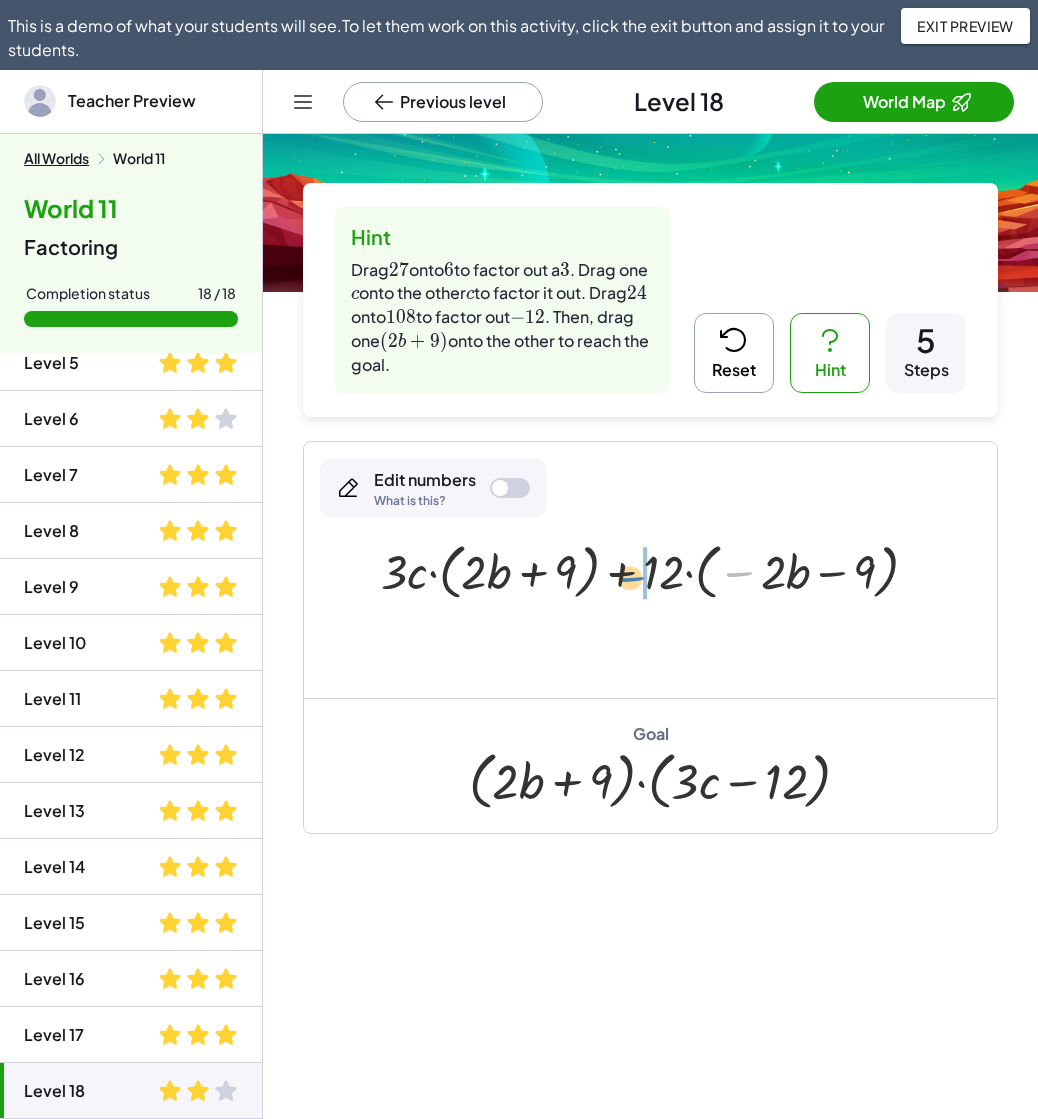 drag, startPoint x: 739, startPoint y: 574, endPoint x: 630, endPoint y: 579, distance: 109.11462 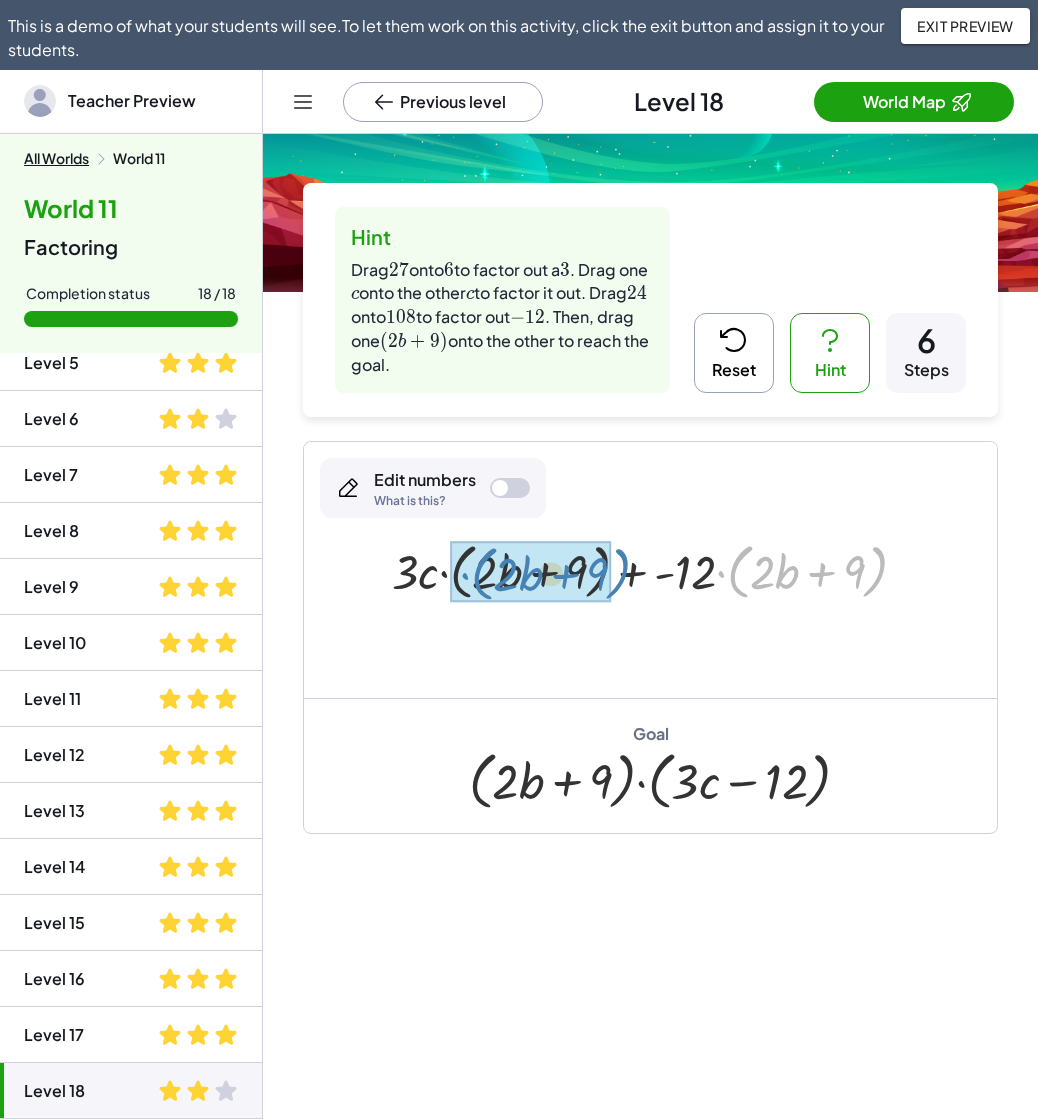 drag, startPoint x: 737, startPoint y: 578, endPoint x: 475, endPoint y: 582, distance: 262.03052 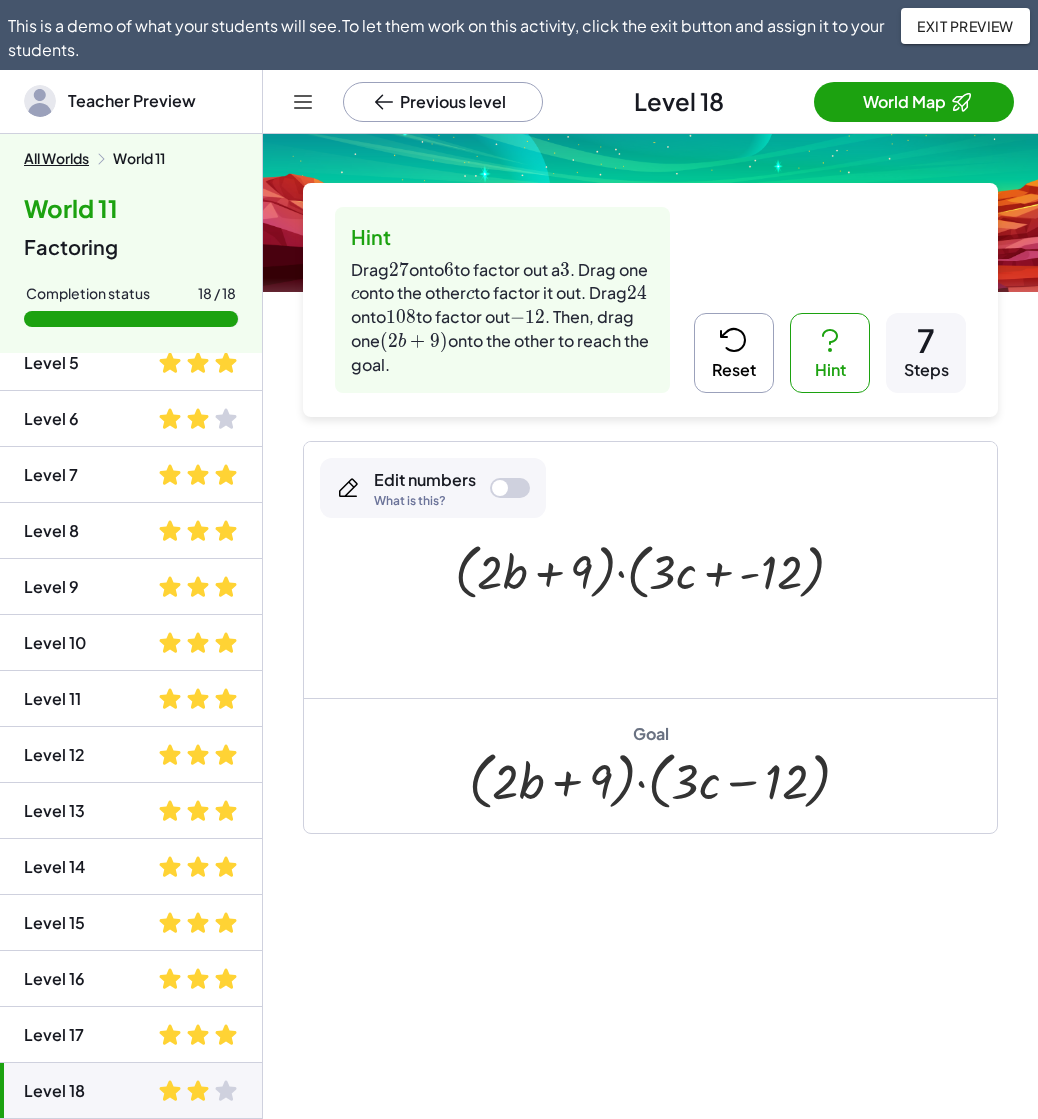 click at bounding box center (657, 570) 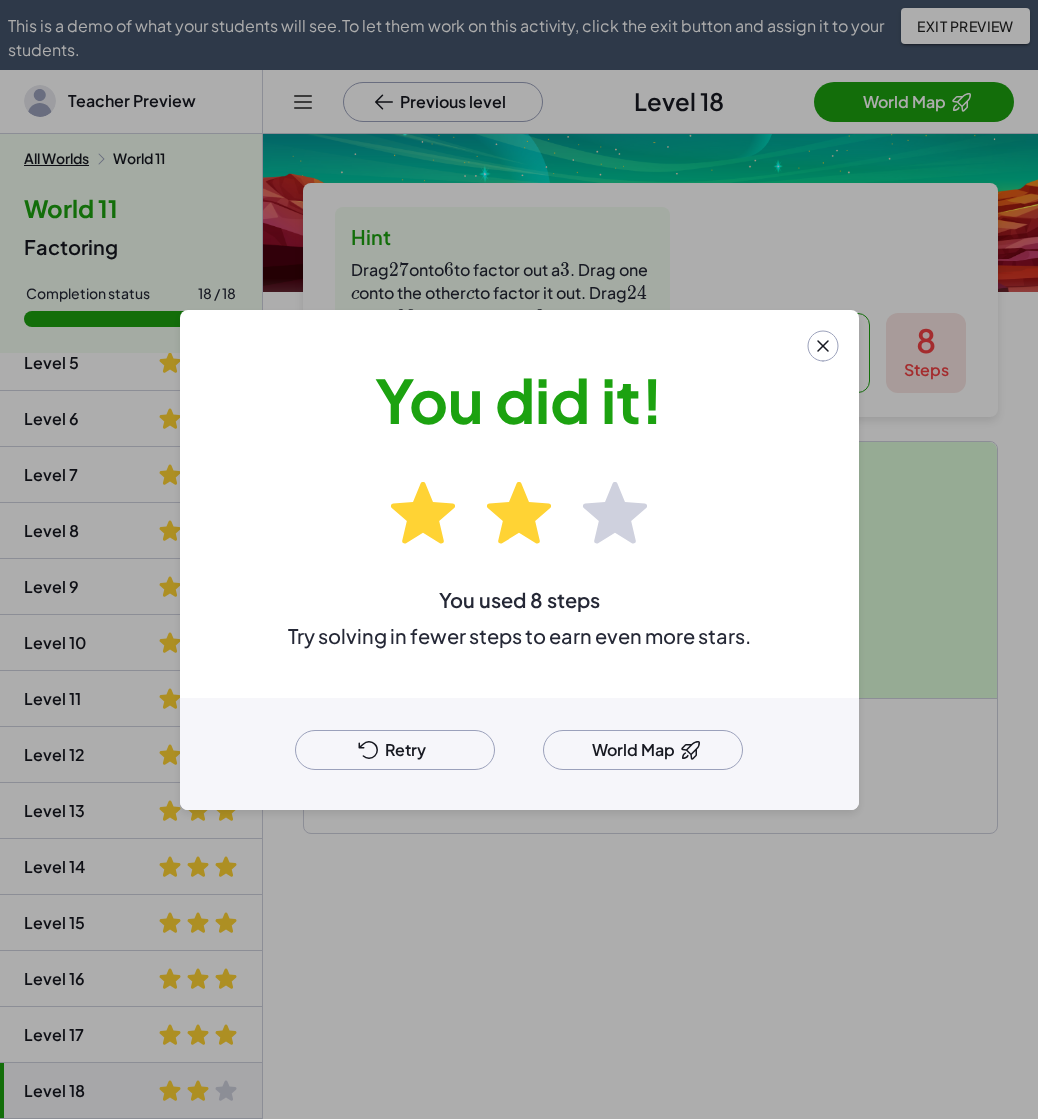 click 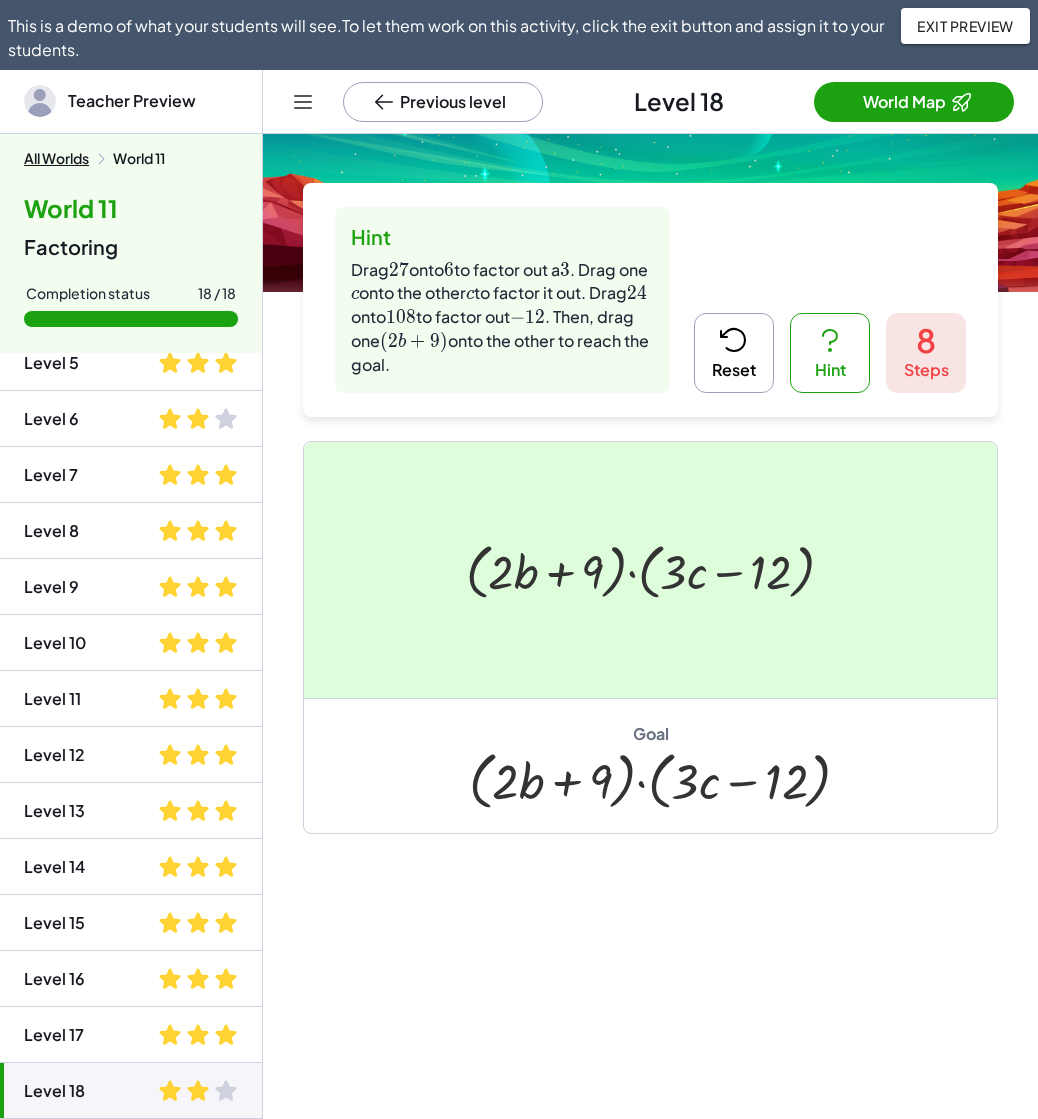 click on "Reset" at bounding box center [734, 353] 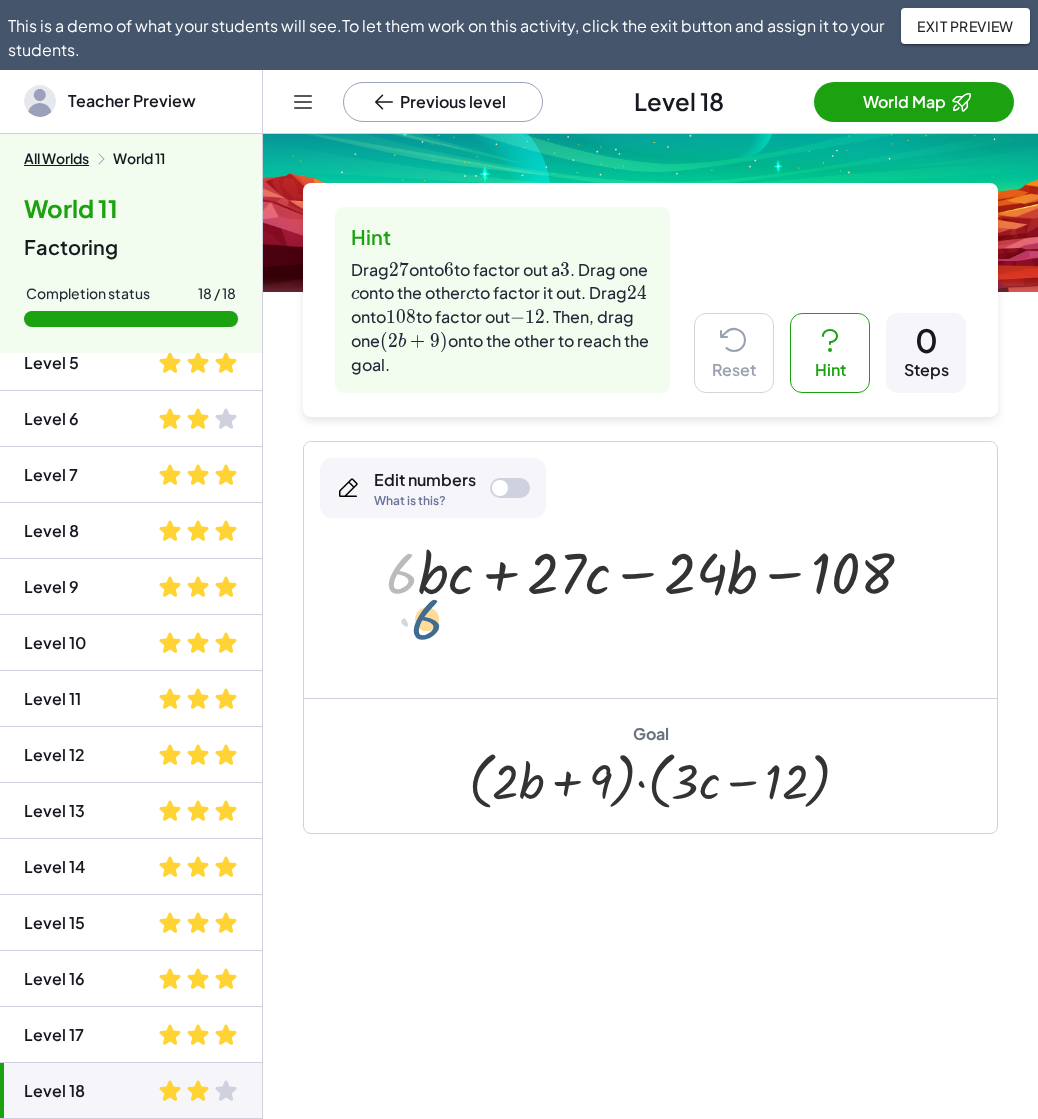 drag, startPoint x: 398, startPoint y: 577, endPoint x: 412, endPoint y: 581, distance: 14.56022 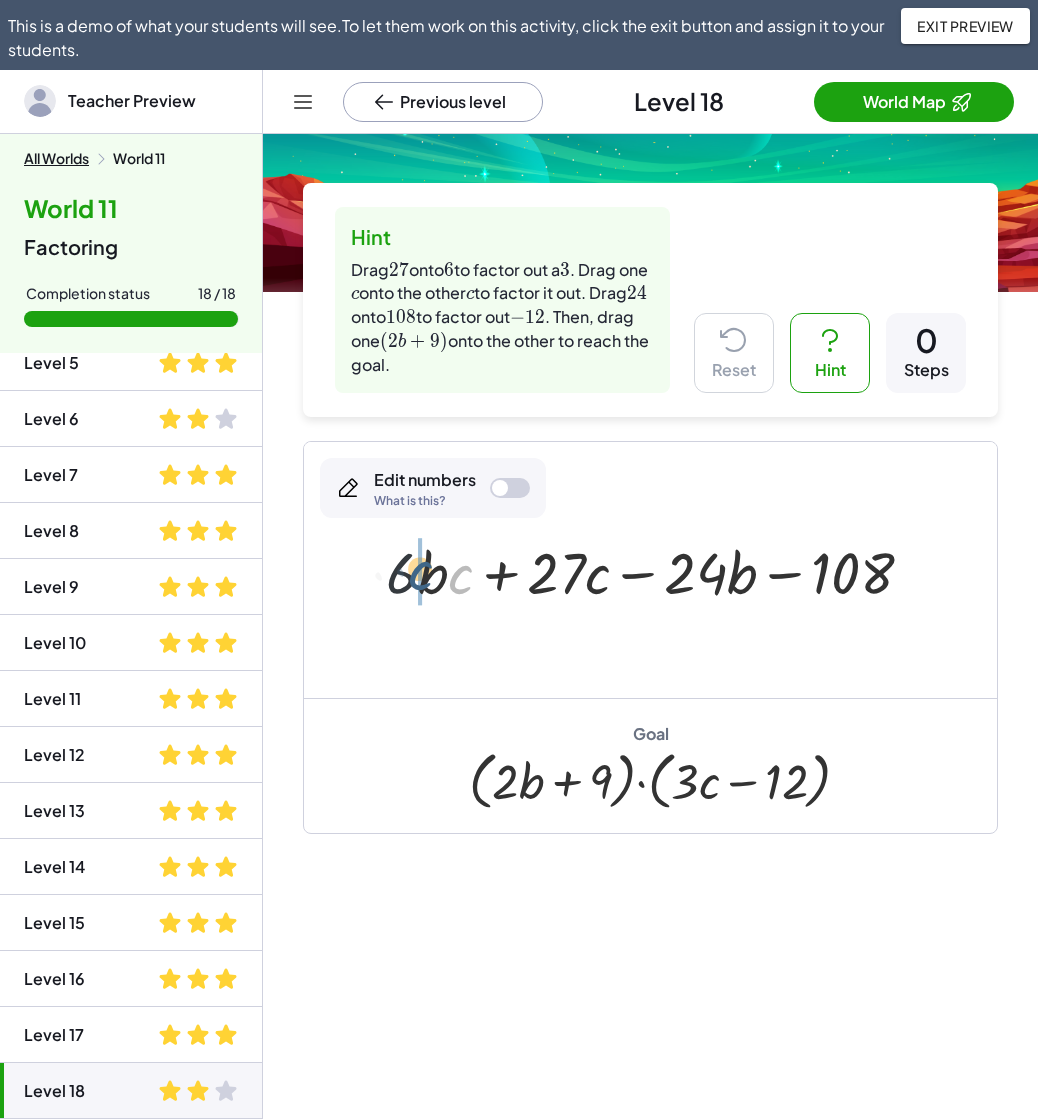 drag, startPoint x: 463, startPoint y: 587, endPoint x: 422, endPoint y: 583, distance: 41.19466 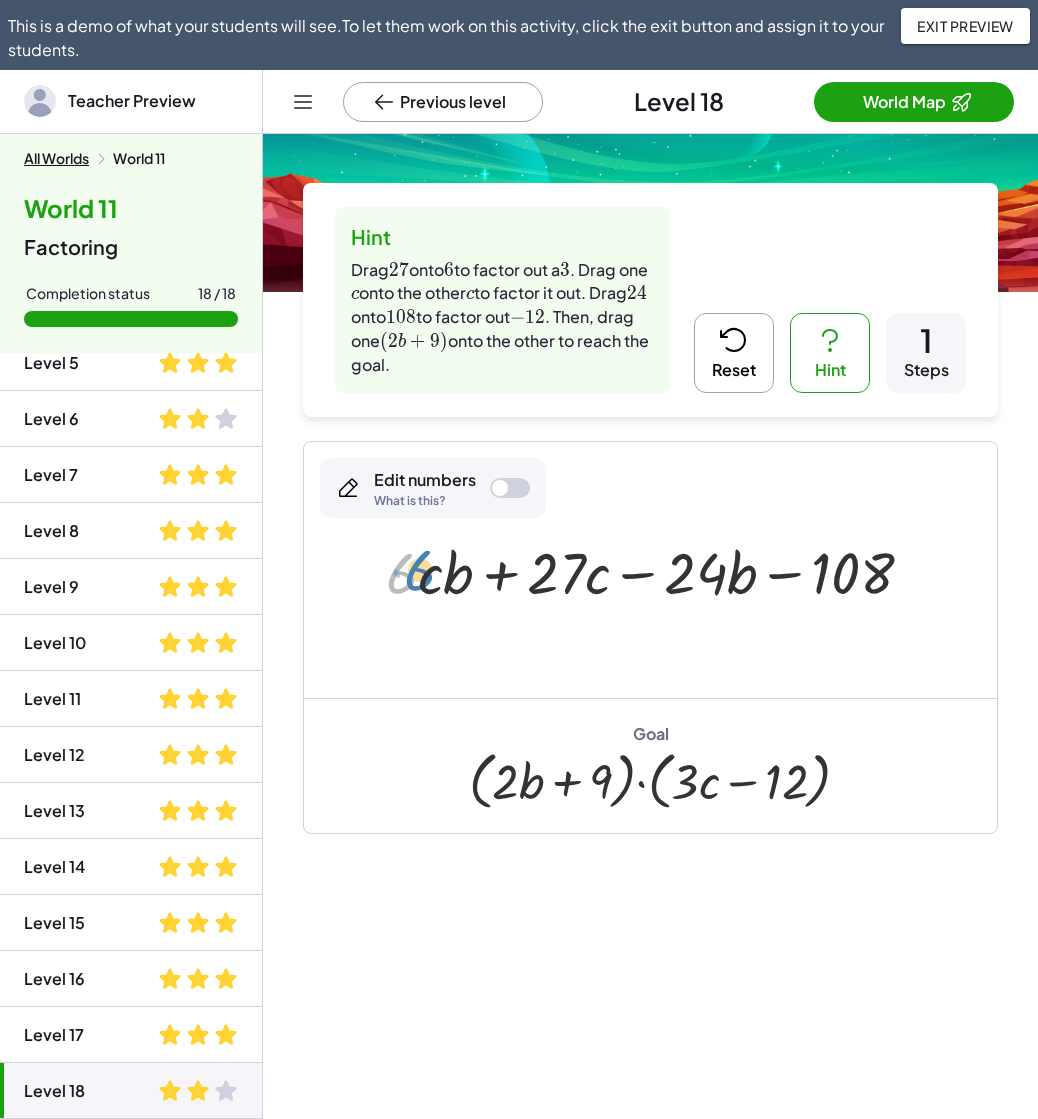 drag, startPoint x: 410, startPoint y: 572, endPoint x: 420, endPoint y: 557, distance: 18.027756 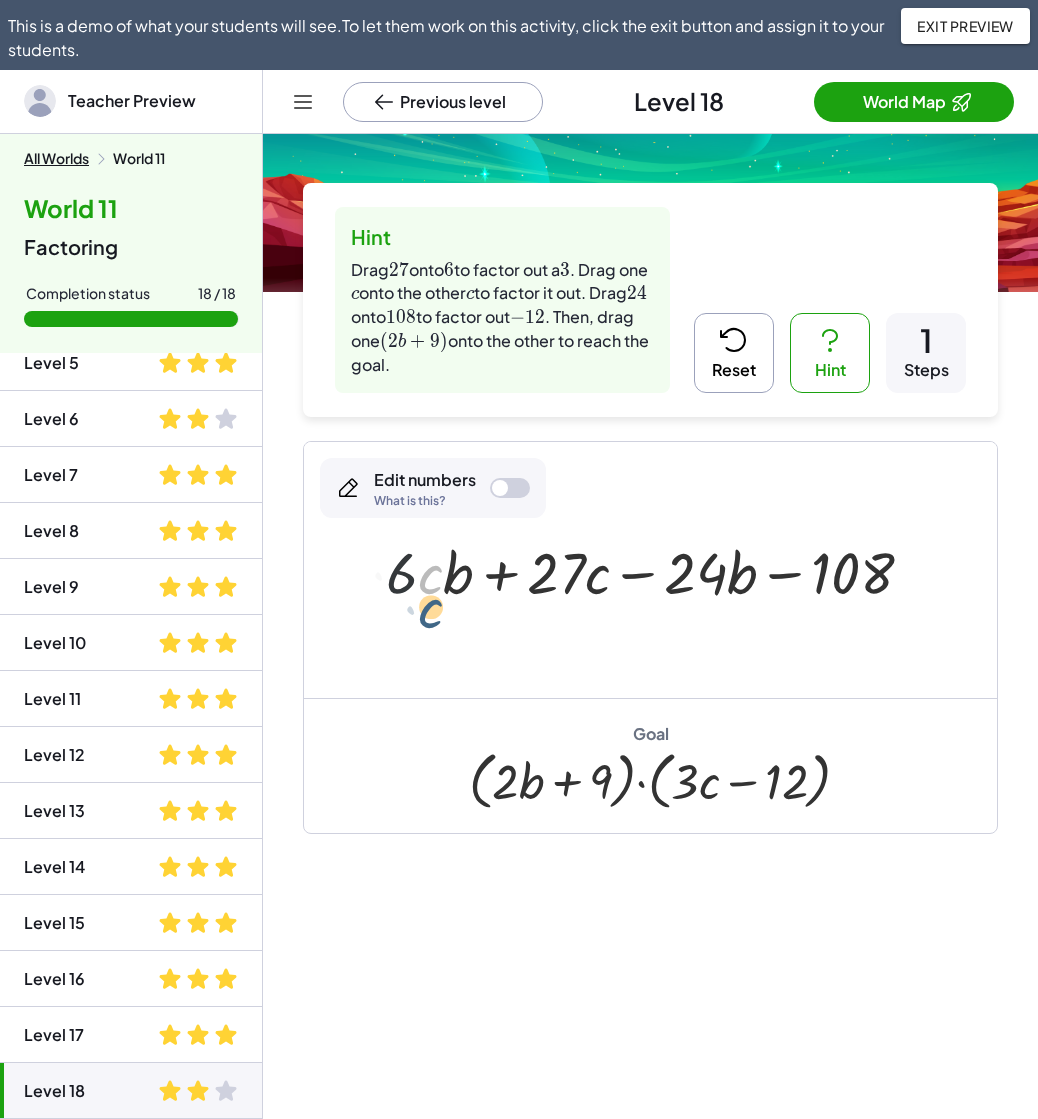 drag, startPoint x: 428, startPoint y: 579, endPoint x: 435, endPoint y: 565, distance: 15.652476 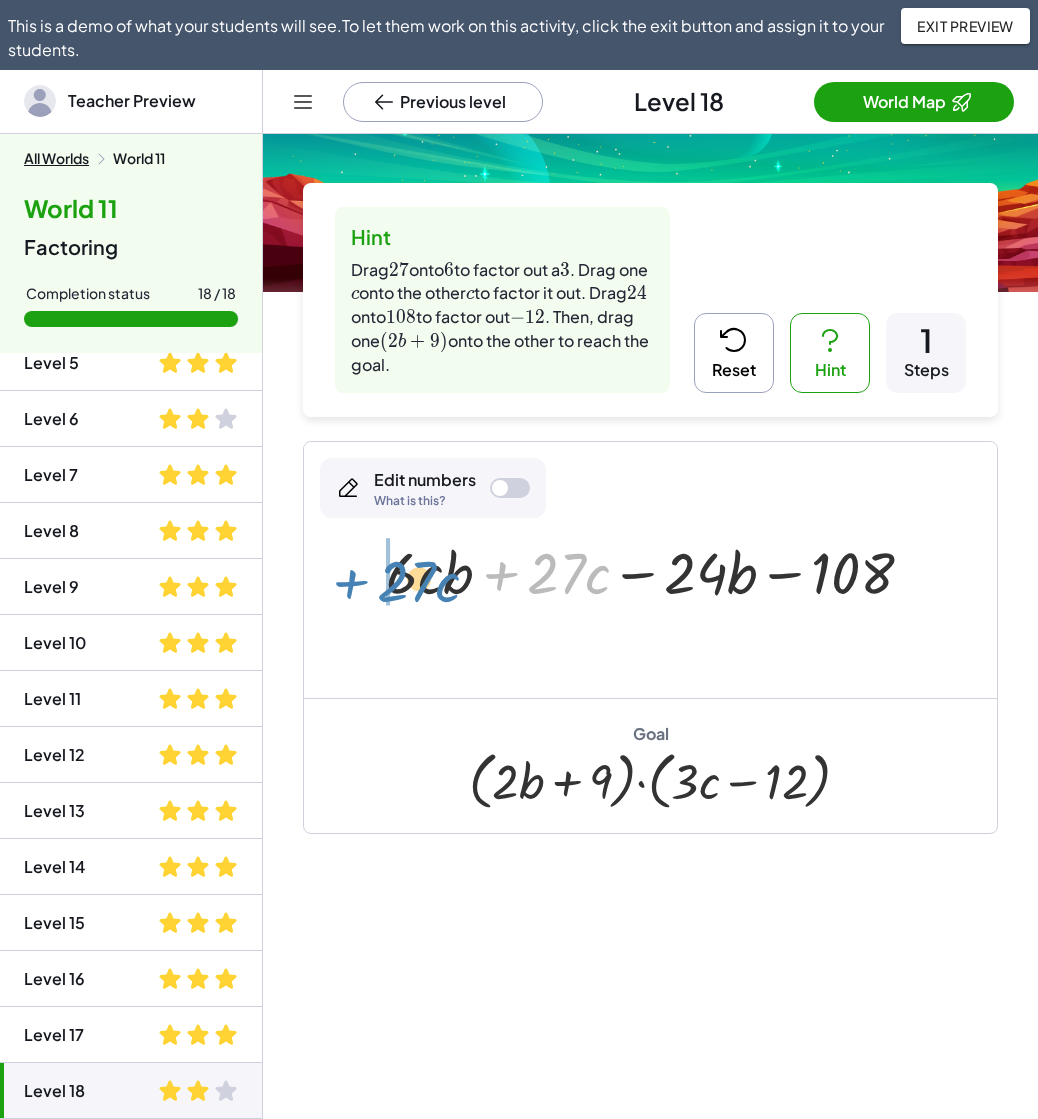 drag, startPoint x: 567, startPoint y: 577, endPoint x: 417, endPoint y: 585, distance: 150.21318 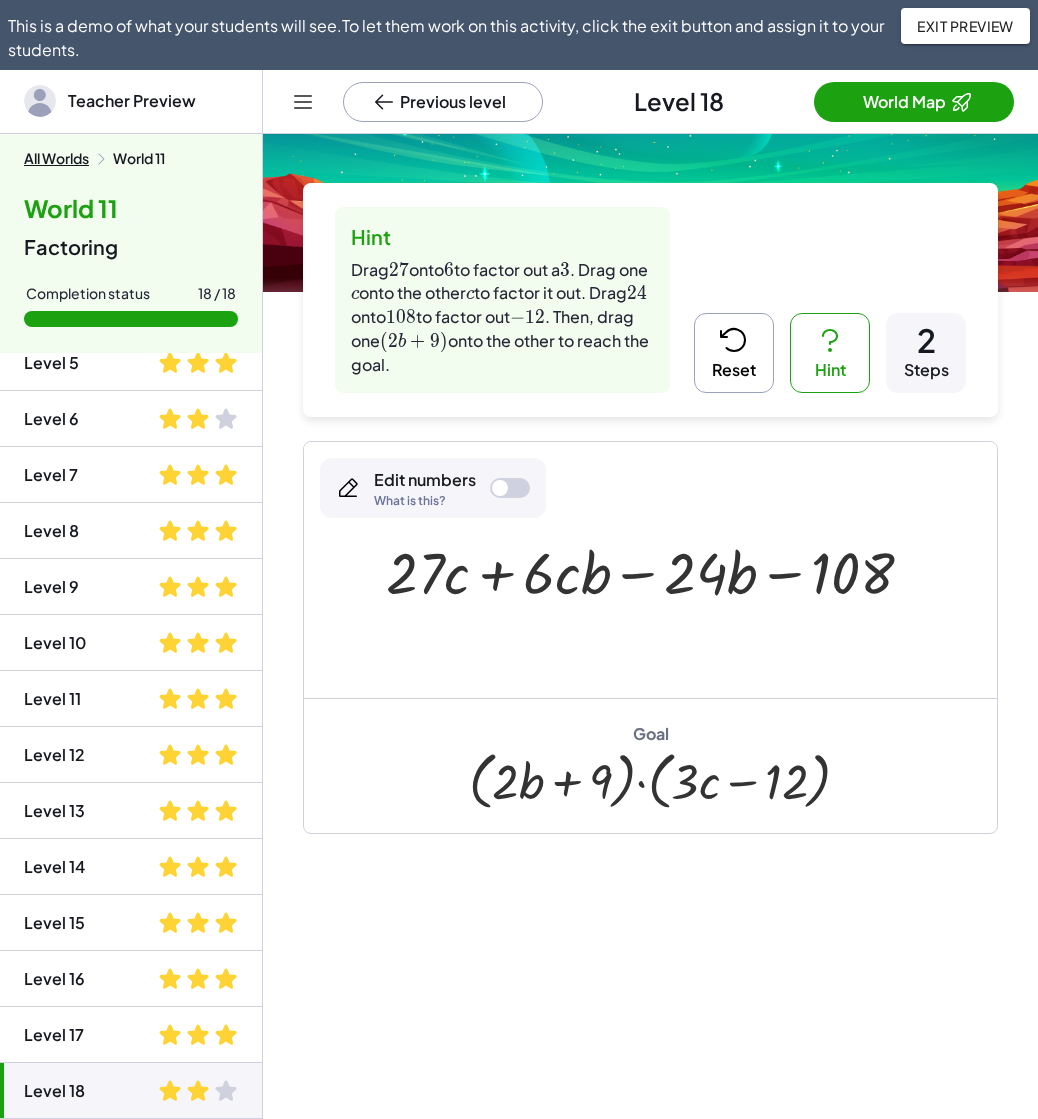 click on "Reset" at bounding box center (734, 353) 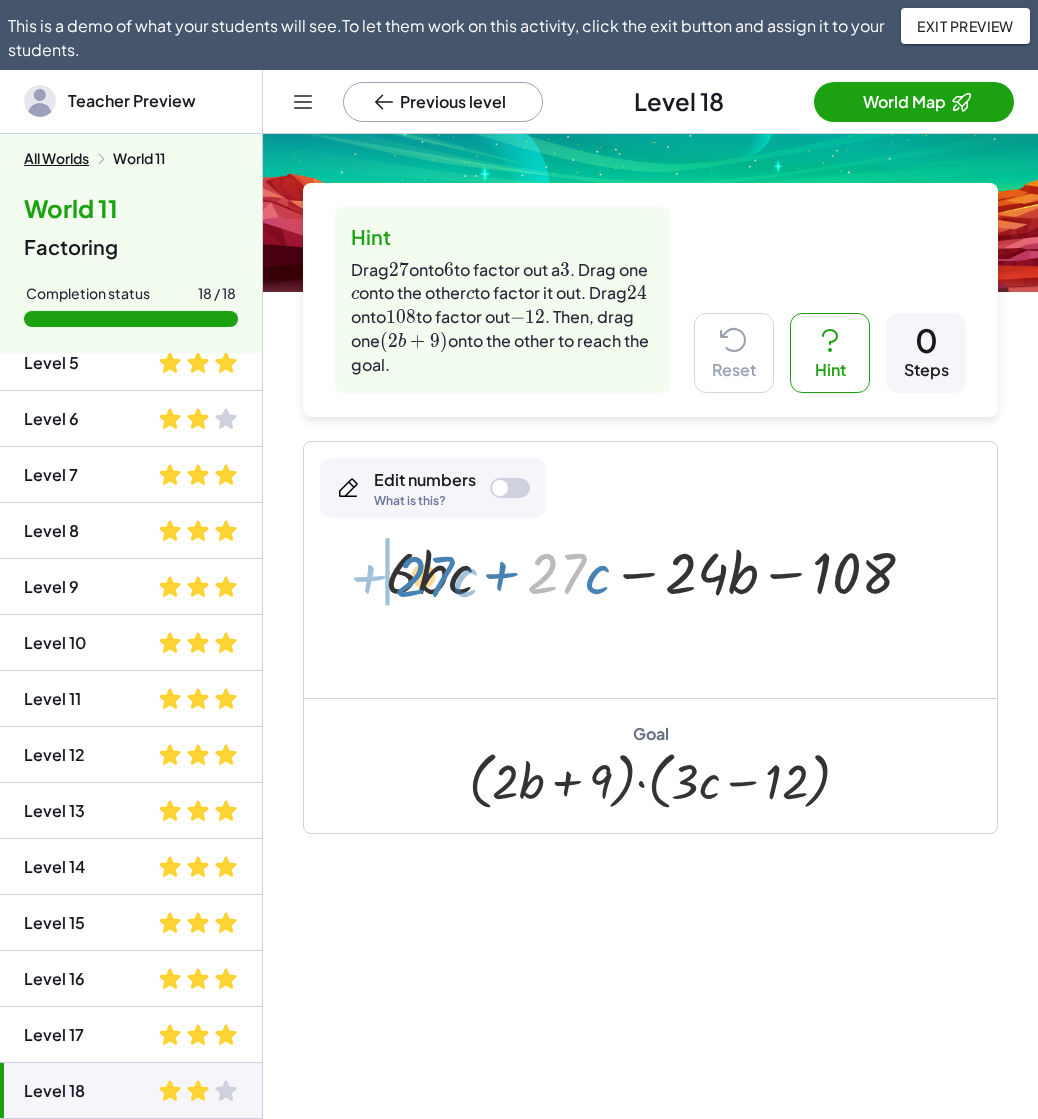 drag, startPoint x: 561, startPoint y: 577, endPoint x: 429, endPoint y: 580, distance: 132.03409 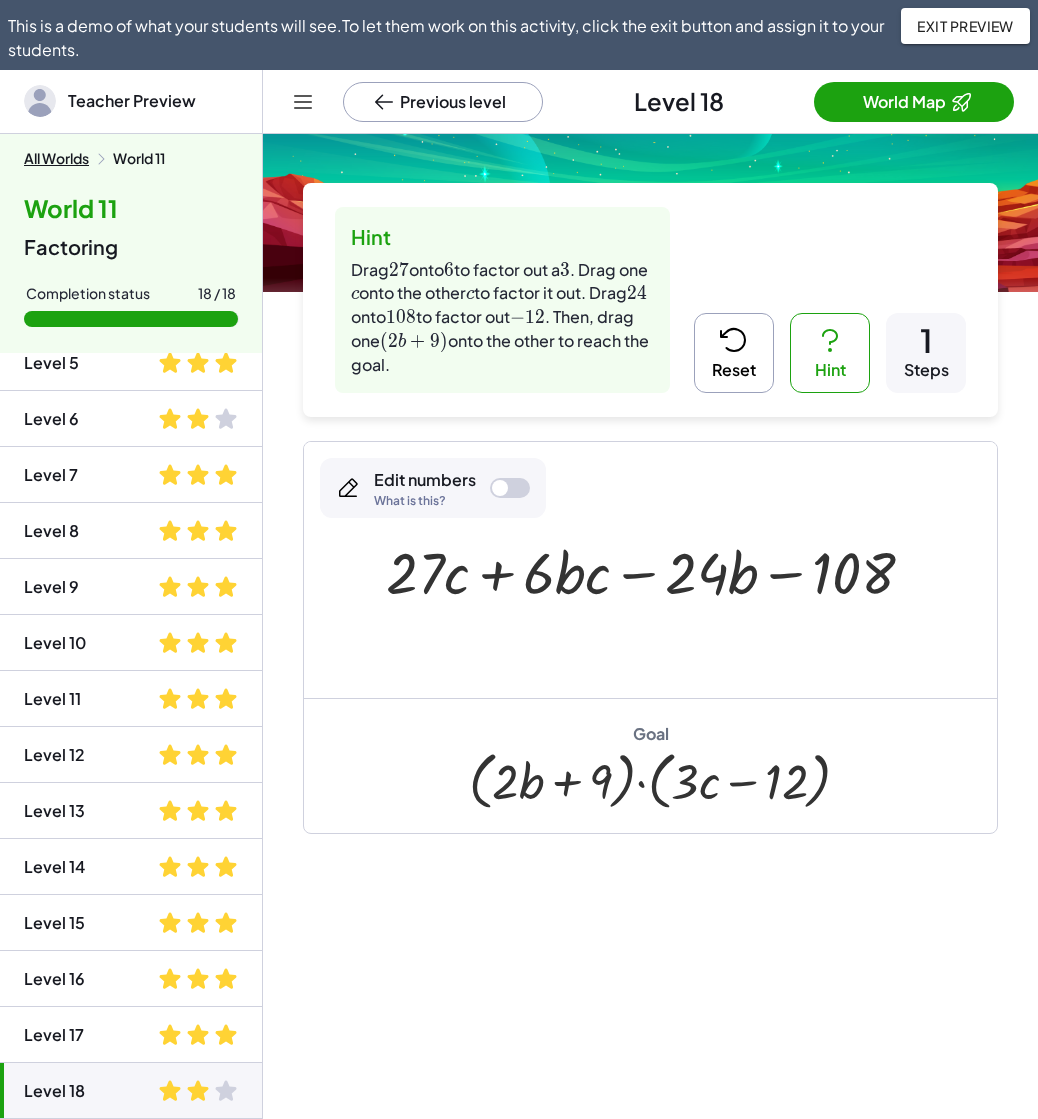 click on "Reset" at bounding box center (734, 353) 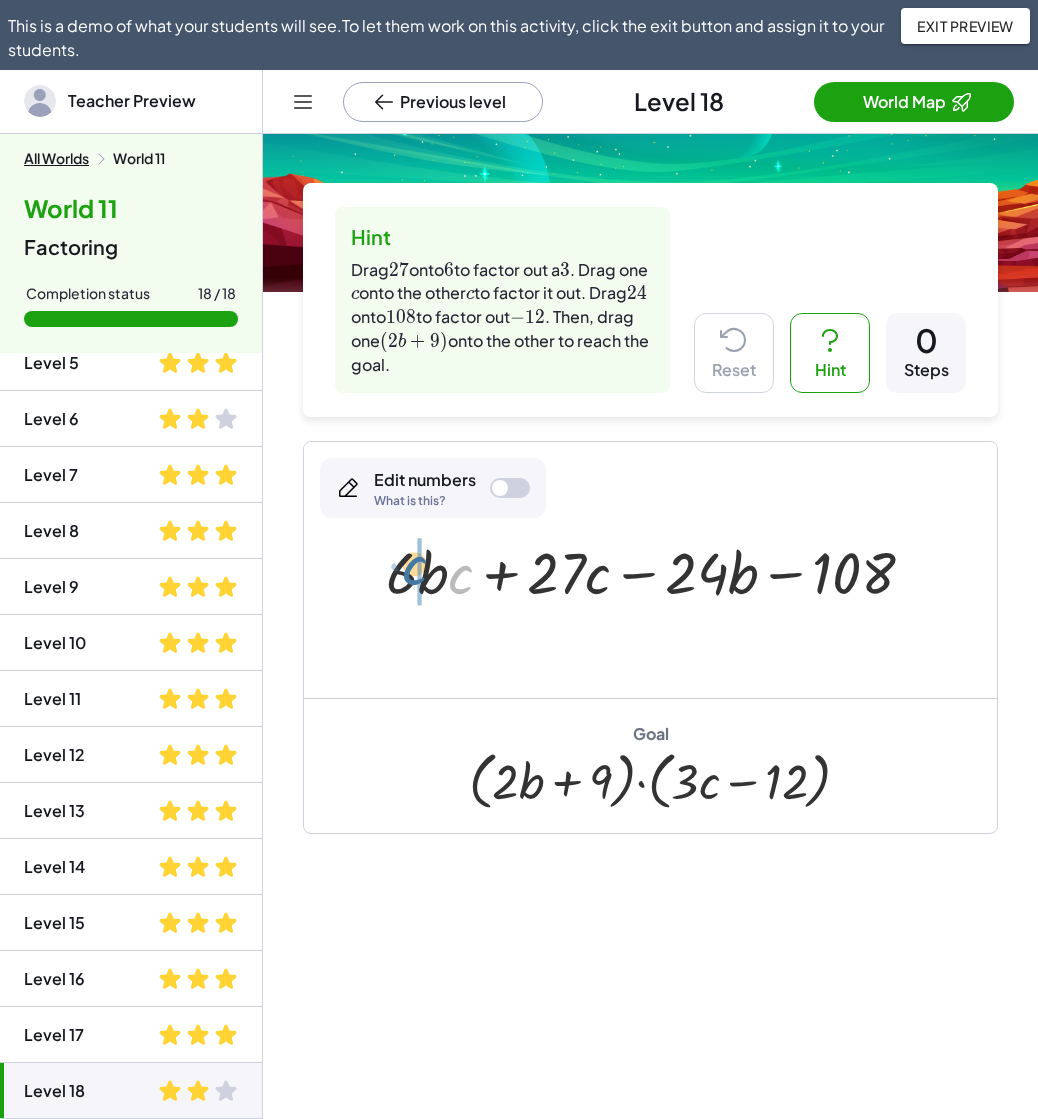 drag, startPoint x: 459, startPoint y: 578, endPoint x: 412, endPoint y: 569, distance: 47.853943 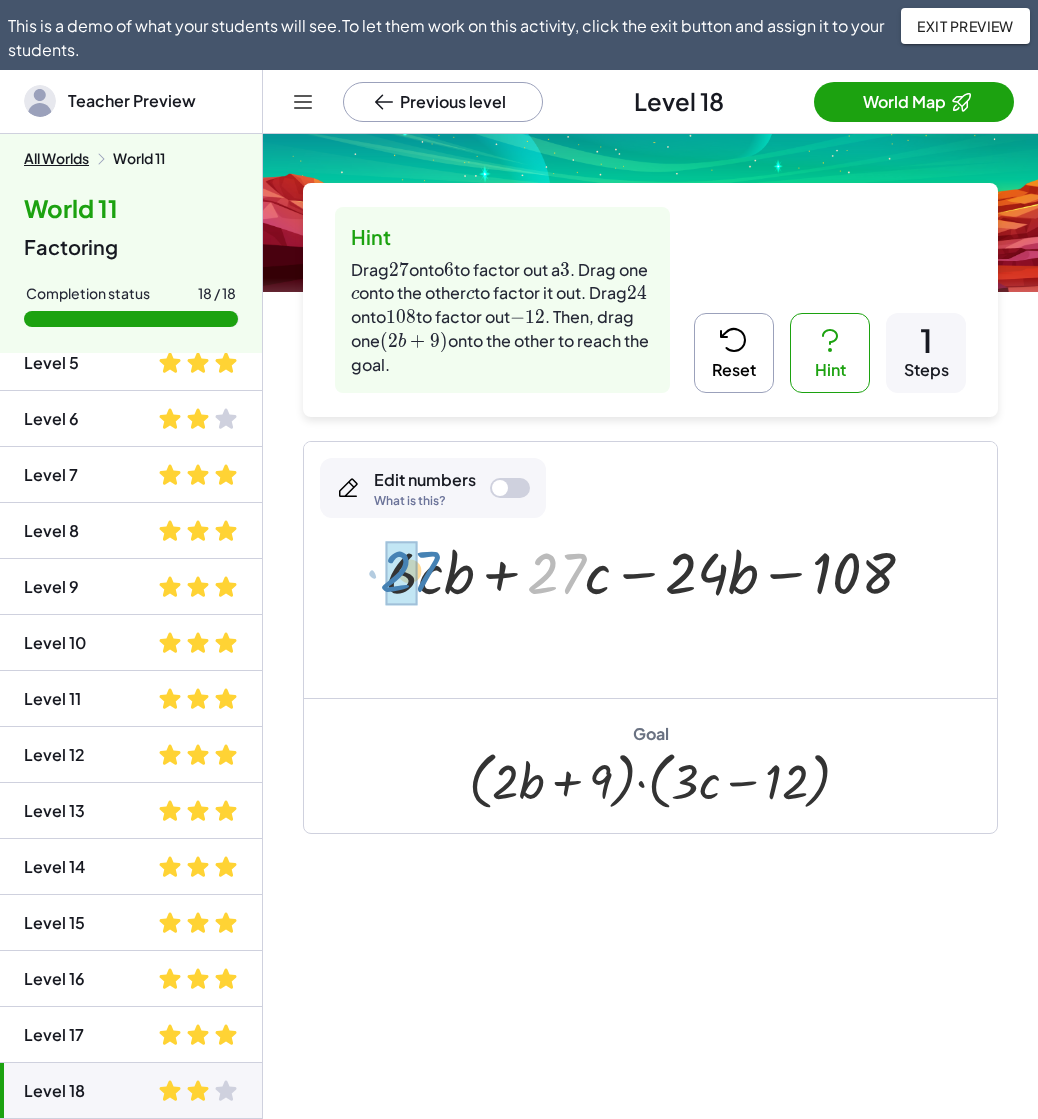 drag, startPoint x: 556, startPoint y: 590, endPoint x: 425, endPoint y: 564, distance: 133.55524 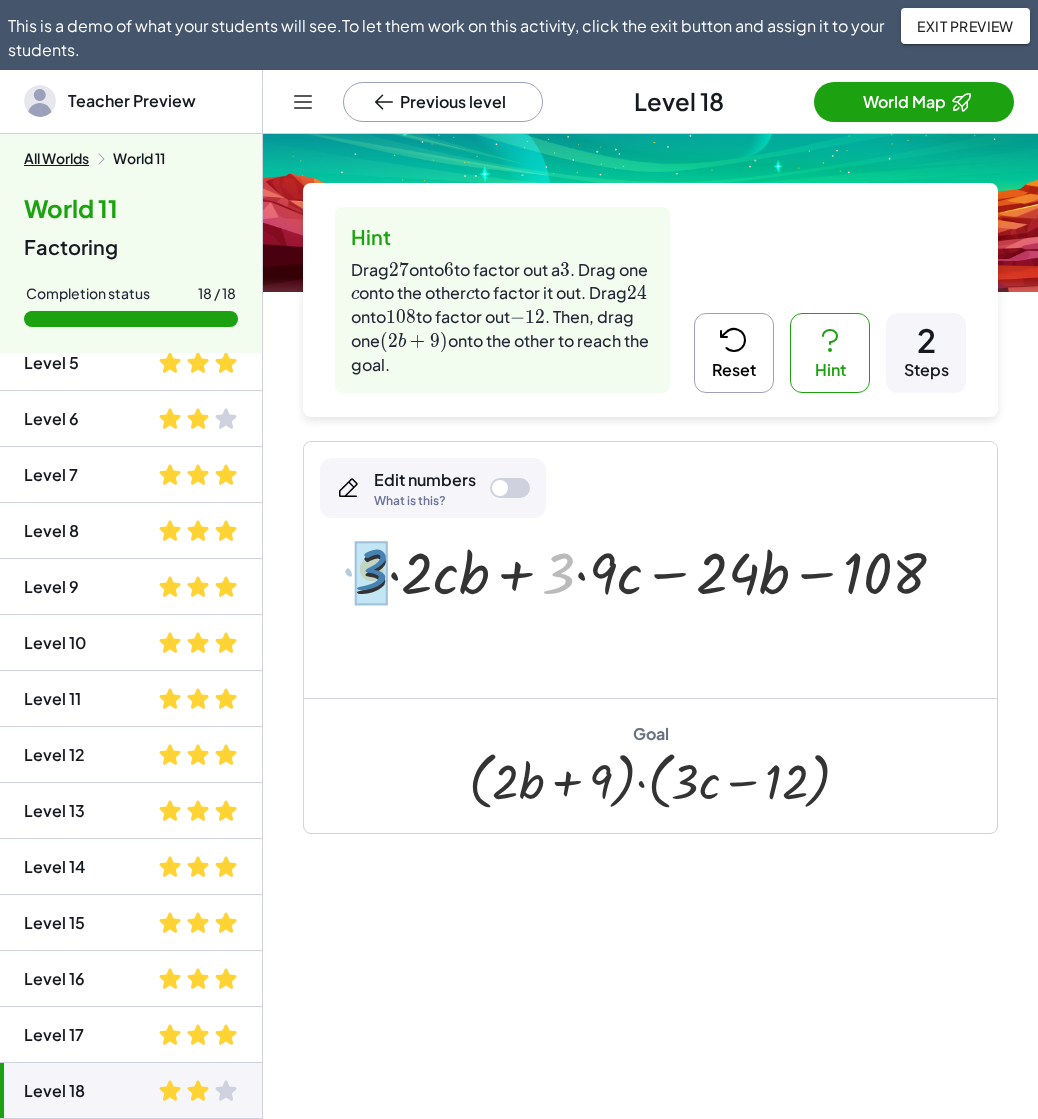drag, startPoint x: 562, startPoint y: 583, endPoint x: 375, endPoint y: 579, distance: 187.04277 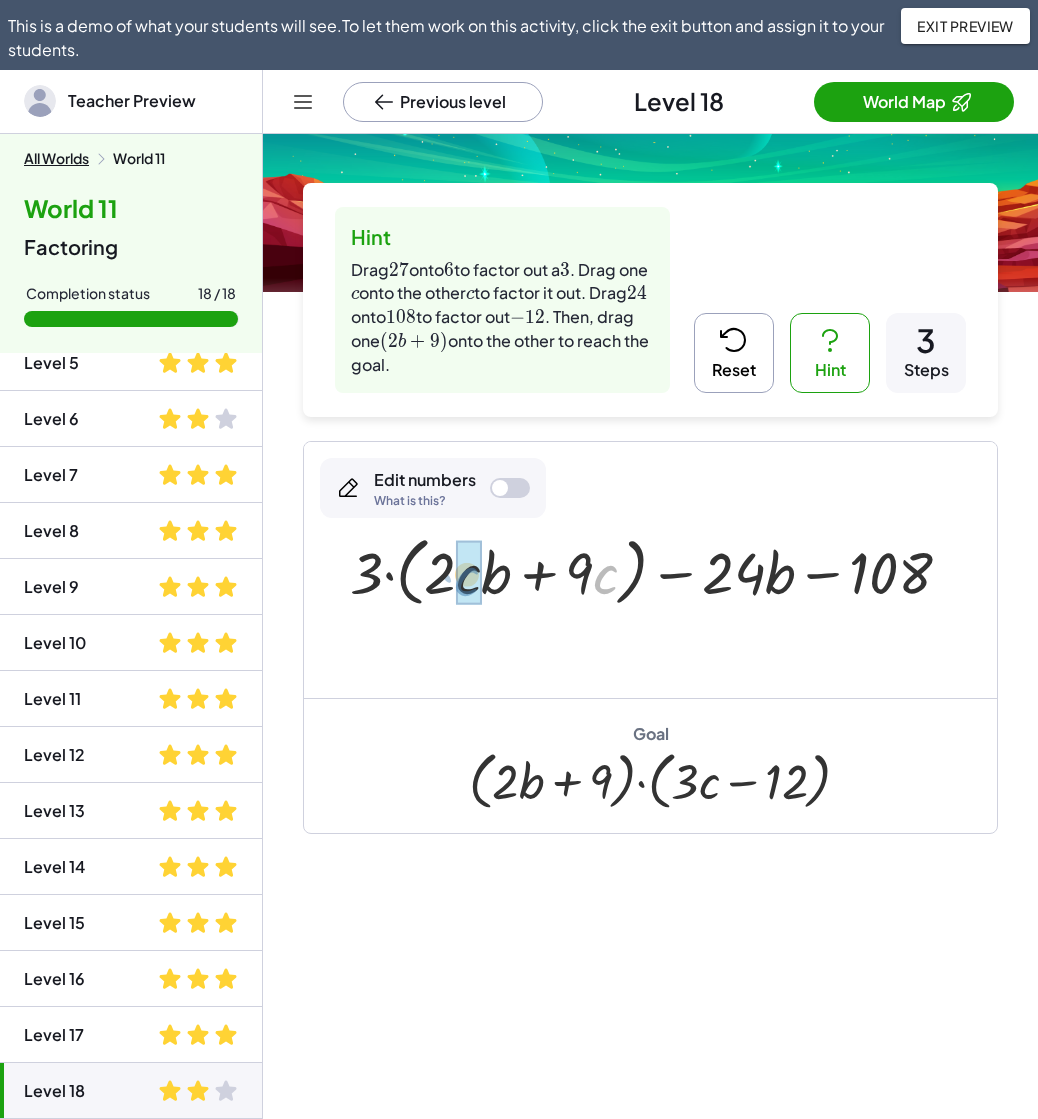 drag, startPoint x: 603, startPoint y: 586, endPoint x: 482, endPoint y: 586, distance: 121 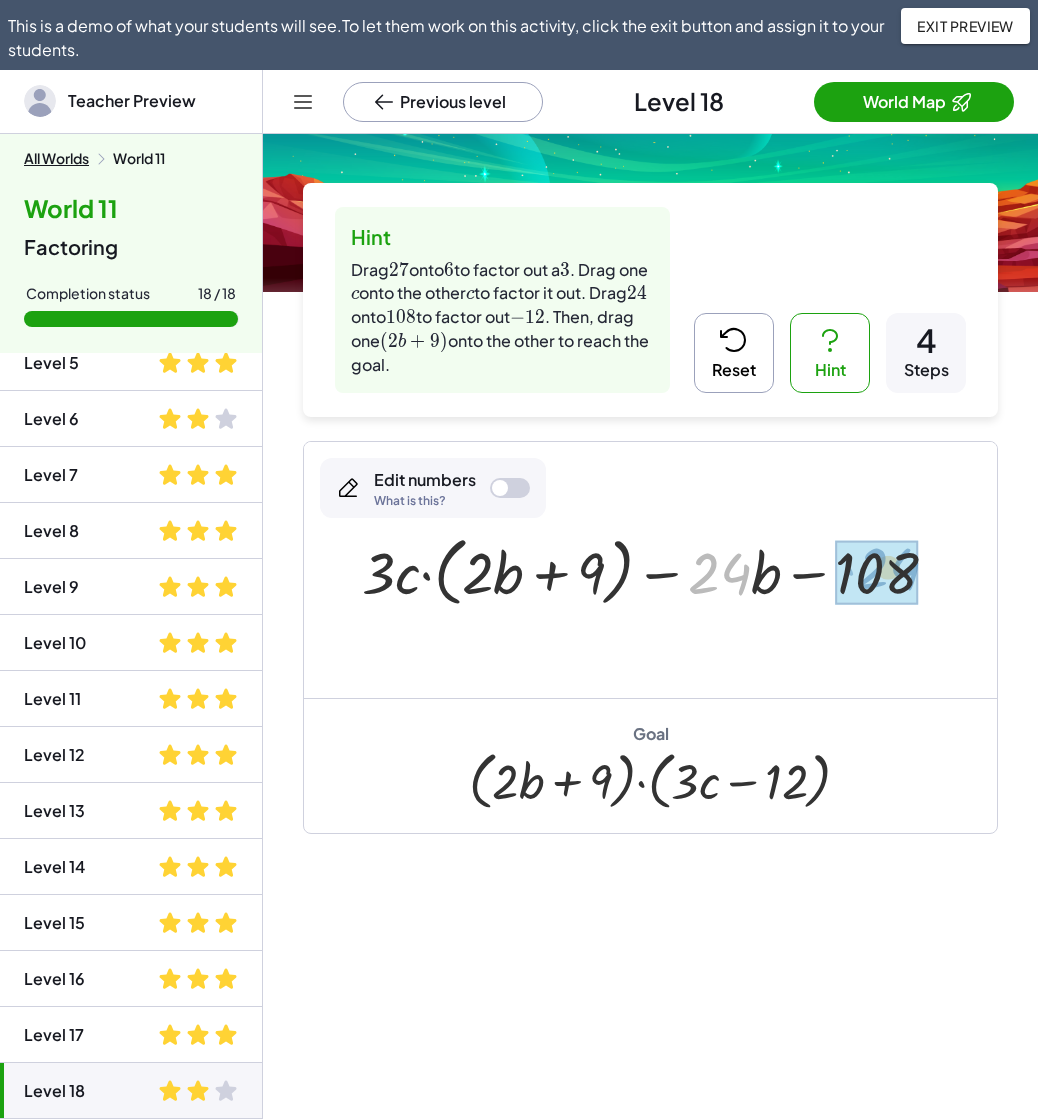 drag, startPoint x: 698, startPoint y: 585, endPoint x: 832, endPoint y: 577, distance: 134.23859 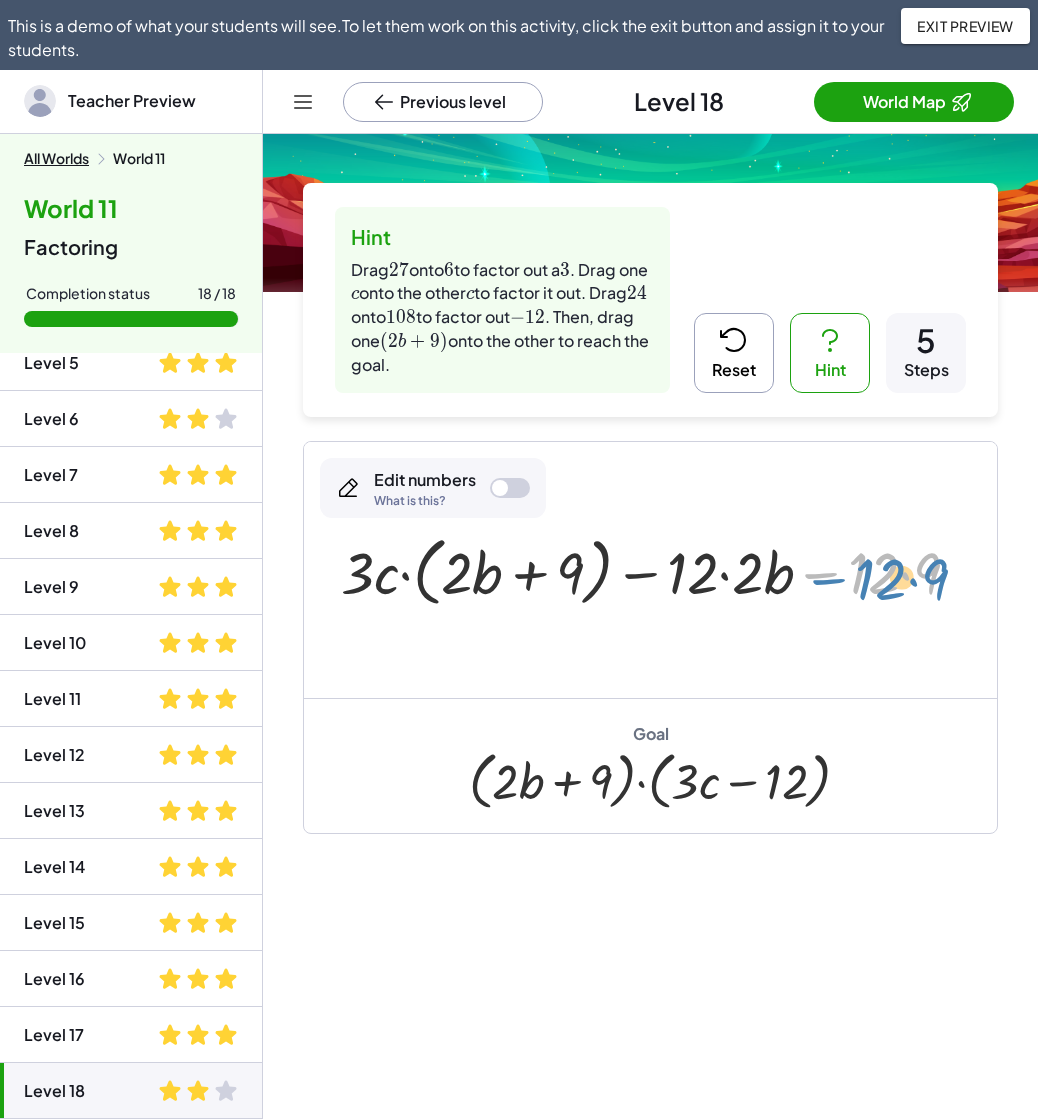 click at bounding box center [658, 569] 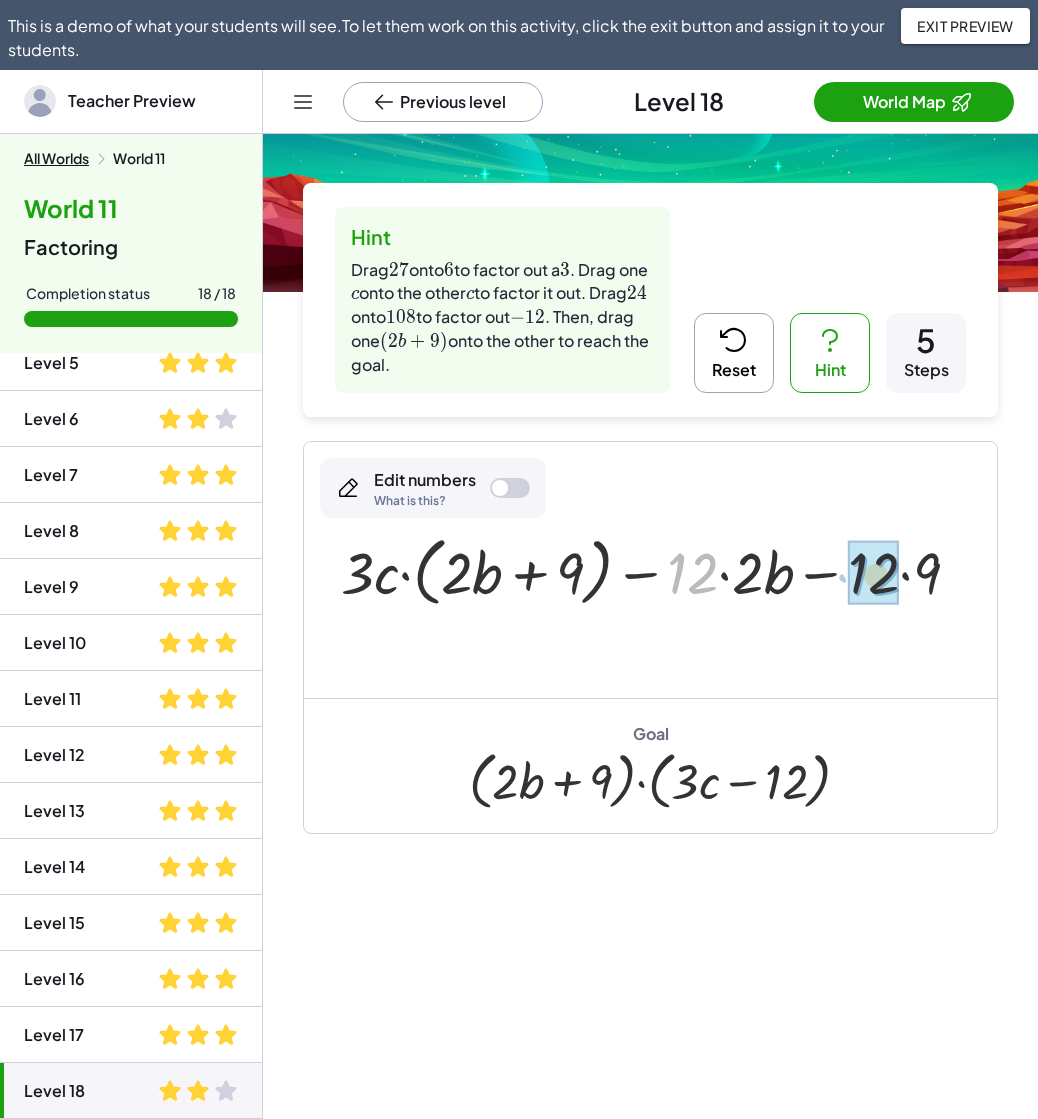drag, startPoint x: 697, startPoint y: 573, endPoint x: 880, endPoint y: 575, distance: 183.01093 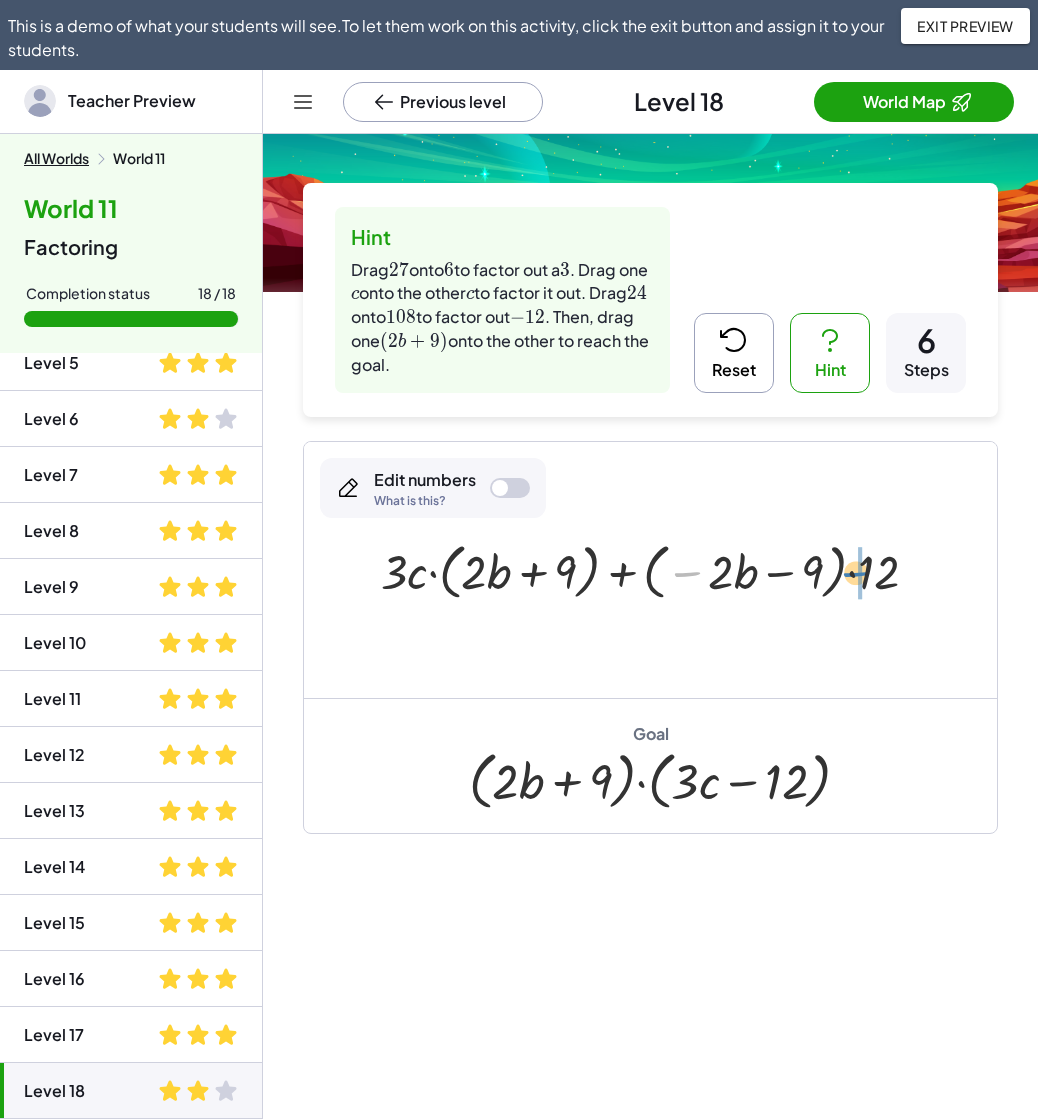 drag, startPoint x: 691, startPoint y: 572, endPoint x: 852, endPoint y: 572, distance: 161 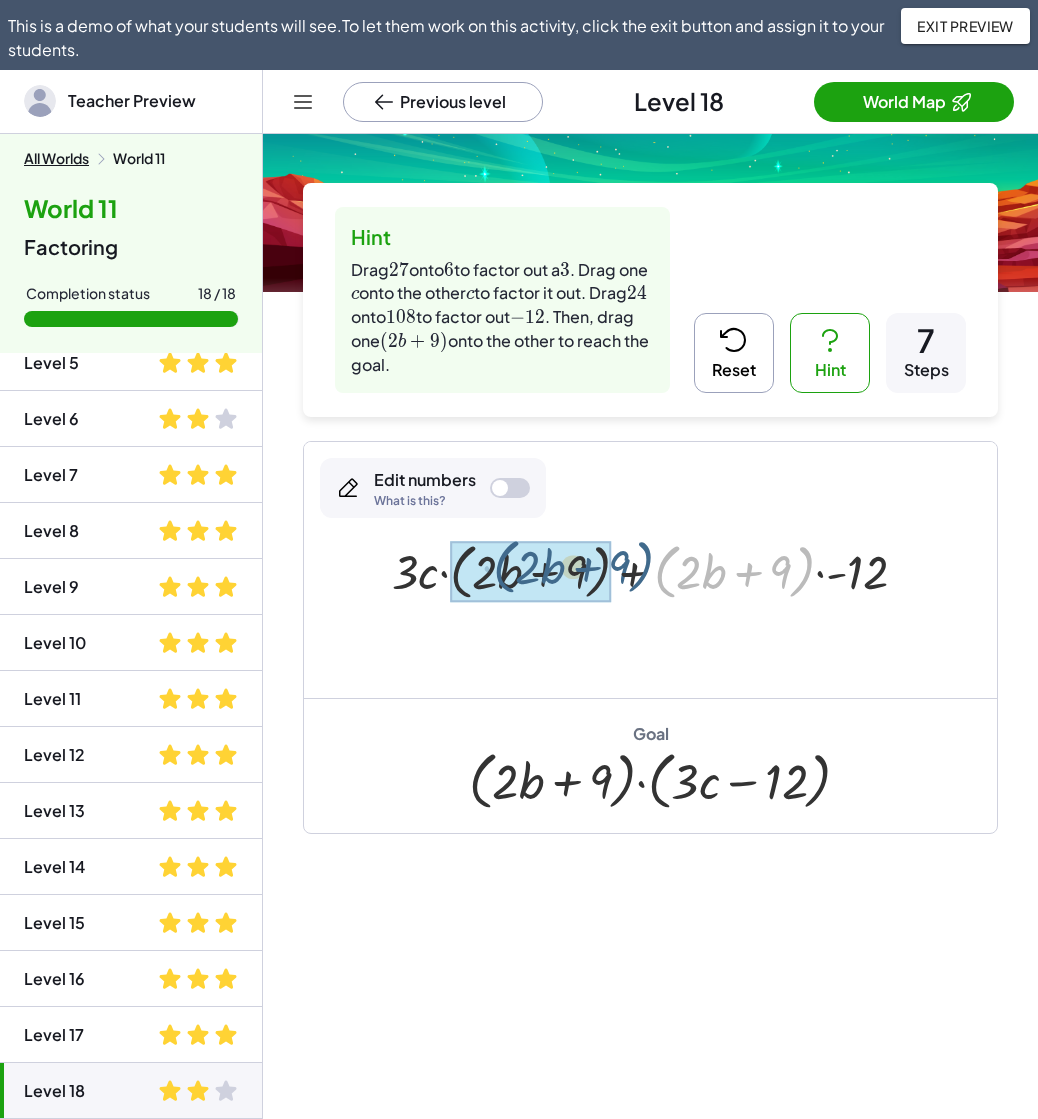 drag, startPoint x: 661, startPoint y: 583, endPoint x: 483, endPoint y: 577, distance: 178.10109 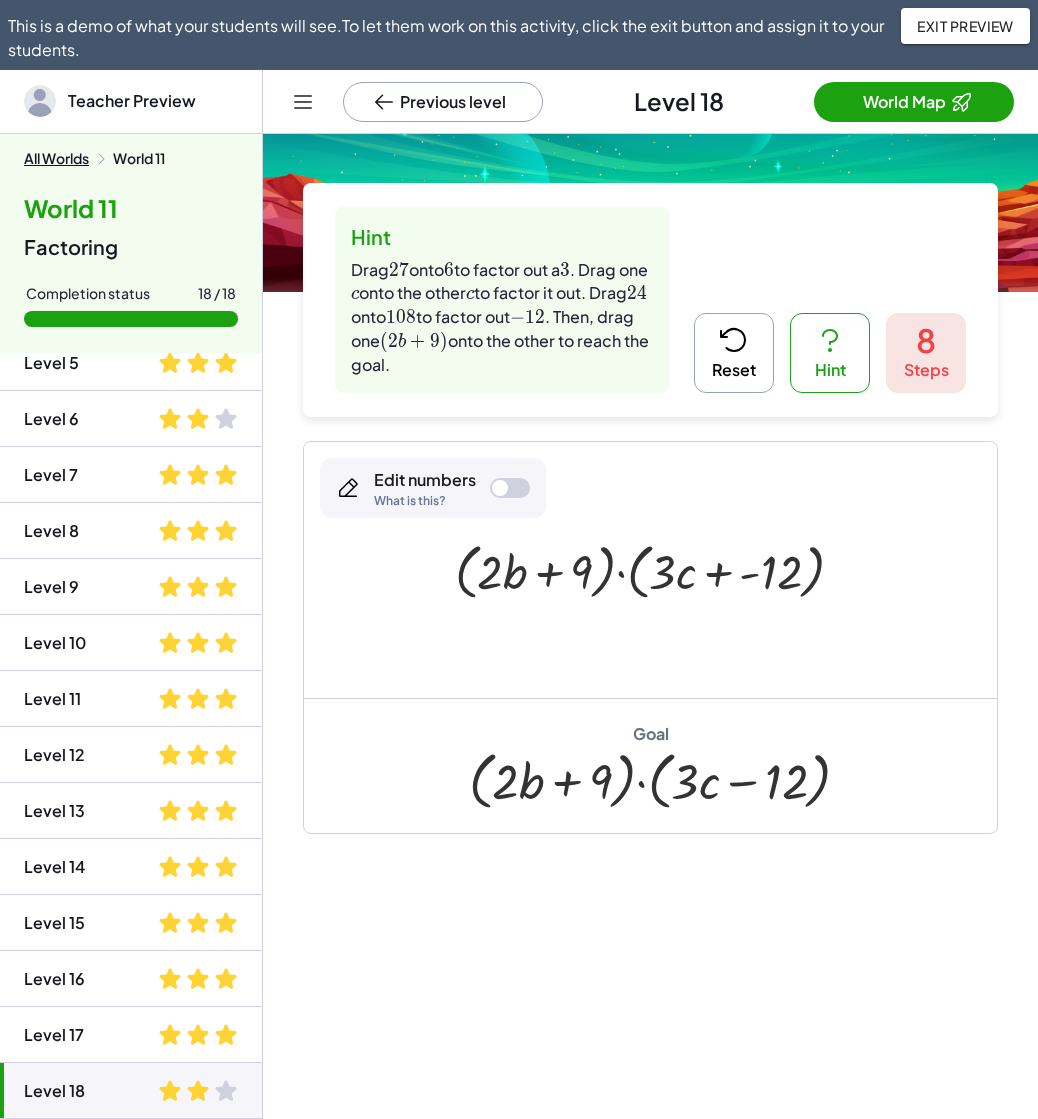 click at bounding box center (657, 570) 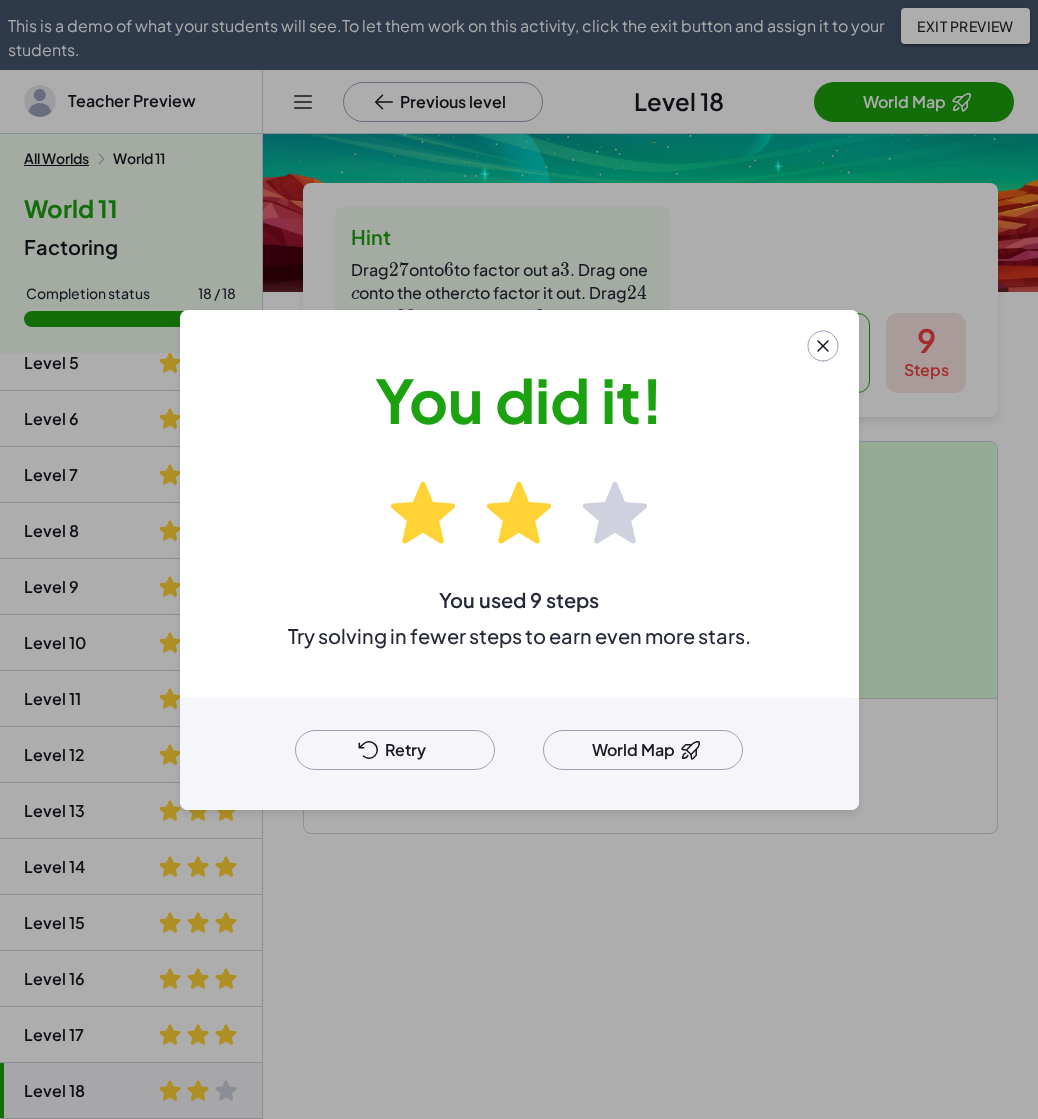 click on "Retry" at bounding box center (395, 750) 